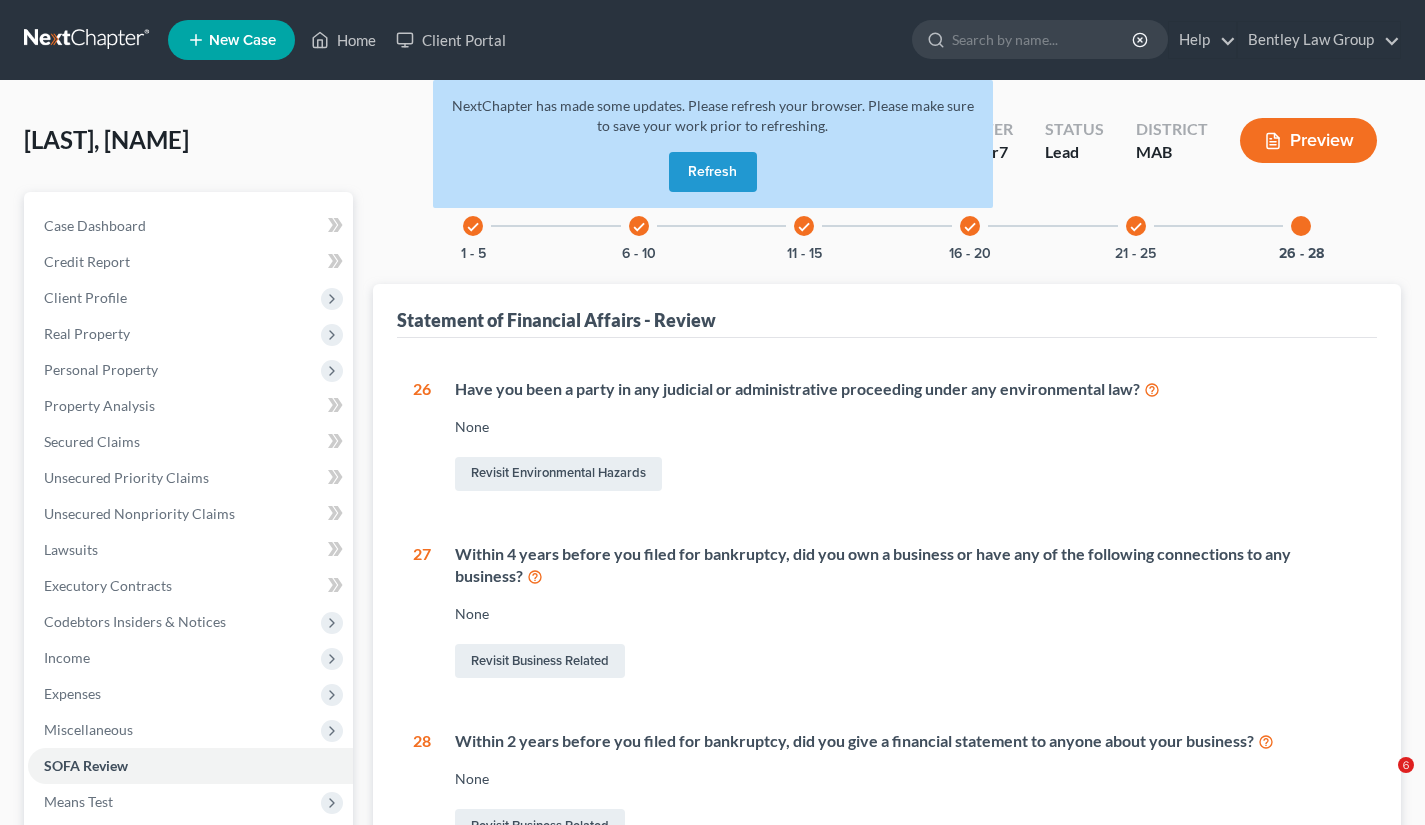 scroll, scrollTop: 0, scrollLeft: 0, axis: both 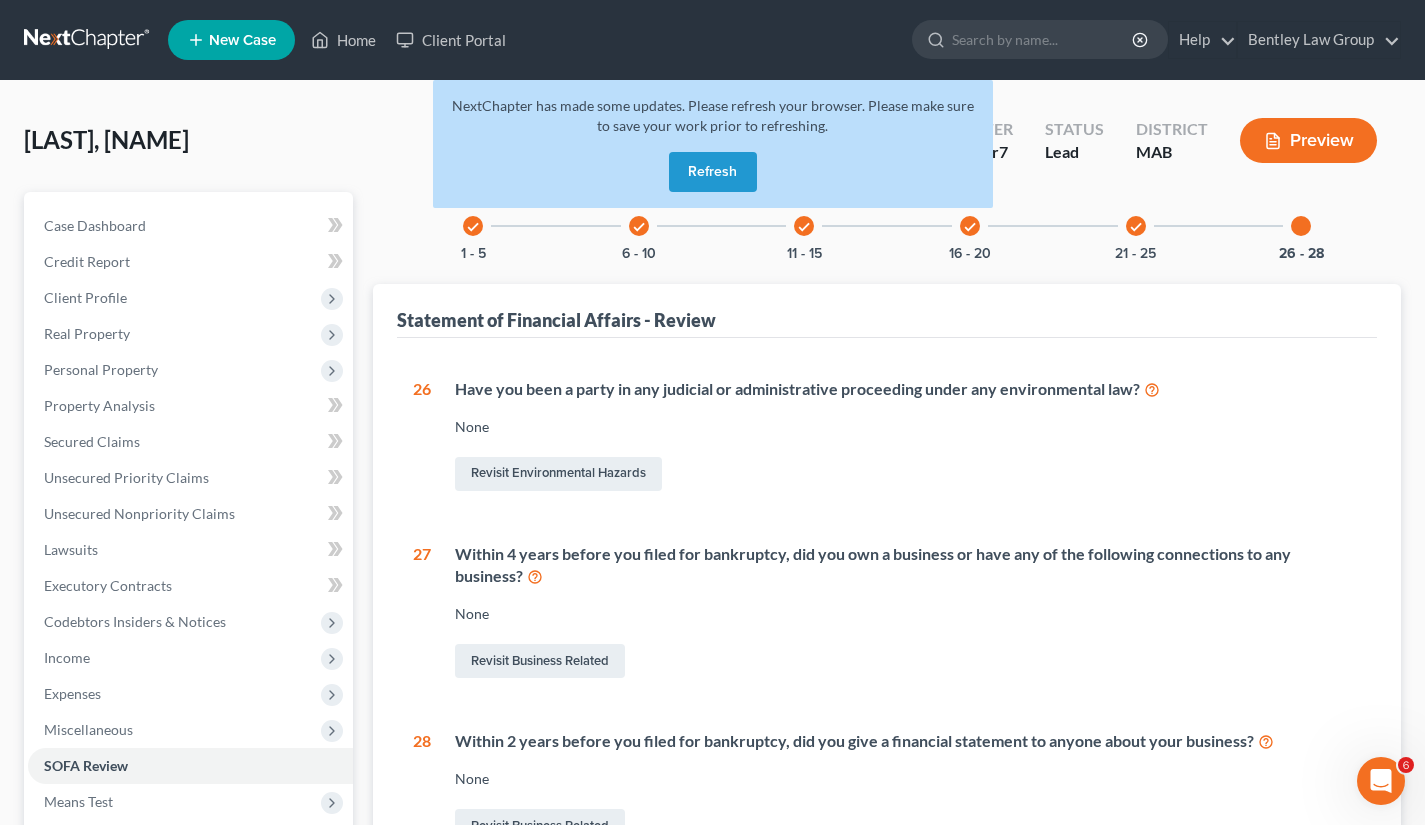 click on "Client Profile" at bounding box center (85, 297) 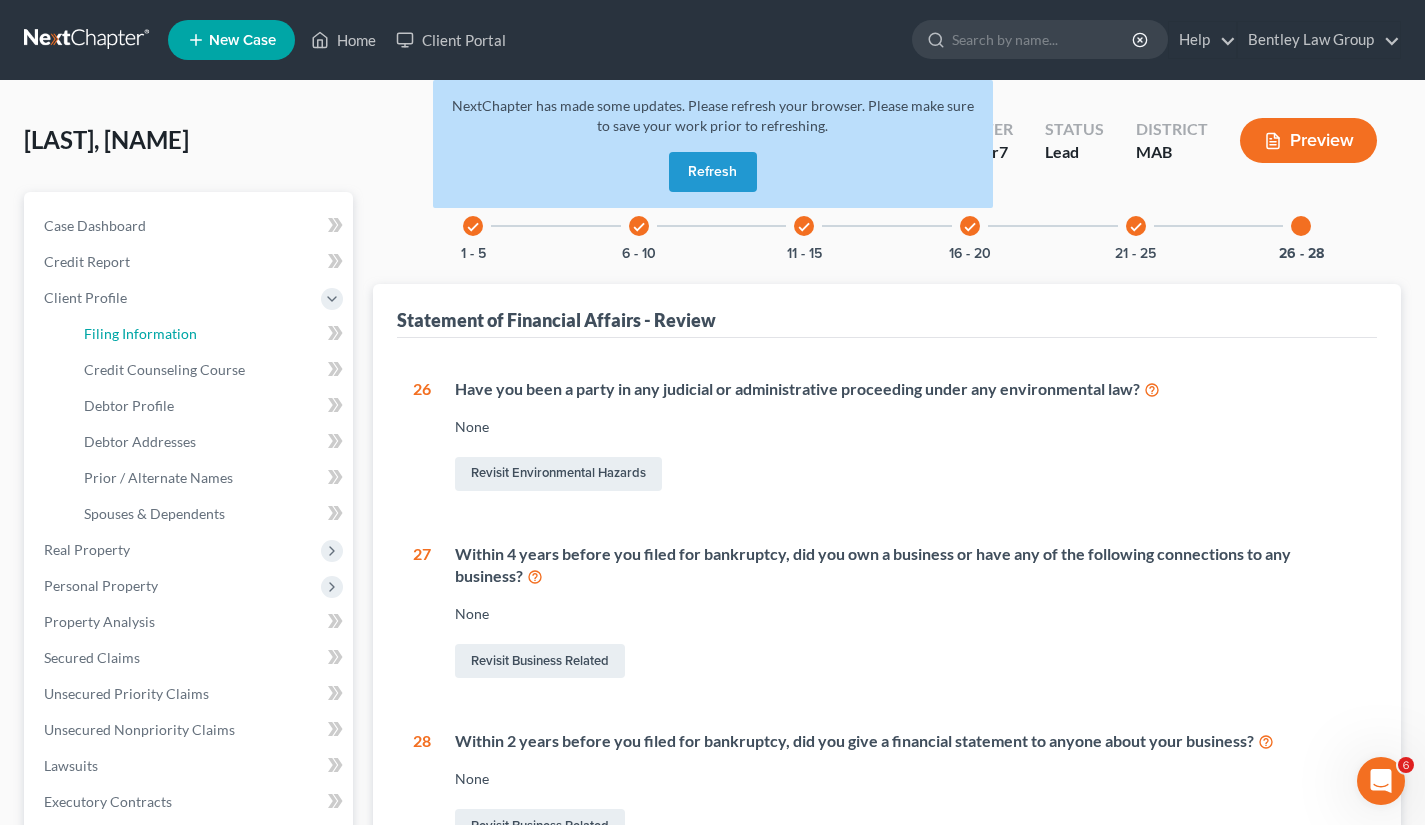 click on "Filing Information" at bounding box center (140, 333) 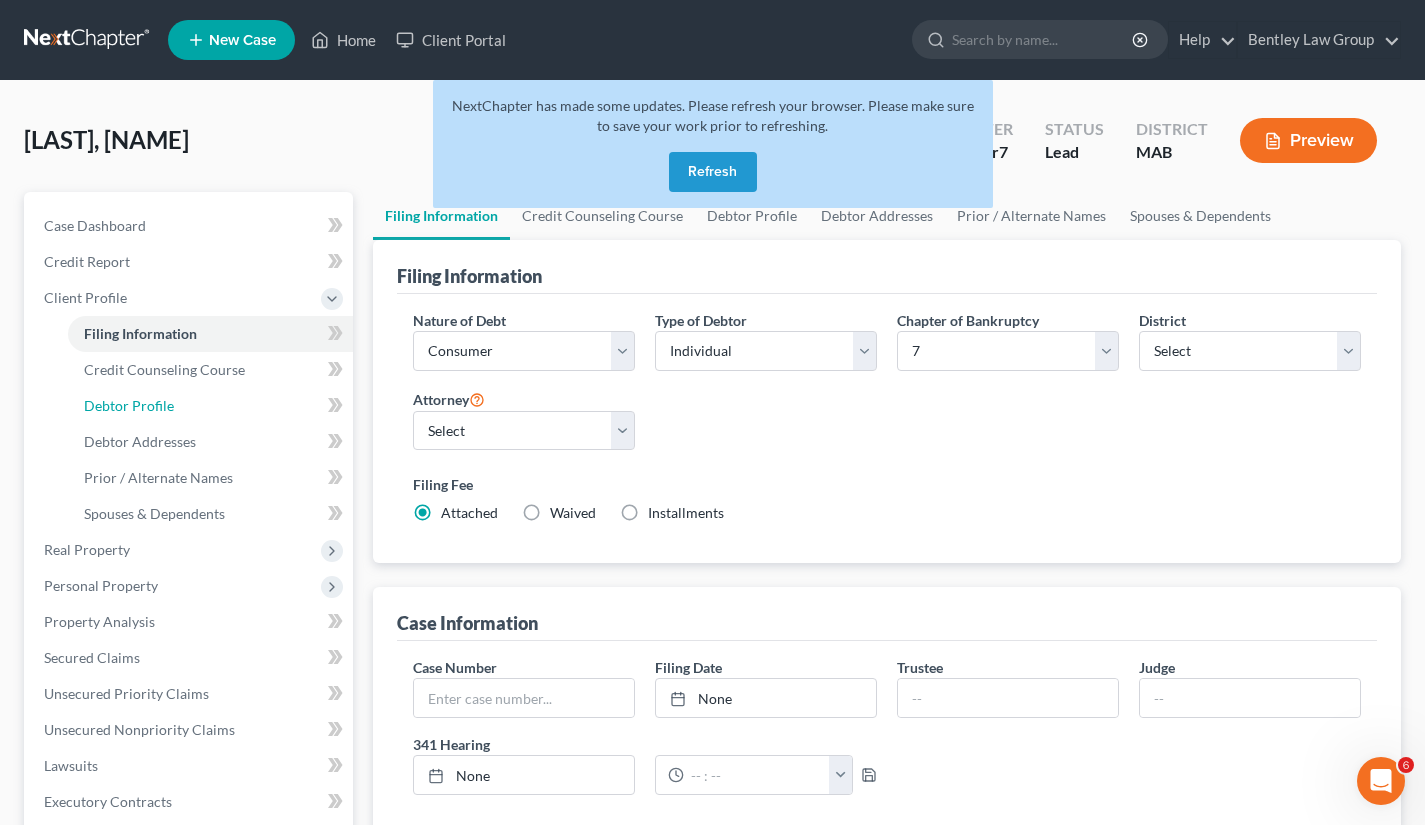 click on "Debtor Profile" at bounding box center (129, 405) 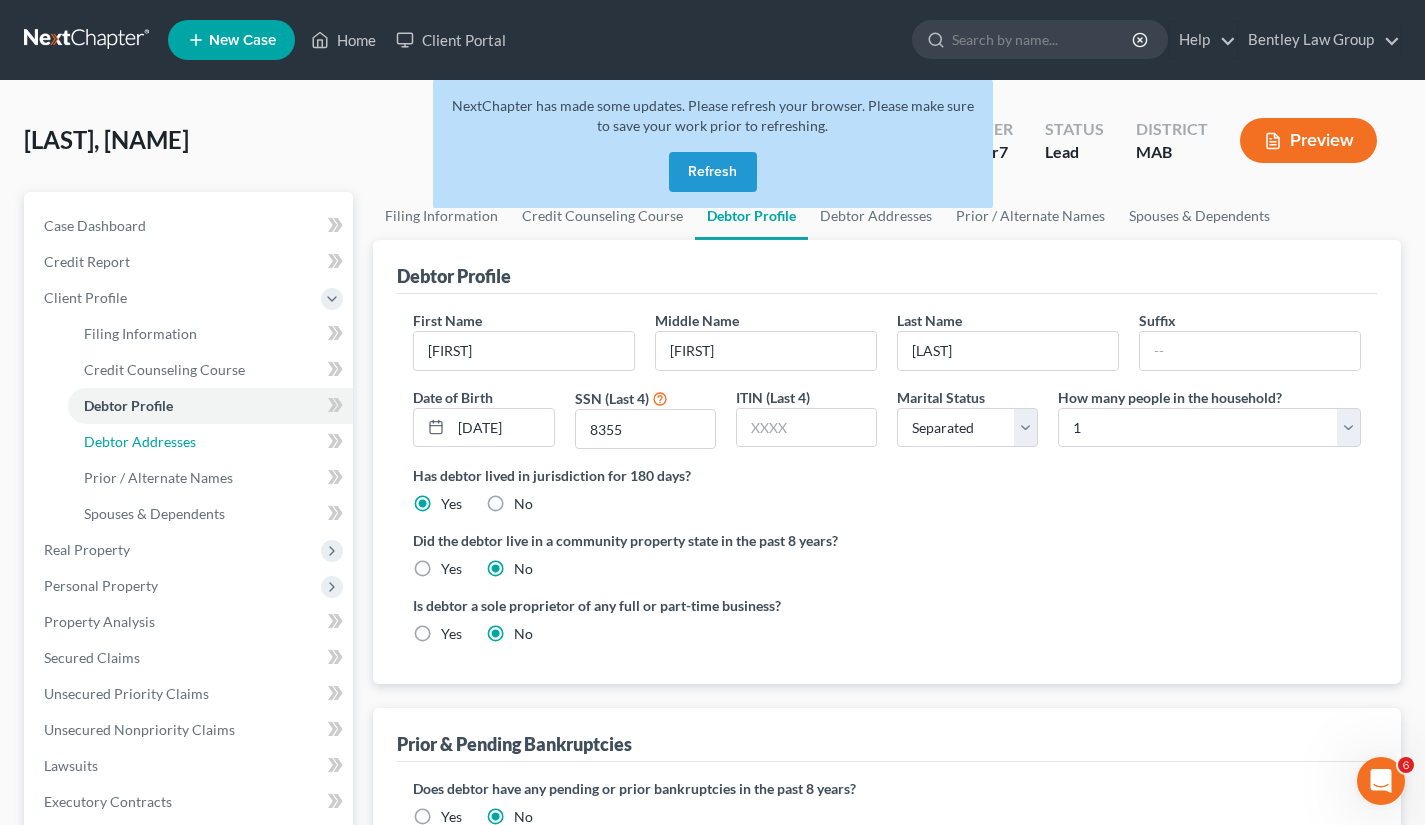 click on "Debtor Addresses" at bounding box center [140, 441] 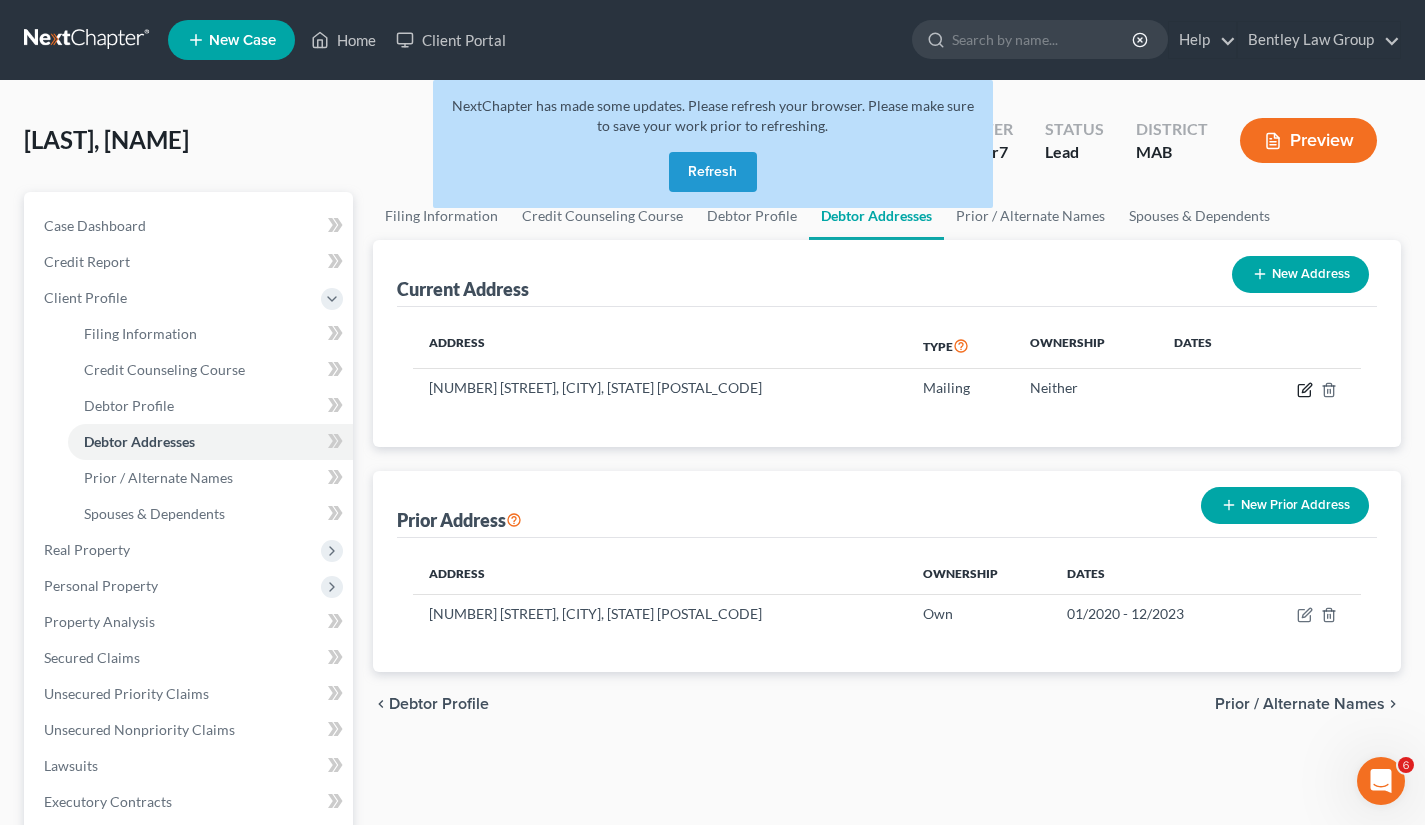 click 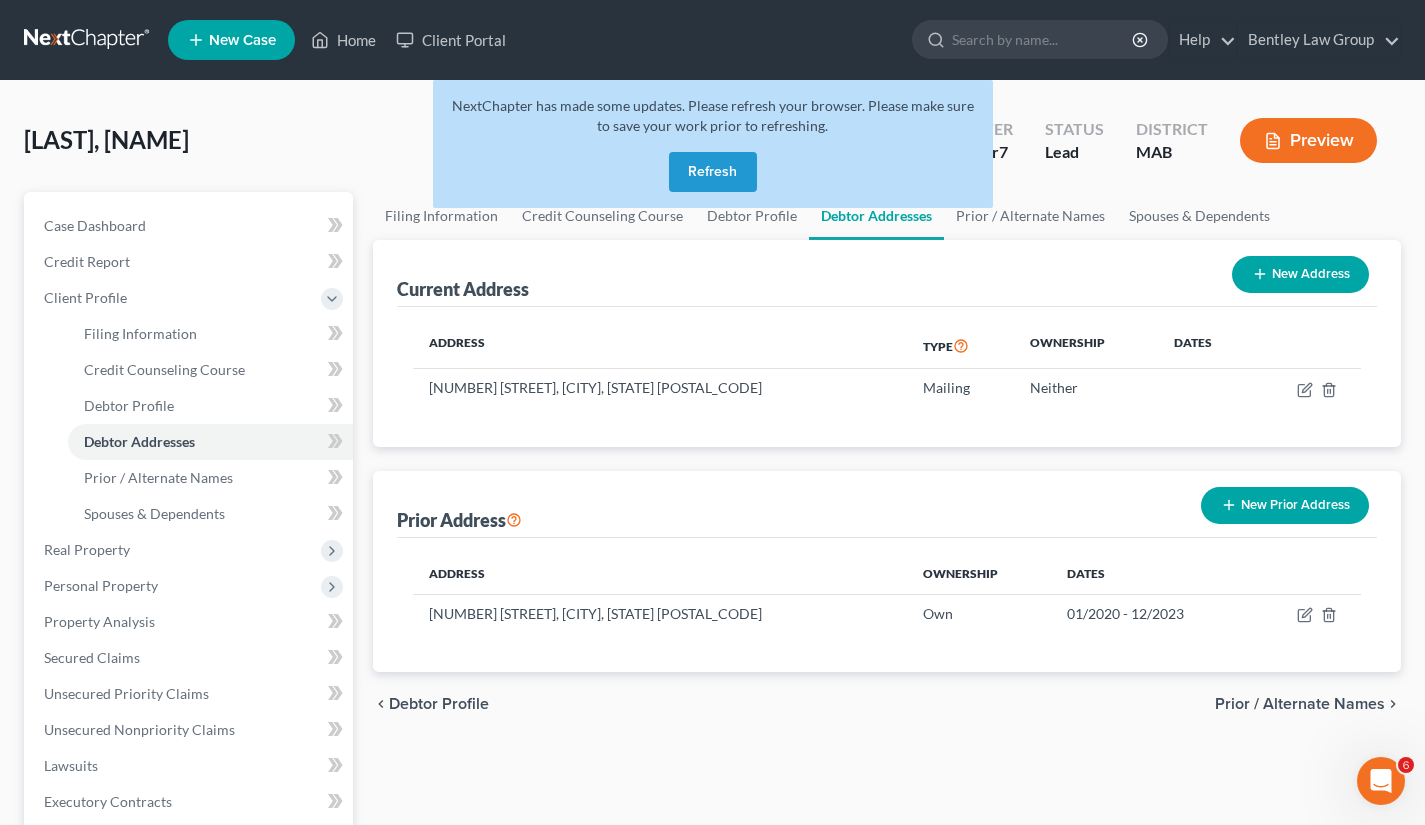 select on "22" 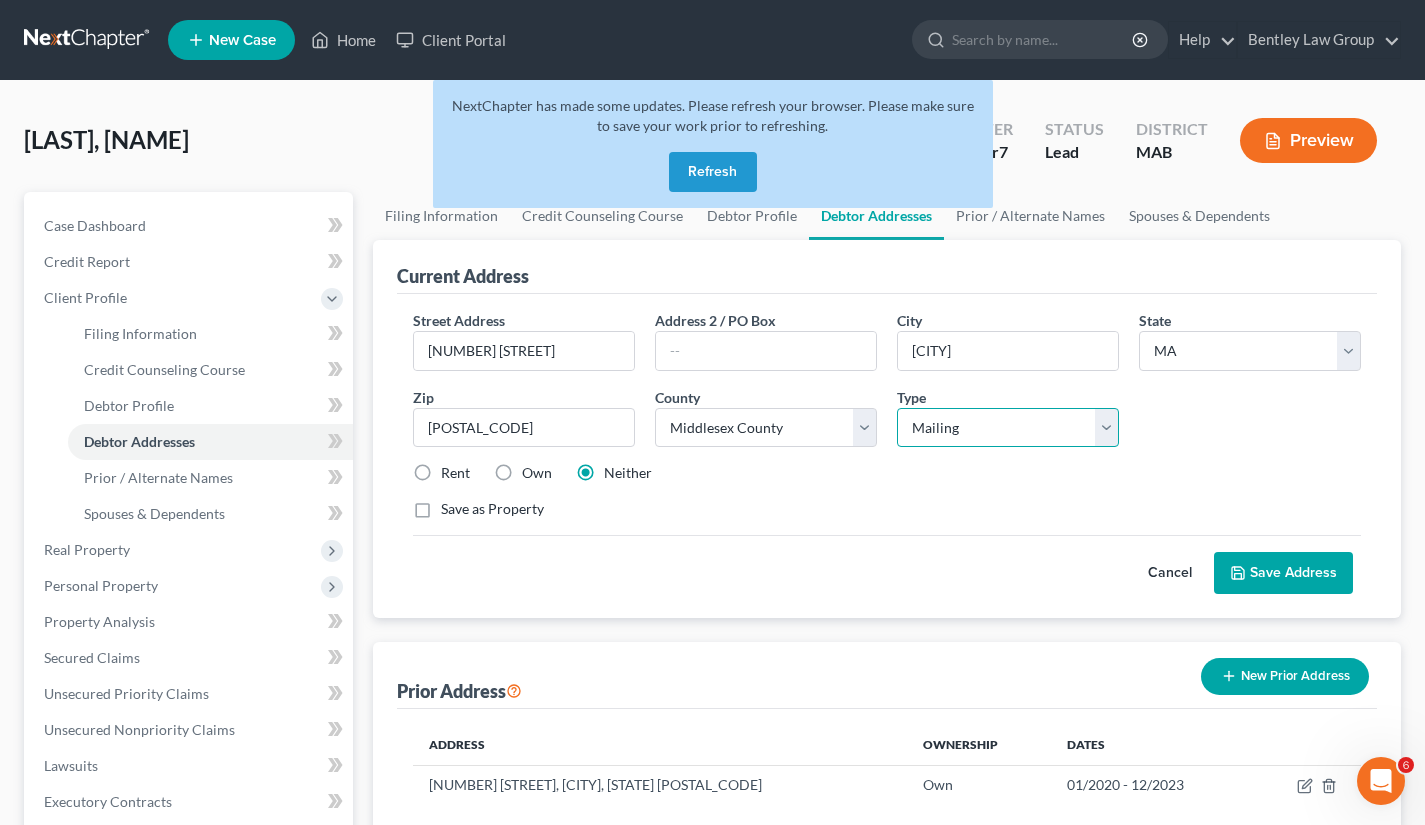 click on "Select Residential Mailing Rental Business" at bounding box center (1008, 428) 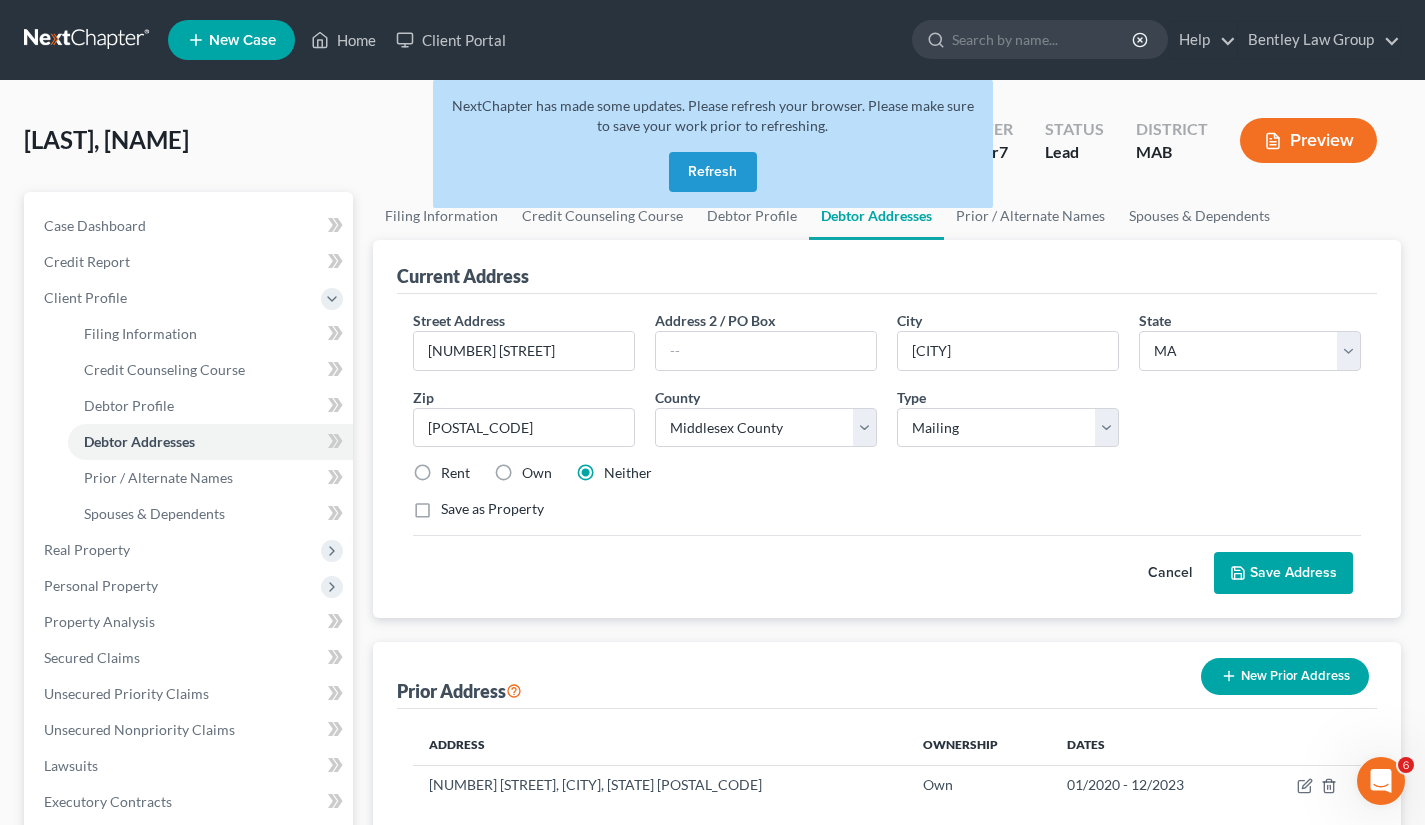 click on "Refresh" at bounding box center [713, 172] 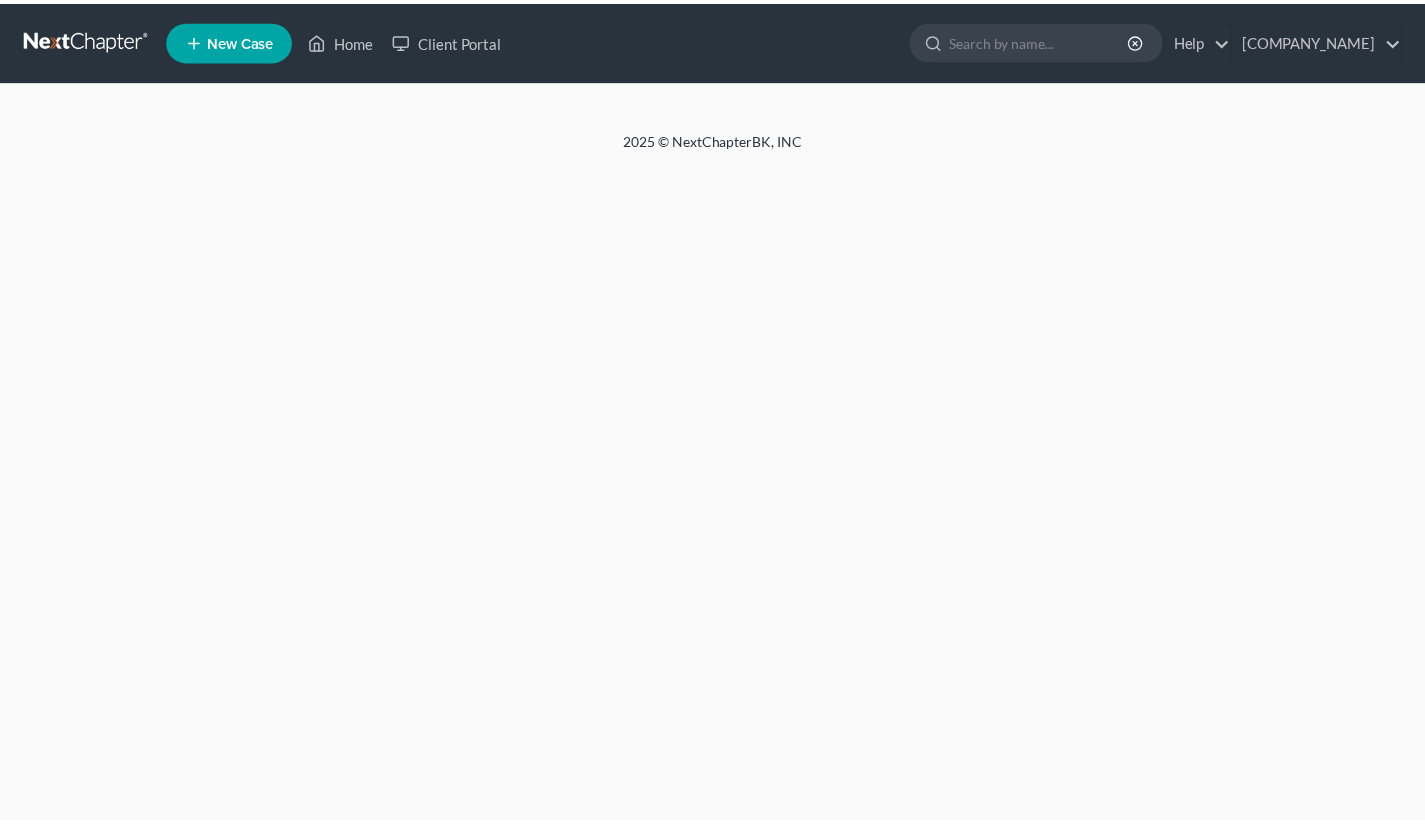 scroll, scrollTop: 0, scrollLeft: 0, axis: both 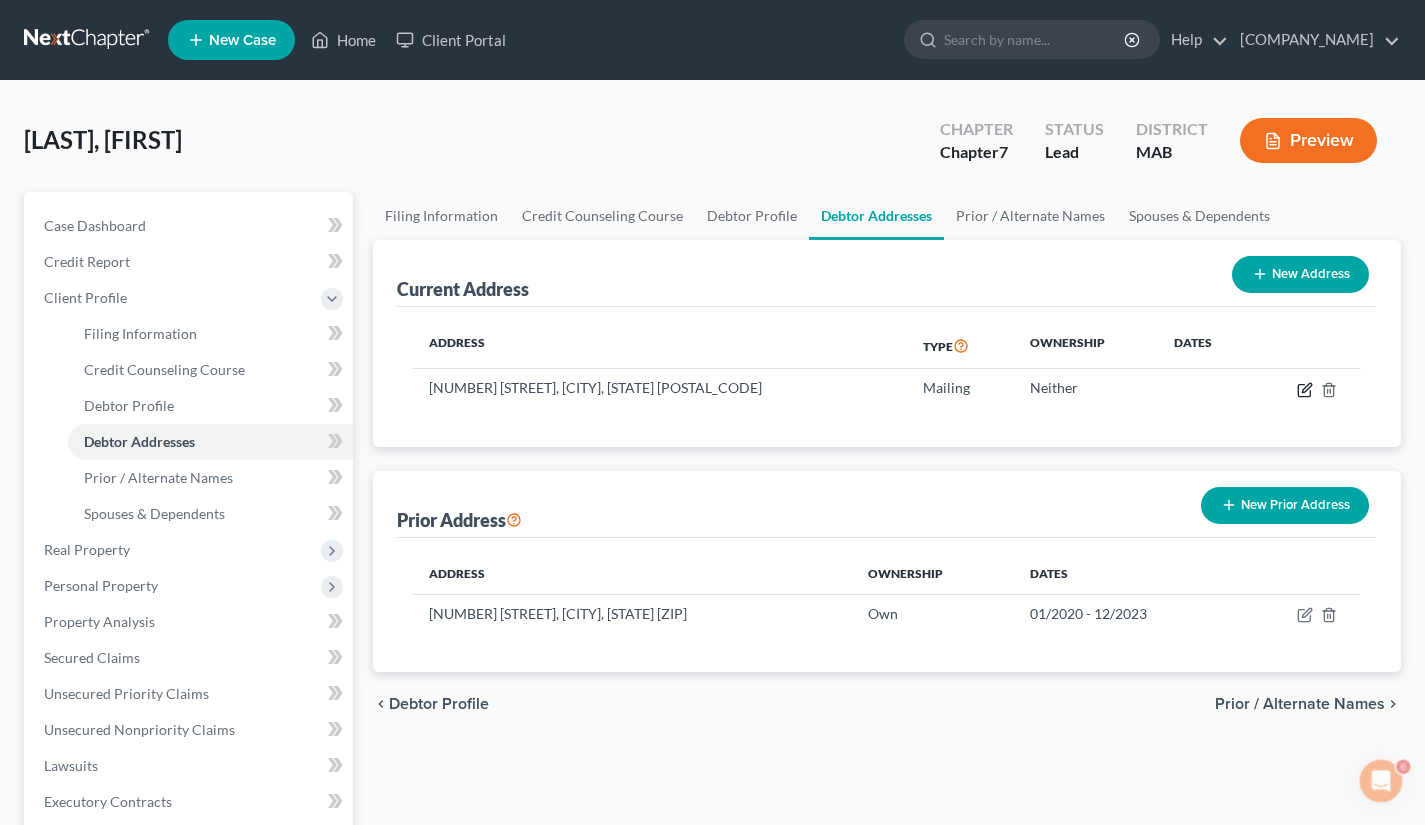 click 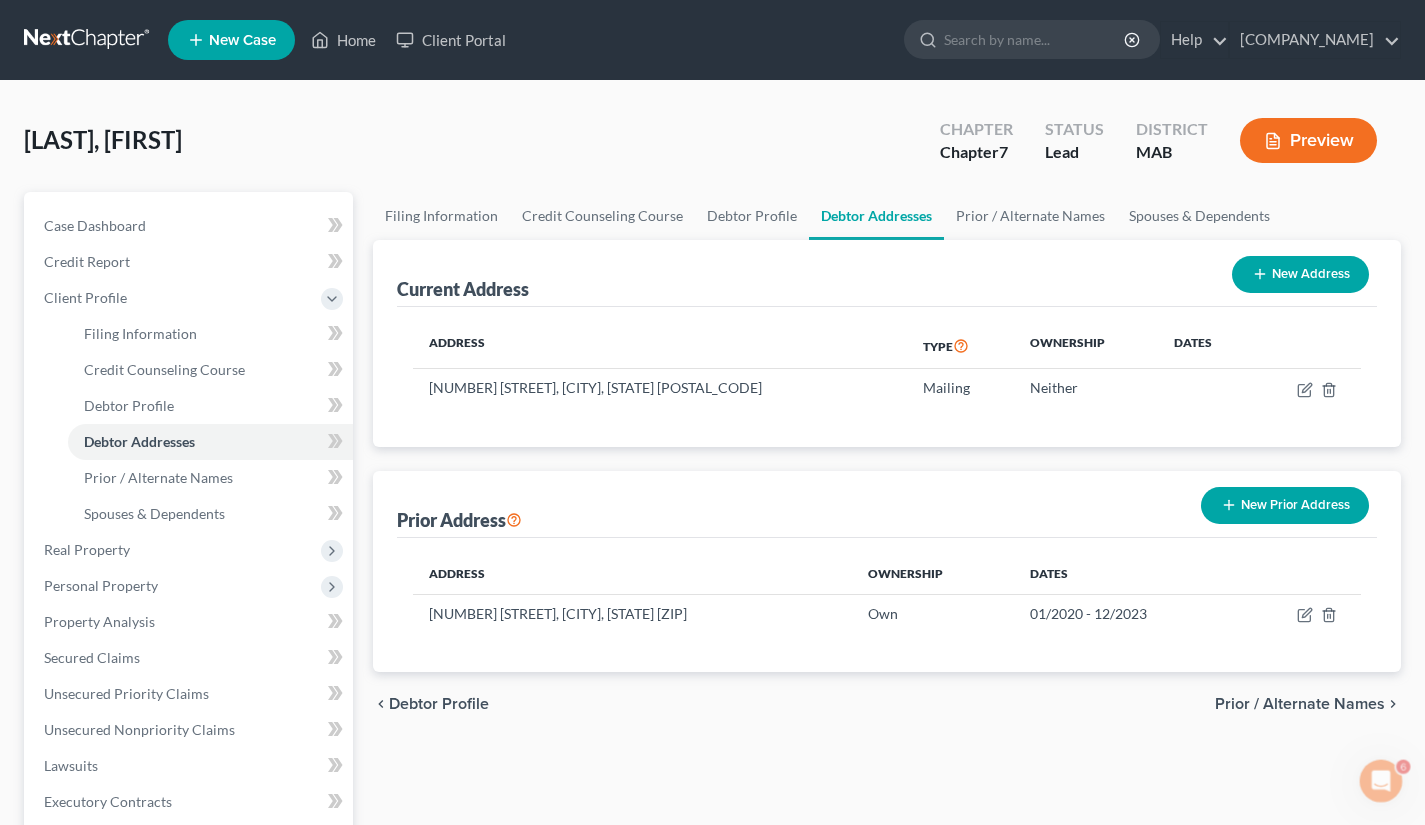 select on "22" 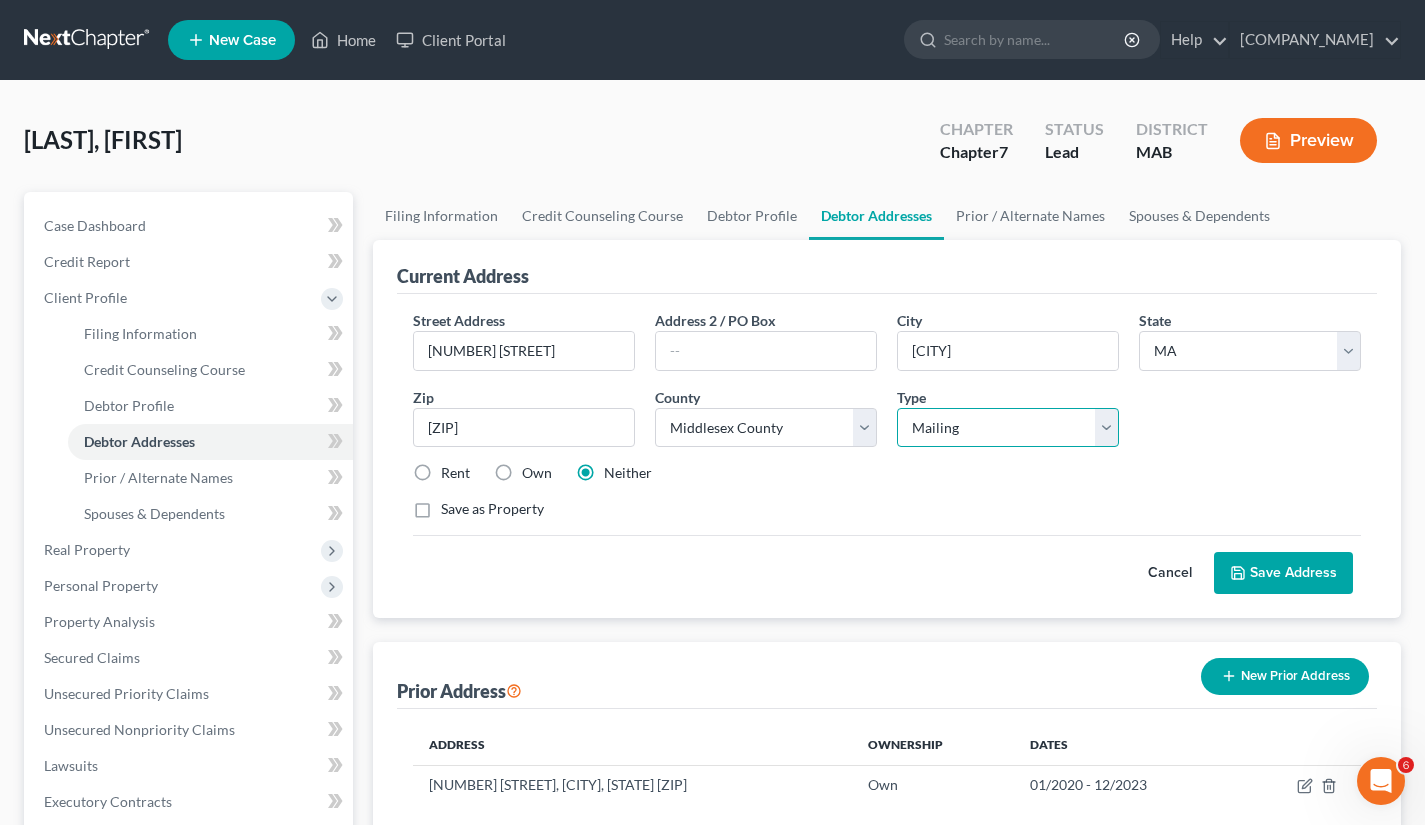 click on "Select Residential Mailing Rental Business" at bounding box center (1008, 428) 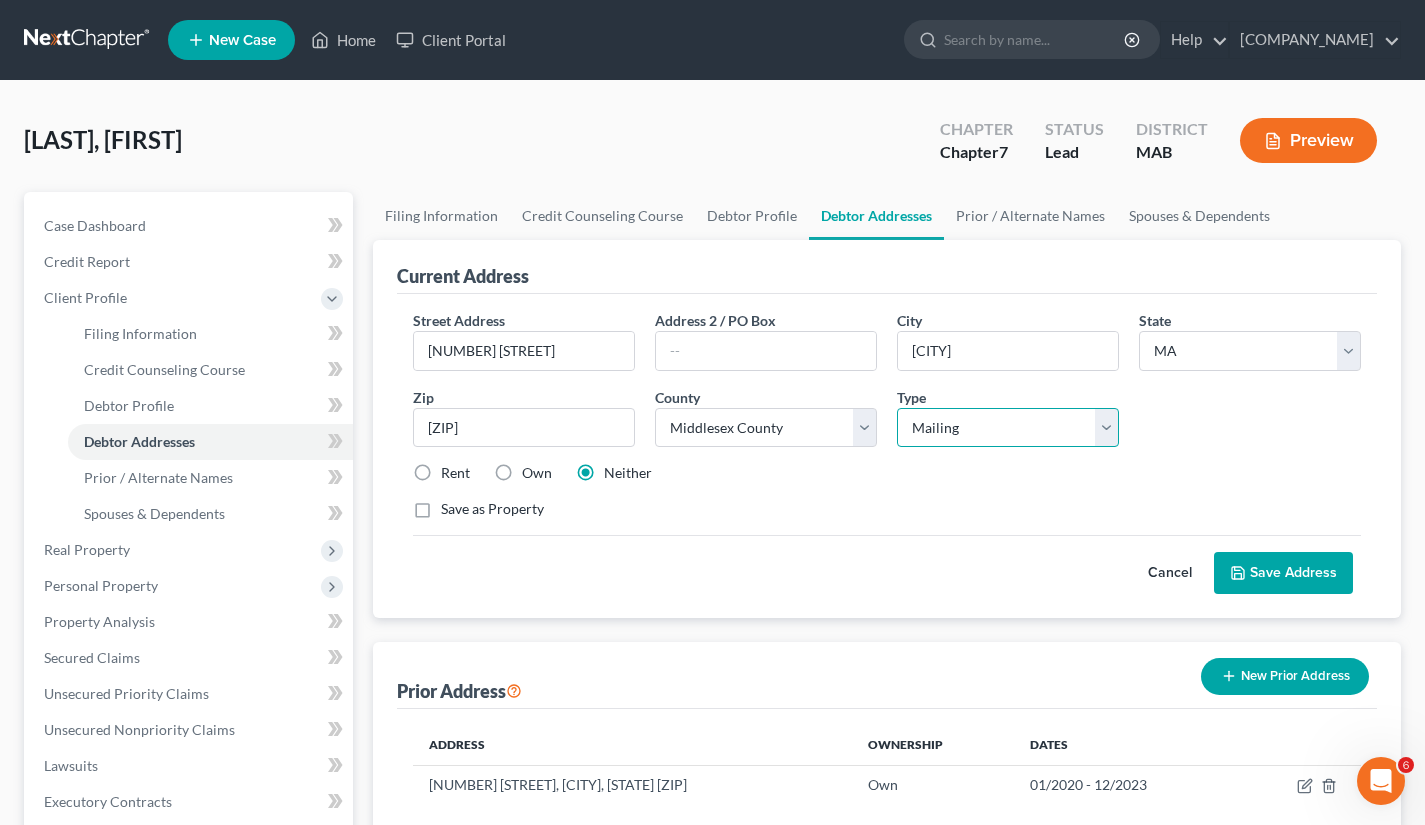 select 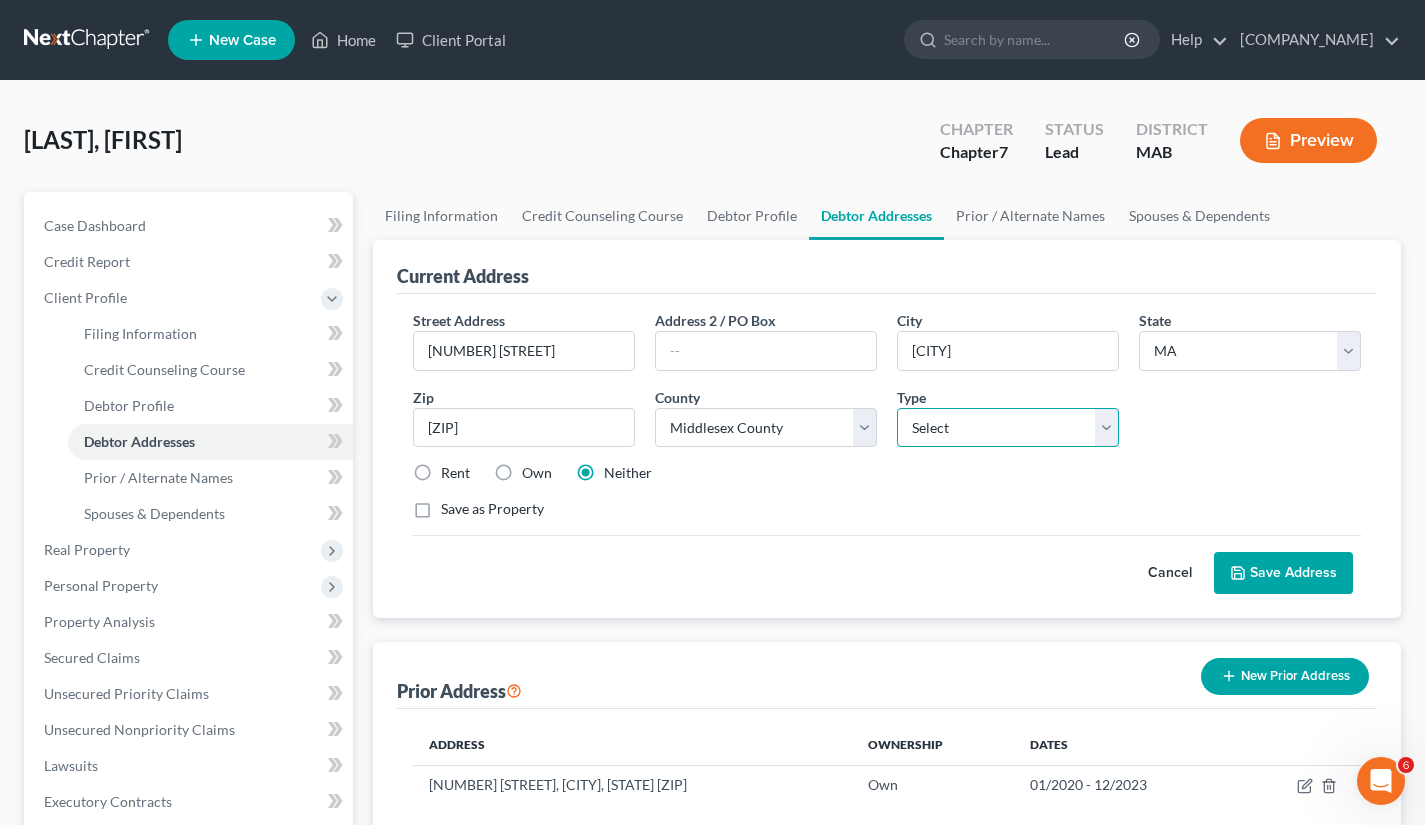click on "Select Residential Mailing Rental Business" at bounding box center [1008, 428] 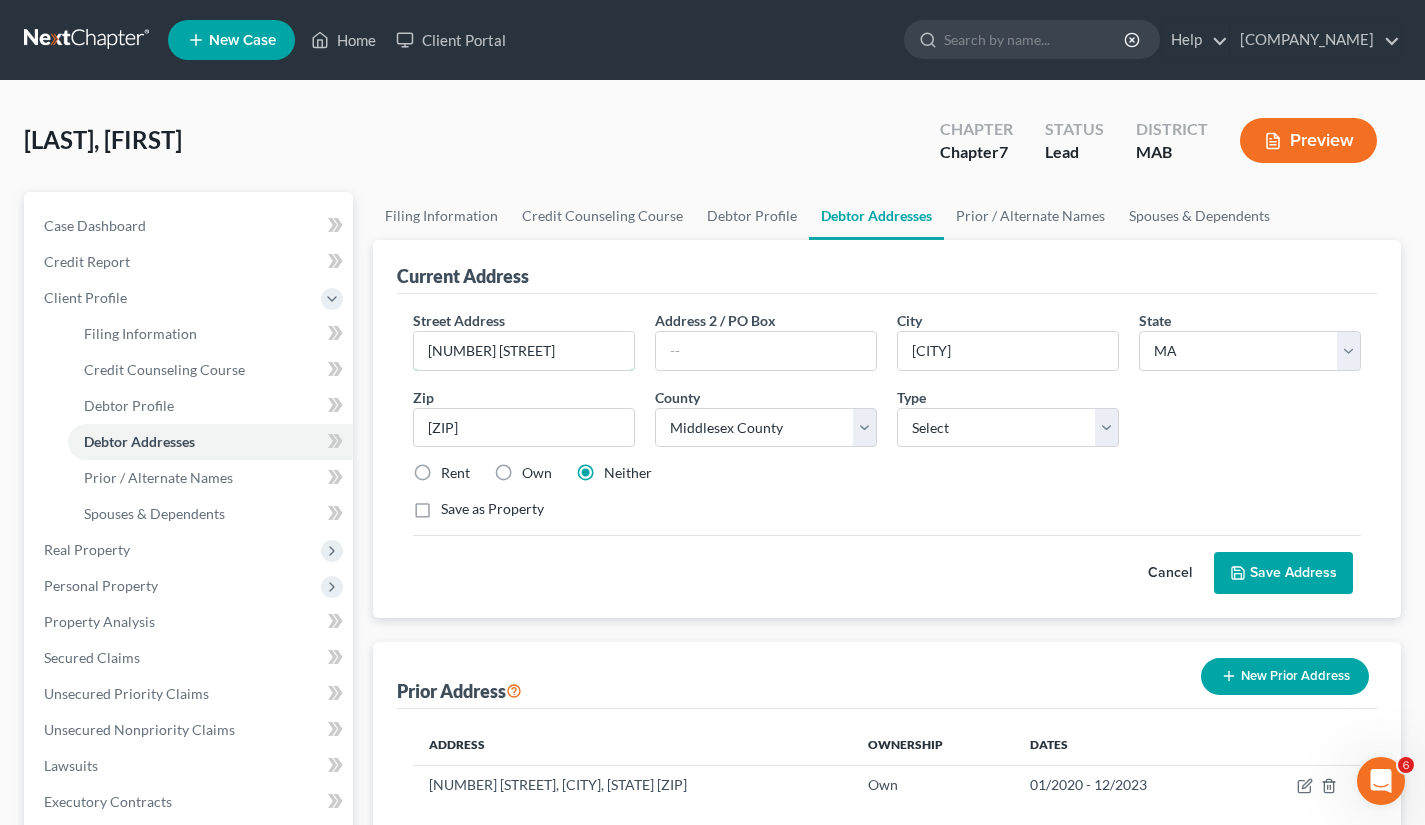 click on "[NUMBER] [STREET]" at bounding box center (524, 351) 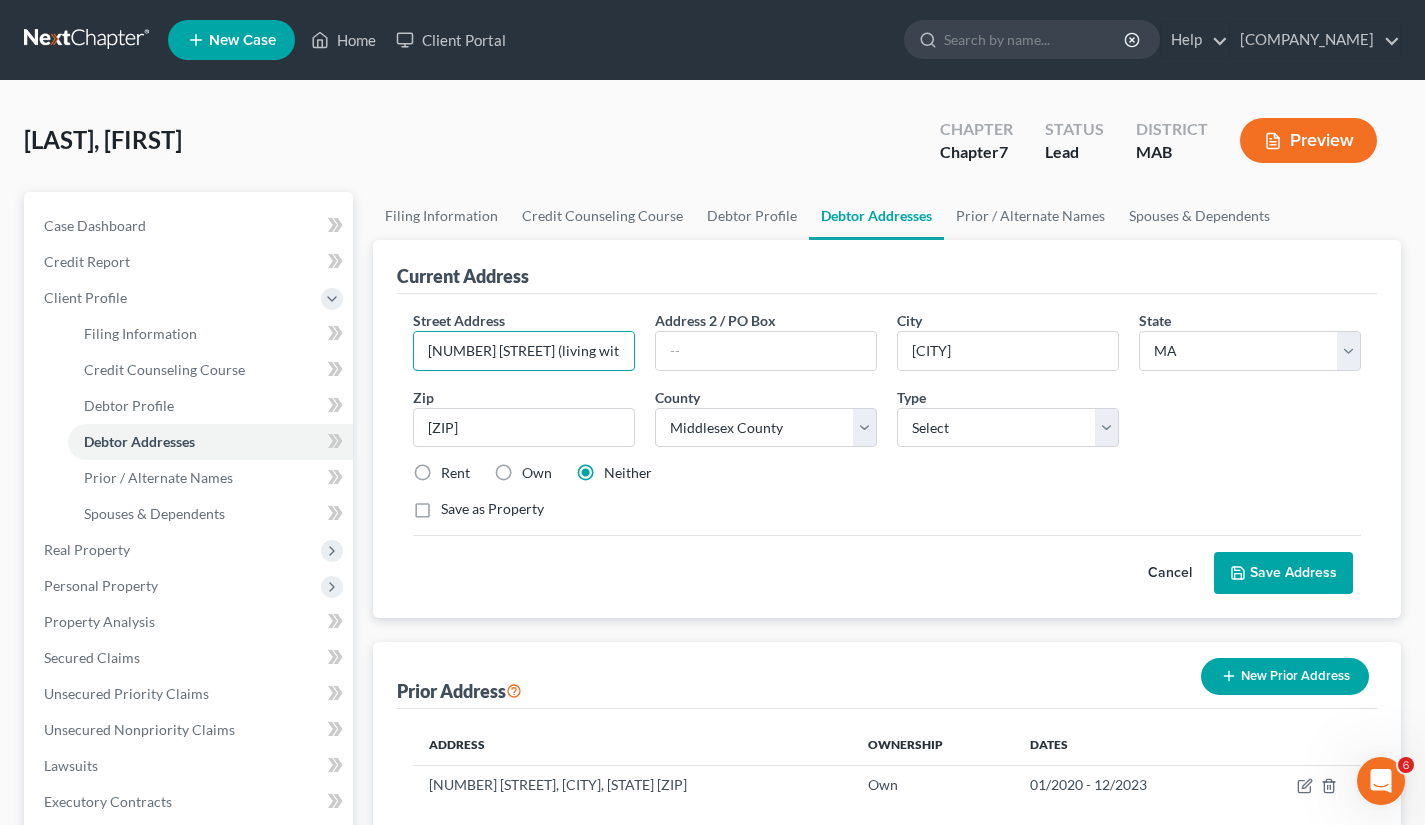 scroll, scrollTop: 0, scrollLeft: 3, axis: horizontal 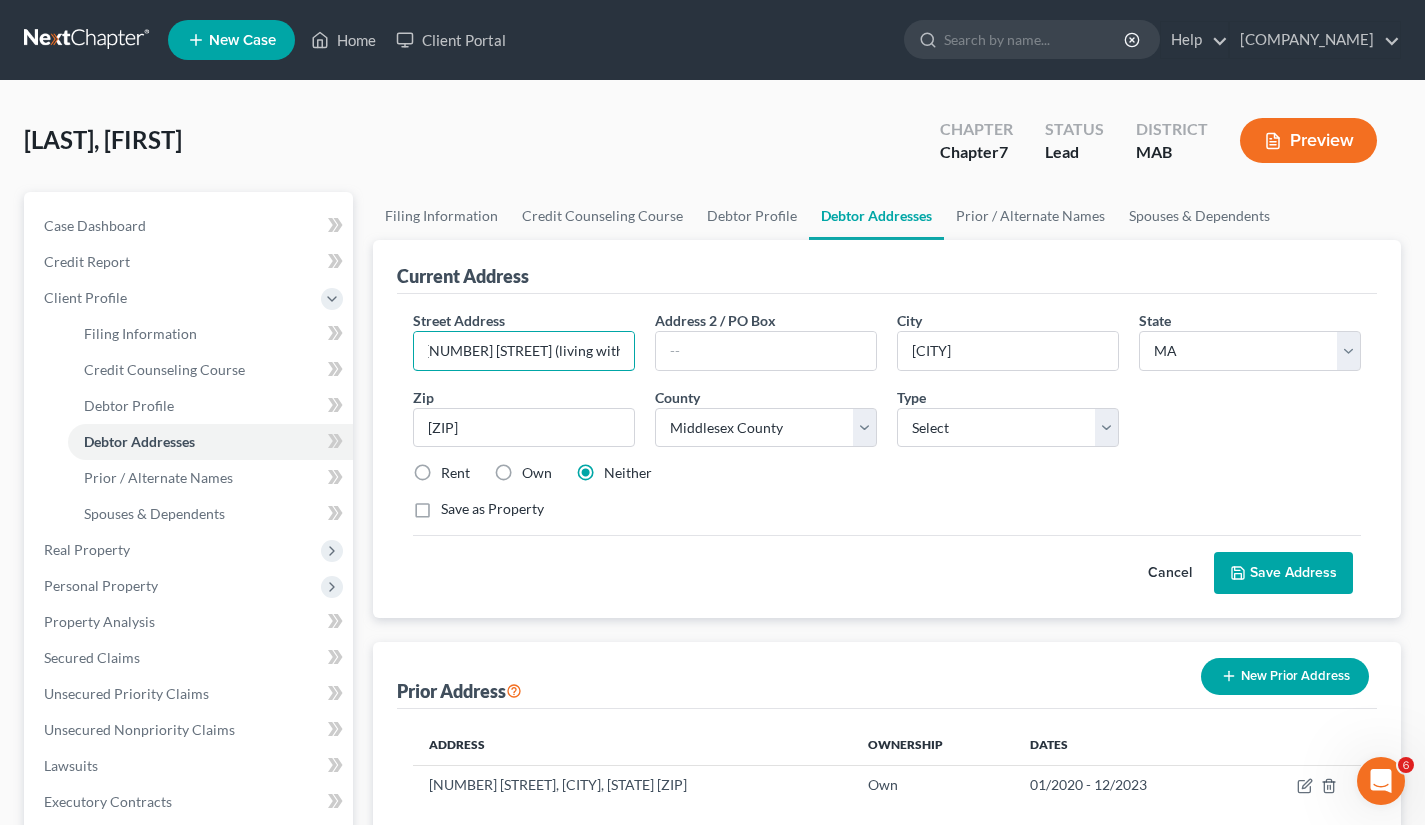 type on "[NUMBER] [STREET] (living with family)" 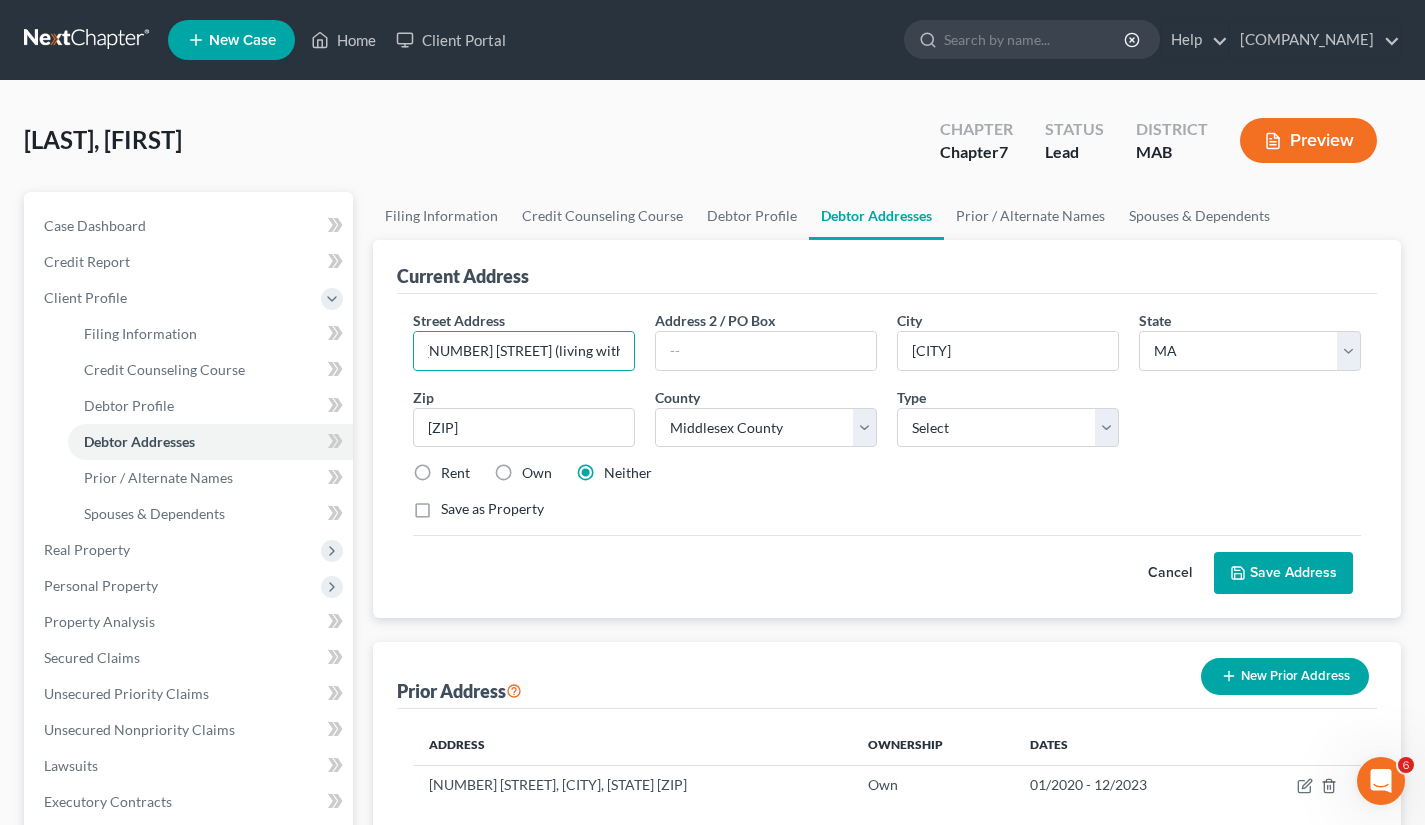 click on "Save Address" at bounding box center [1283, 573] 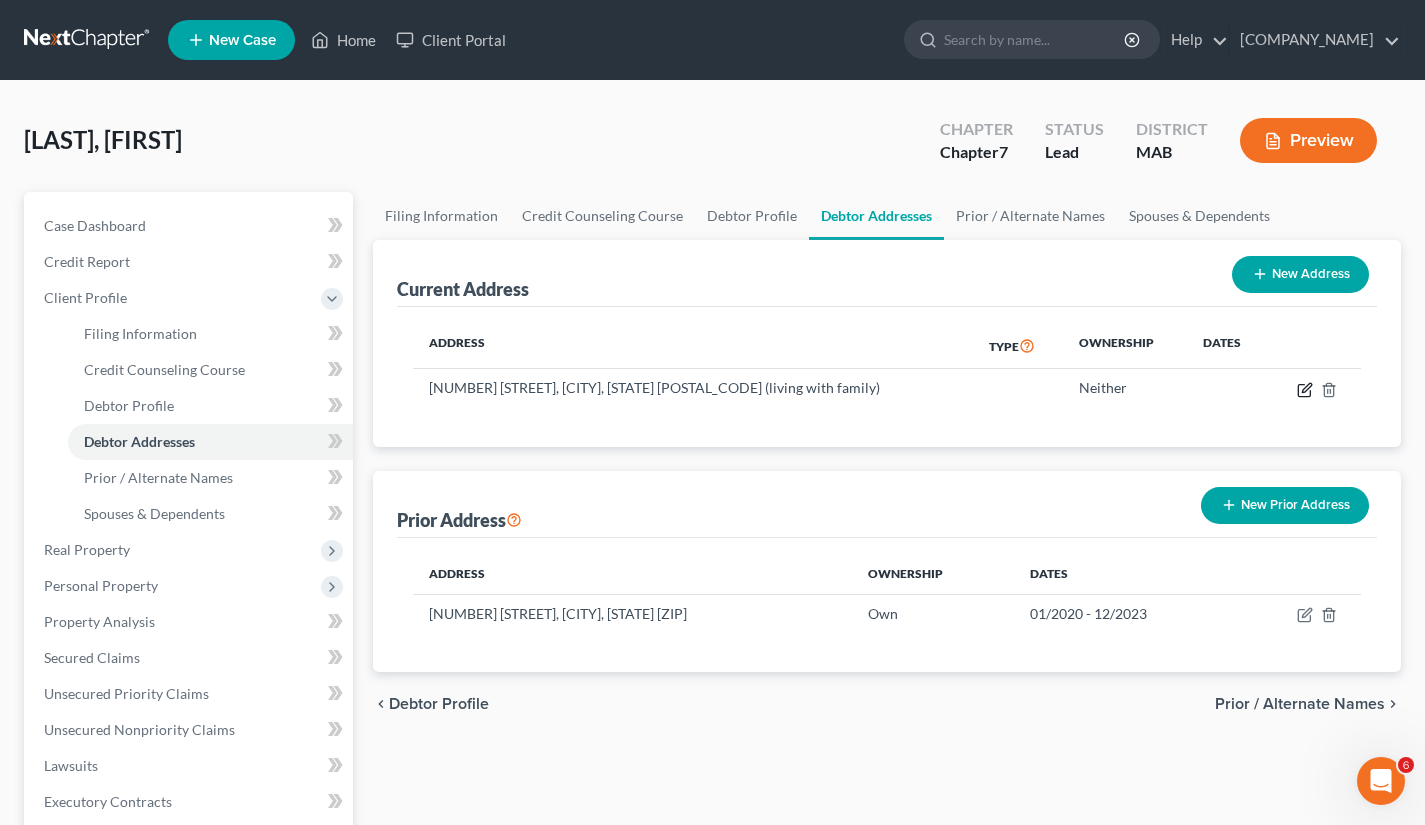 click 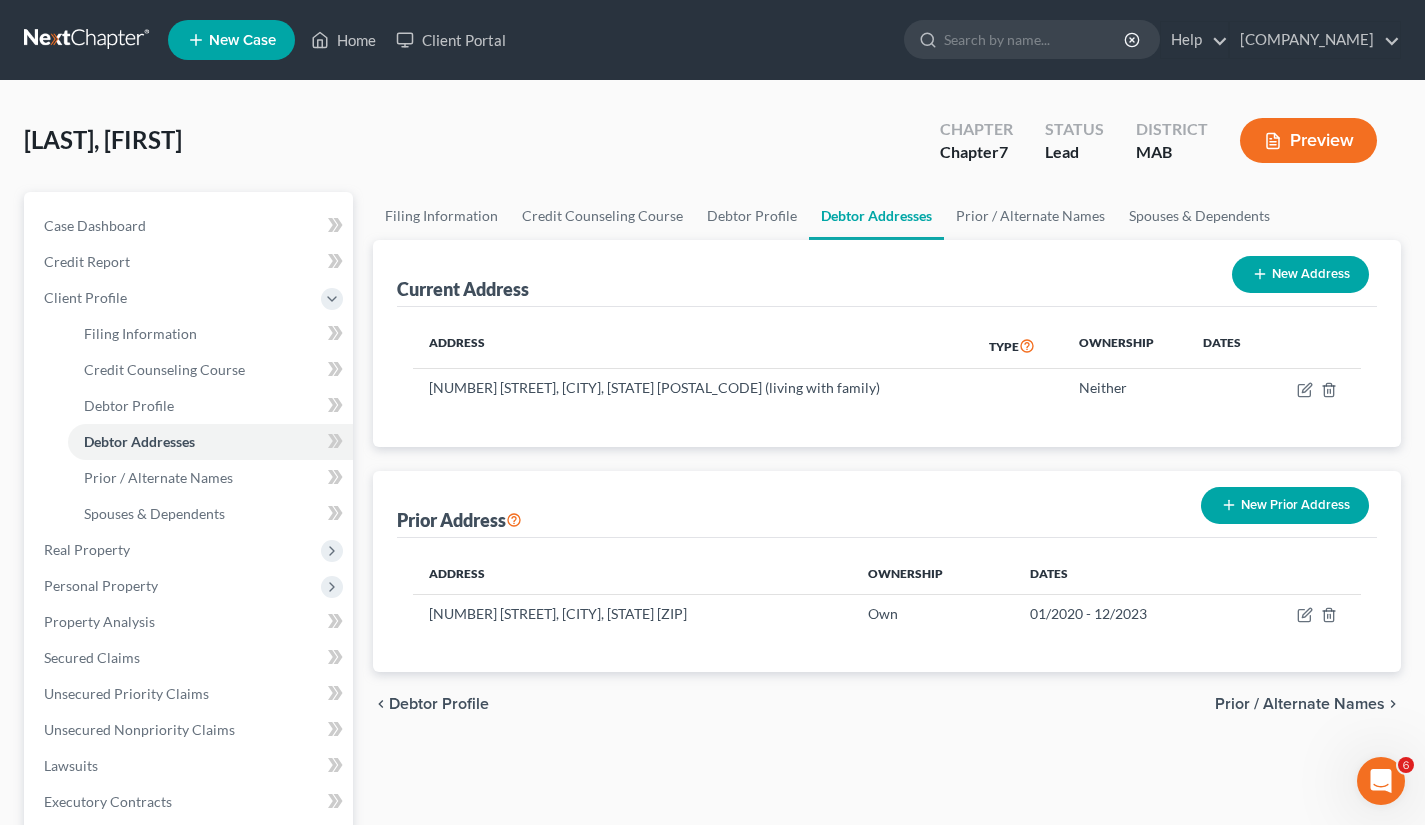 select on "22" 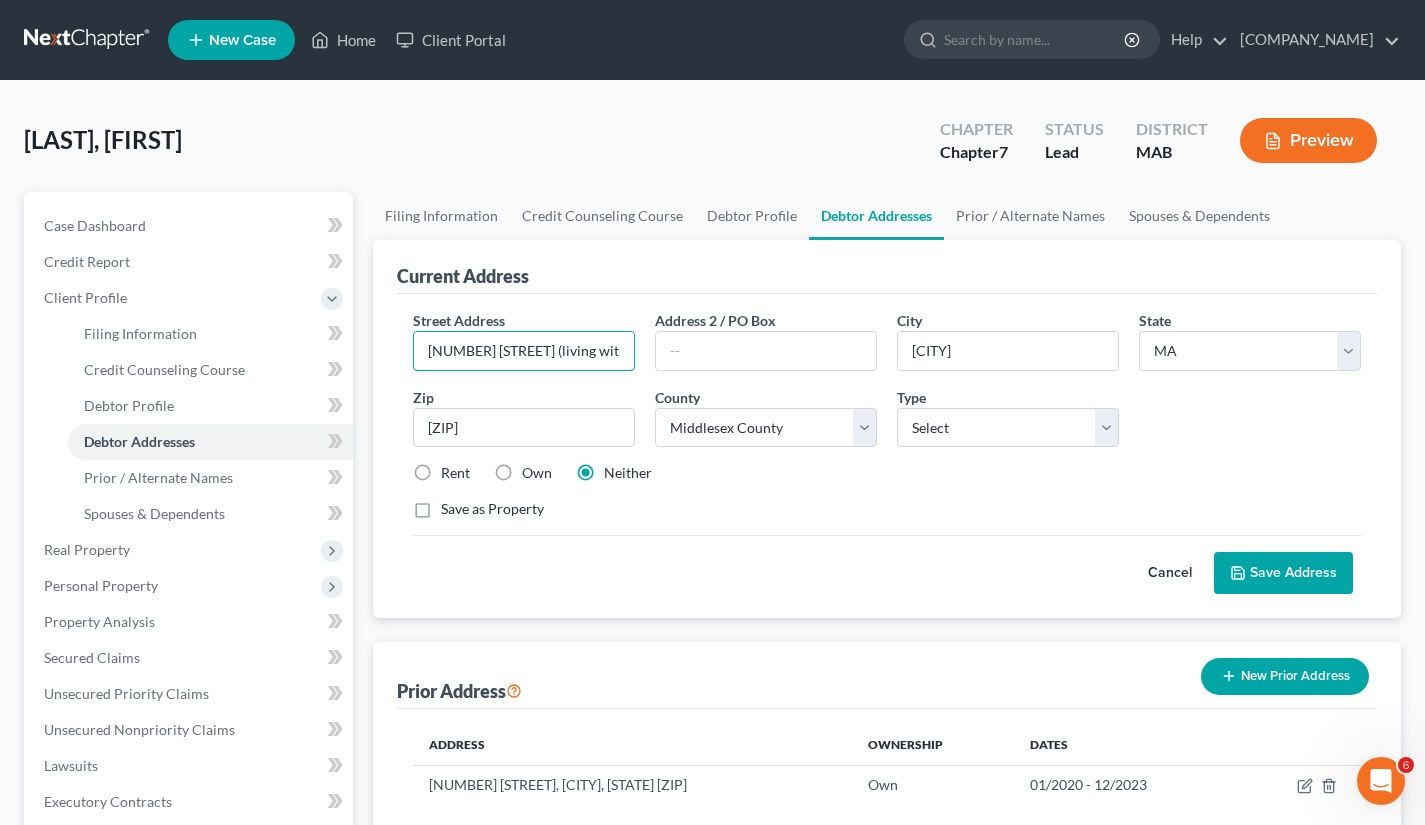 scroll, scrollTop: 0, scrollLeft: 3, axis: horizontal 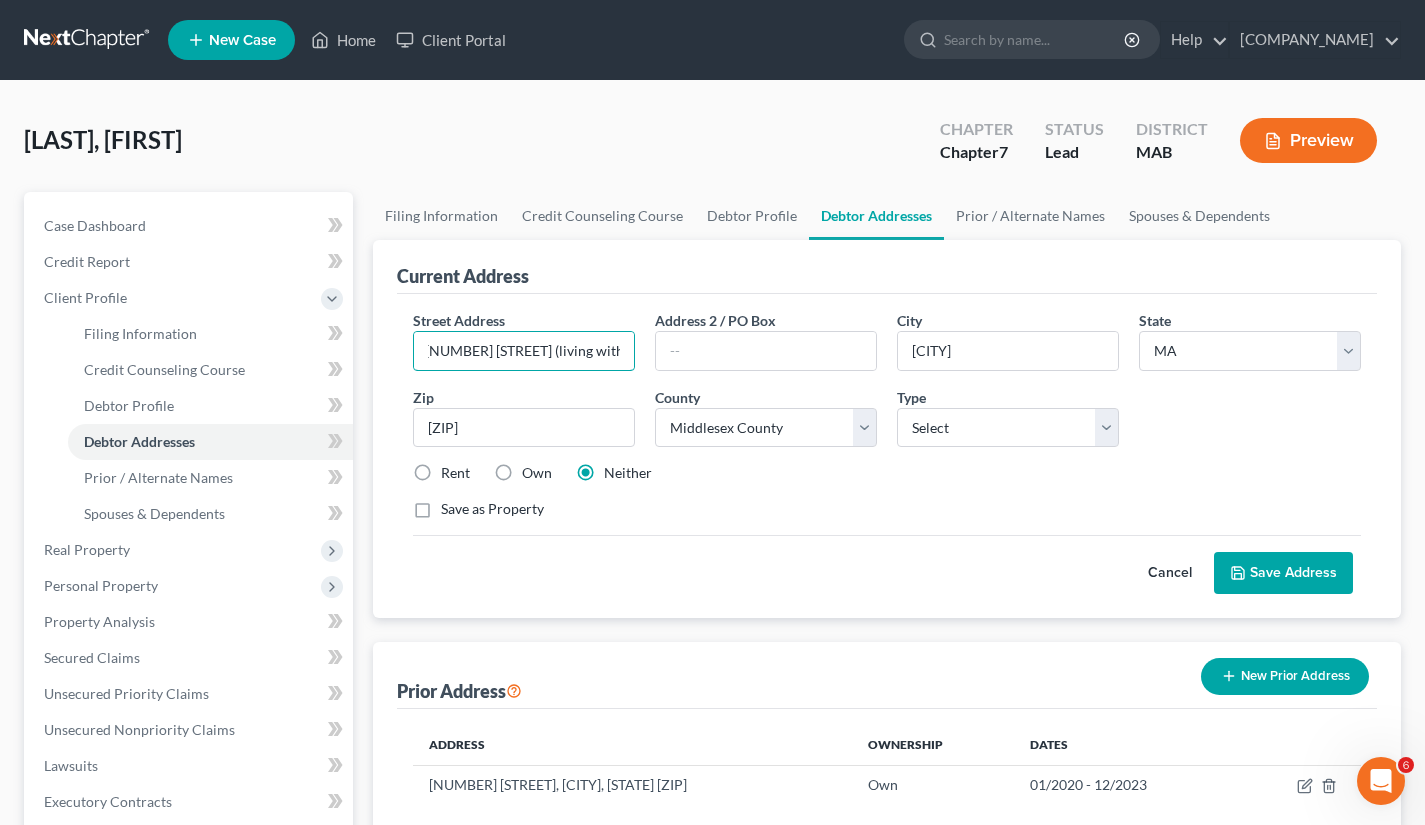 drag, startPoint x: 511, startPoint y: 349, endPoint x: 640, endPoint y: 358, distance: 129.31357 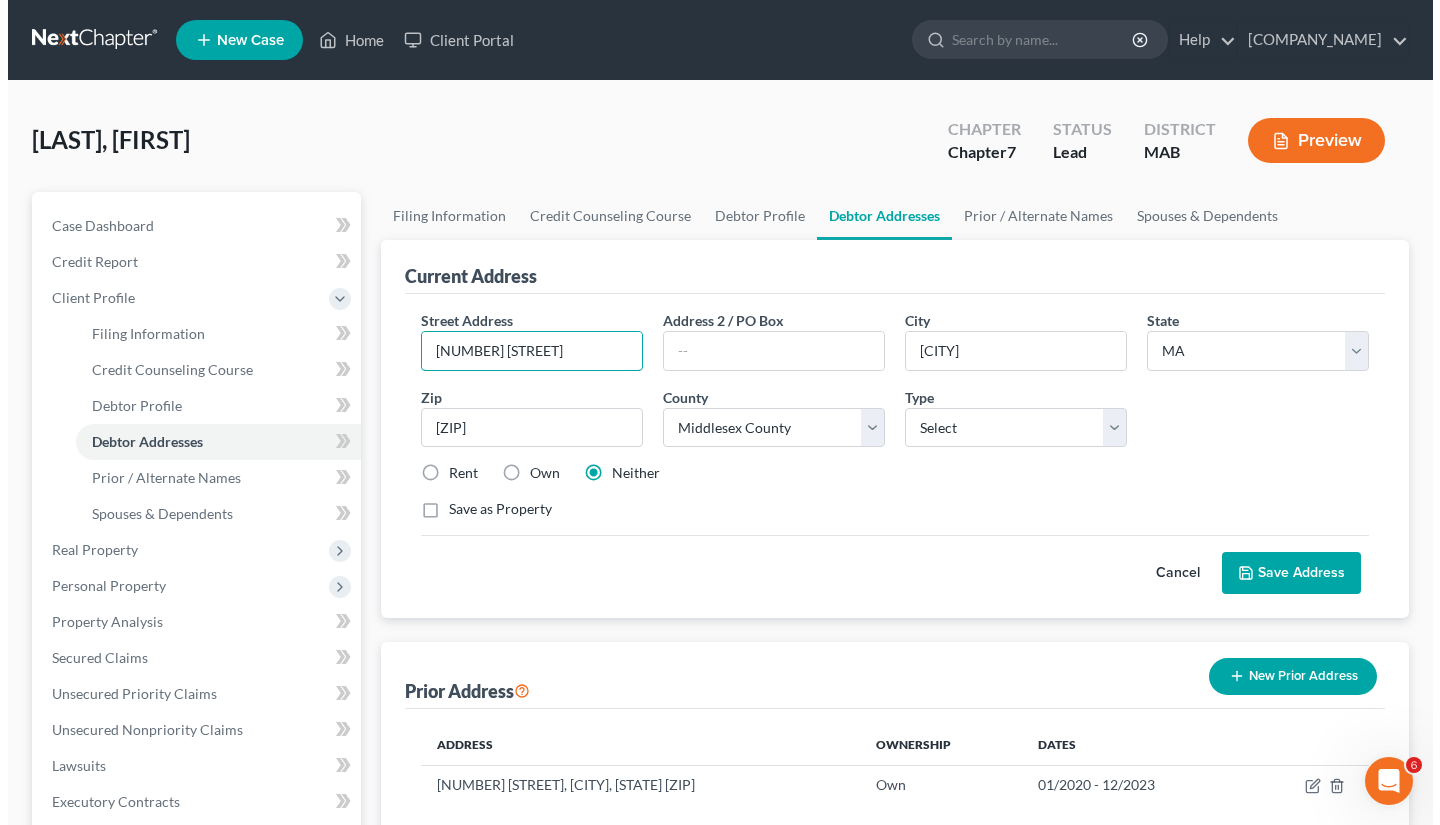 scroll, scrollTop: 0, scrollLeft: 0, axis: both 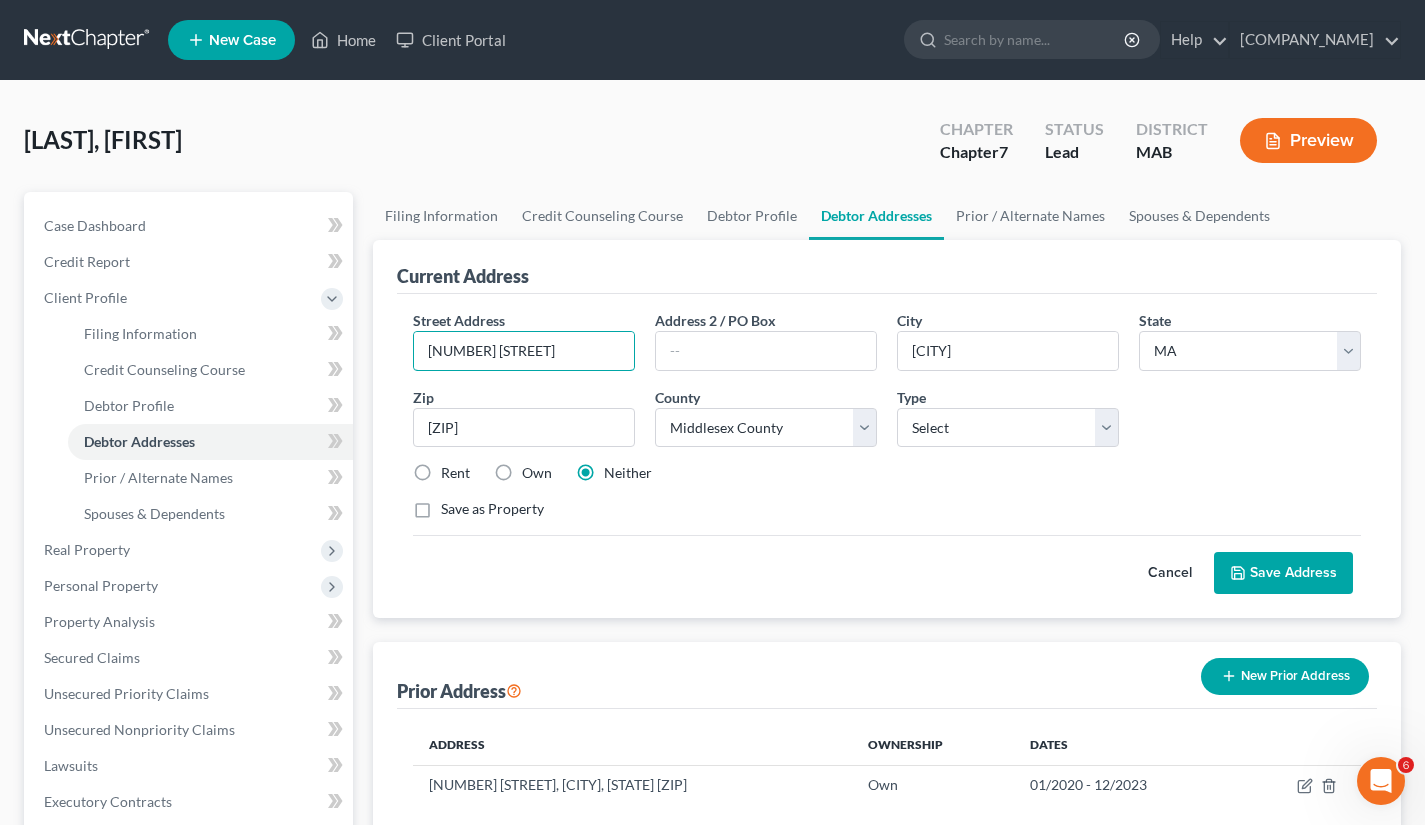 type on "[NUMBER] [STREET]" 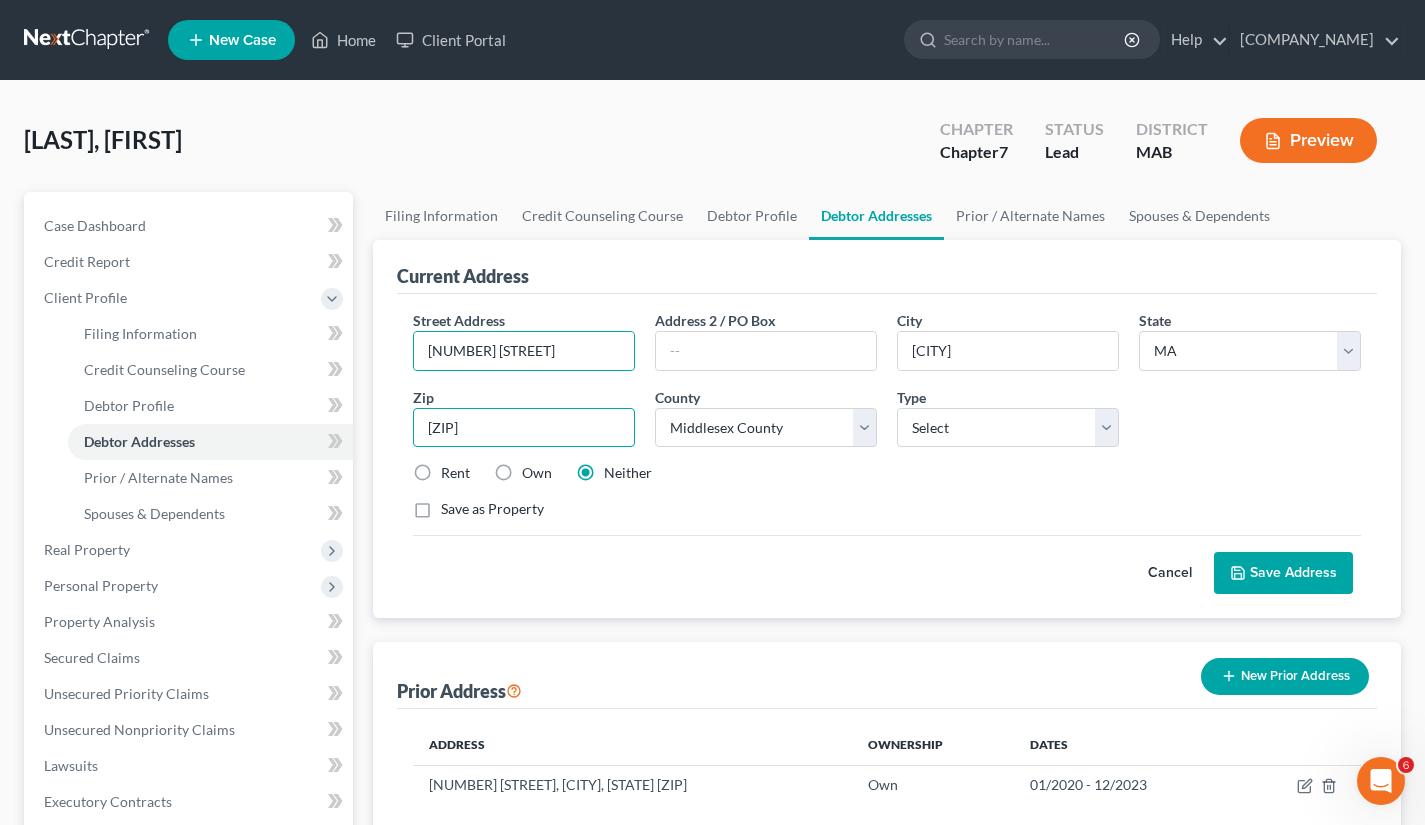 click on "[ZIP]" at bounding box center (524, 428) 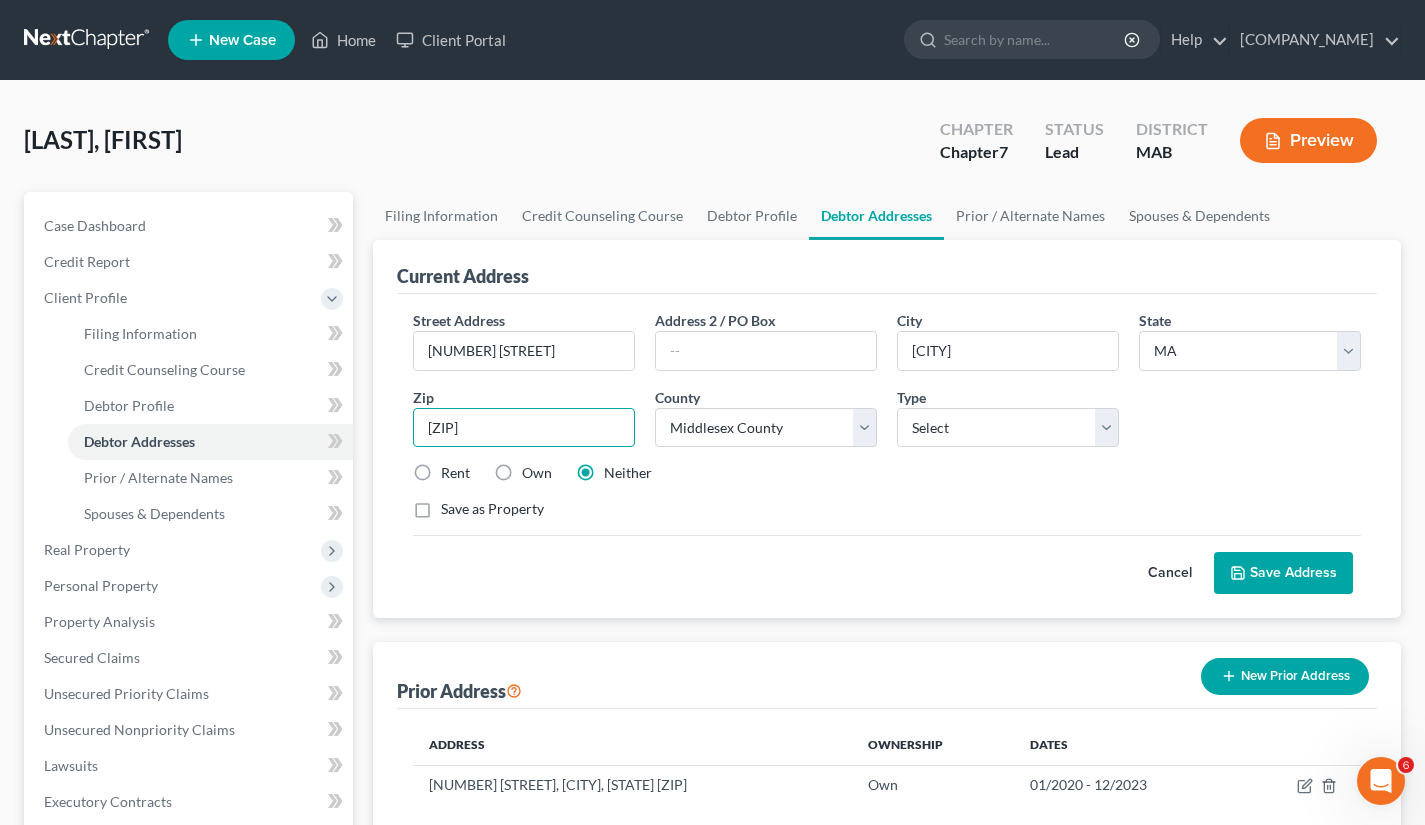 paste on "(living with family)" 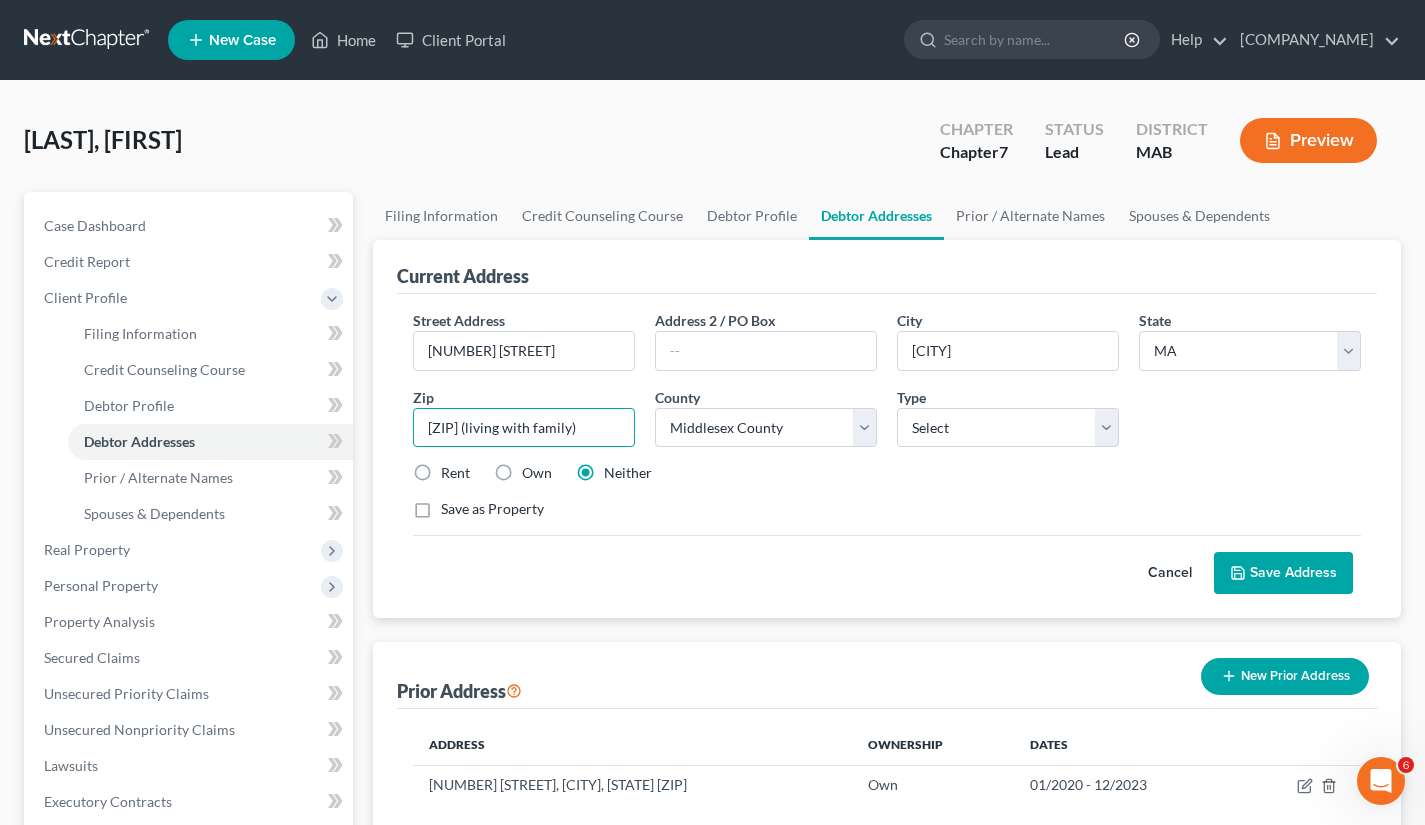 type on "[ZIP] (living with family)" 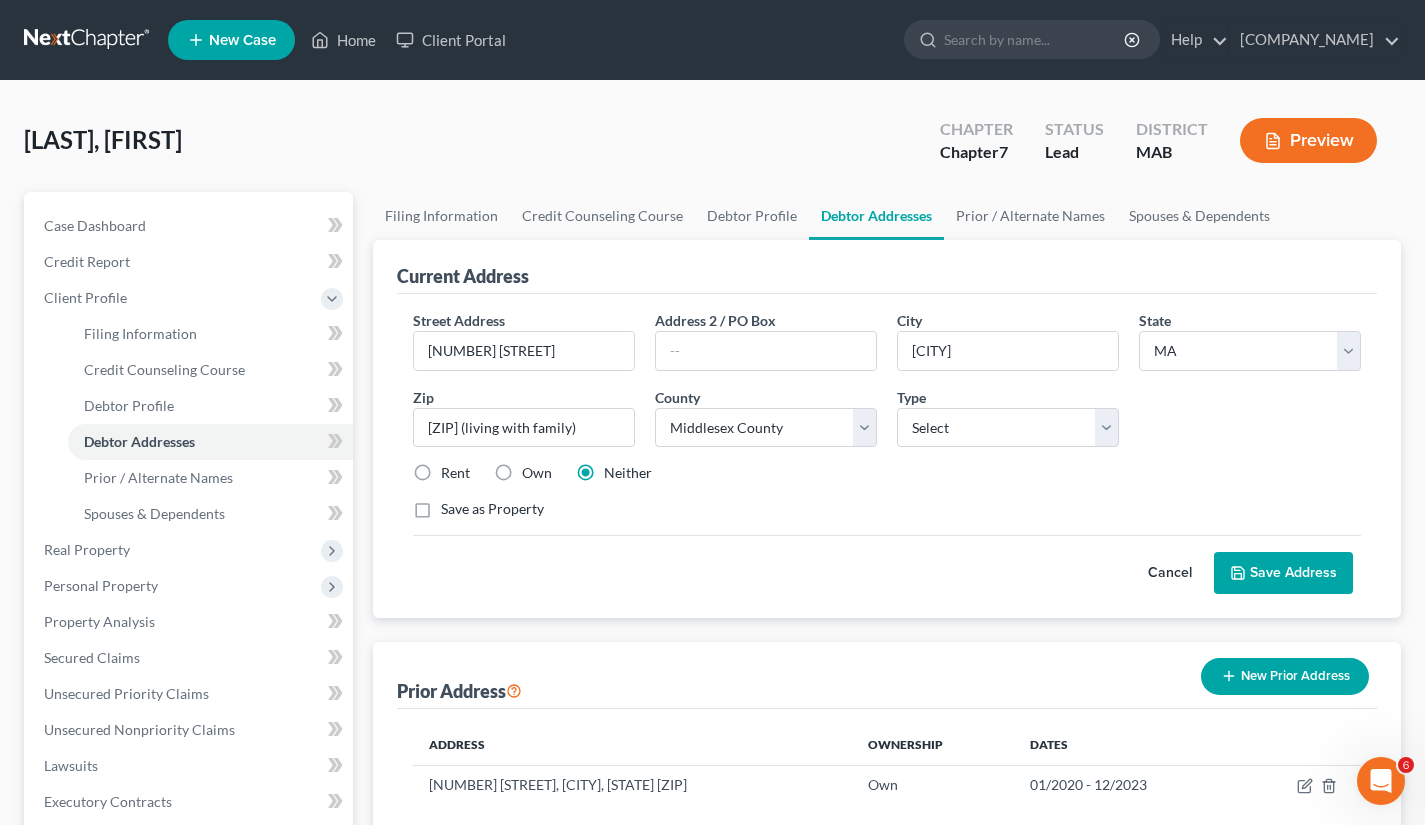 click on "Save Address" at bounding box center [1283, 573] 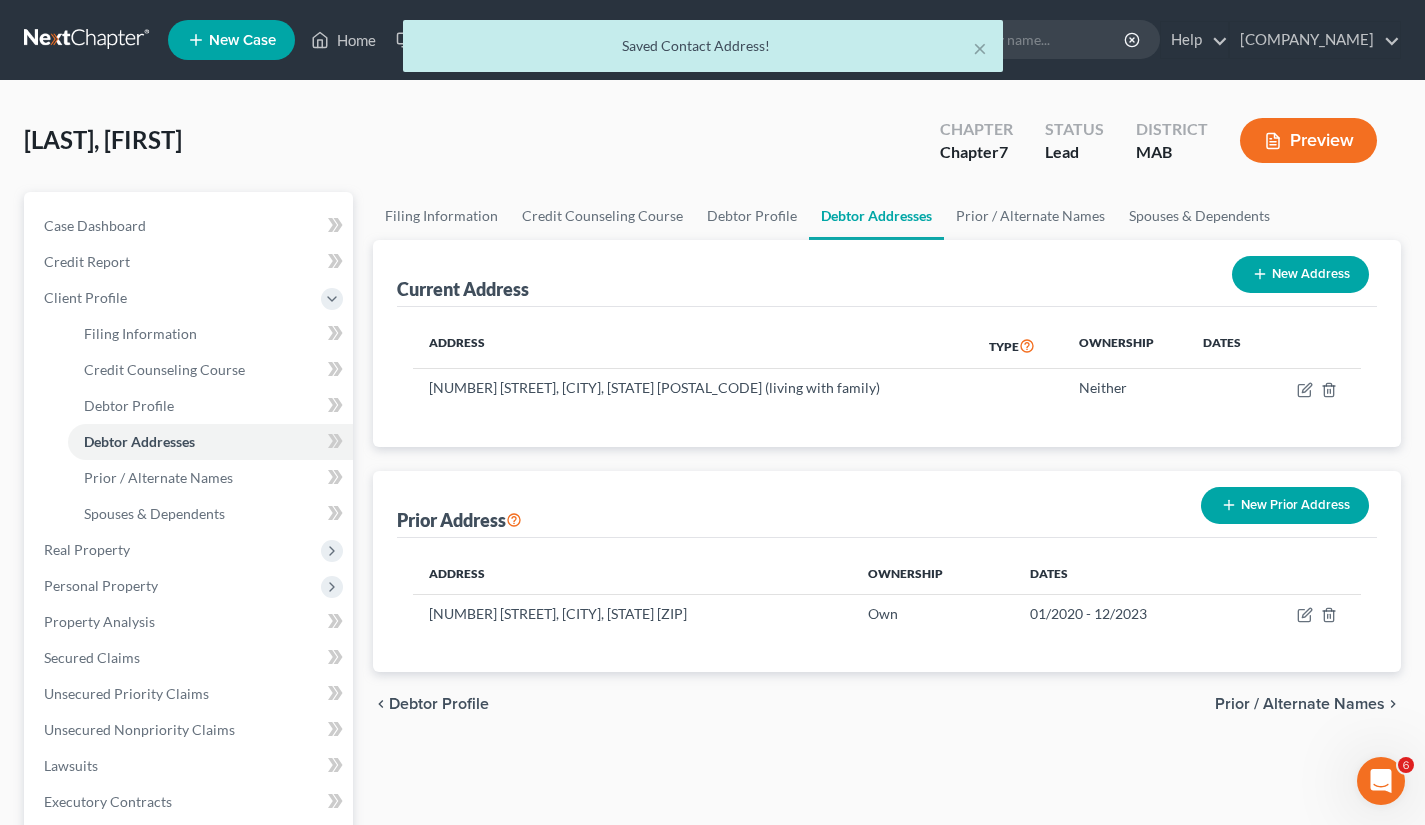 click on "Preview" at bounding box center (1308, 140) 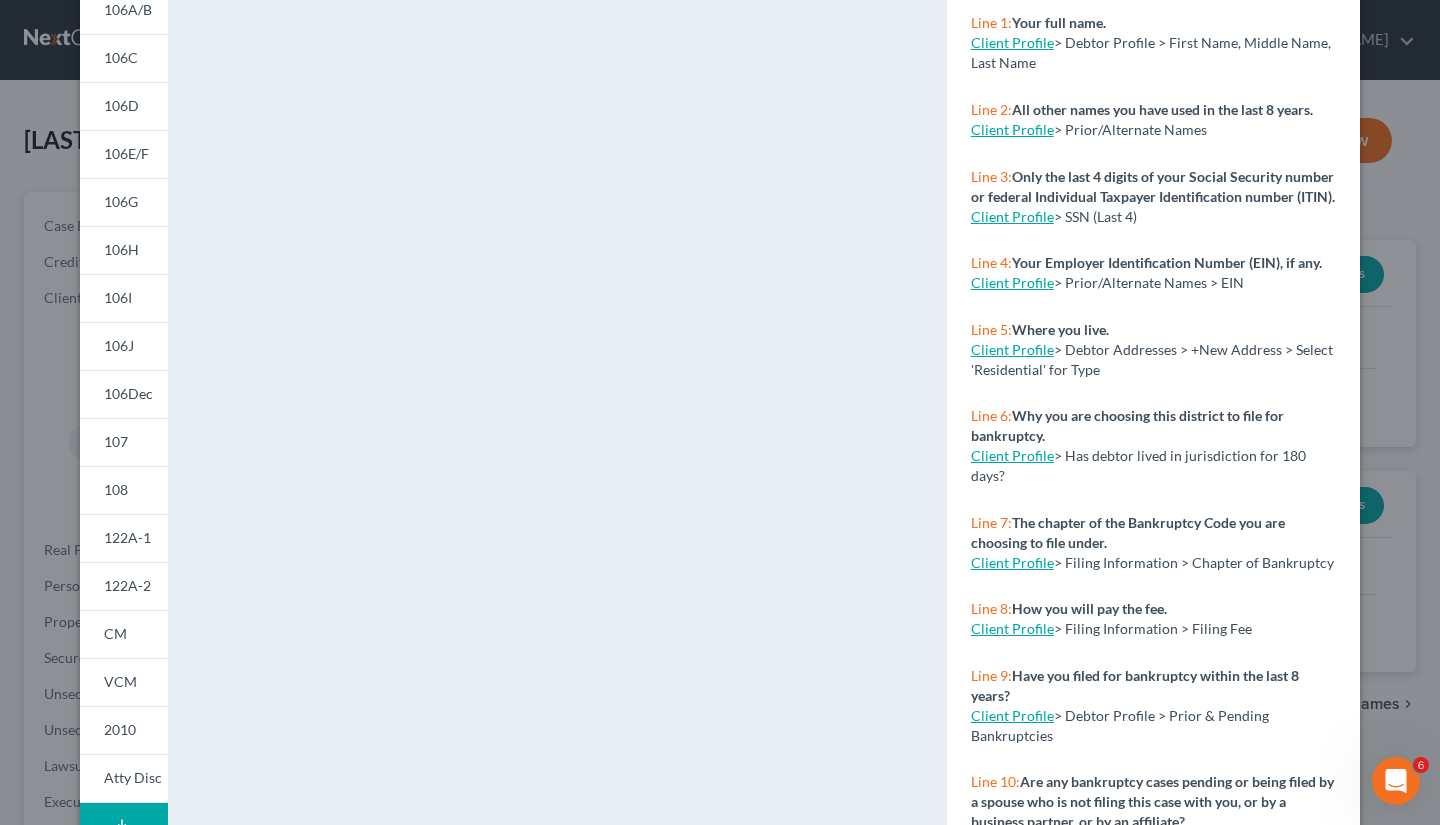 scroll, scrollTop: 302, scrollLeft: 0, axis: vertical 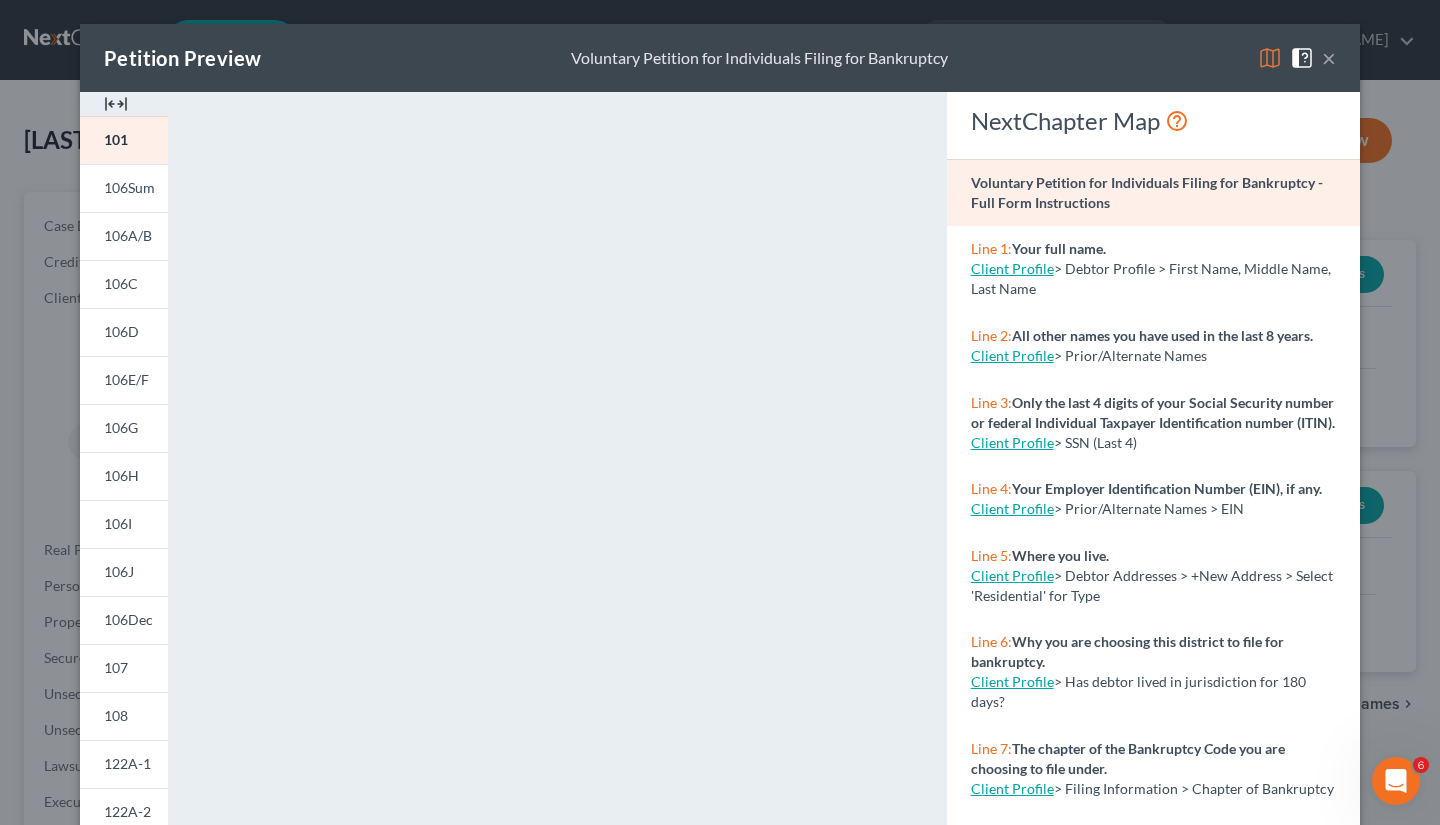 click on "×" at bounding box center (1329, 58) 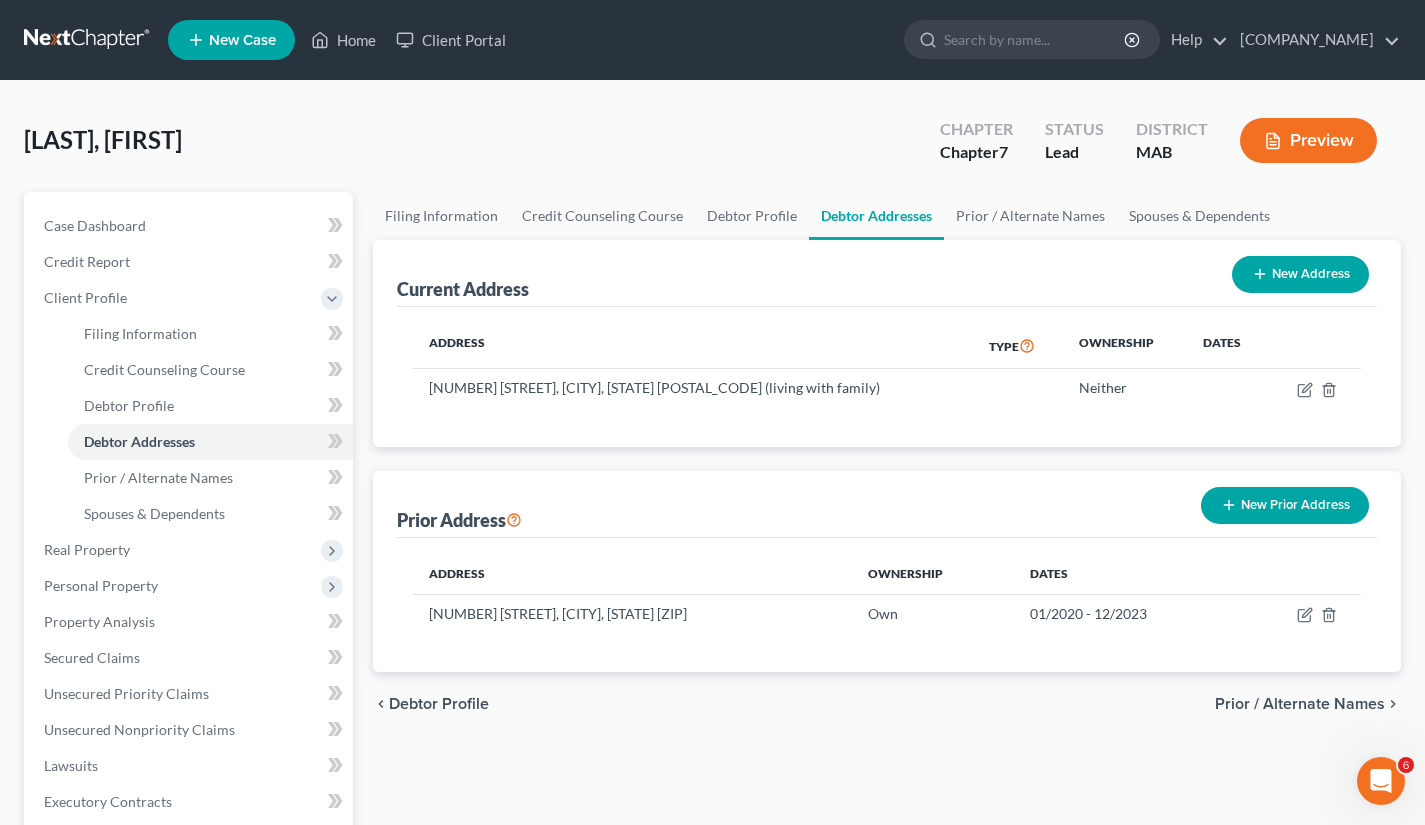 click on "Current Address New Address
Address Type  Ownership Dates [NUMBER] [STREET], [CITY], [STATE] [ZIP] (living with family) Neither
Prior Address  New Prior Address Address Ownership Dates [NUMBER] [STREET], [CITY], [STATE] Own 01/2020 - 12/2023
chevron_left
Debtor Profile
Prior / Alternate Names
chevron_right" at bounding box center (887, 697) 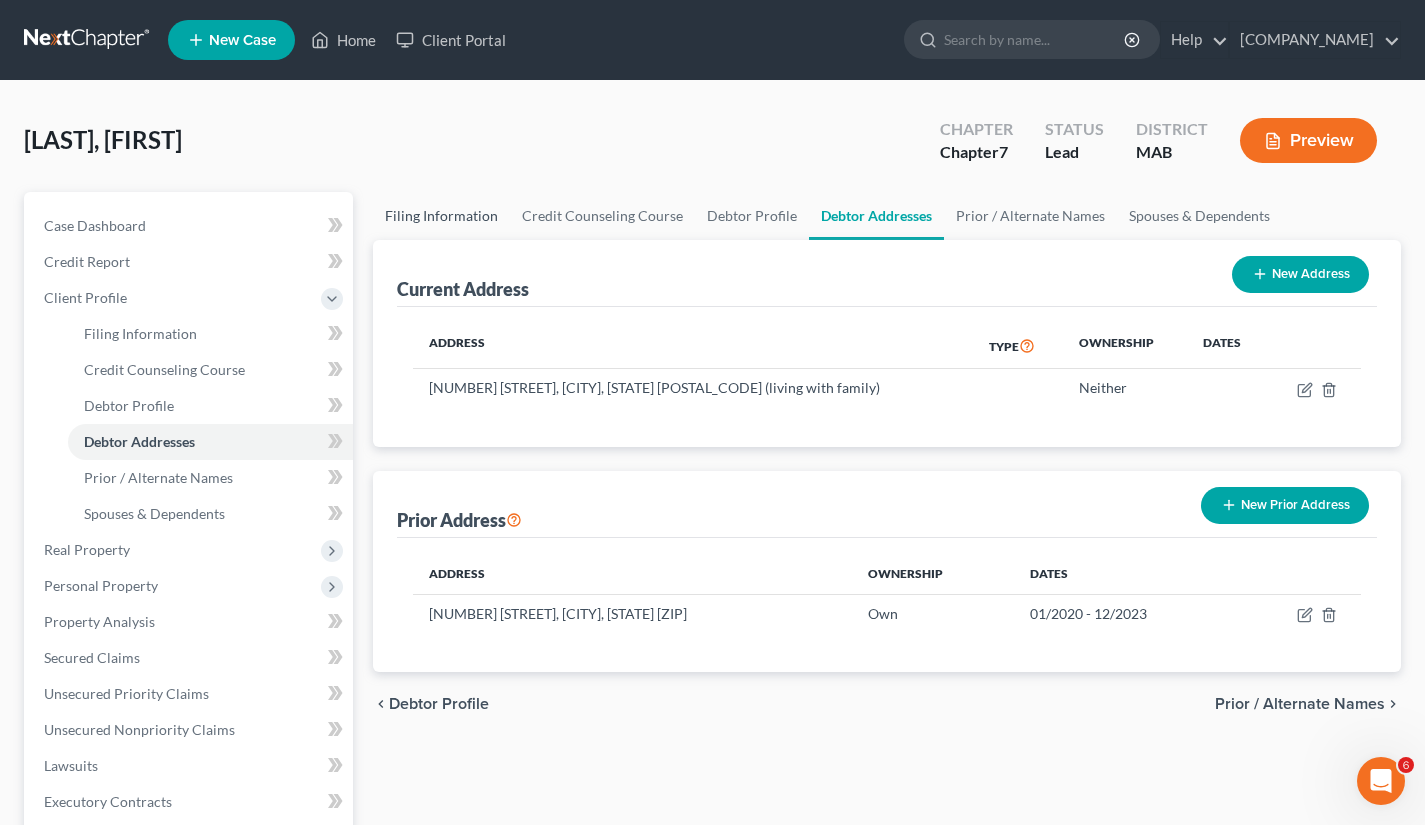 click on "Filing Information" at bounding box center [441, 216] 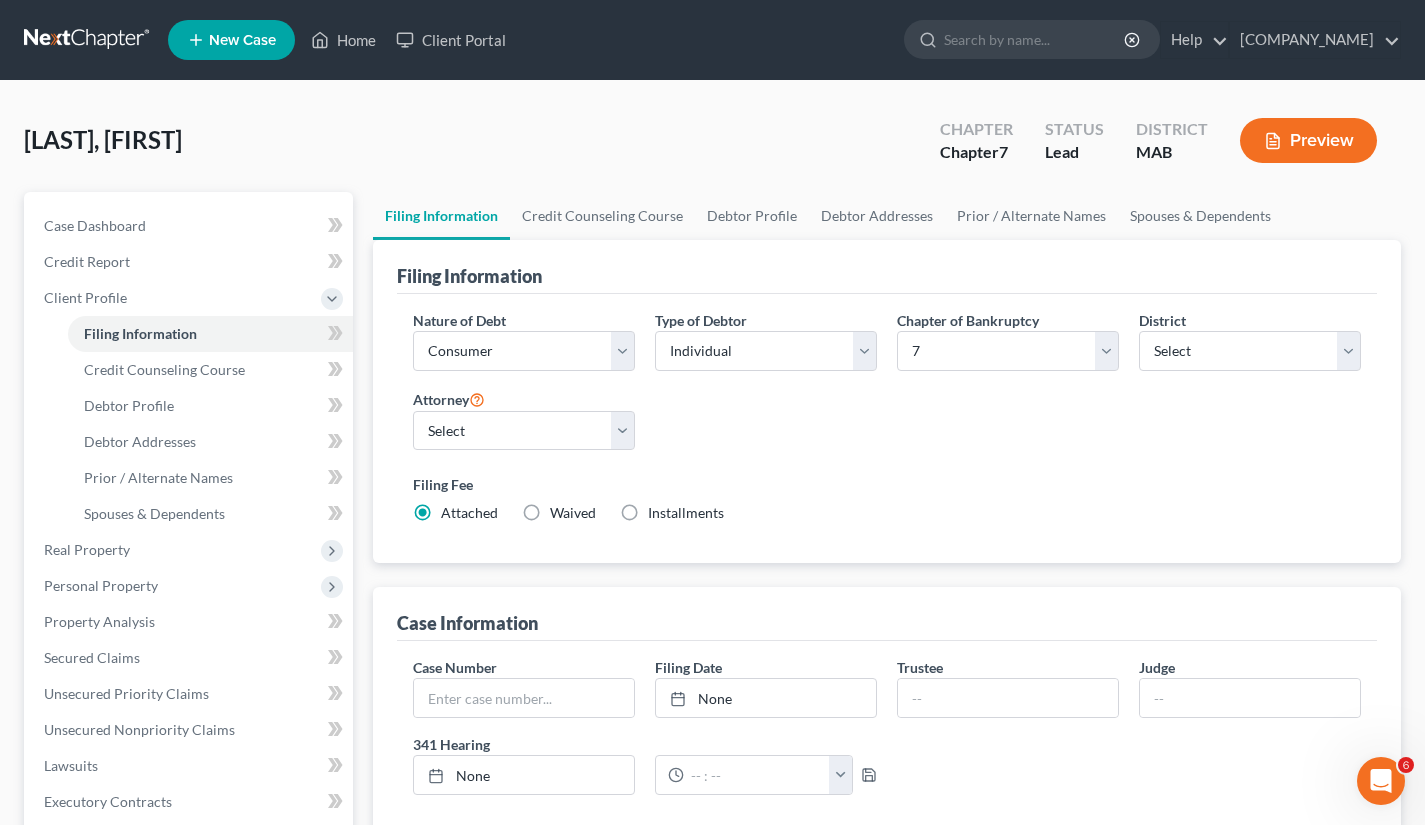 click on "Client Profile" at bounding box center (85, 297) 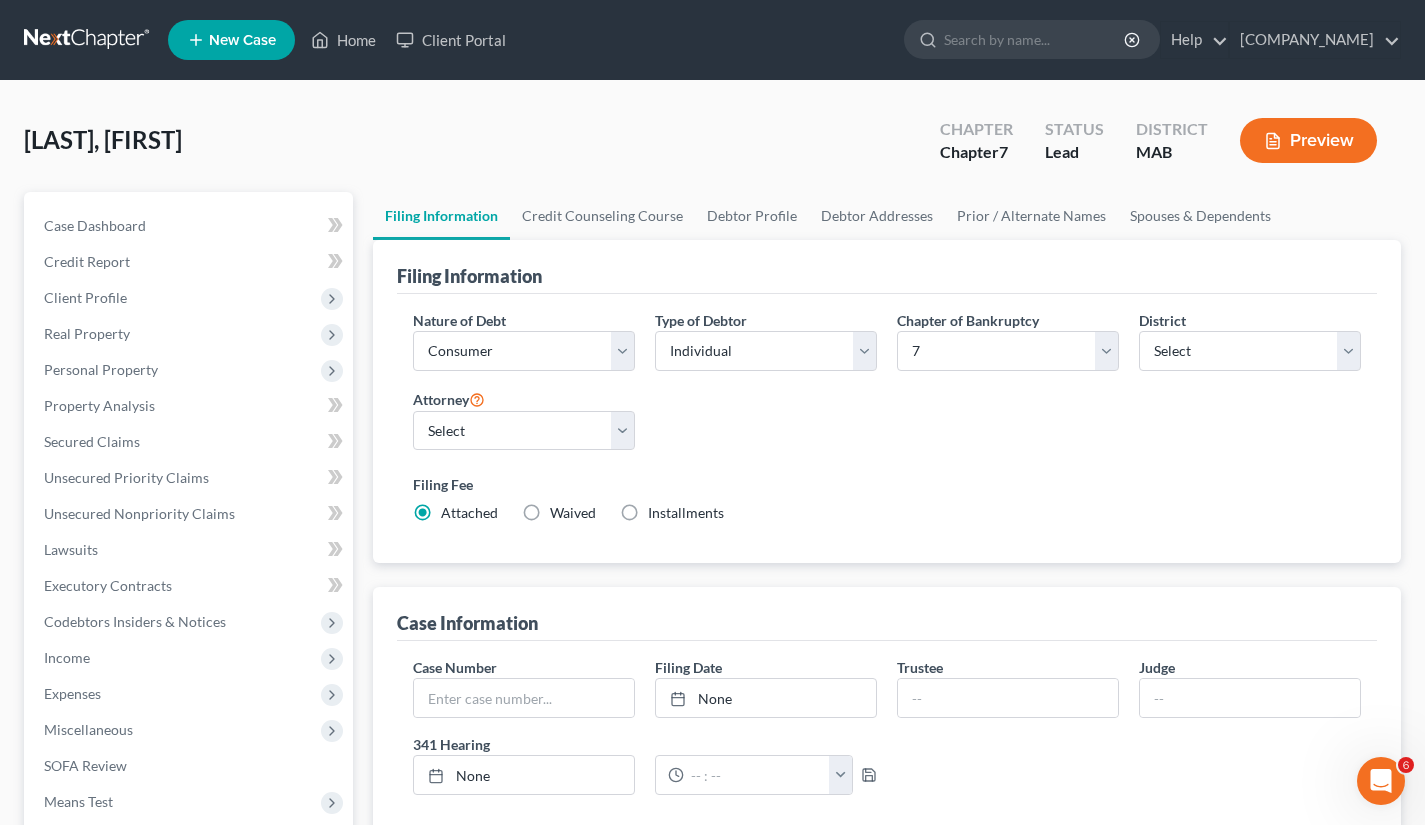 click on "Preview" at bounding box center [1308, 140] 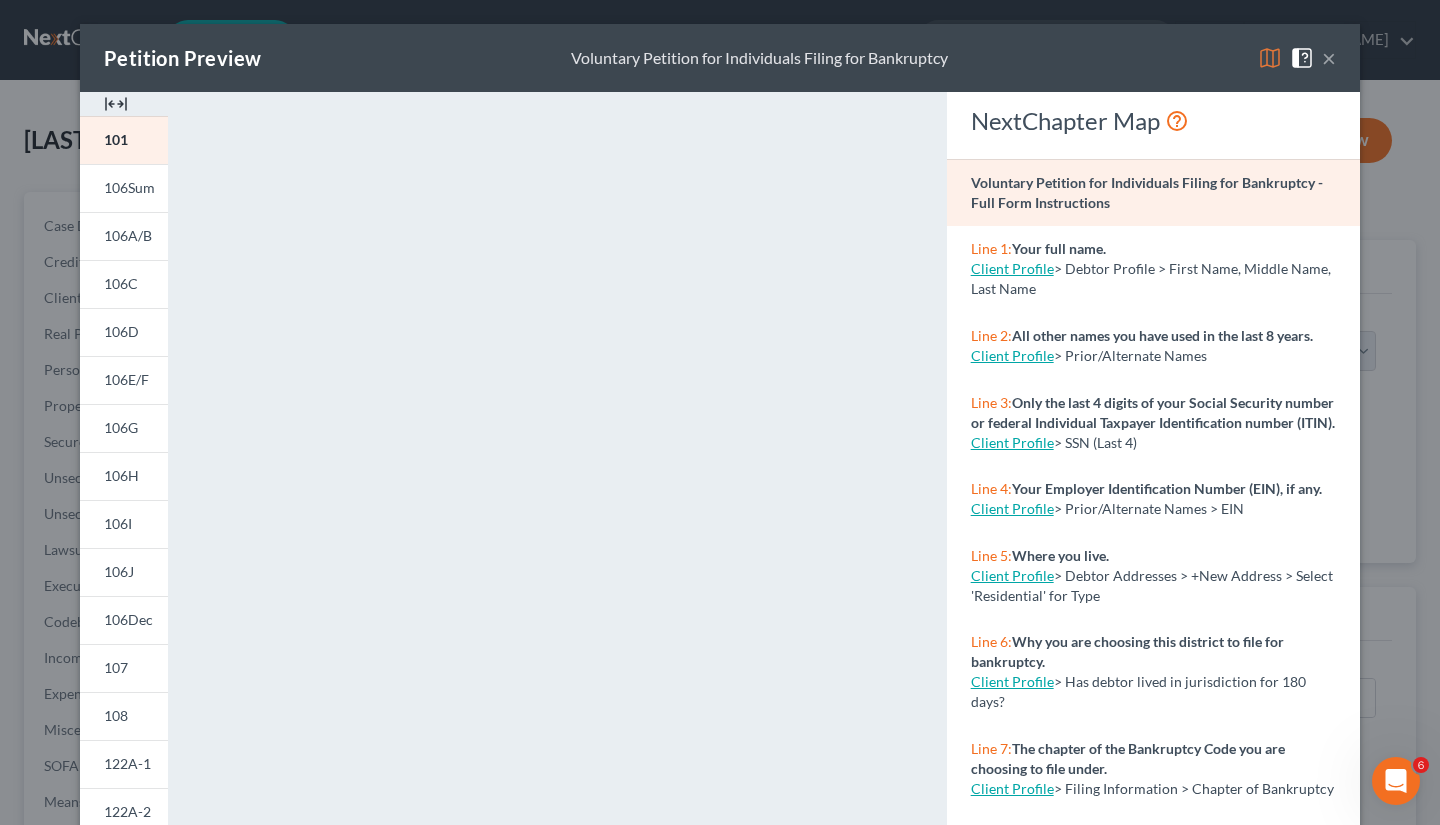 click on "Client Profile" at bounding box center (1012, 575) 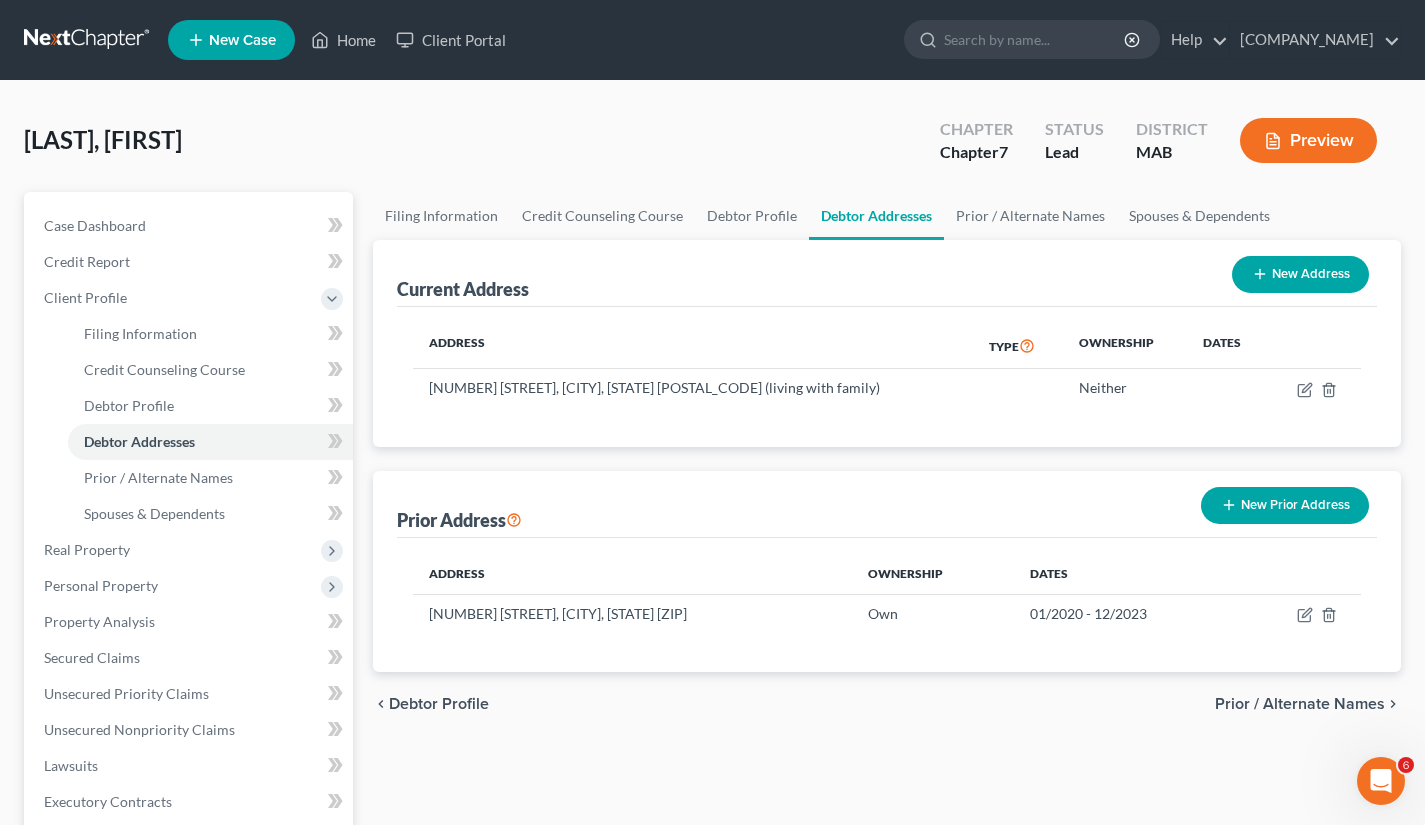 click on "Real Property" at bounding box center [87, 549] 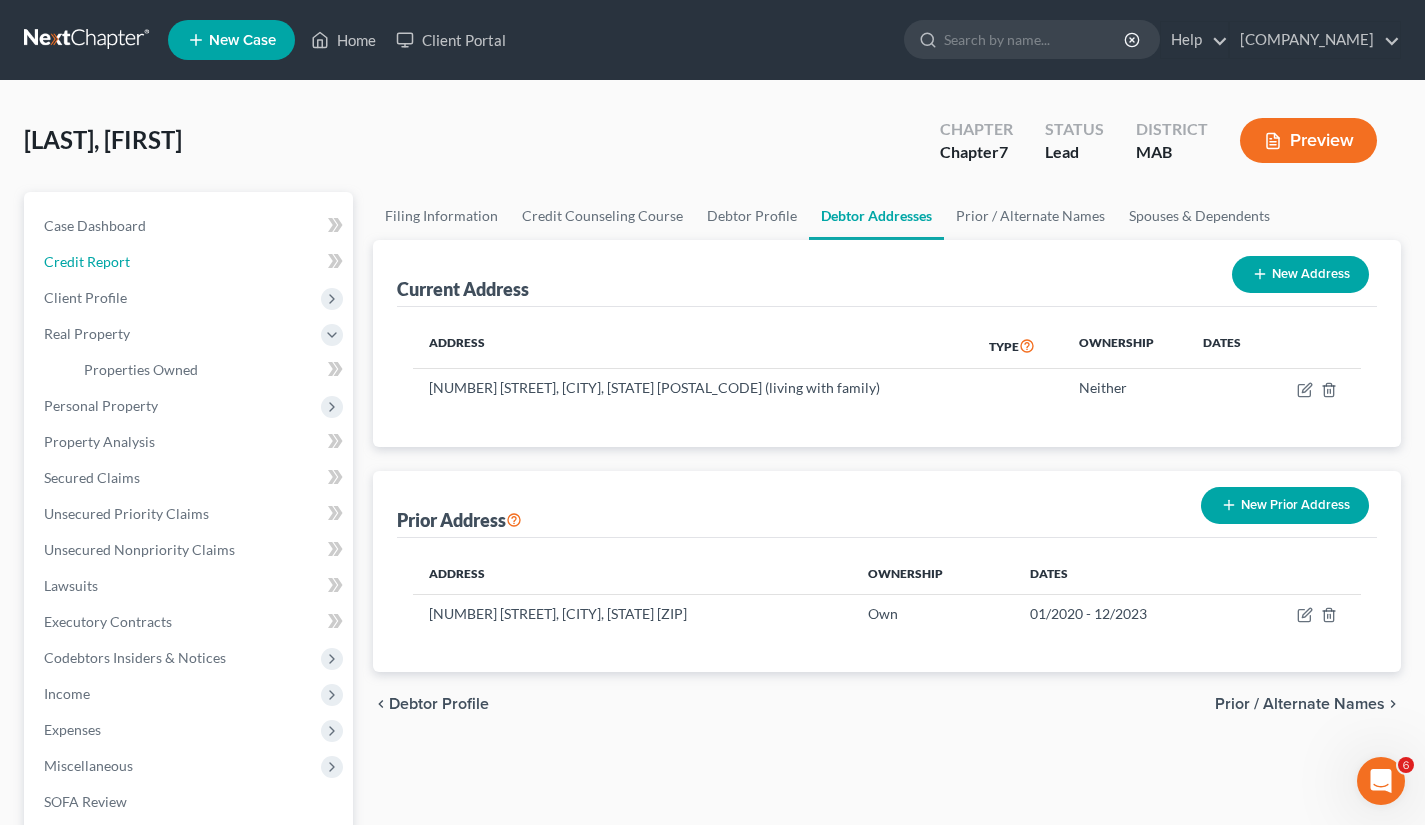 click on "Credit Report" at bounding box center (87, 261) 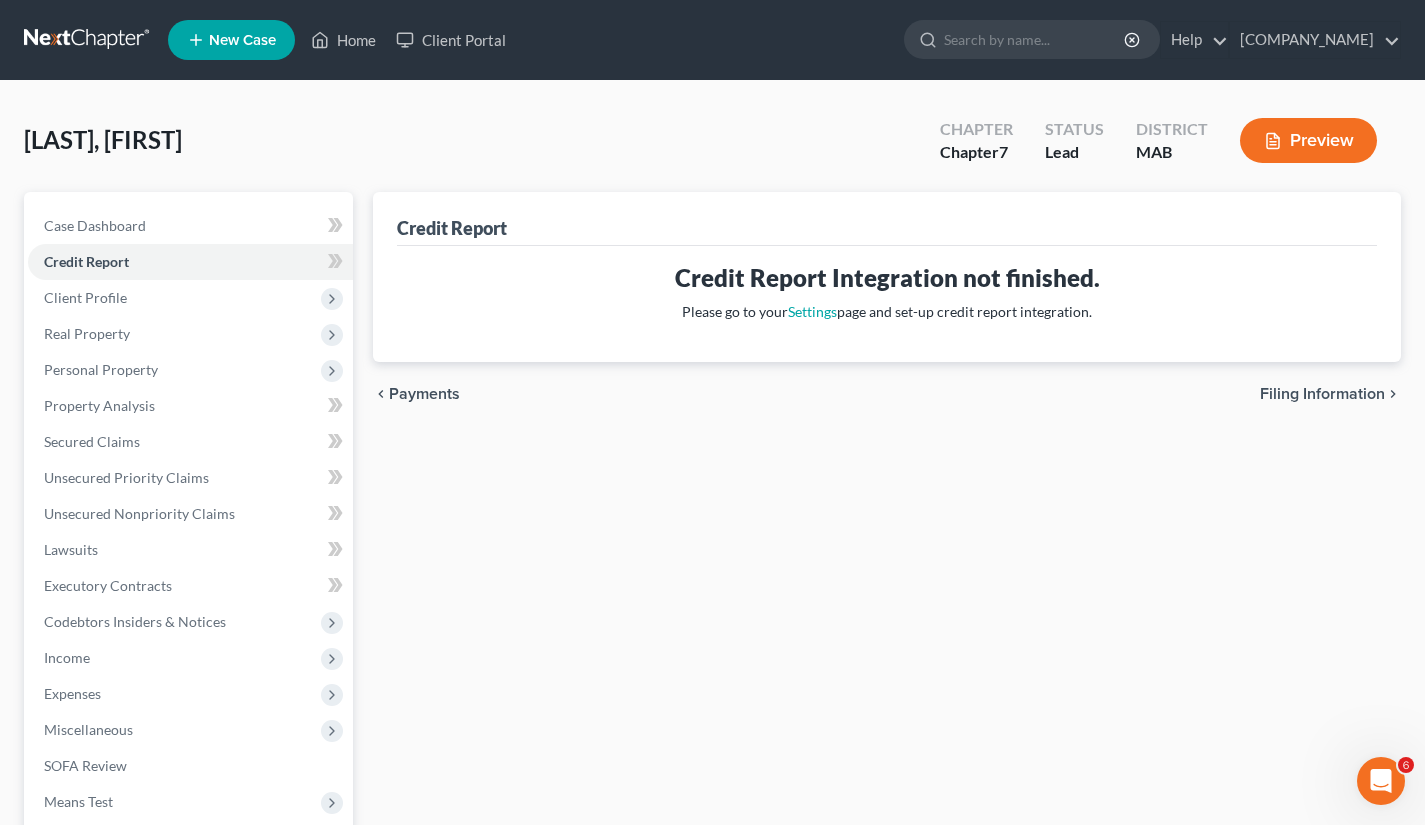 click on "Client Profile" at bounding box center [190, 298] 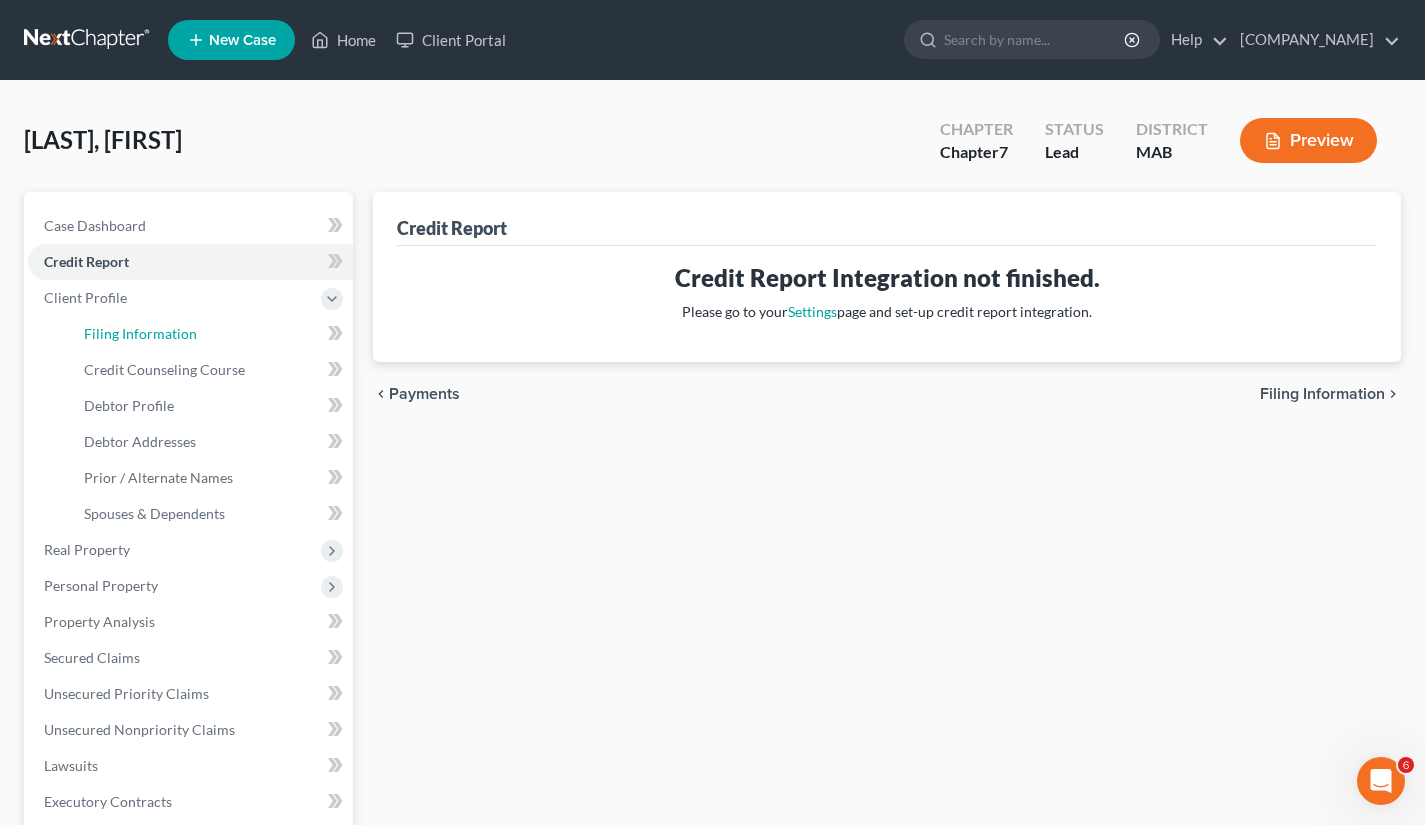 click on "Filing Information" at bounding box center [140, 333] 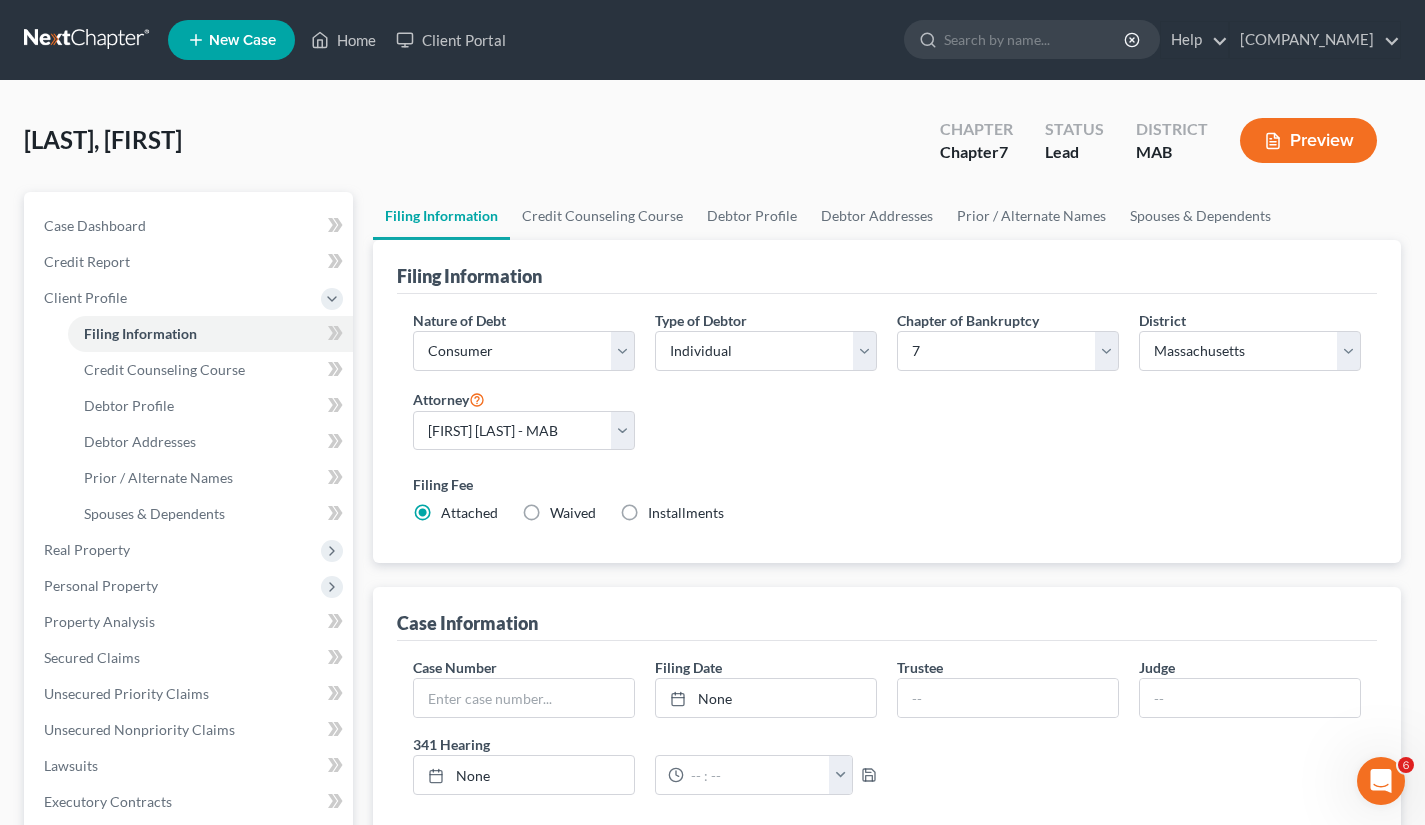 click on "Preview" at bounding box center (1308, 140) 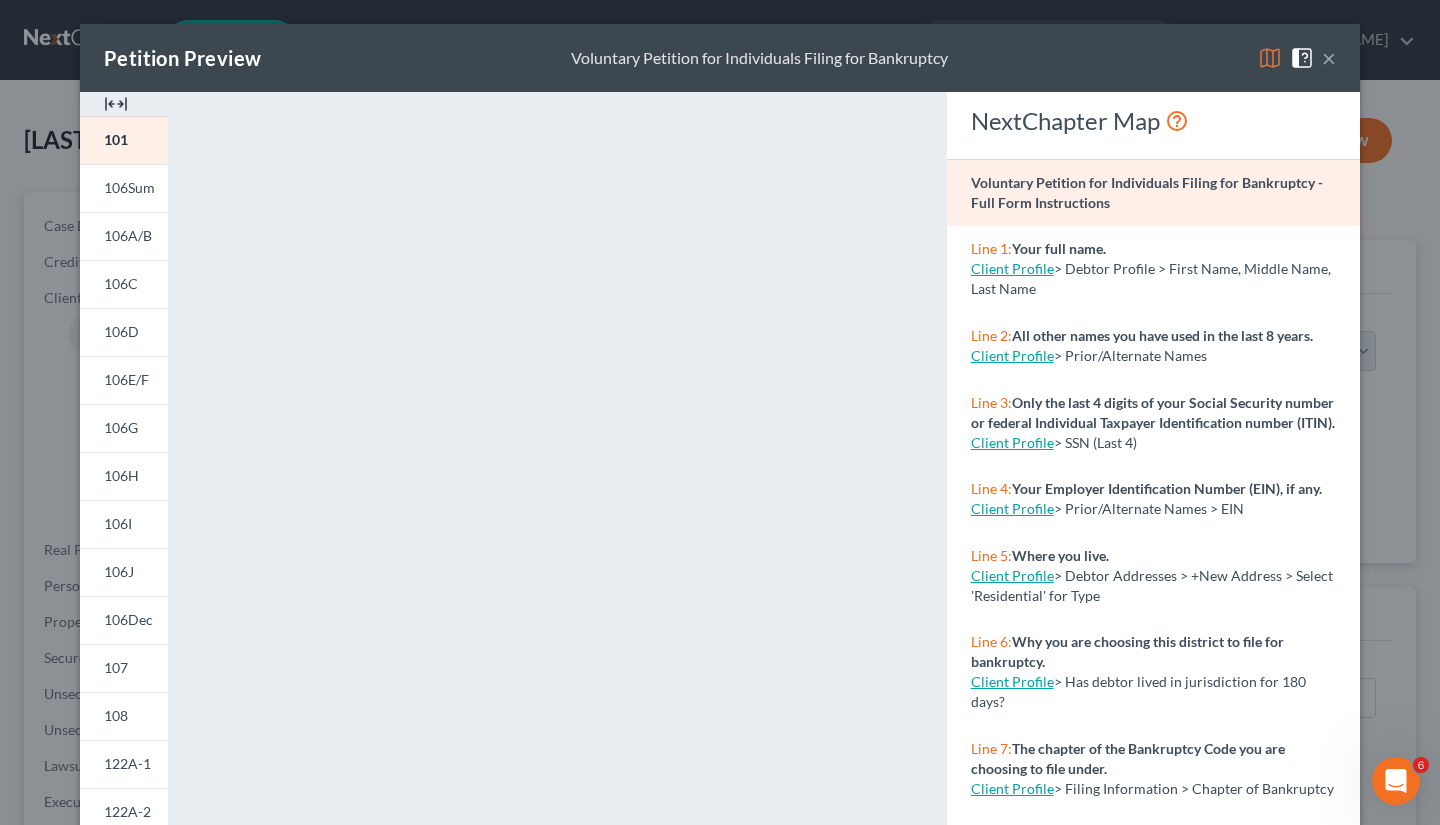 click on "×" at bounding box center (1329, 58) 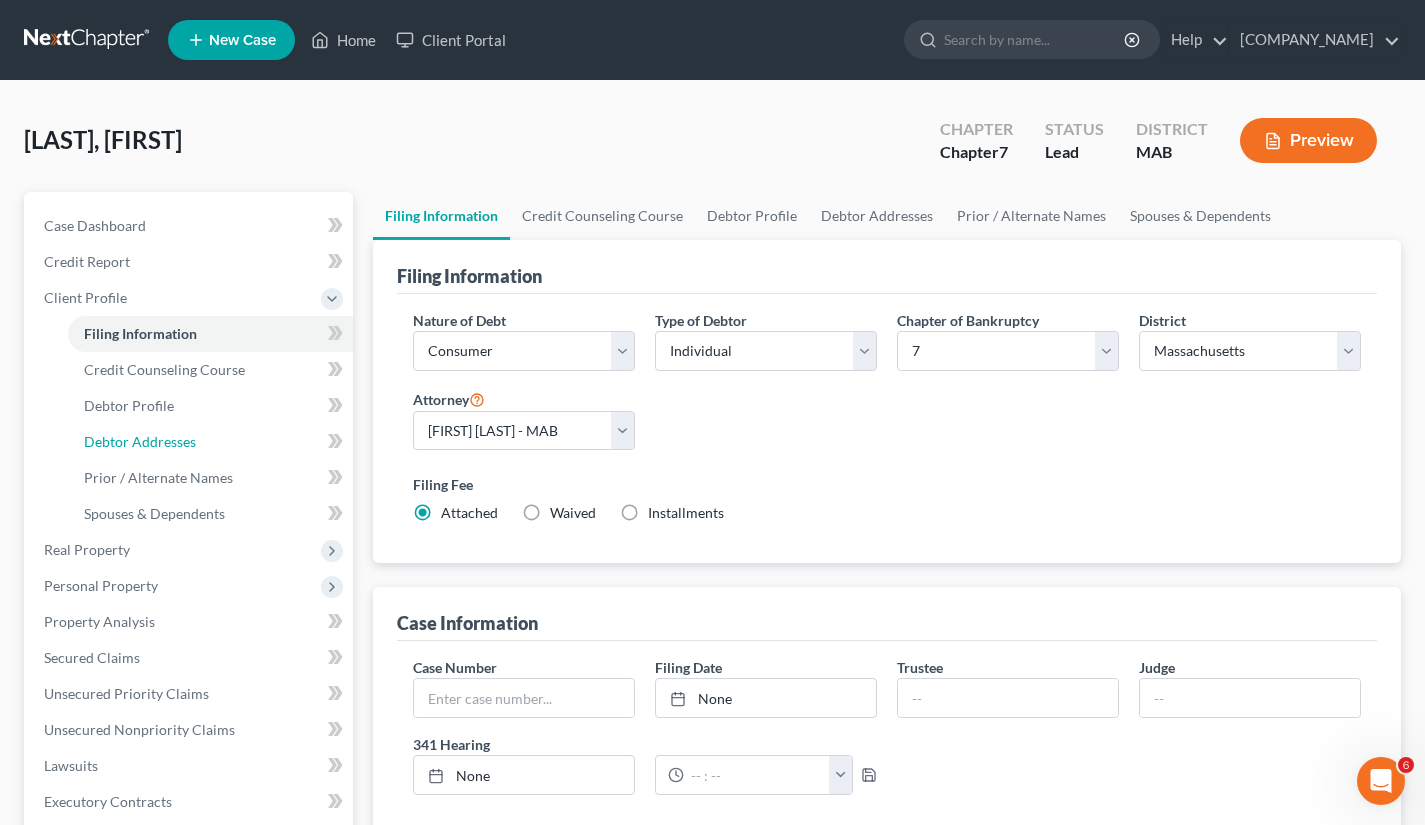 click on "Debtor Addresses" at bounding box center (140, 441) 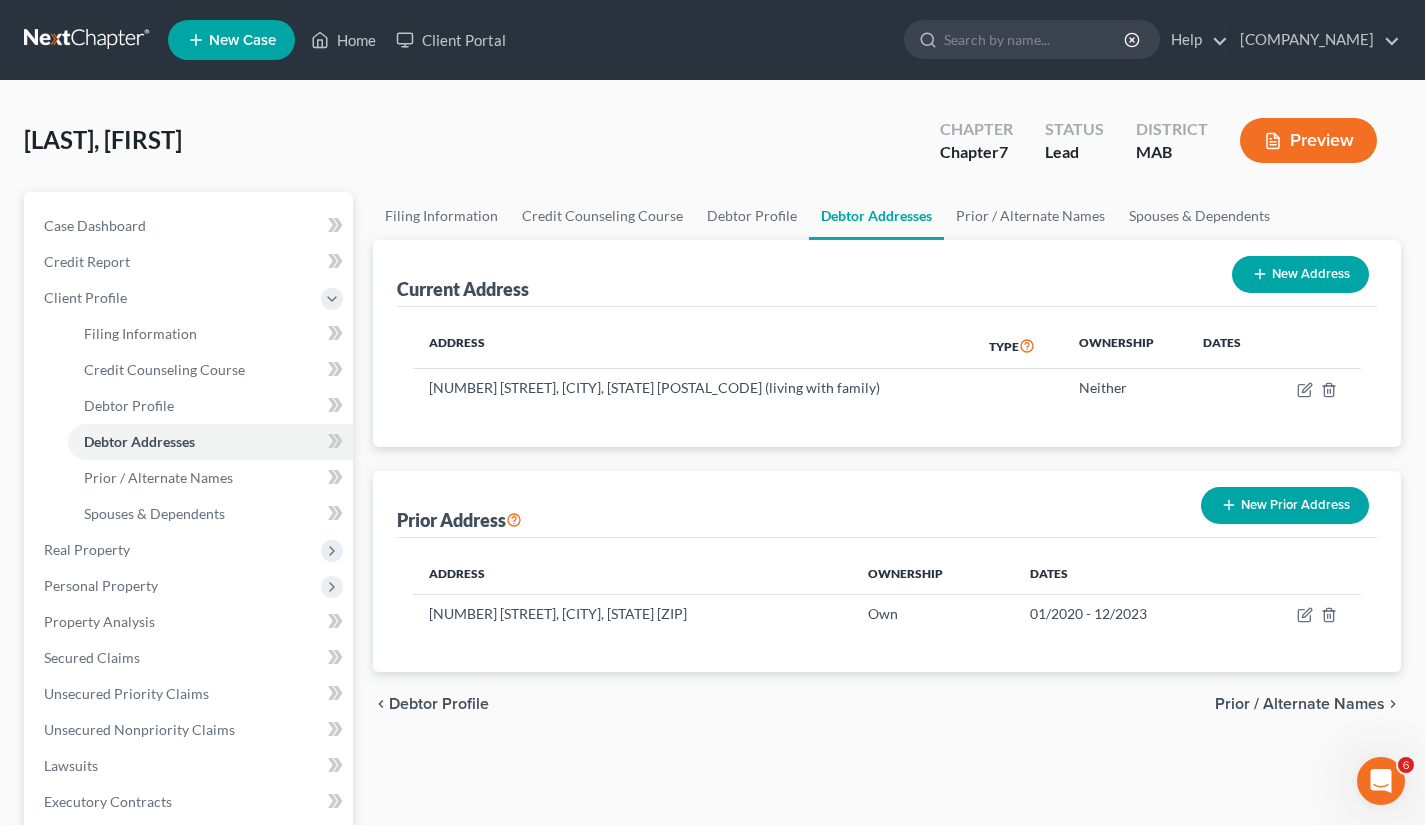 click on "Debtor Addresses" at bounding box center (139, 441) 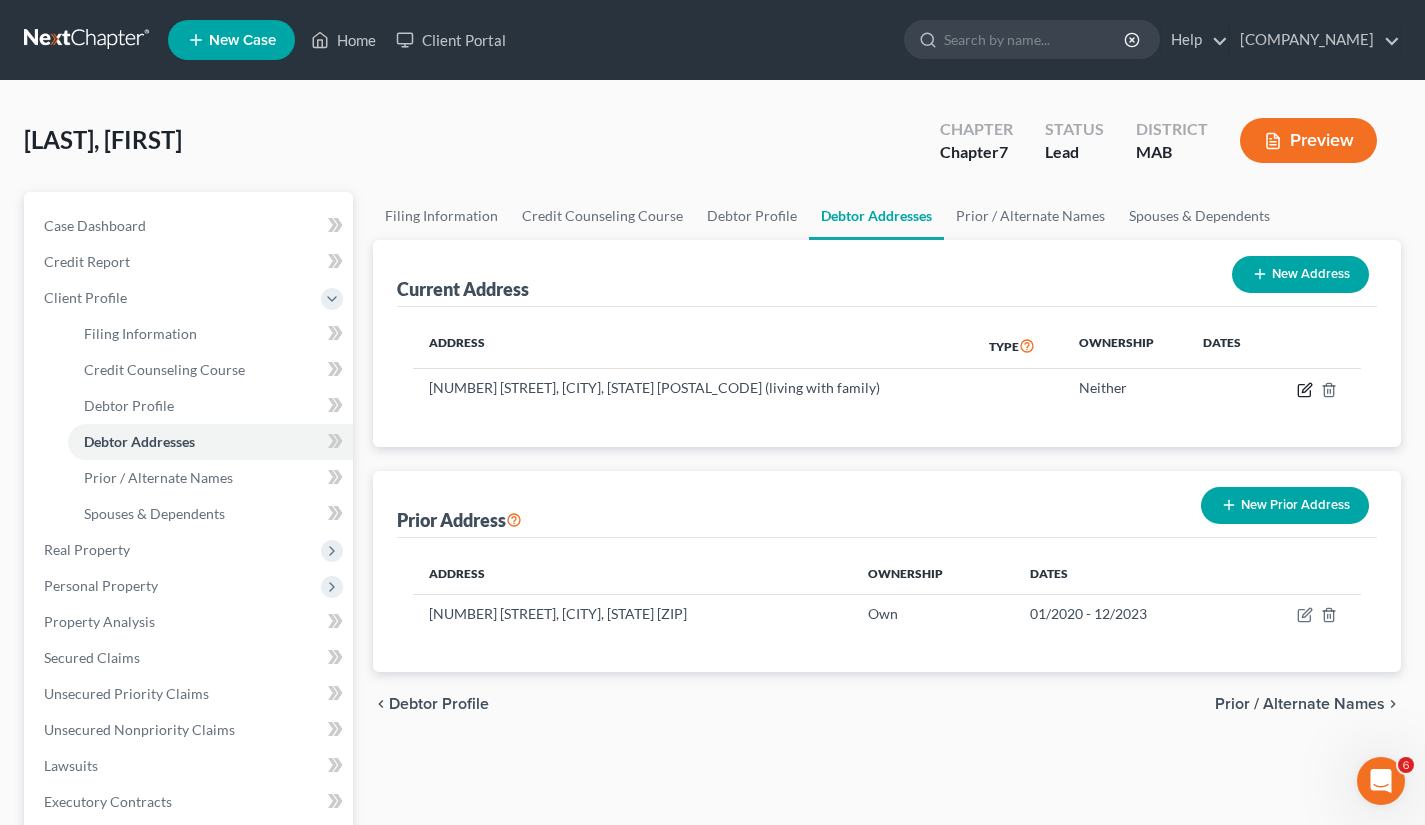 click 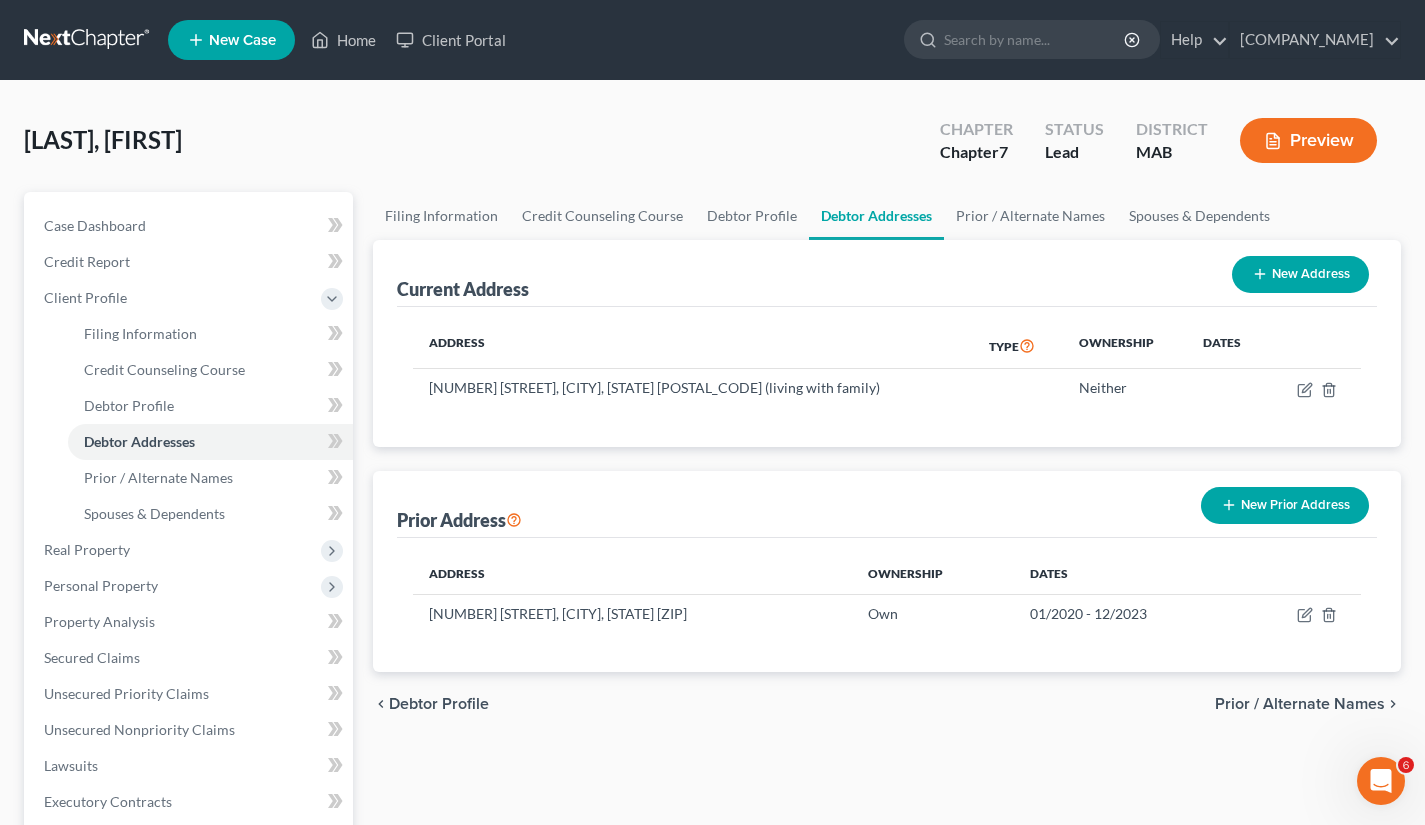 select on "22" 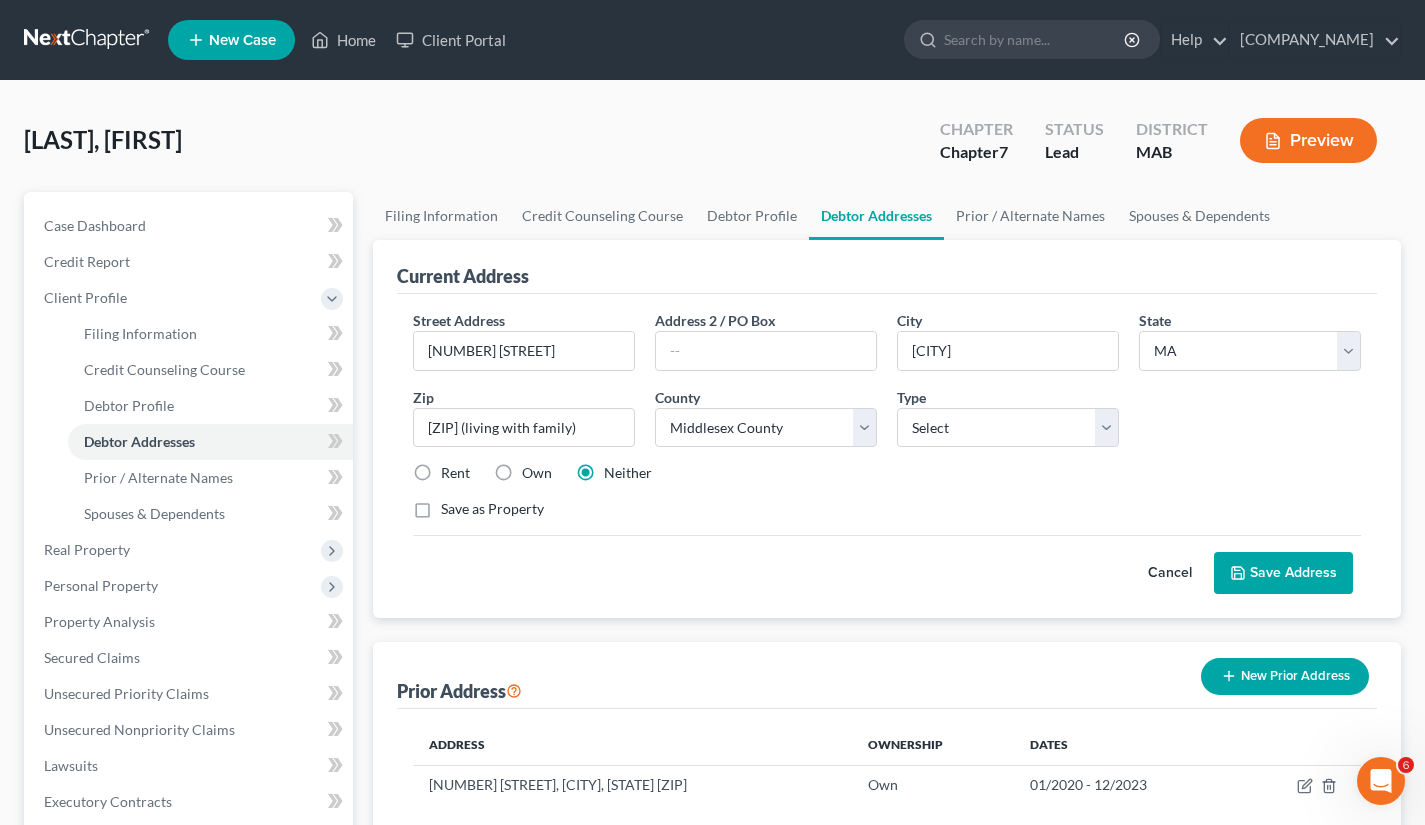click on "Save Address" at bounding box center [1283, 573] 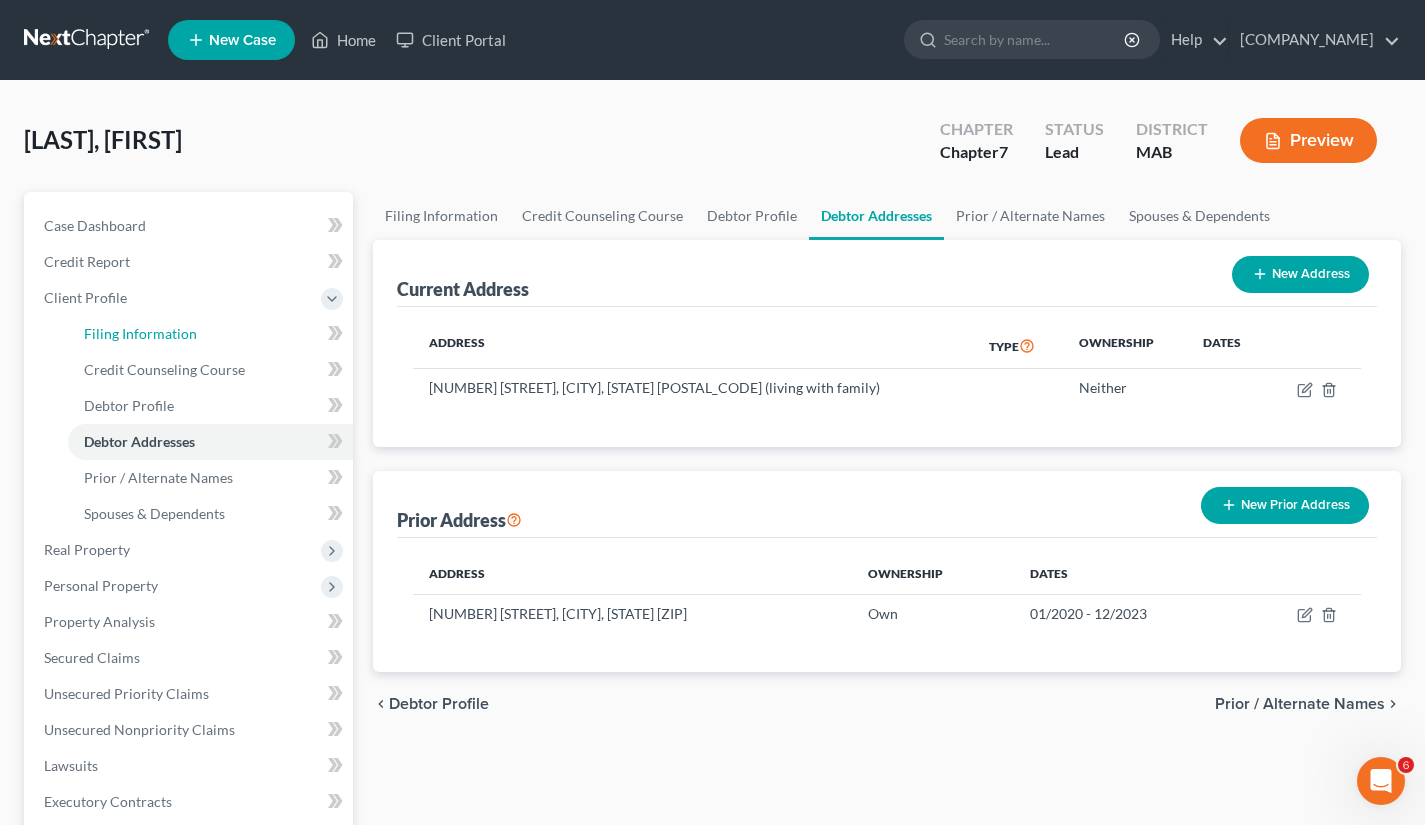 click on "Filing Information" at bounding box center [140, 333] 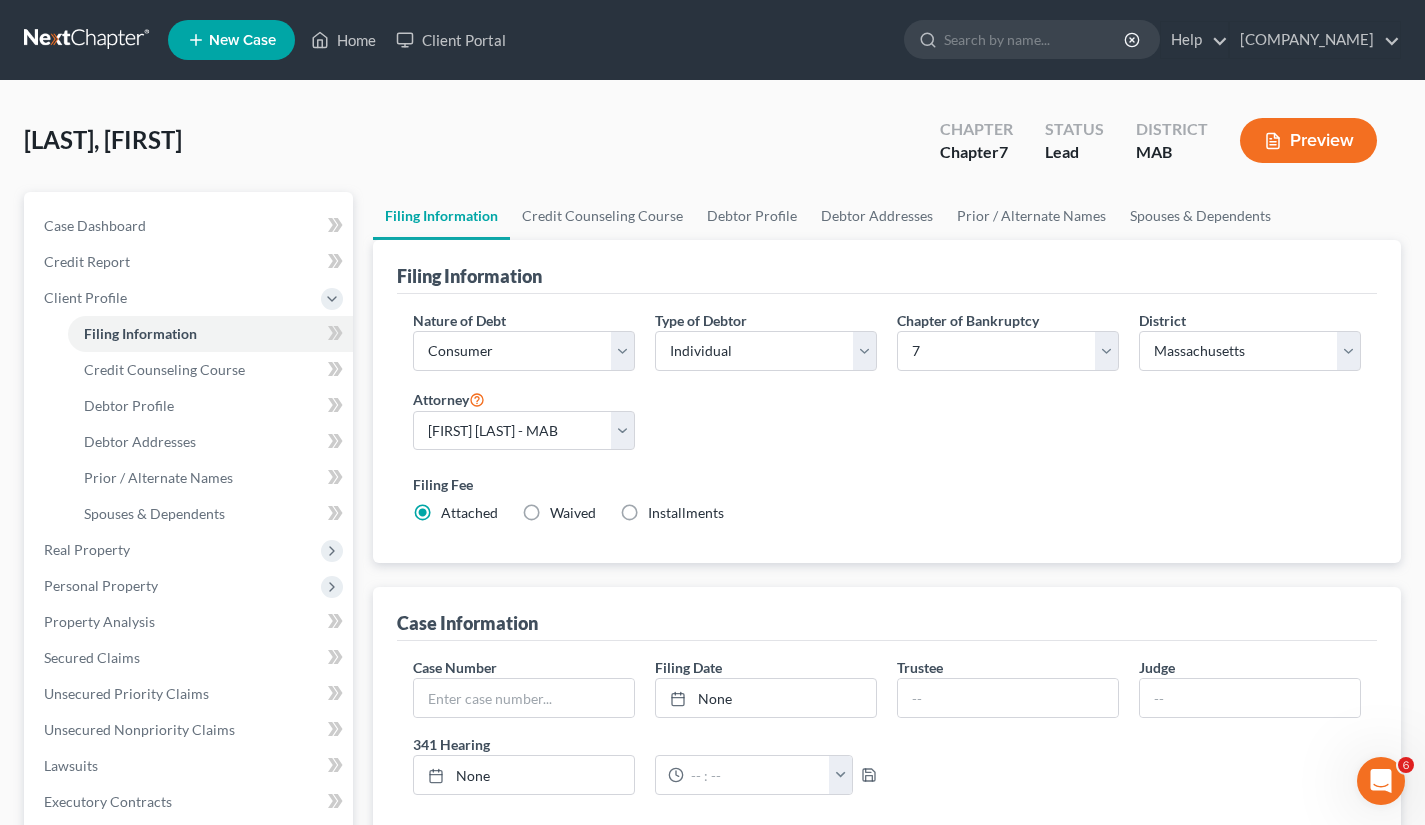 scroll, scrollTop: 573, scrollLeft: 0, axis: vertical 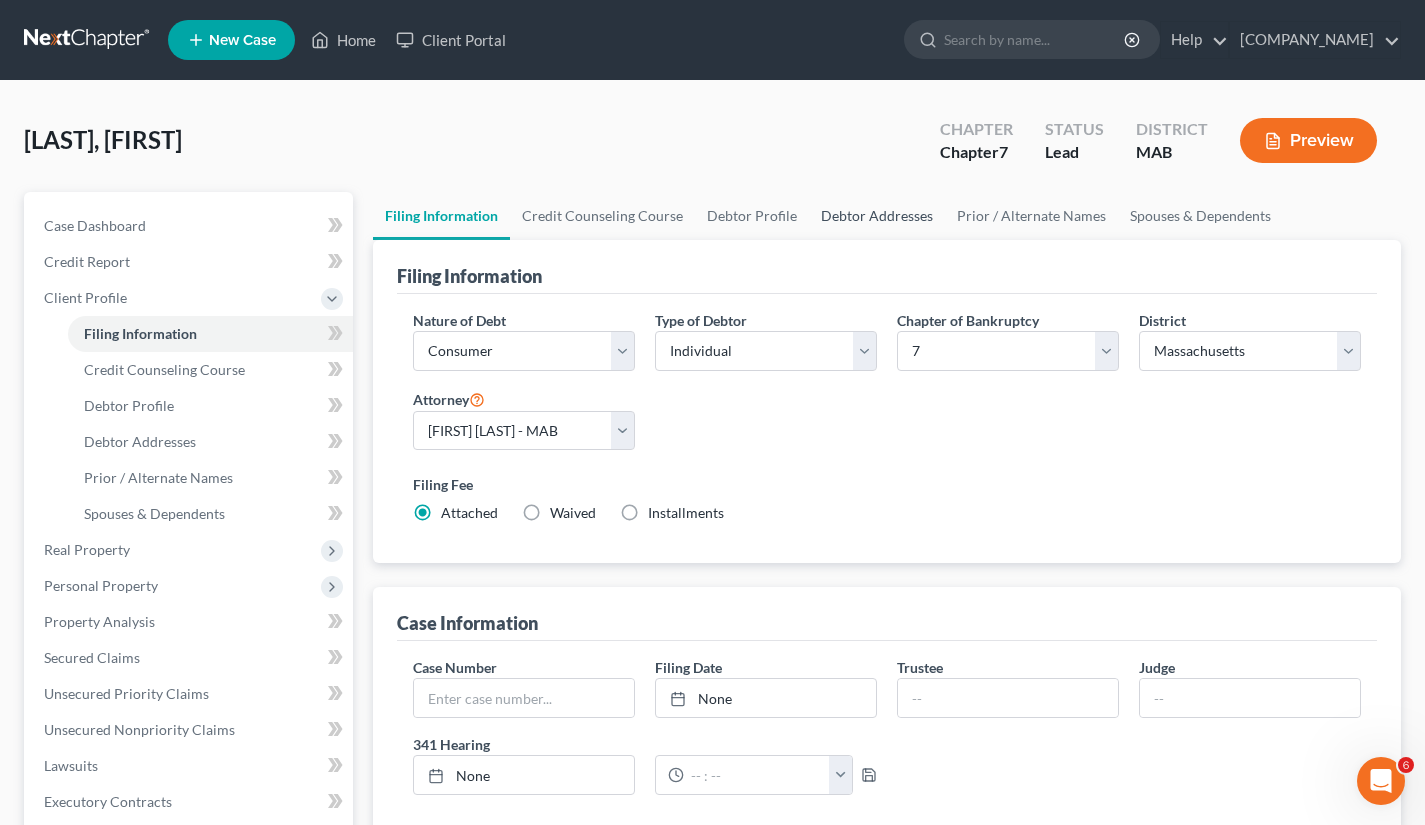 click on "Debtor Addresses" at bounding box center (877, 216) 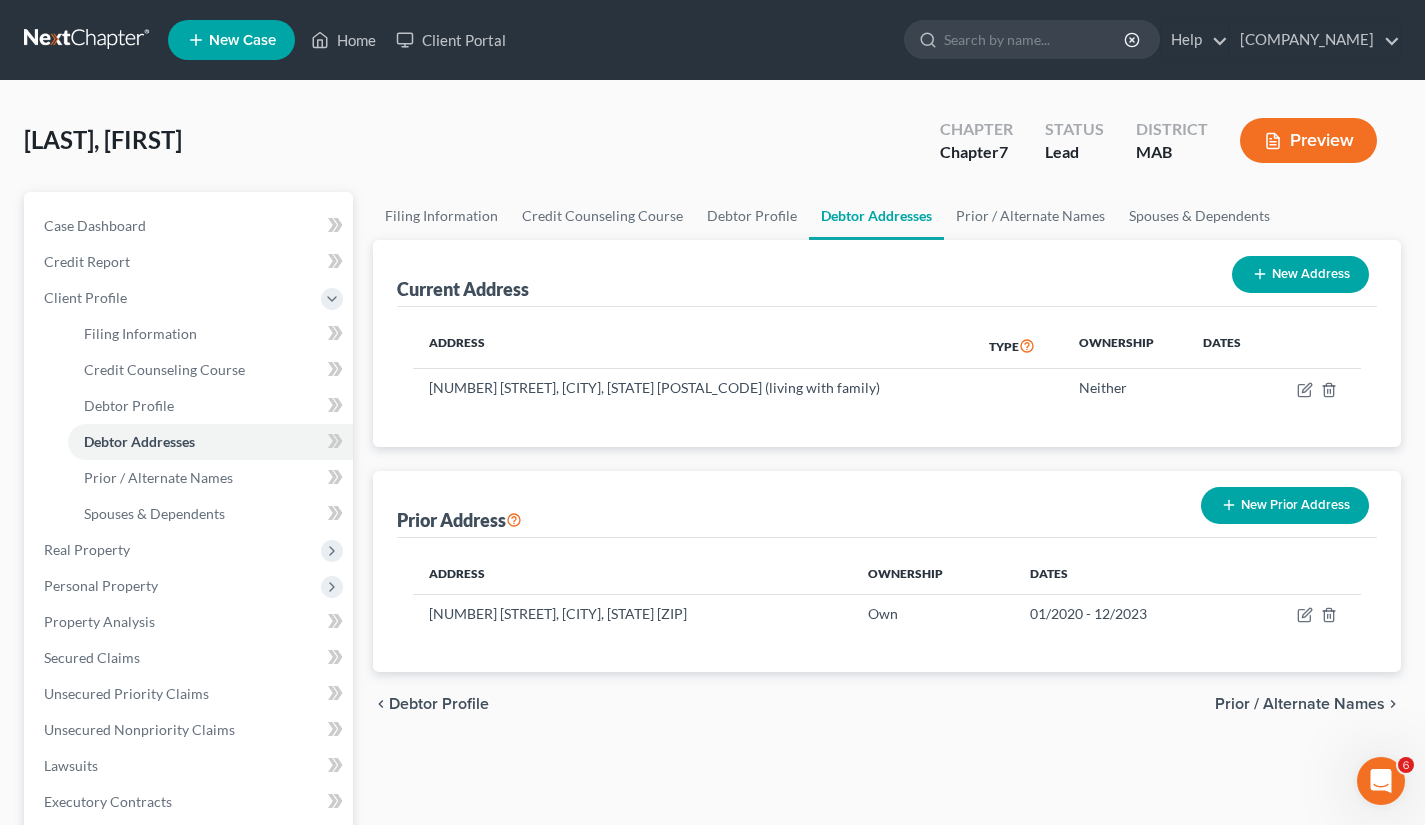 click on "New Address" at bounding box center (1300, 274) 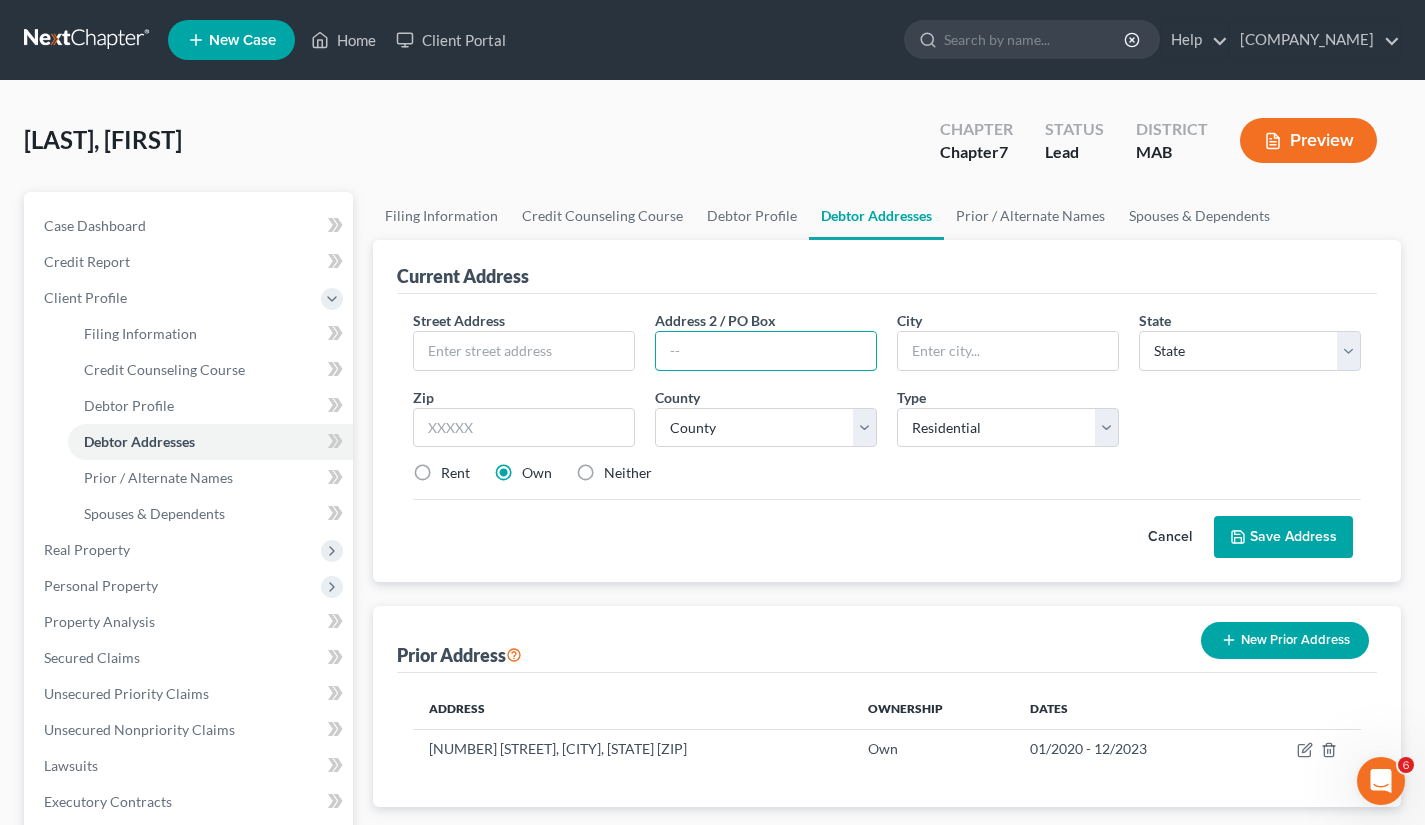 click at bounding box center (766, 351) 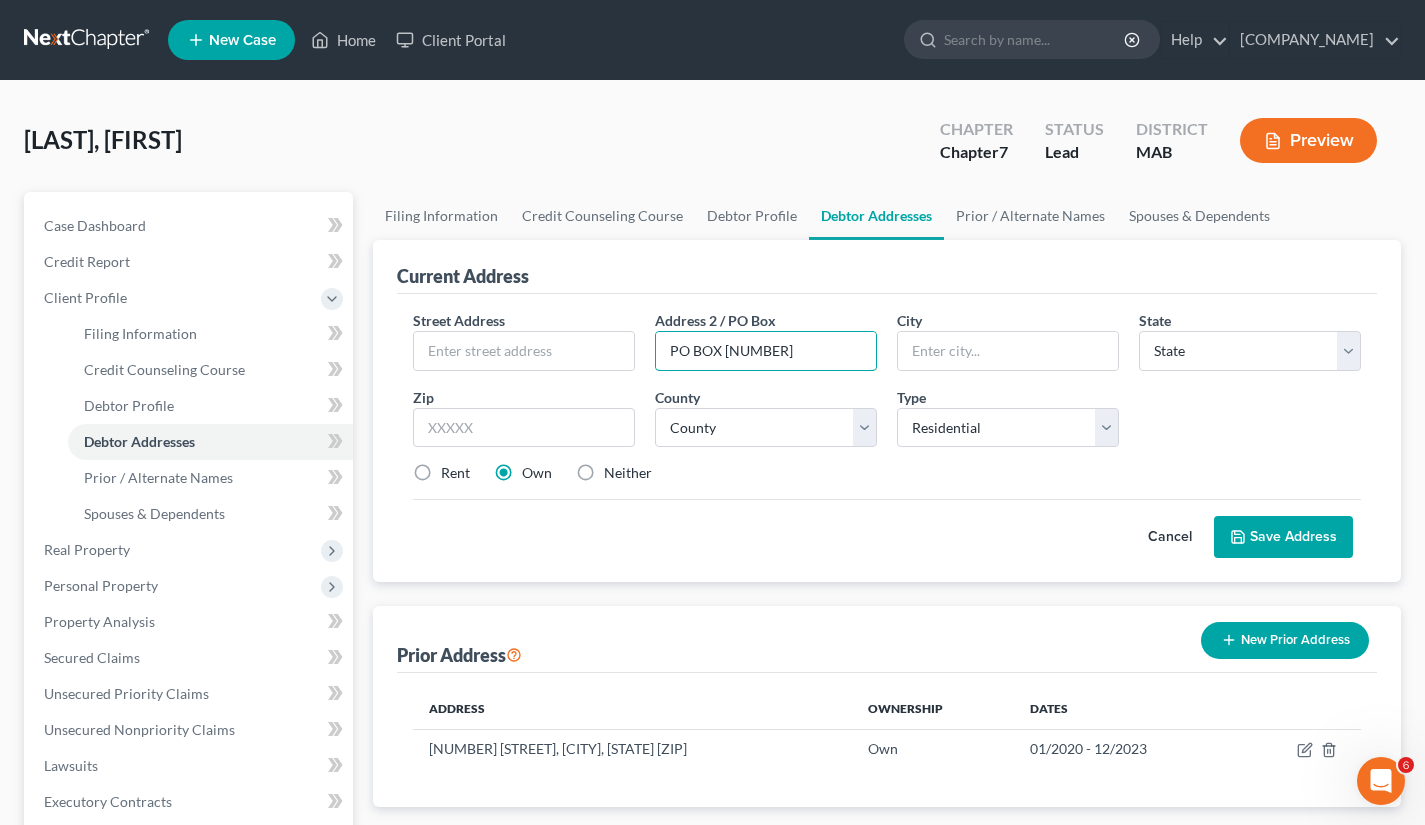type on "PO BOX [NUMBER]" 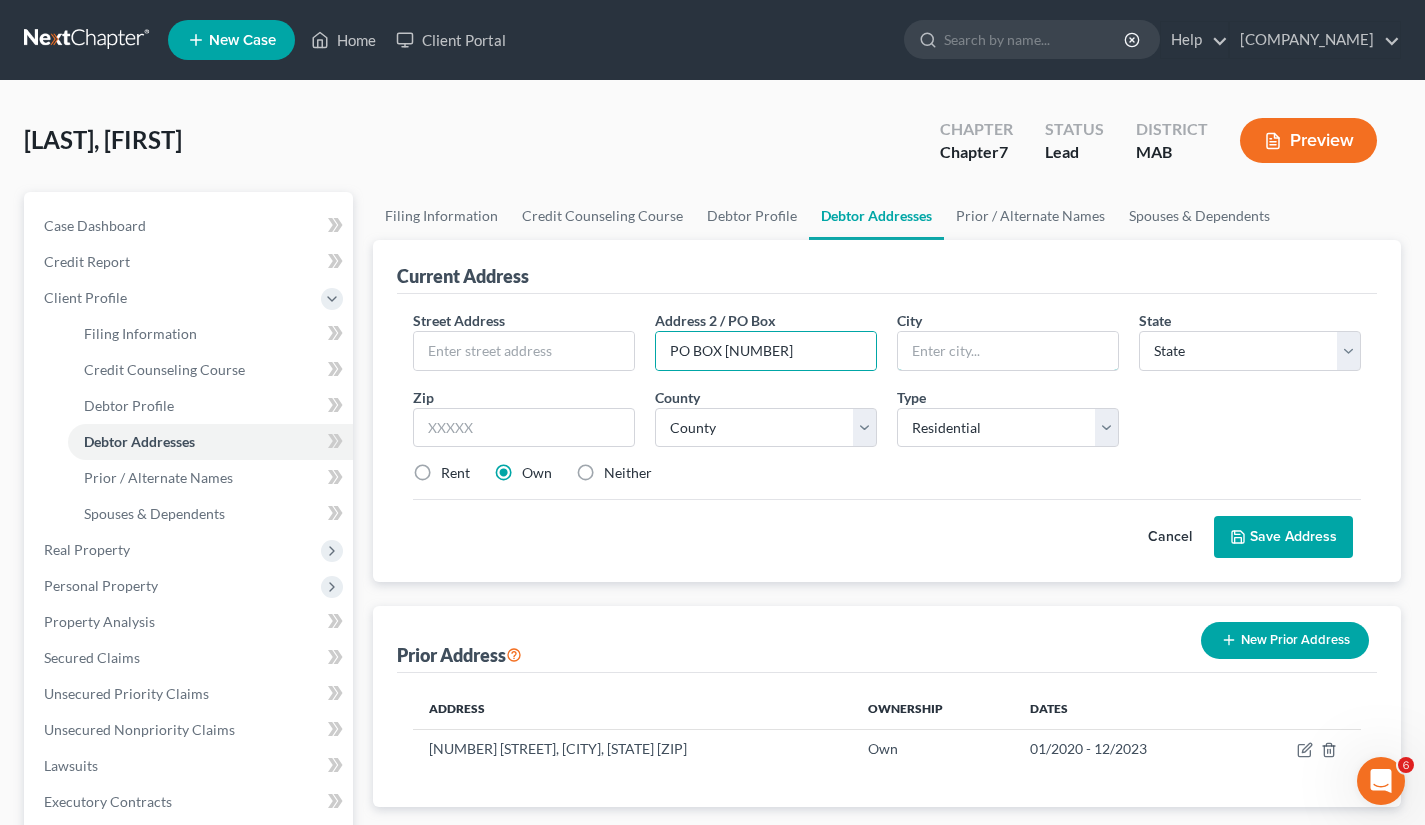 click at bounding box center (1008, 351) 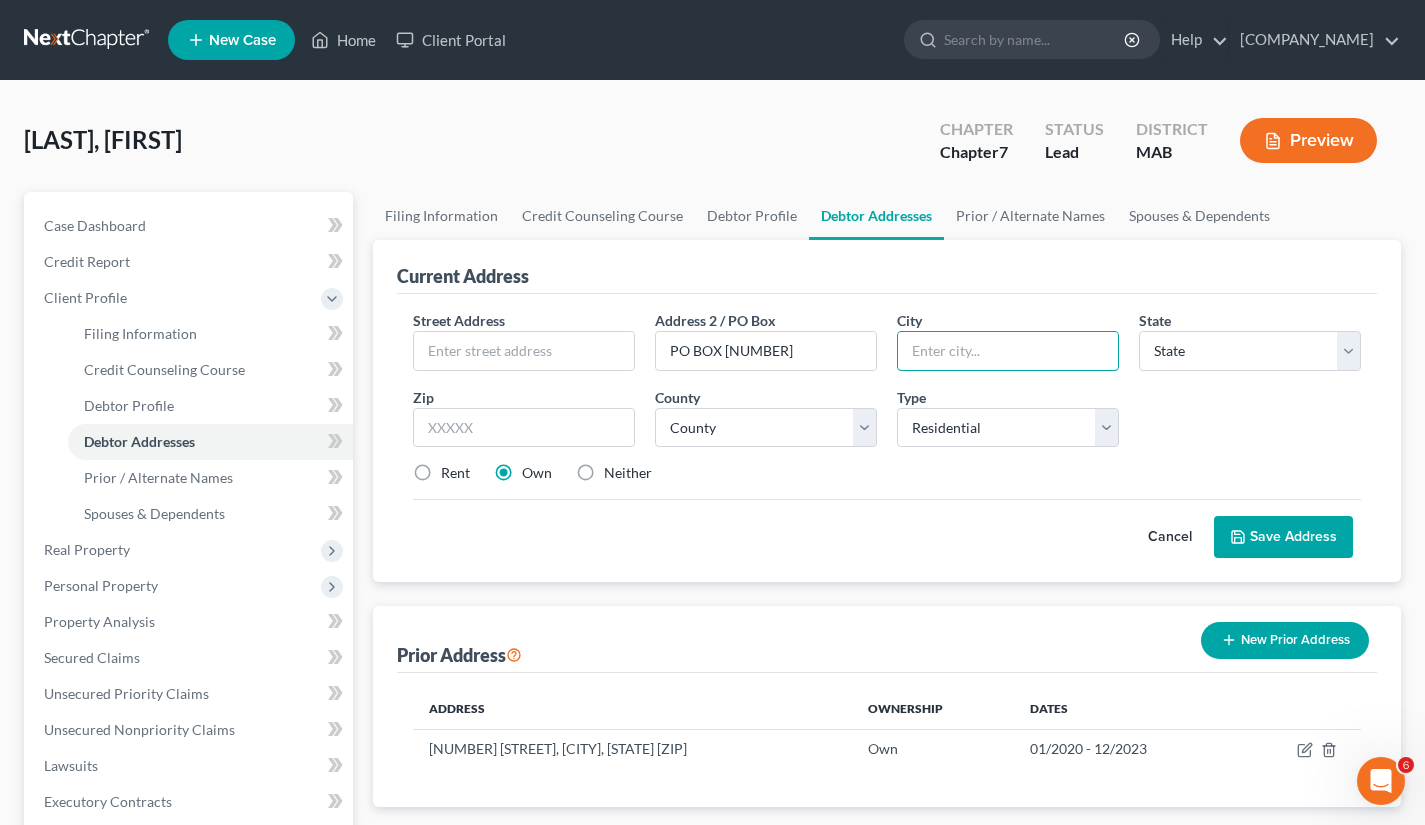 type on "[CITY]" 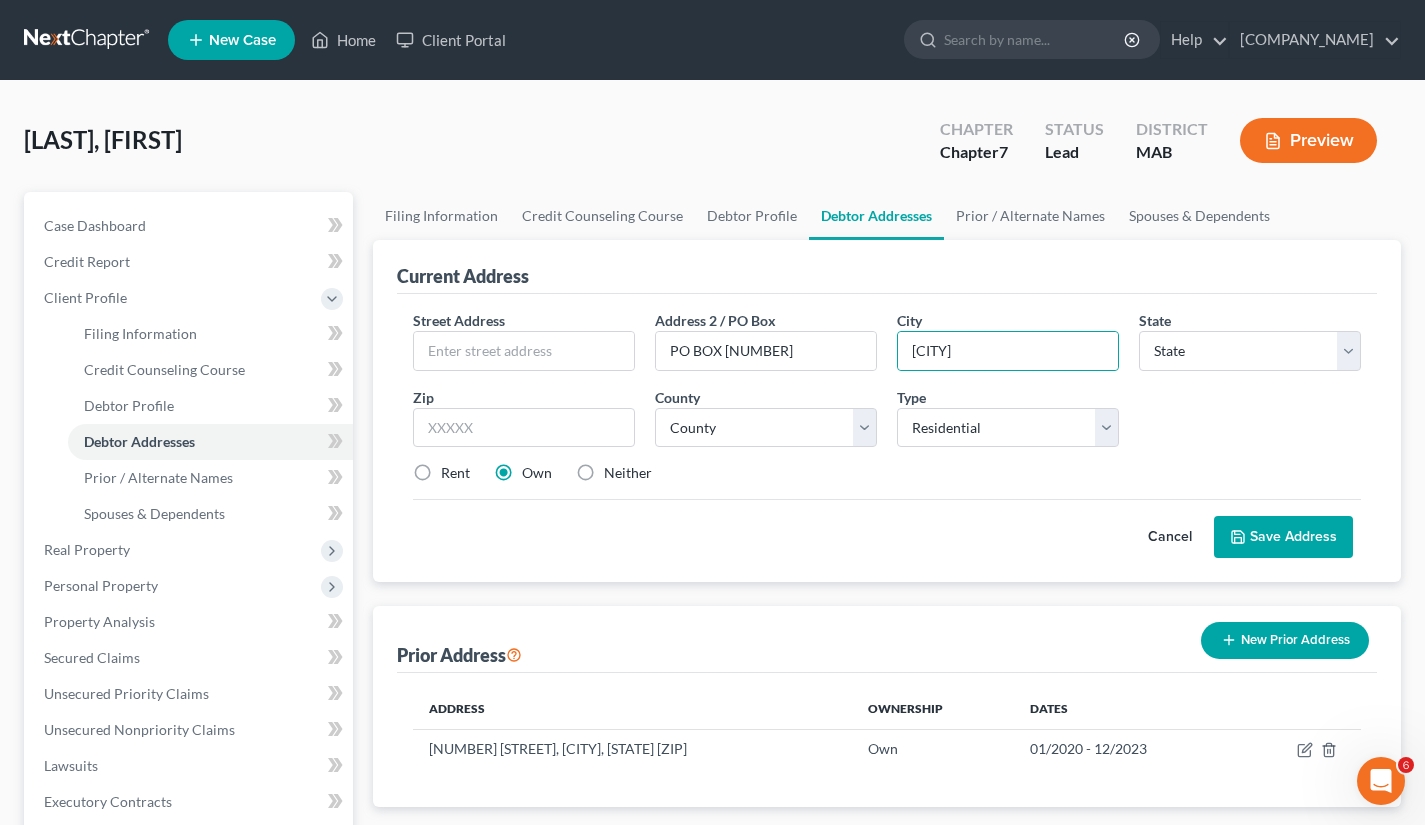 click on "Street Address
*
Address 2 / PO Box PO BOX [NUMBER]
City
*
Framingham
State
*
State AL AK AR AZ CA CO CT DE DC FL GA GU HI ID IL IN IA KS KY LA ME MD MA MI MN MS MO MT NC ND NE NV NH NJ NM NY OH OK OR PA PR RI SC SD TN TX UT VI VA VT WA WV WI WY
Zip
*
County
*
County Type Select Residential Mailing Rental Business Rent Own Neither Save as Property" at bounding box center (887, 405) 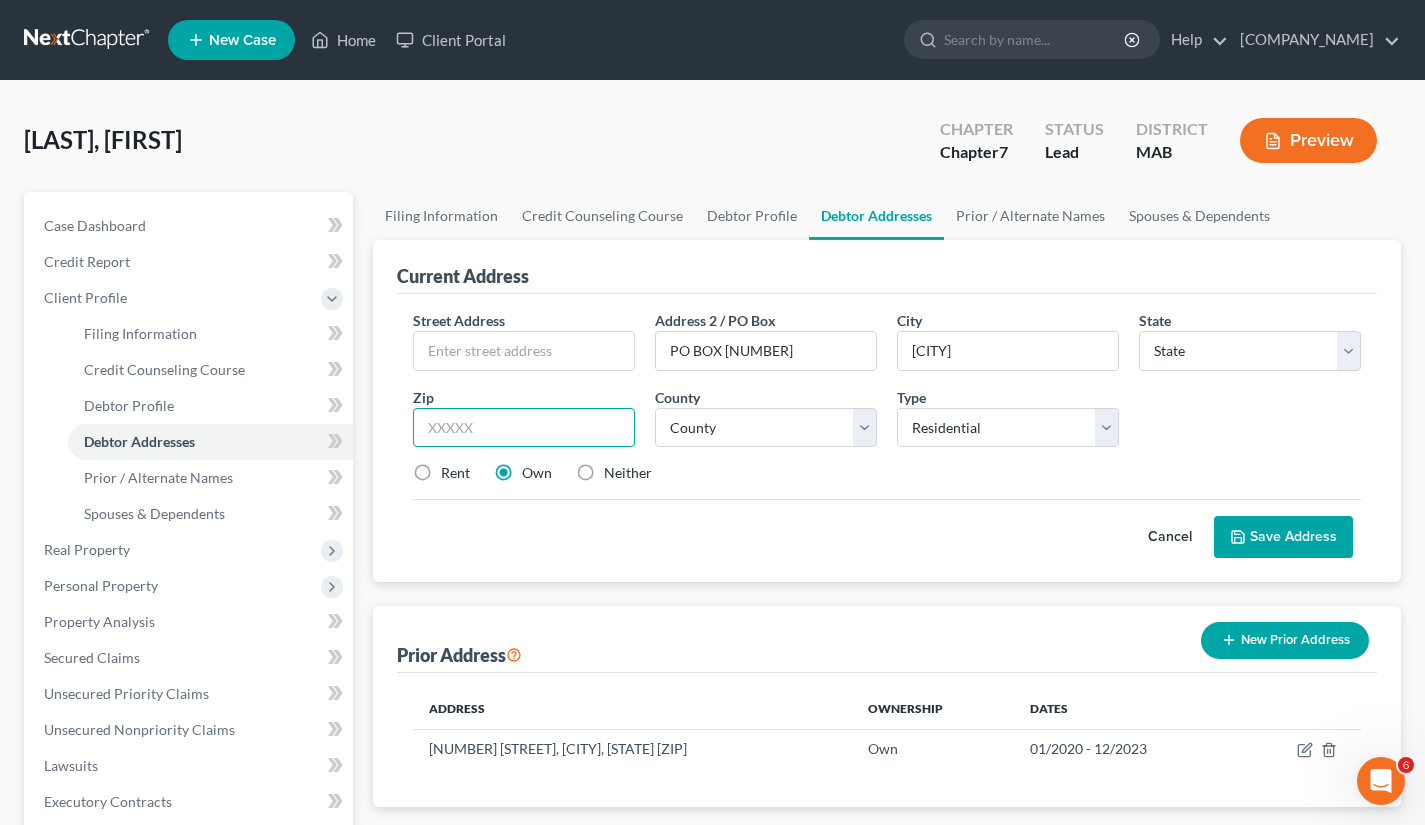 click at bounding box center [524, 428] 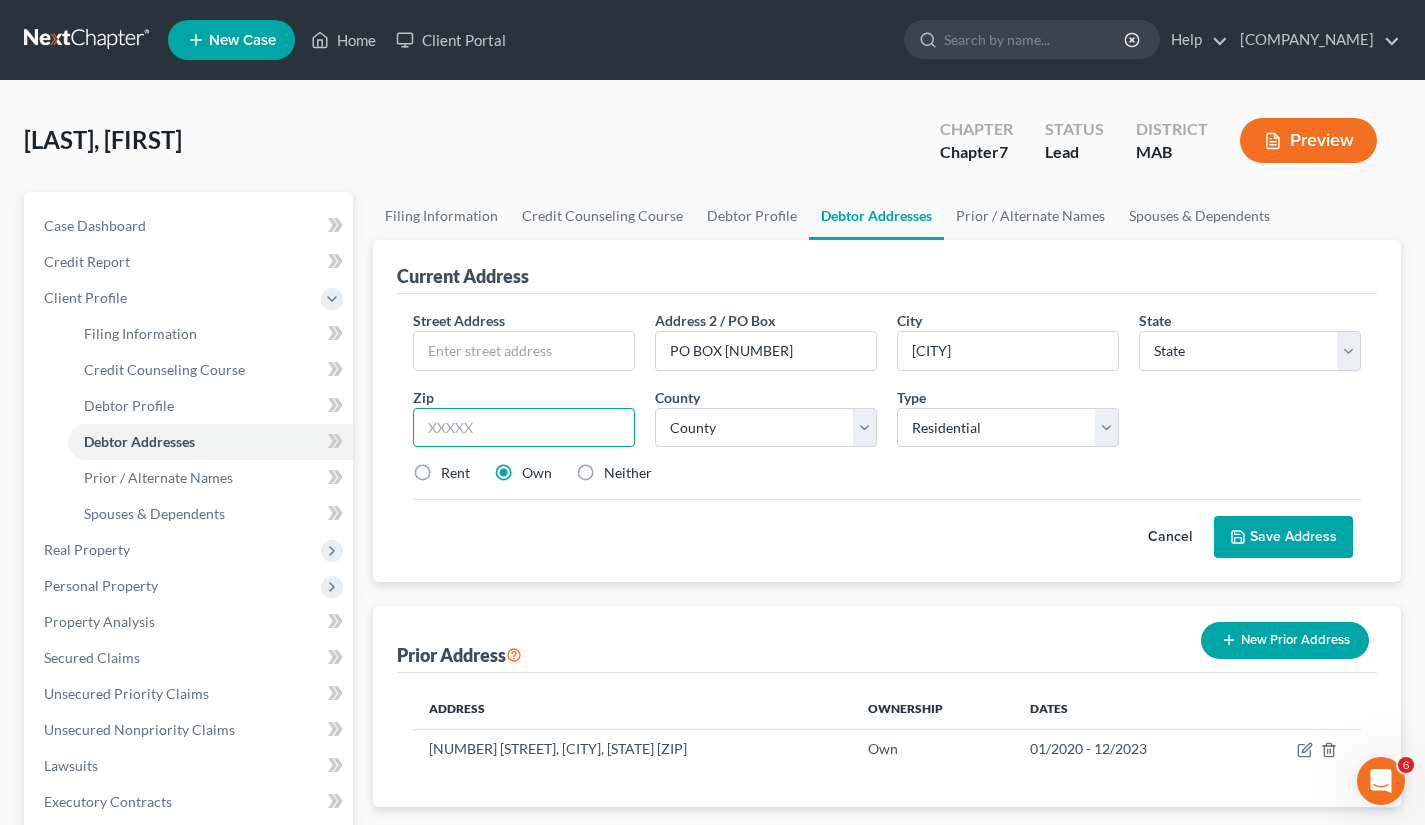 type on "01701" 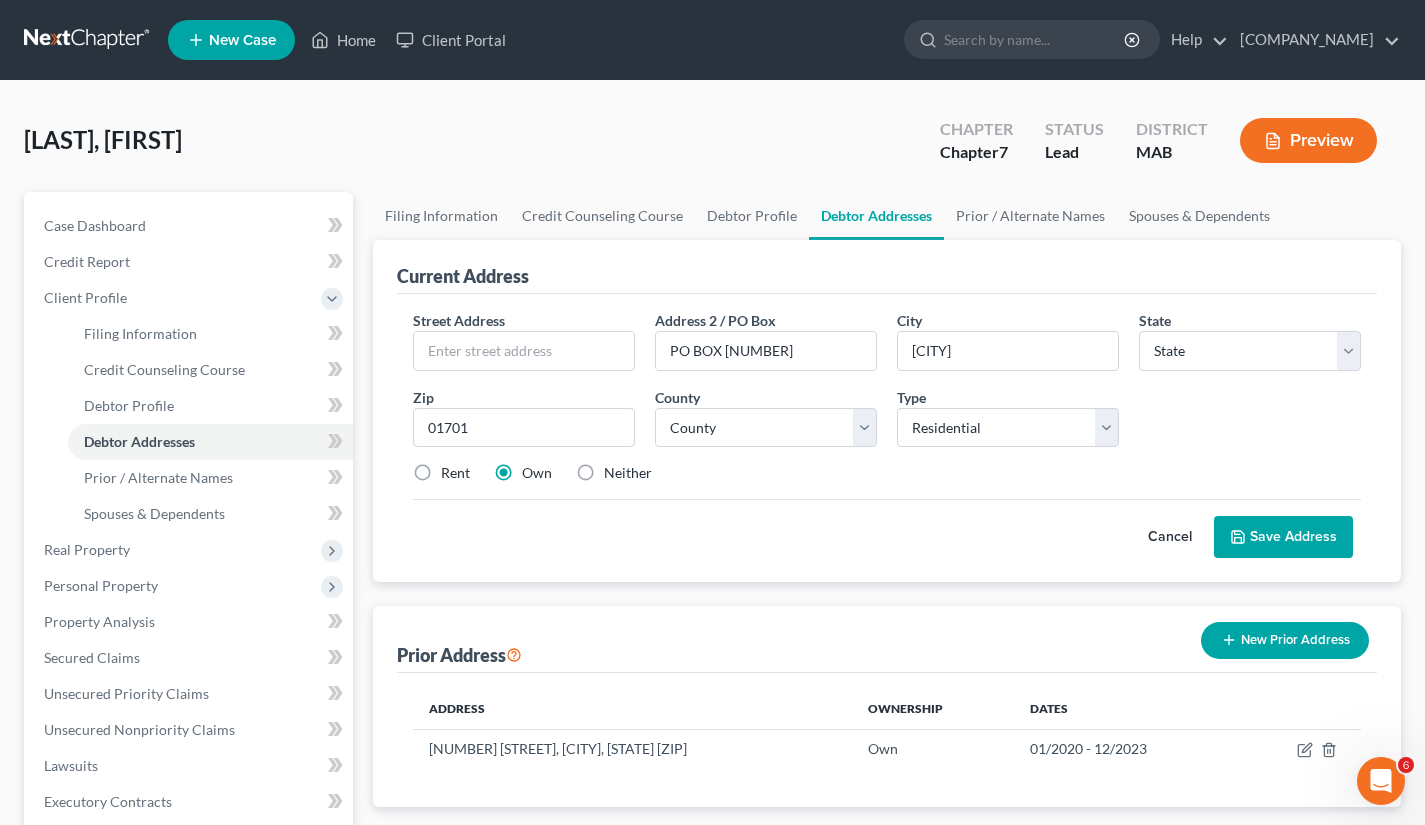 click on "Cancel Save Address" at bounding box center (887, 528) 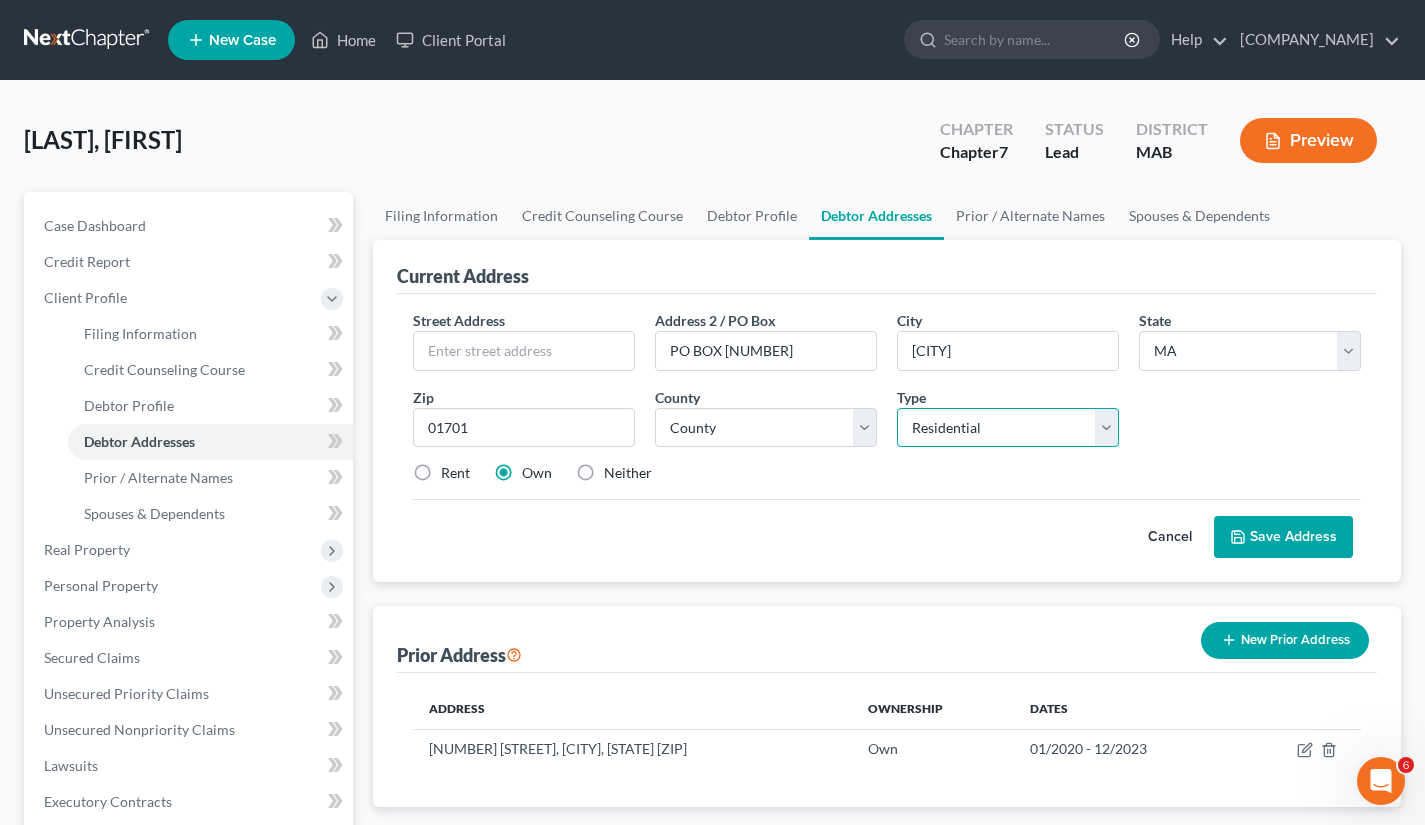 click on "Select Residential Mailing Rental Business" at bounding box center (1008, 428) 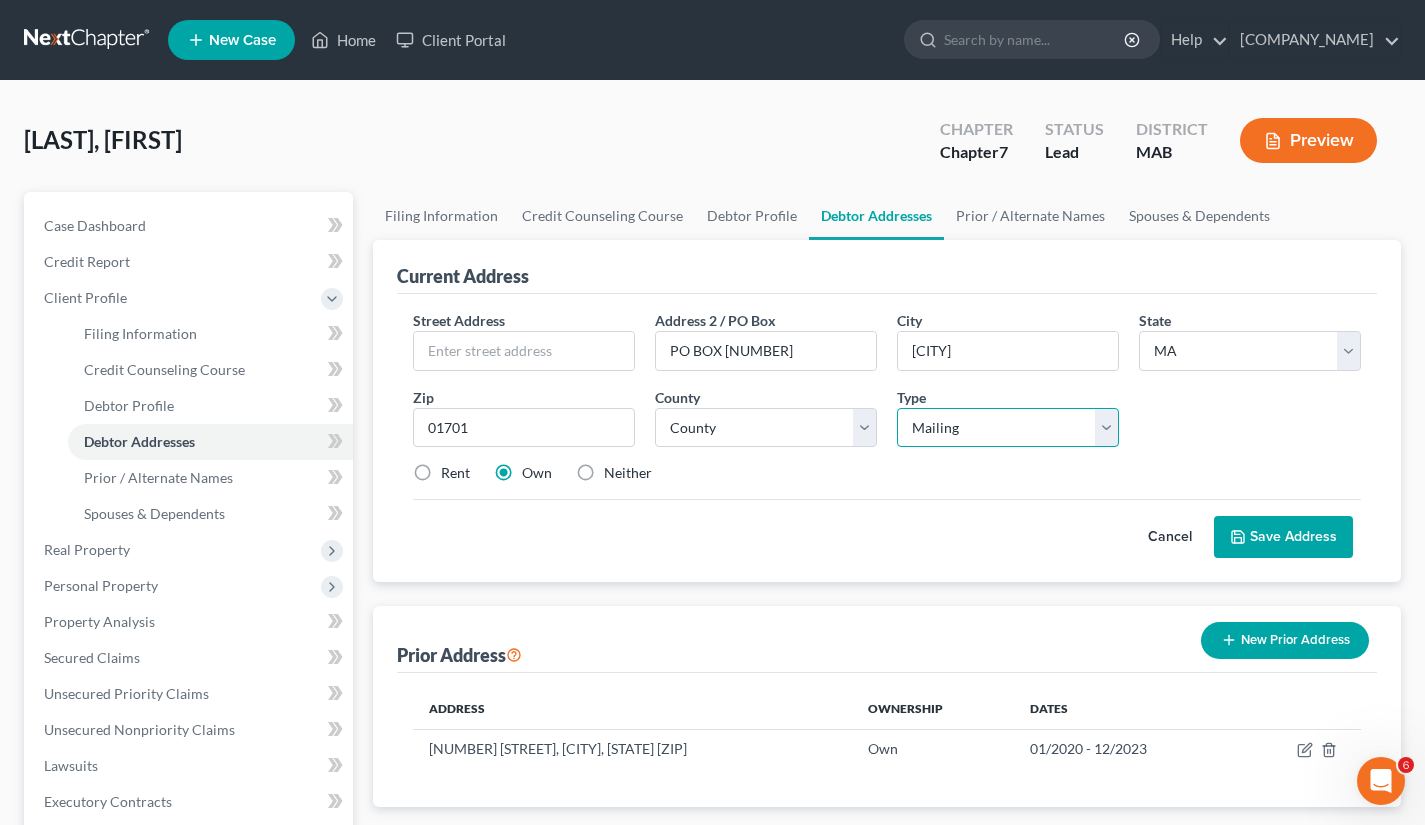 click on "Select Residential Mailing Rental Business" at bounding box center (1008, 428) 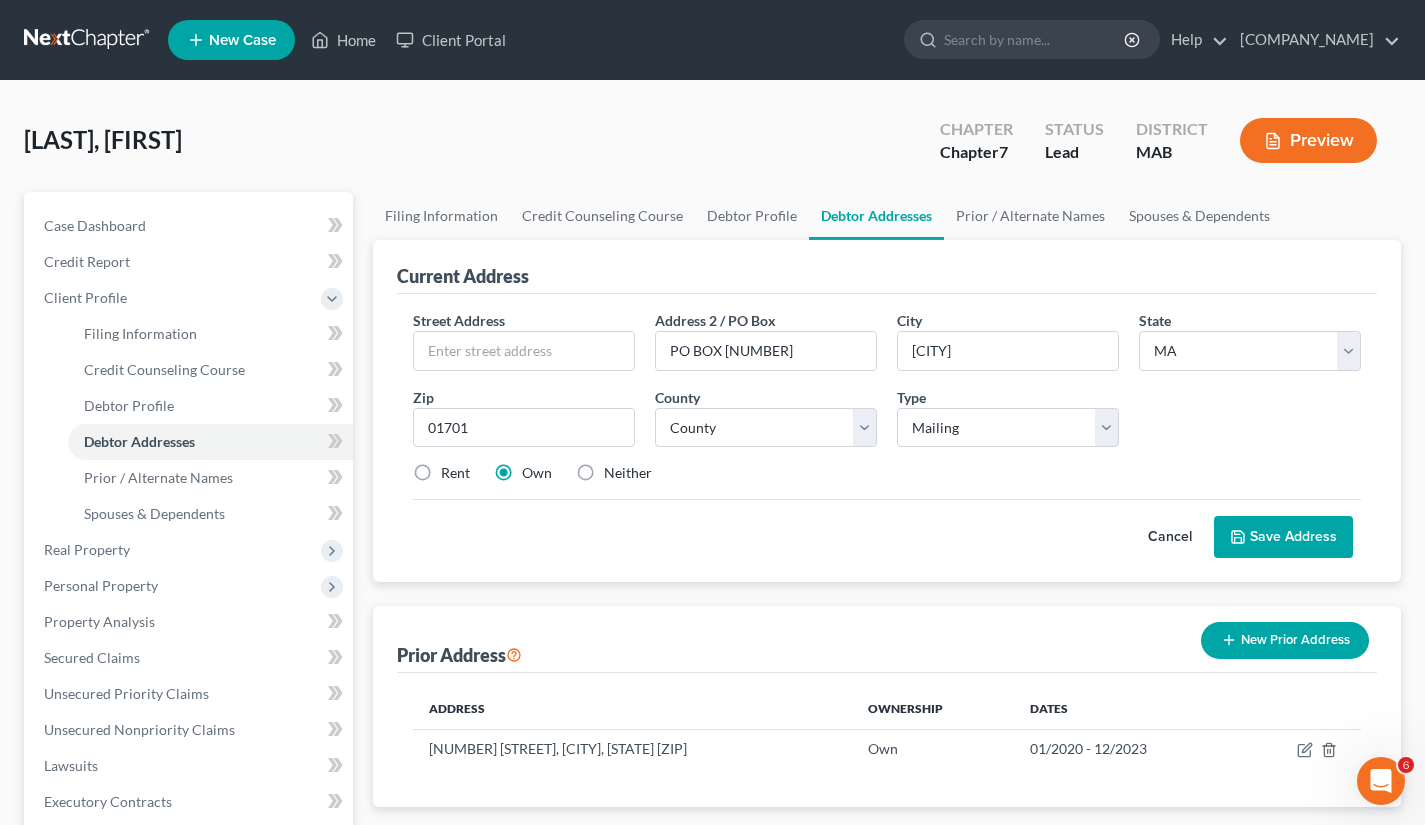 click on "Cancel Save Address" at bounding box center (887, 528) 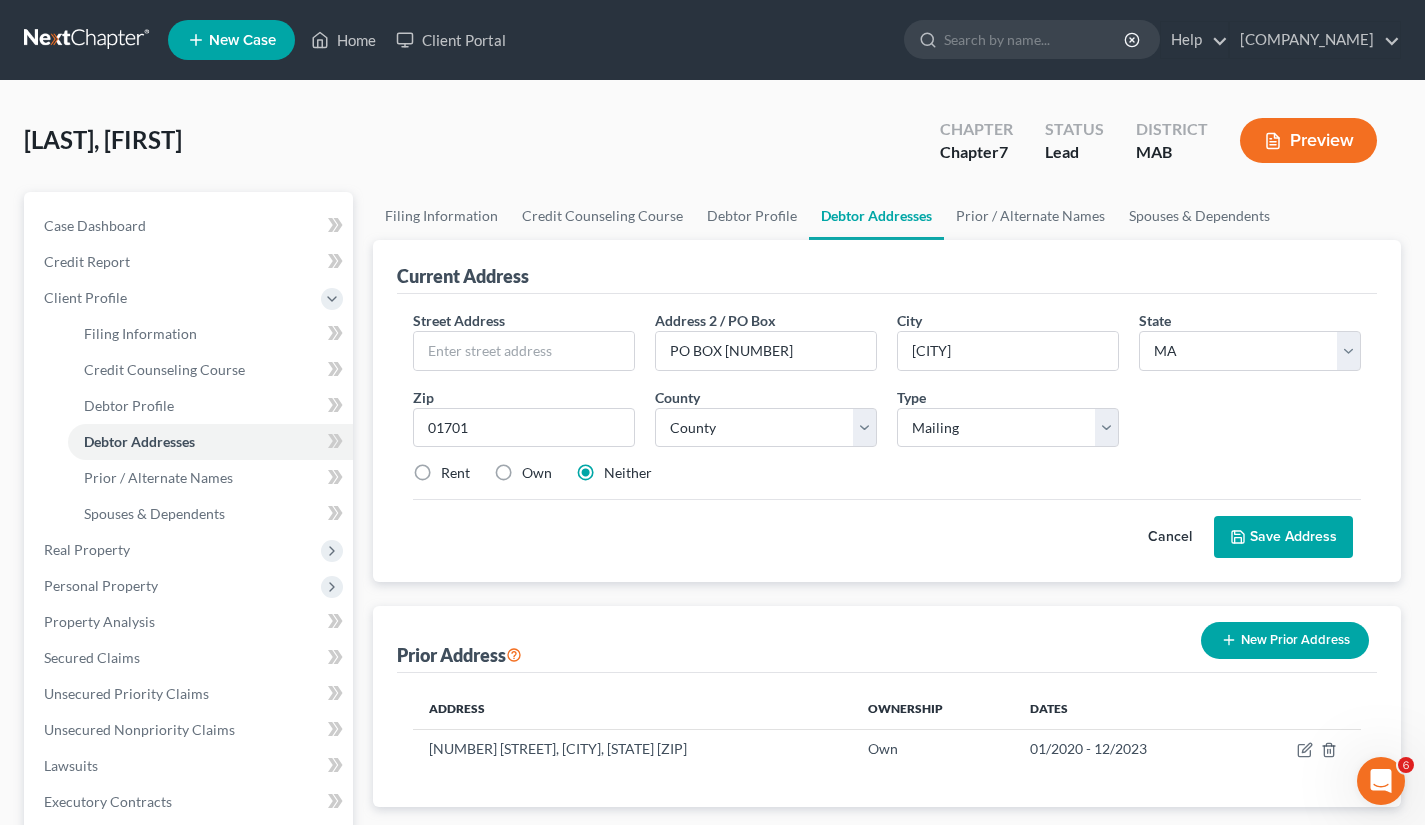 click on "Cancel Save Address" at bounding box center [887, 528] 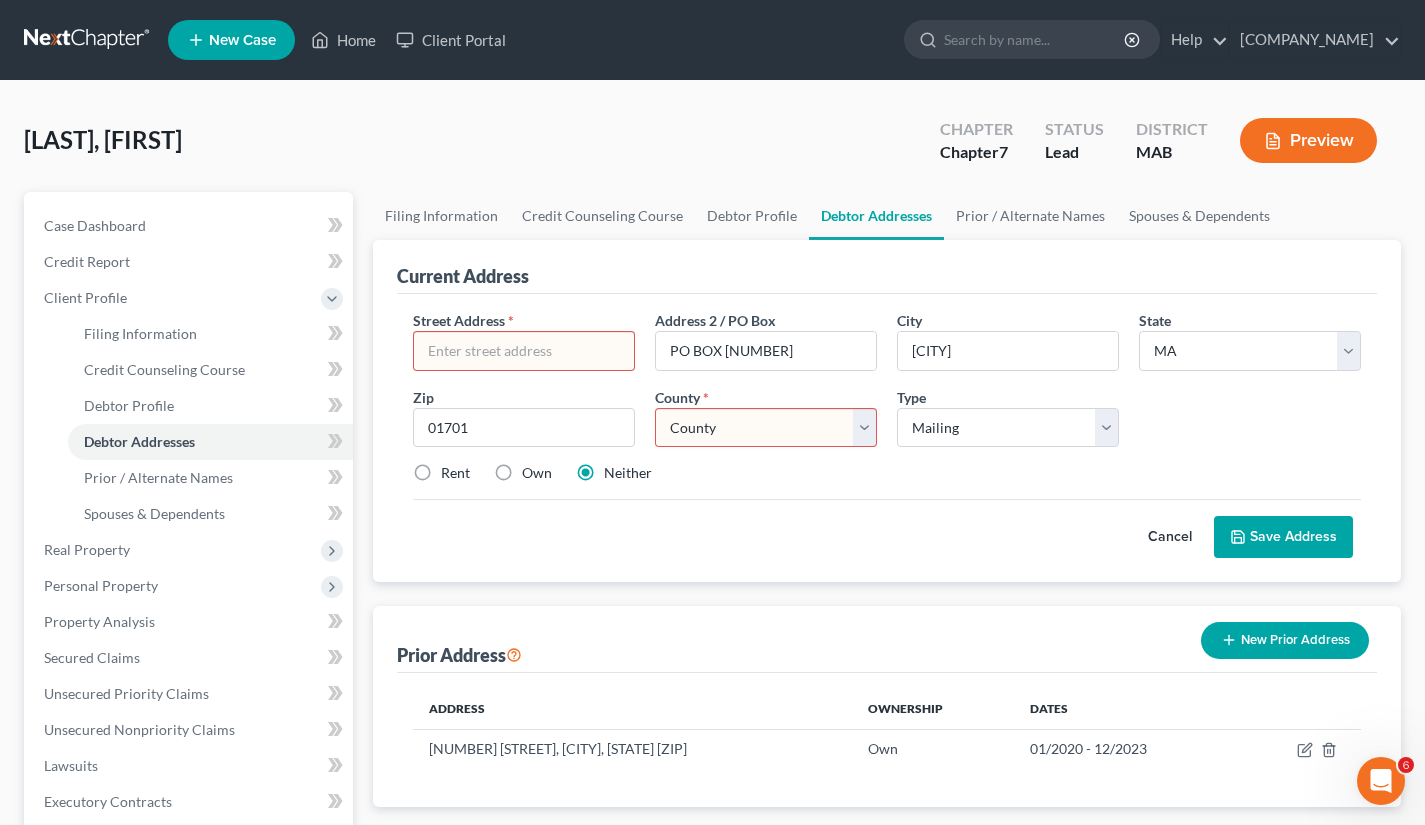 click on "County Barnstable County Berkshire County Bristol County Dukes County Essex County Franklin County Hampden County Hampshire County Middlesex County Nantucket County Norfolk County Plymouth County Suffolk County Worcester County" at bounding box center [766, 428] 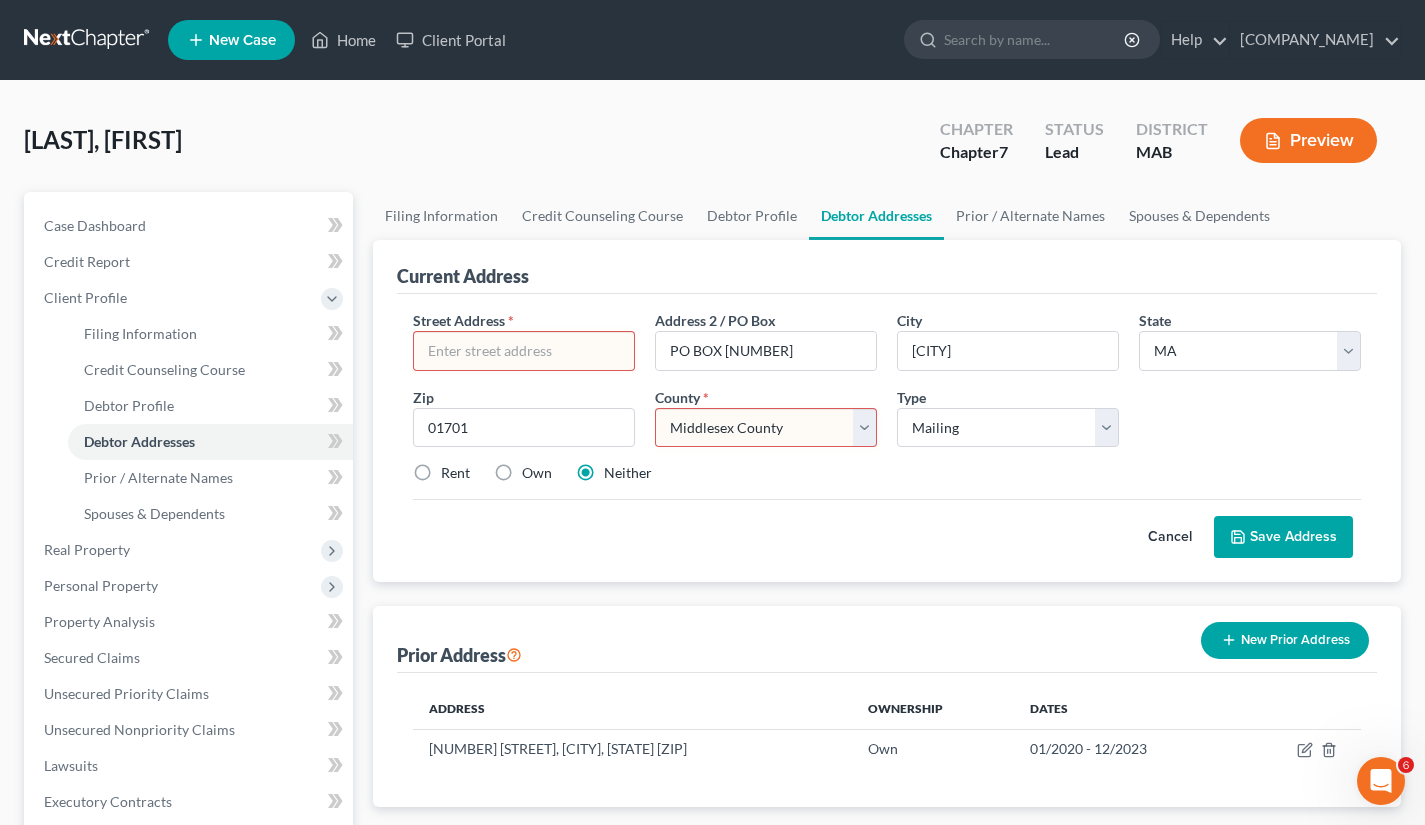 click on "County Barnstable County Berkshire County Bristol County Dukes County Essex County Franklin County Hampden County Hampshire County Middlesex County Nantucket County Norfolk County Plymouth County Suffolk County Worcester County" at bounding box center [766, 428] 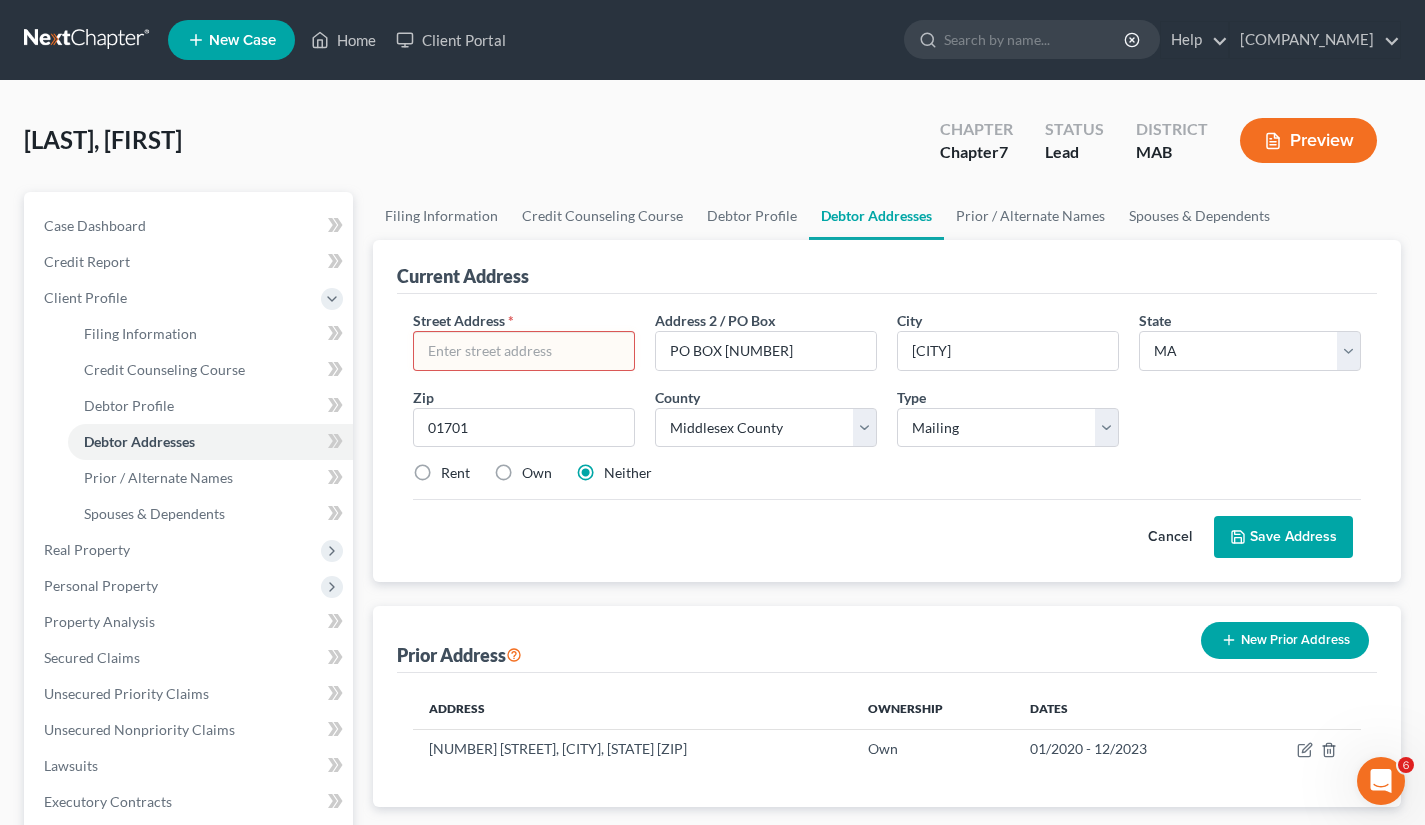 click on "Save Address" at bounding box center [1283, 537] 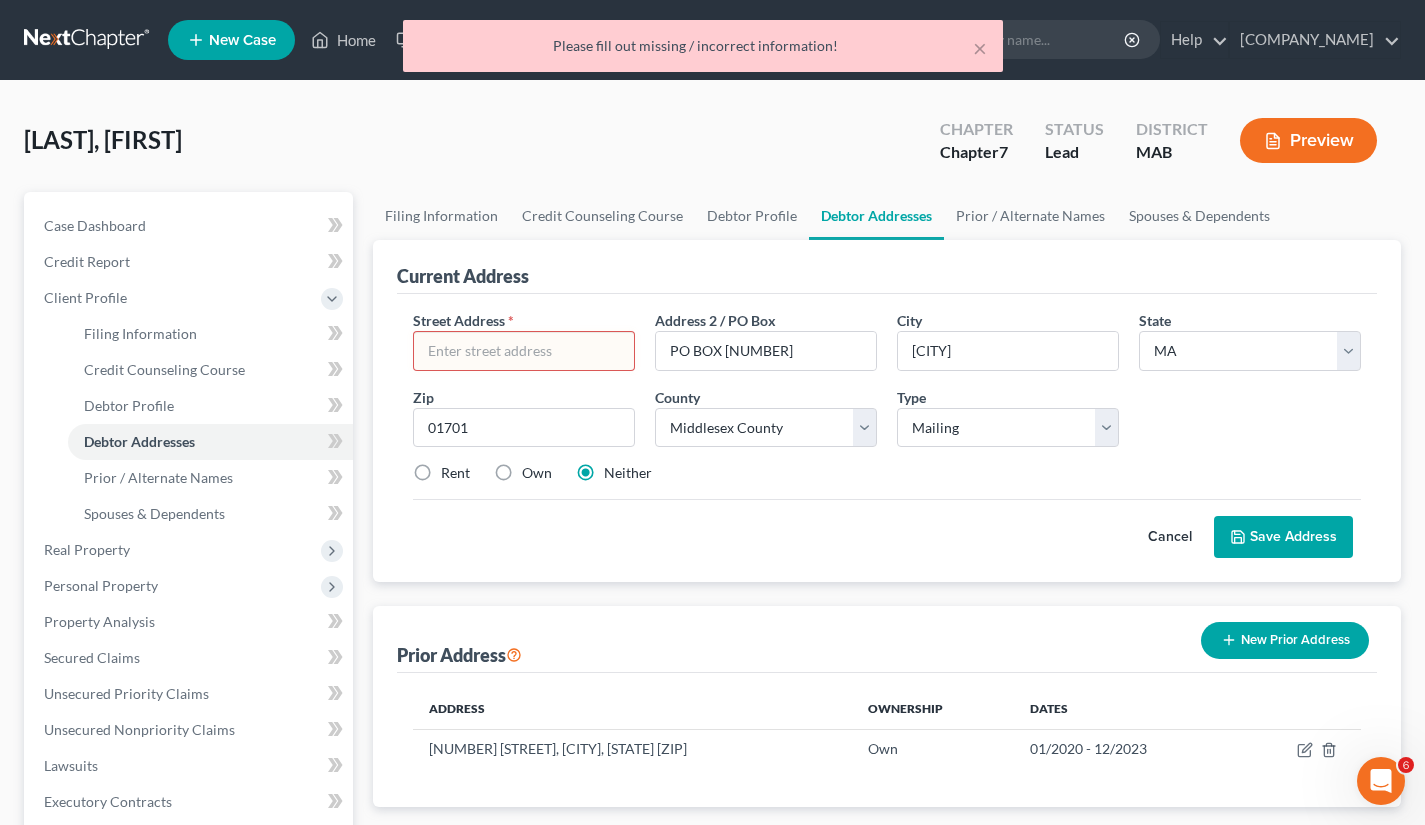 click at bounding box center (524, 351) 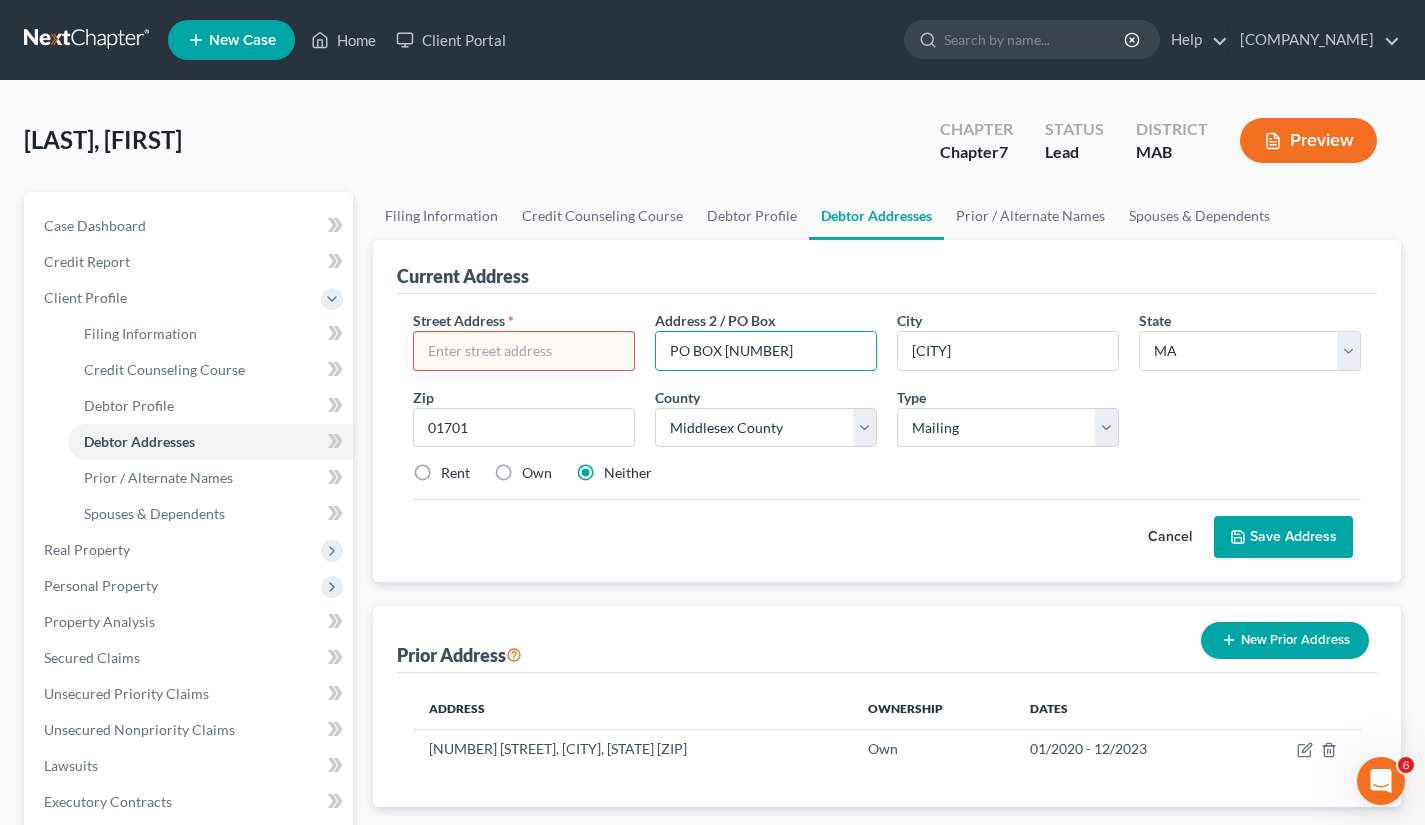 click on "PO BOX [NUMBER]" at bounding box center (766, 351) 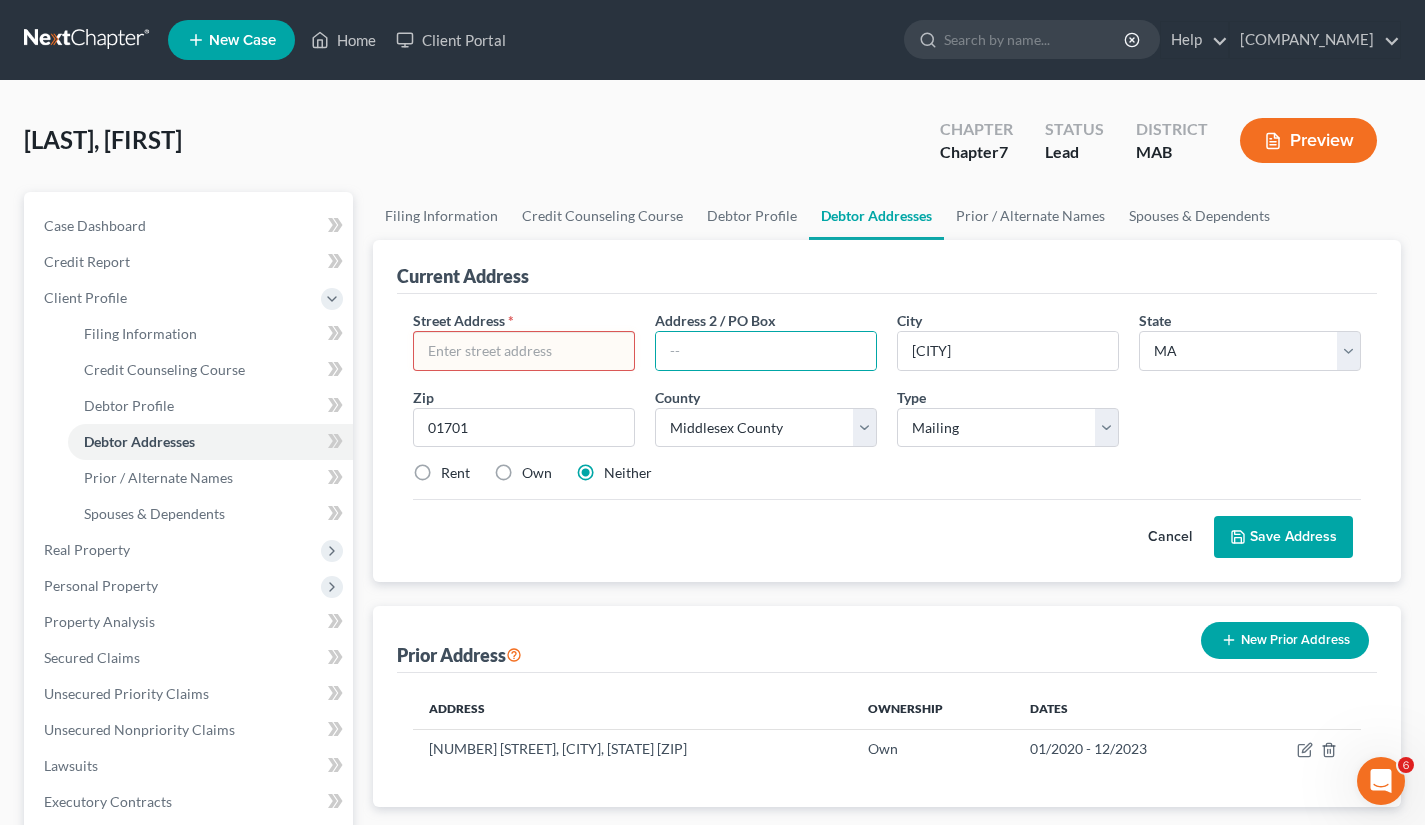 click at bounding box center (524, 351) 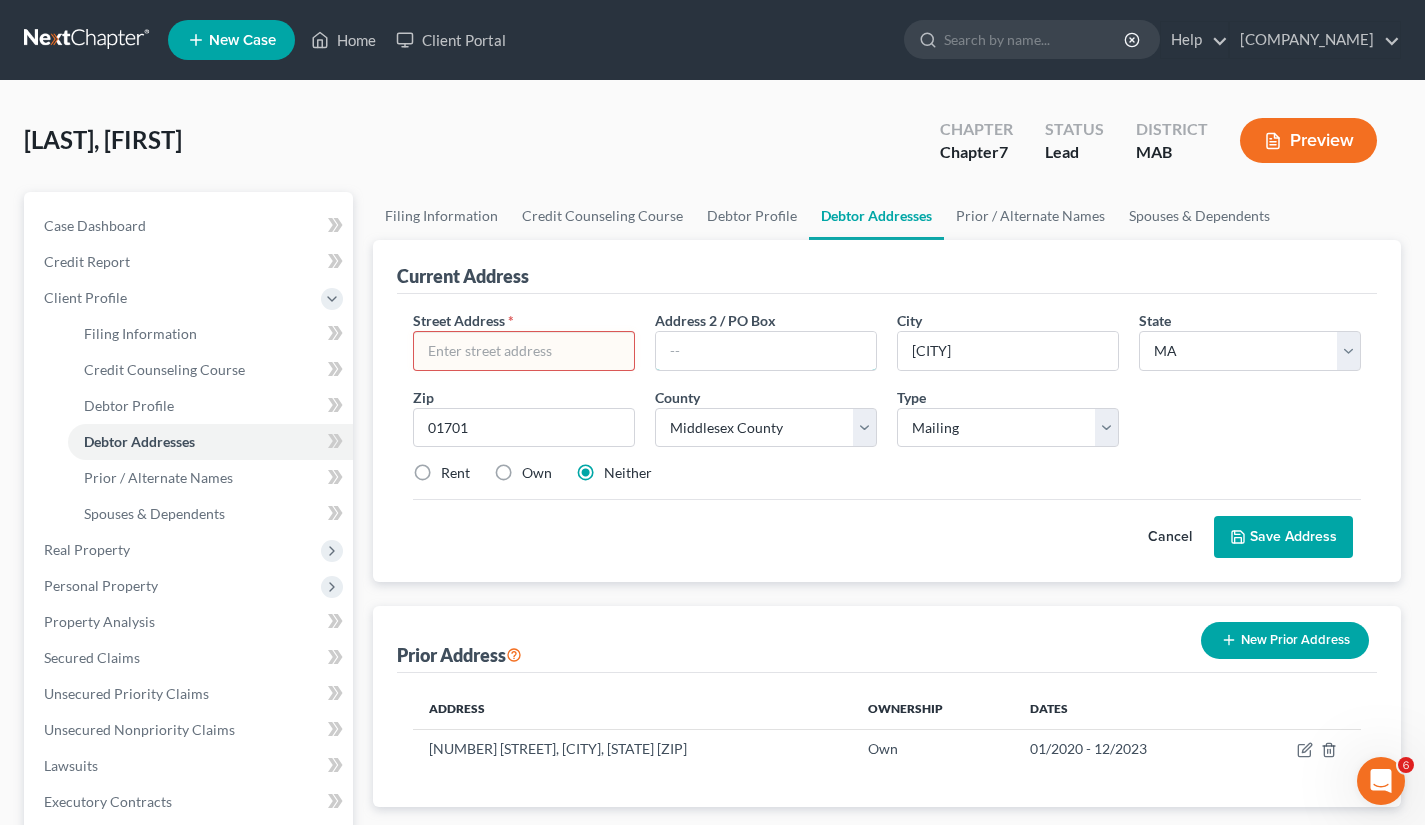 click at bounding box center (766, 351) 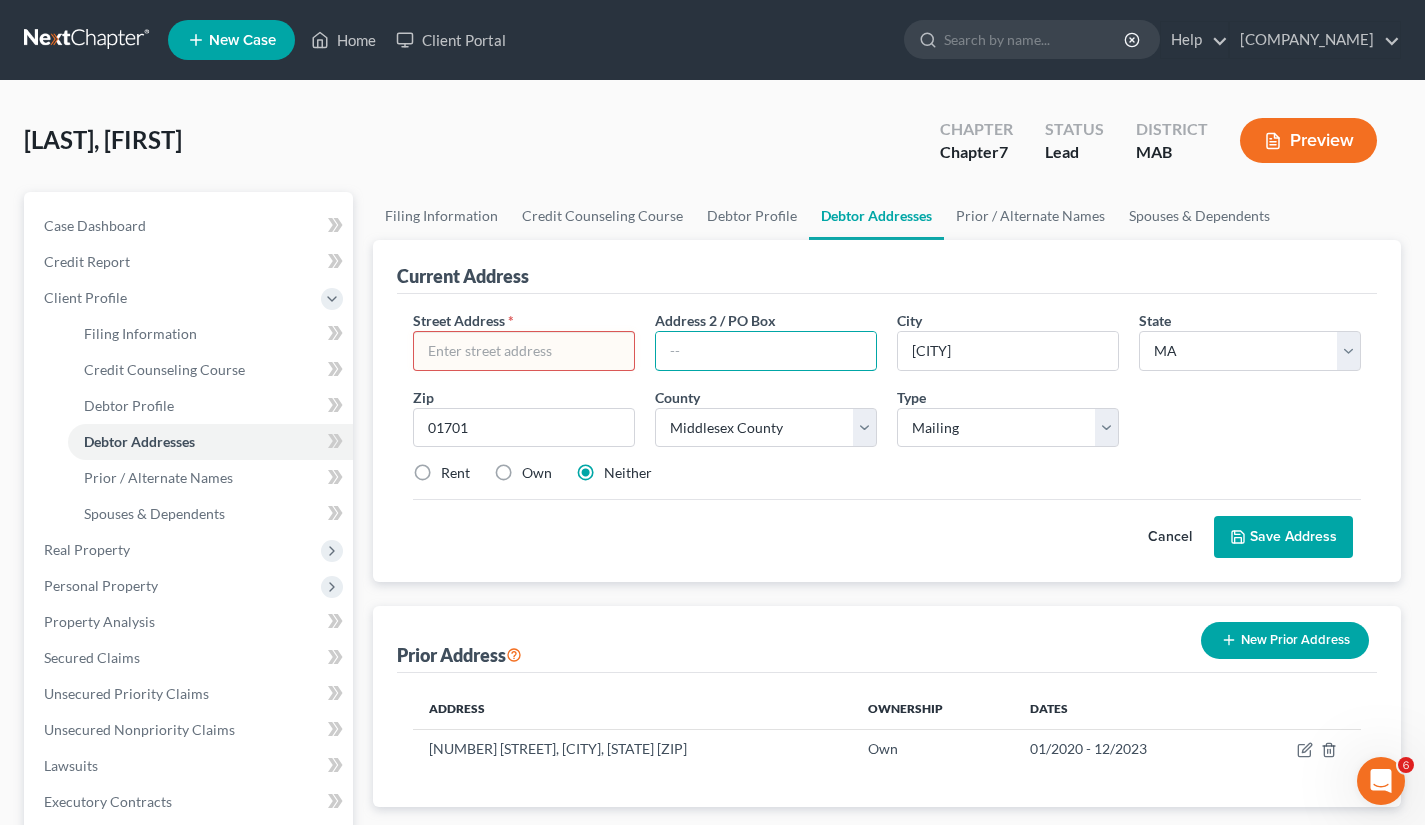 paste on "PO BOX [NUMBER]" 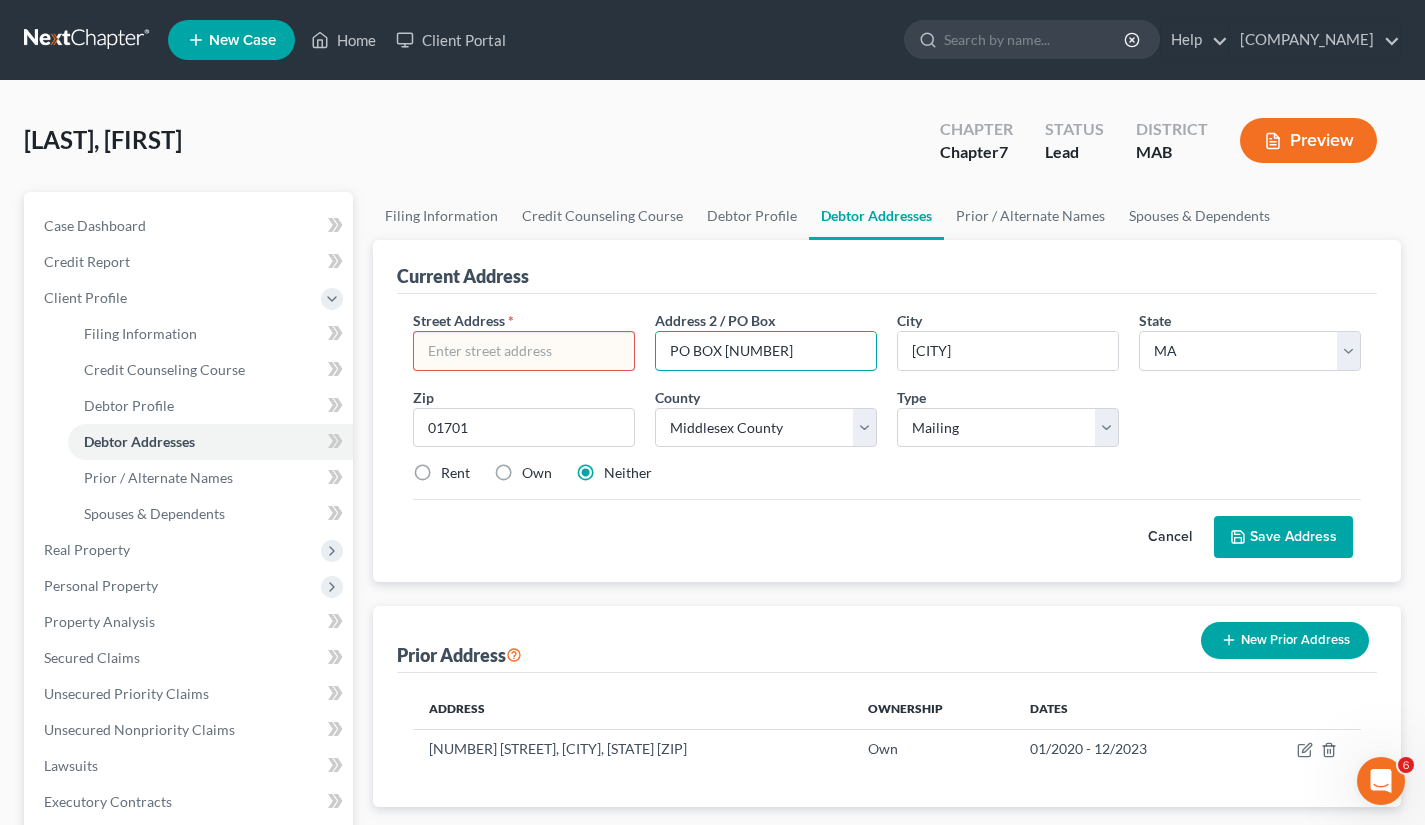 type on "PO BOX [NUMBER]" 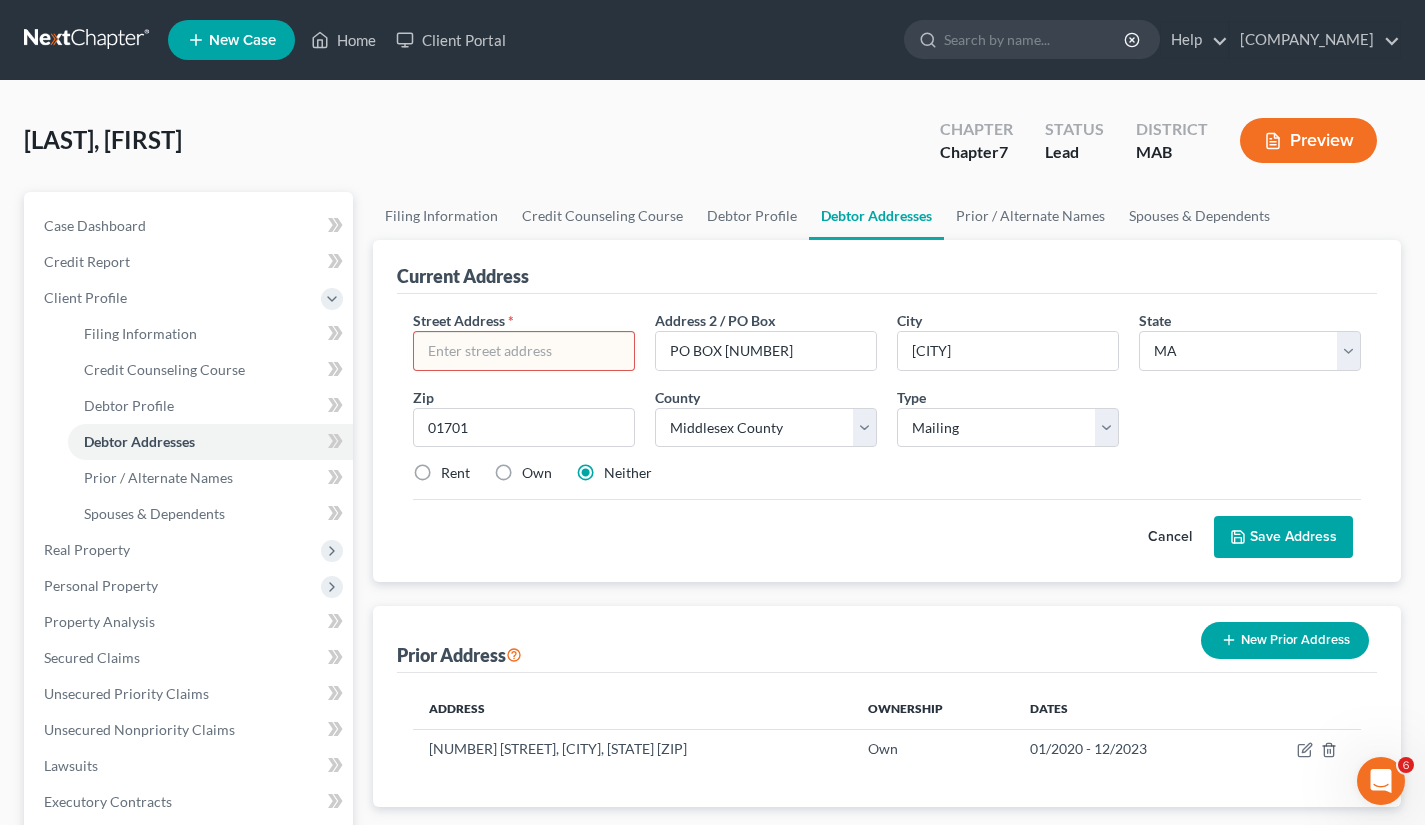 click at bounding box center [524, 351] 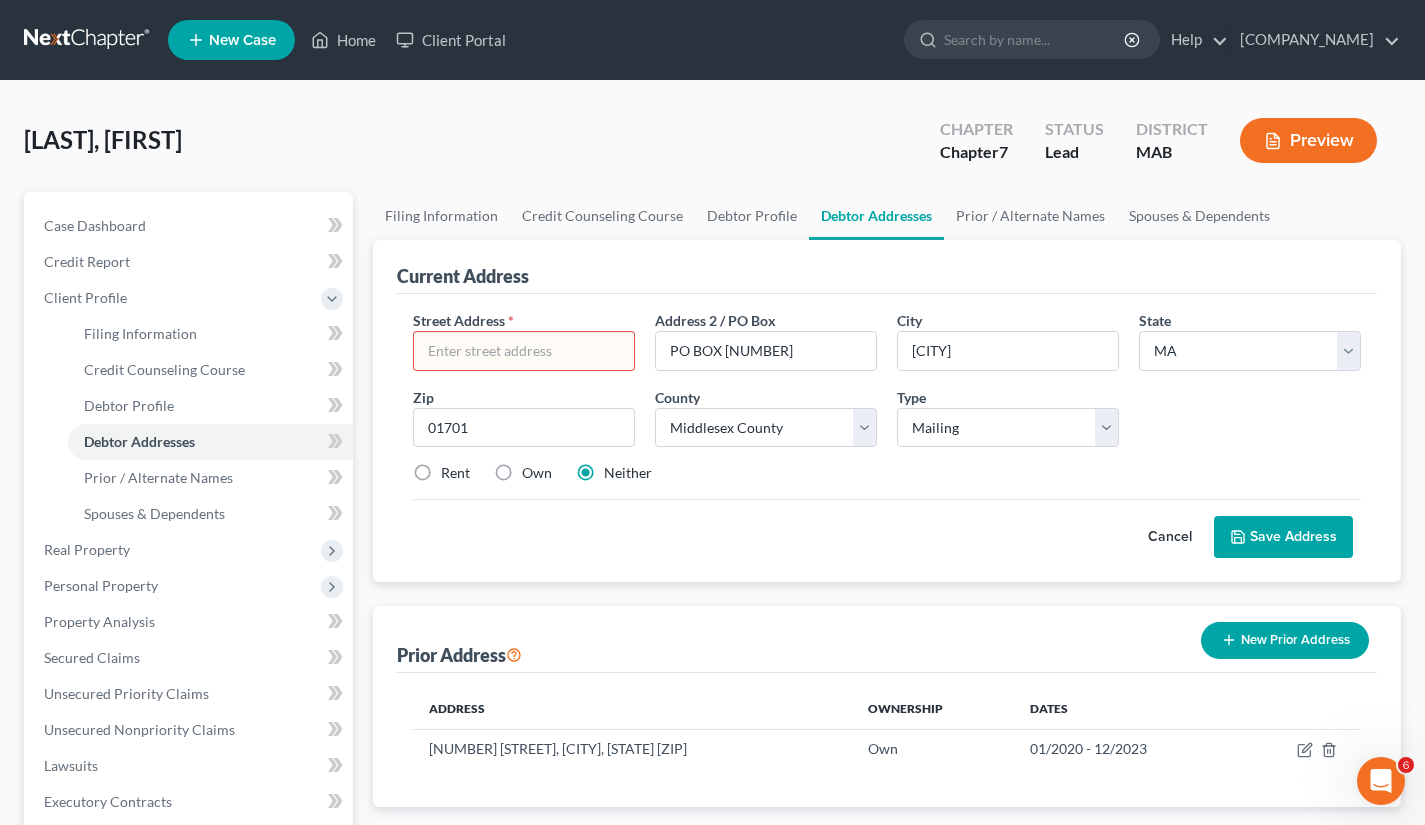 paste on "[NUMBER] [STREET]" 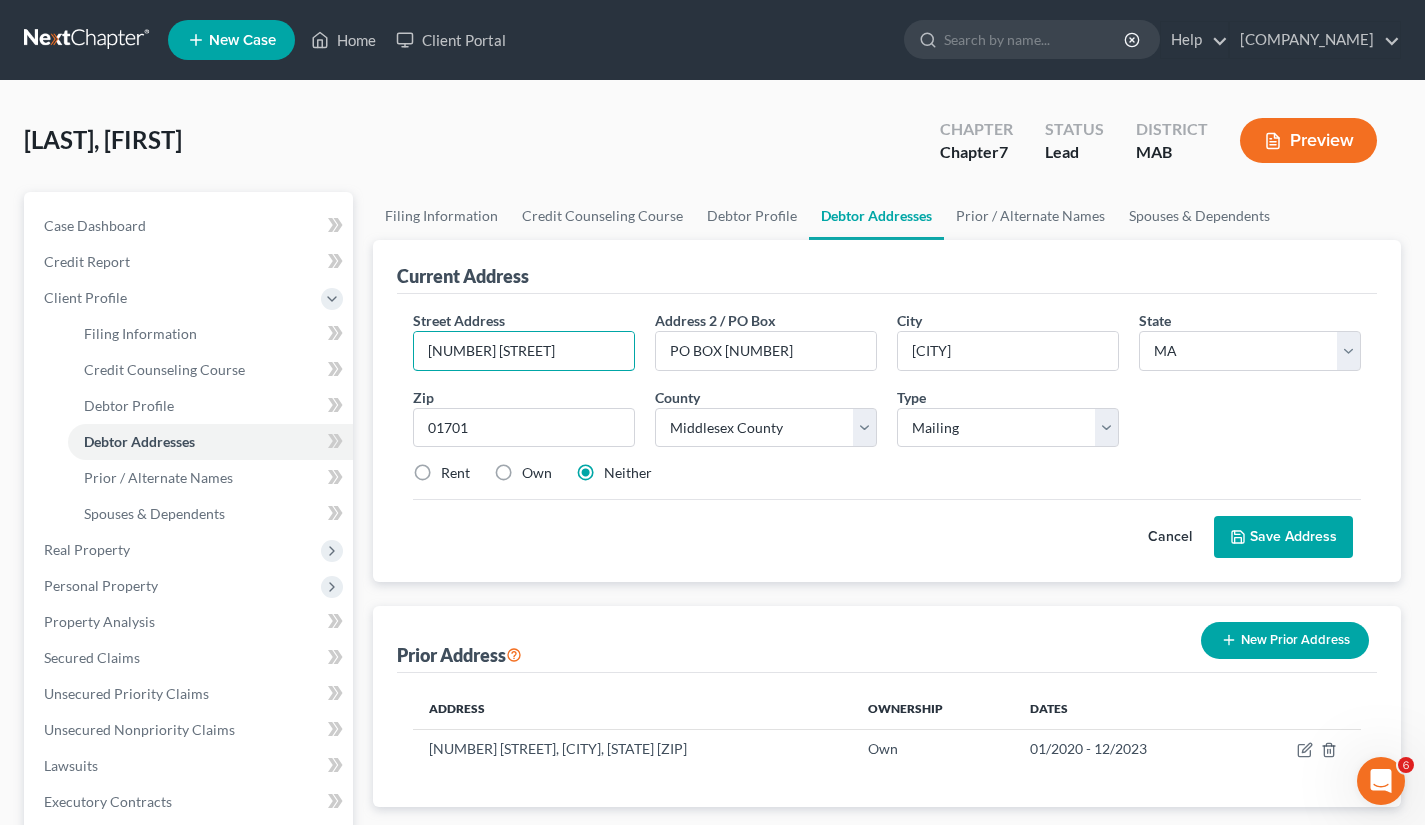 type on "[NUMBER] [STREET]" 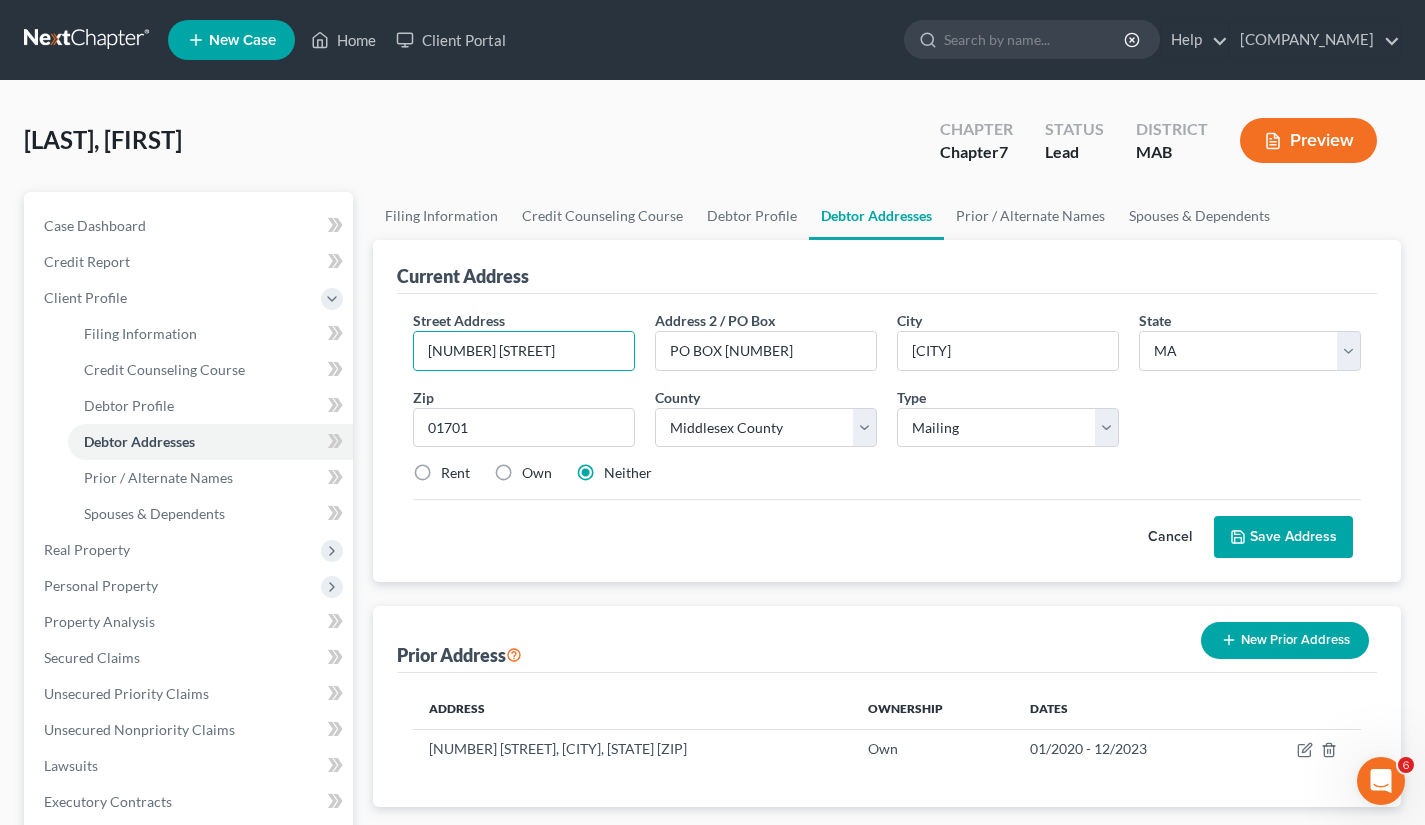 click on "Save Address" at bounding box center [1283, 537] 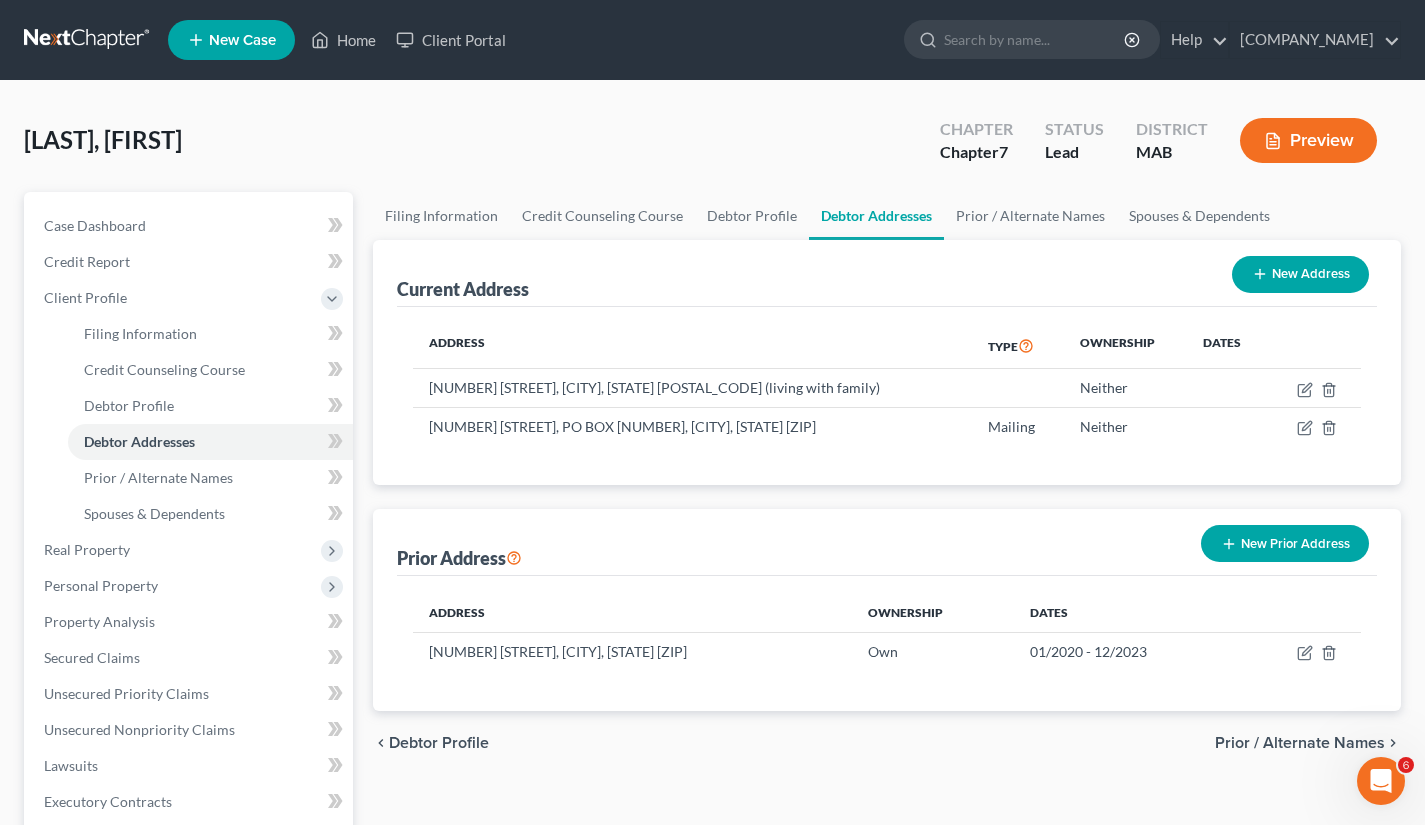 click on "Preview" at bounding box center (1308, 140) 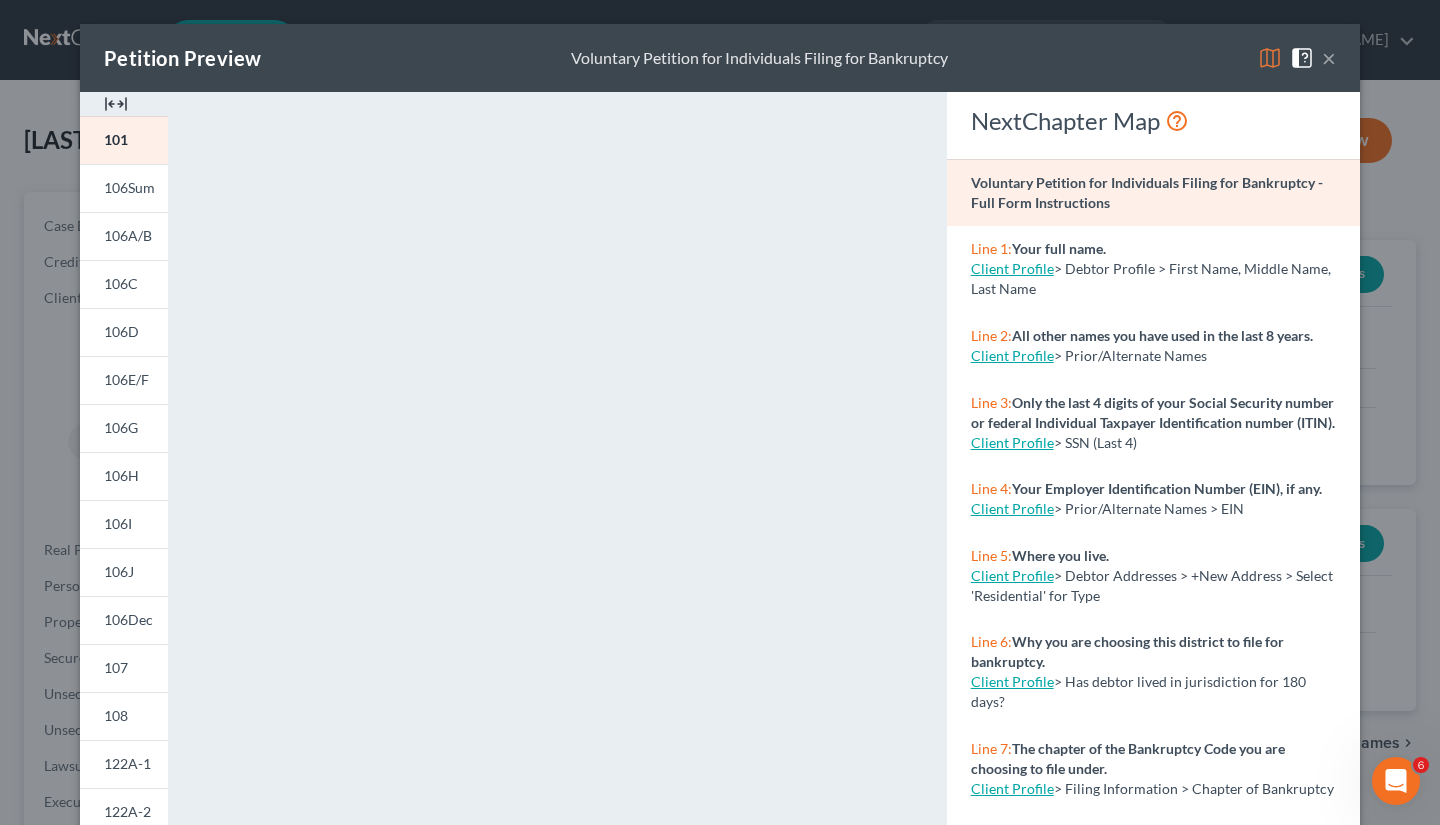 click on "×" at bounding box center (1329, 58) 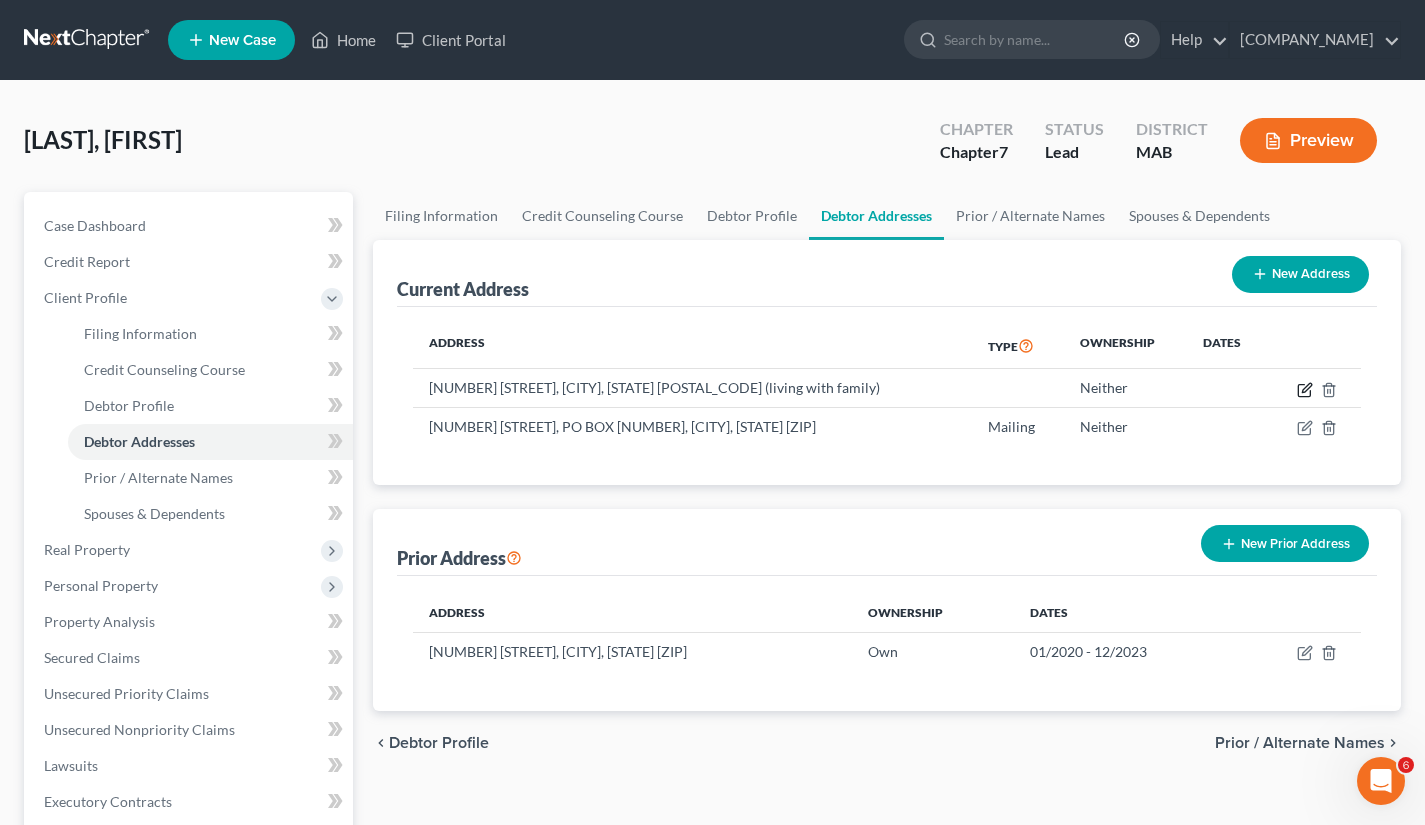 click 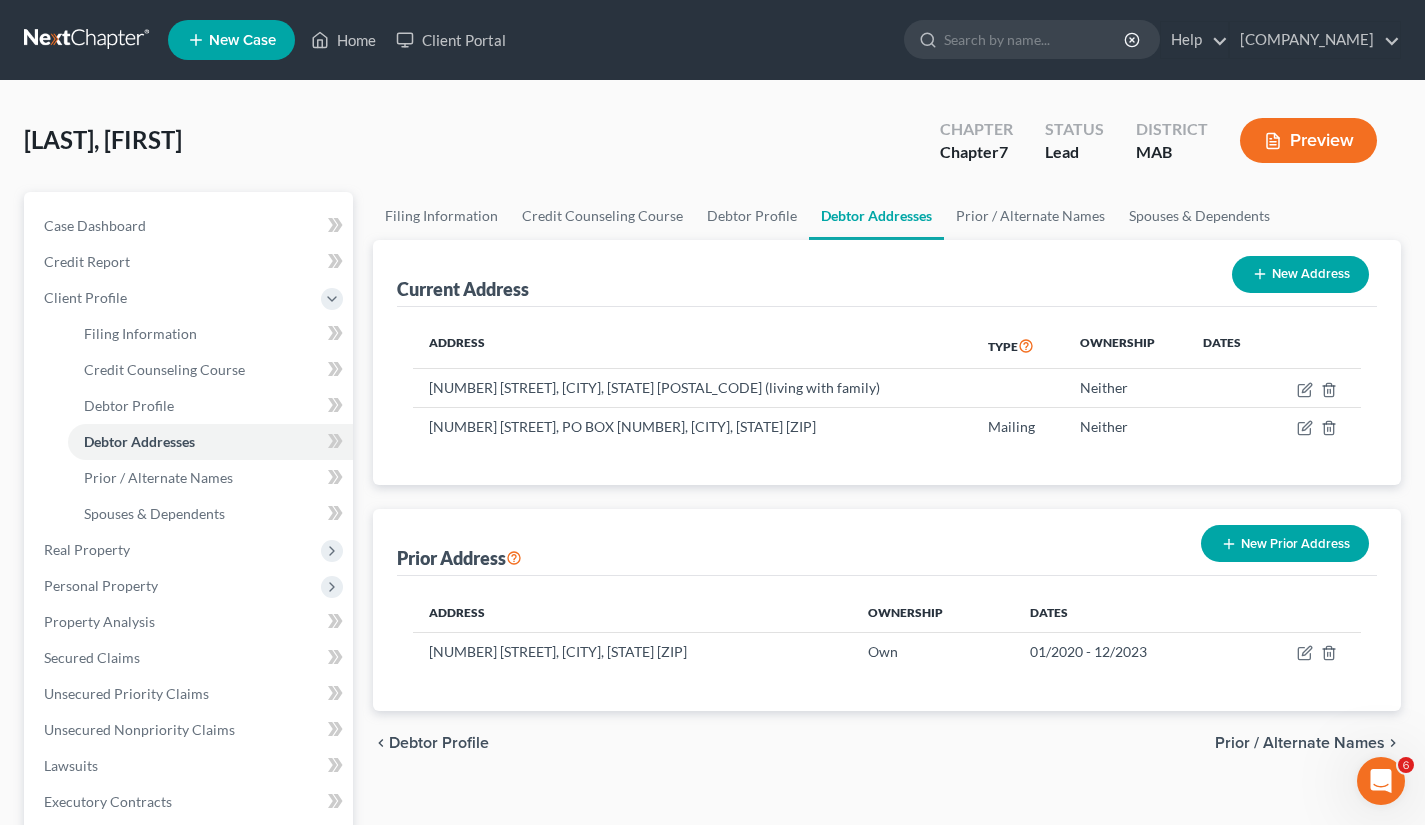 select on "22" 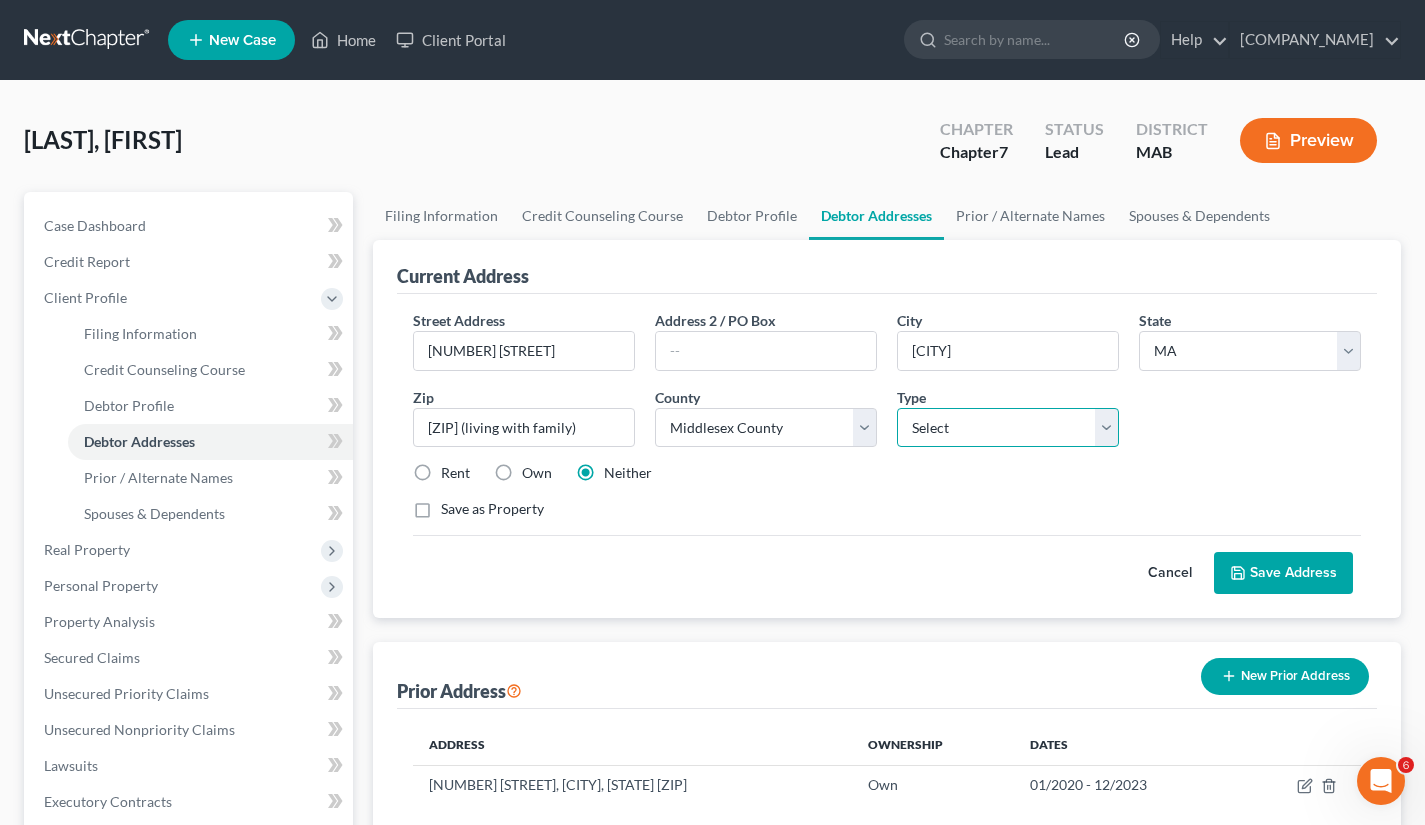 click on "Select Residential Mailing Rental Business" at bounding box center (1008, 428) 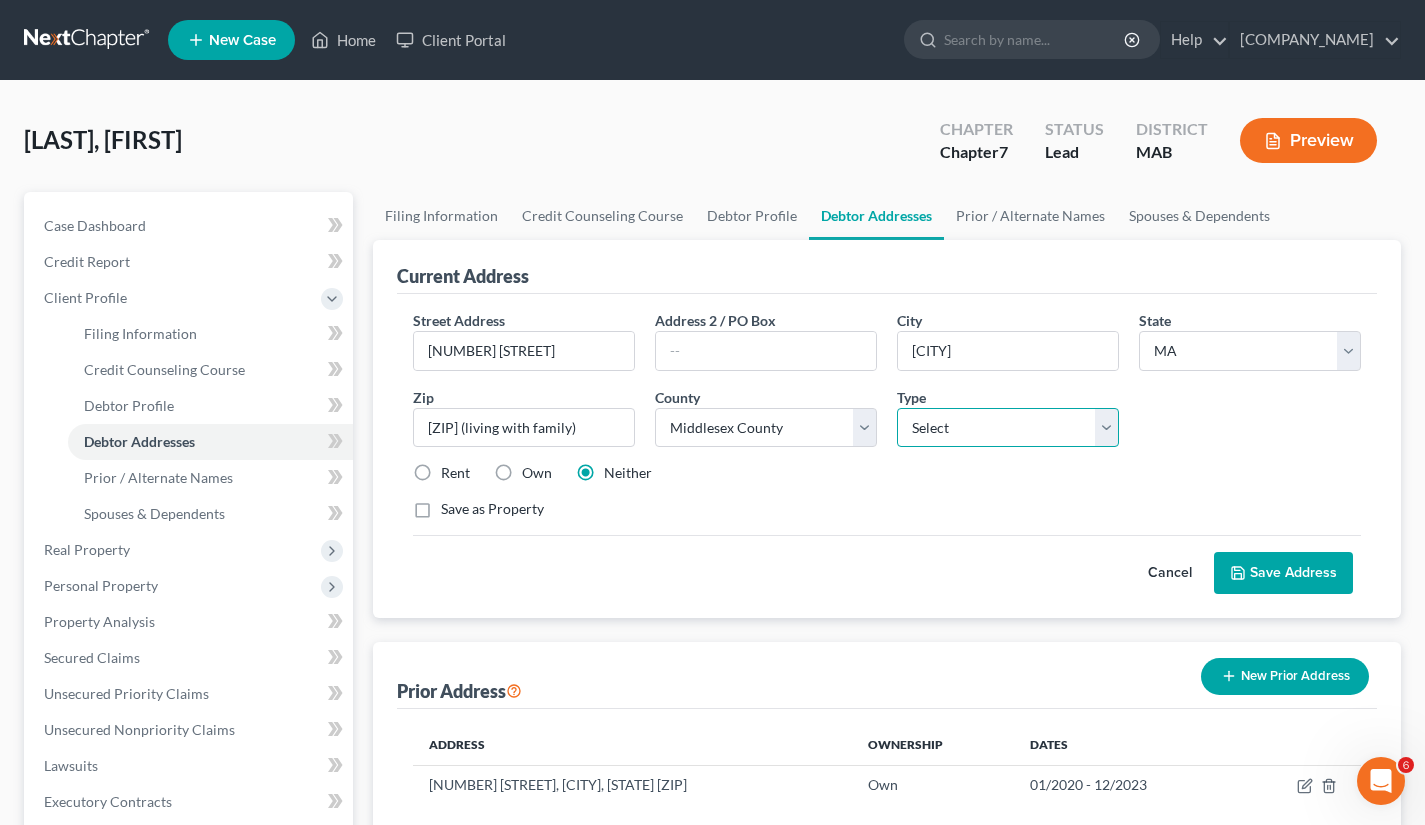 select on "0" 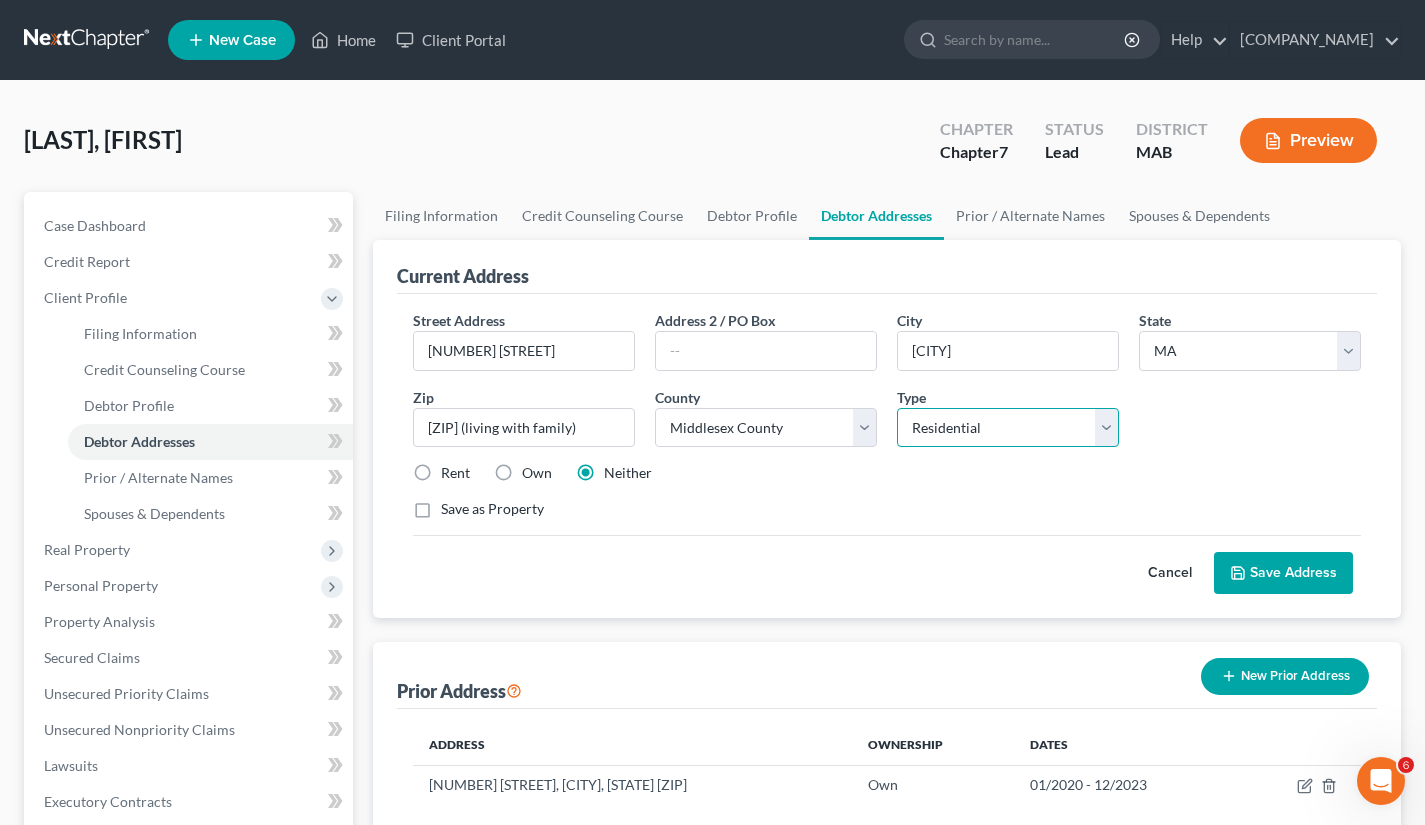 click on "Select Residential Mailing Rental Business" at bounding box center [1008, 428] 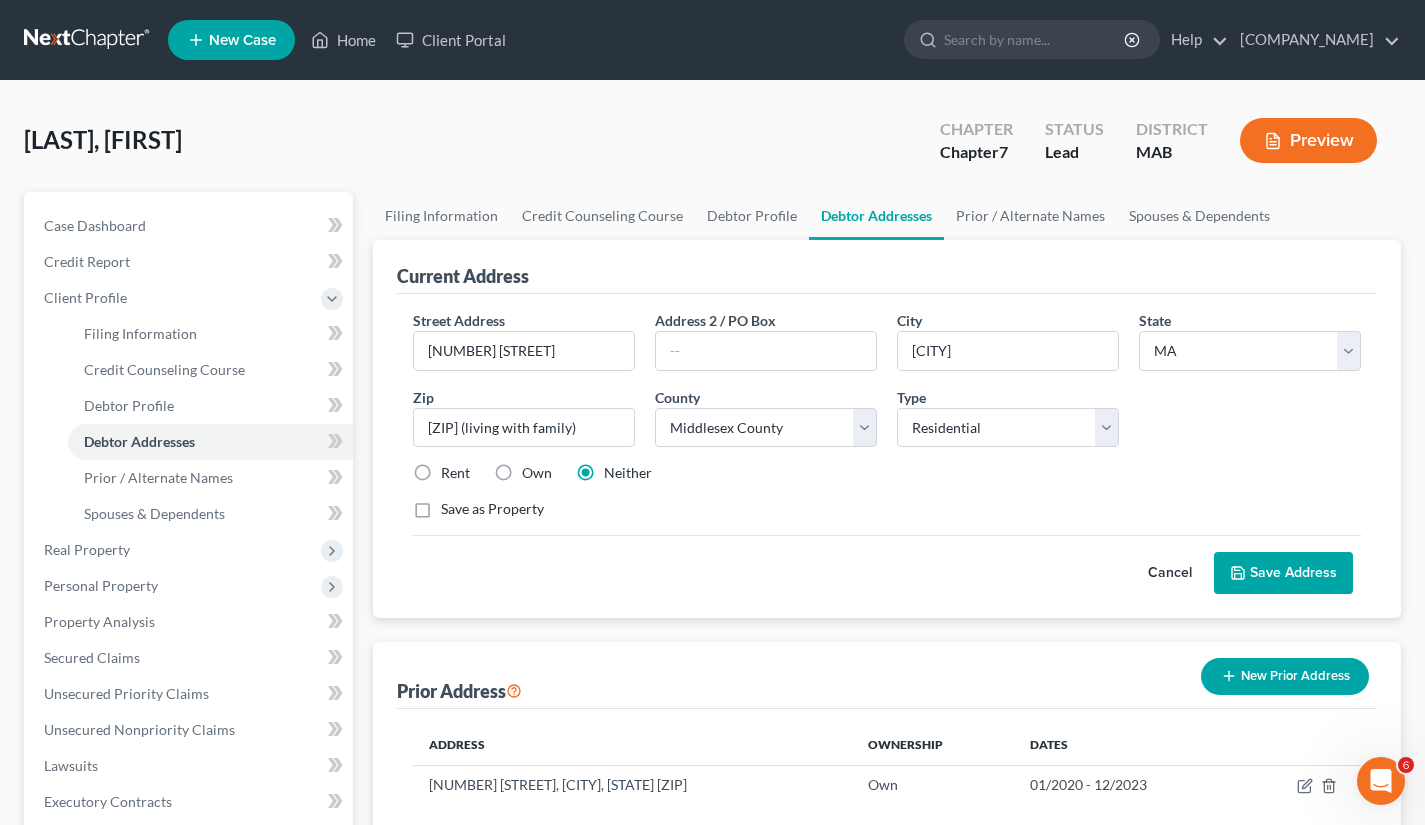 click on "Save Address" at bounding box center [1283, 573] 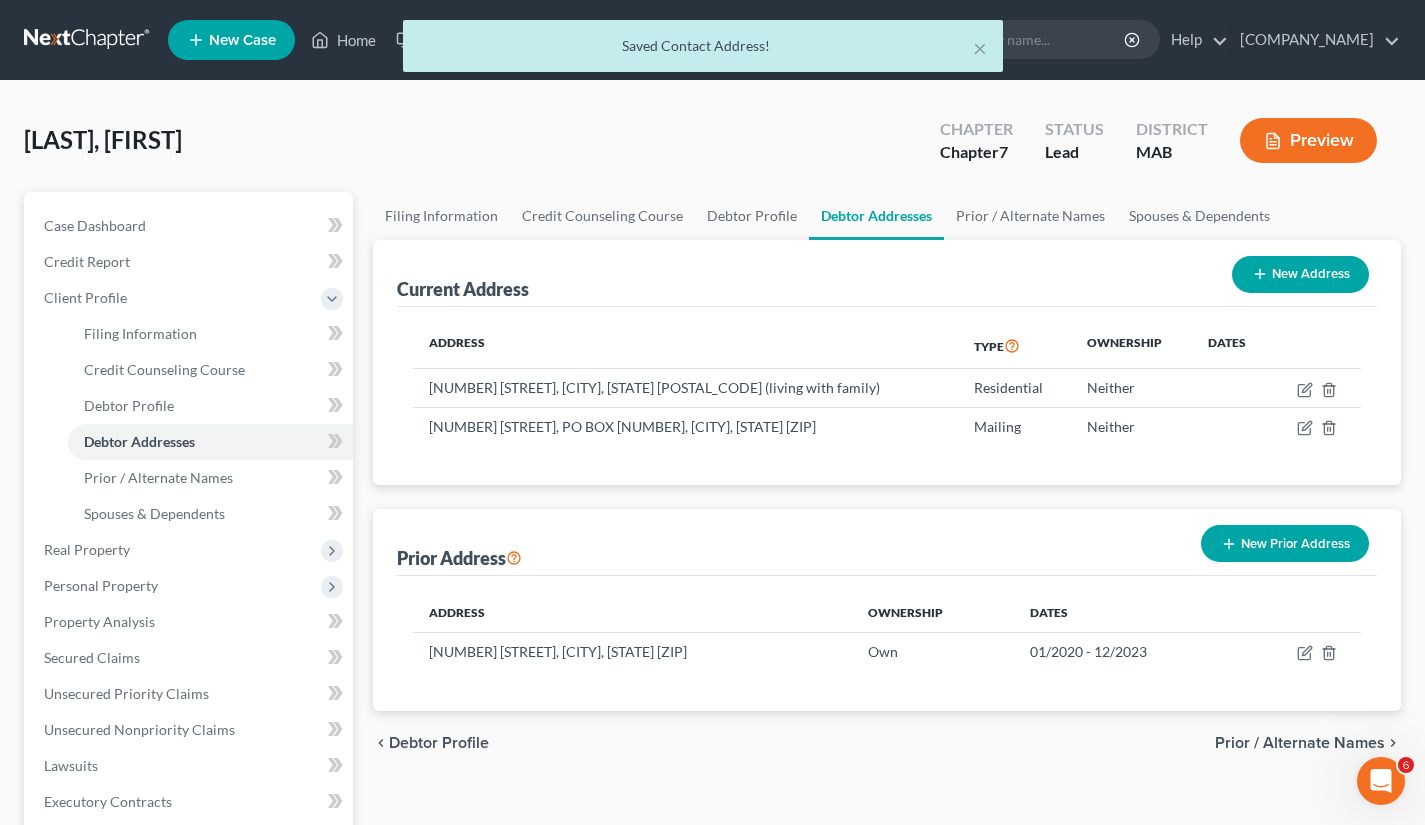click on "Preview" at bounding box center [1308, 140] 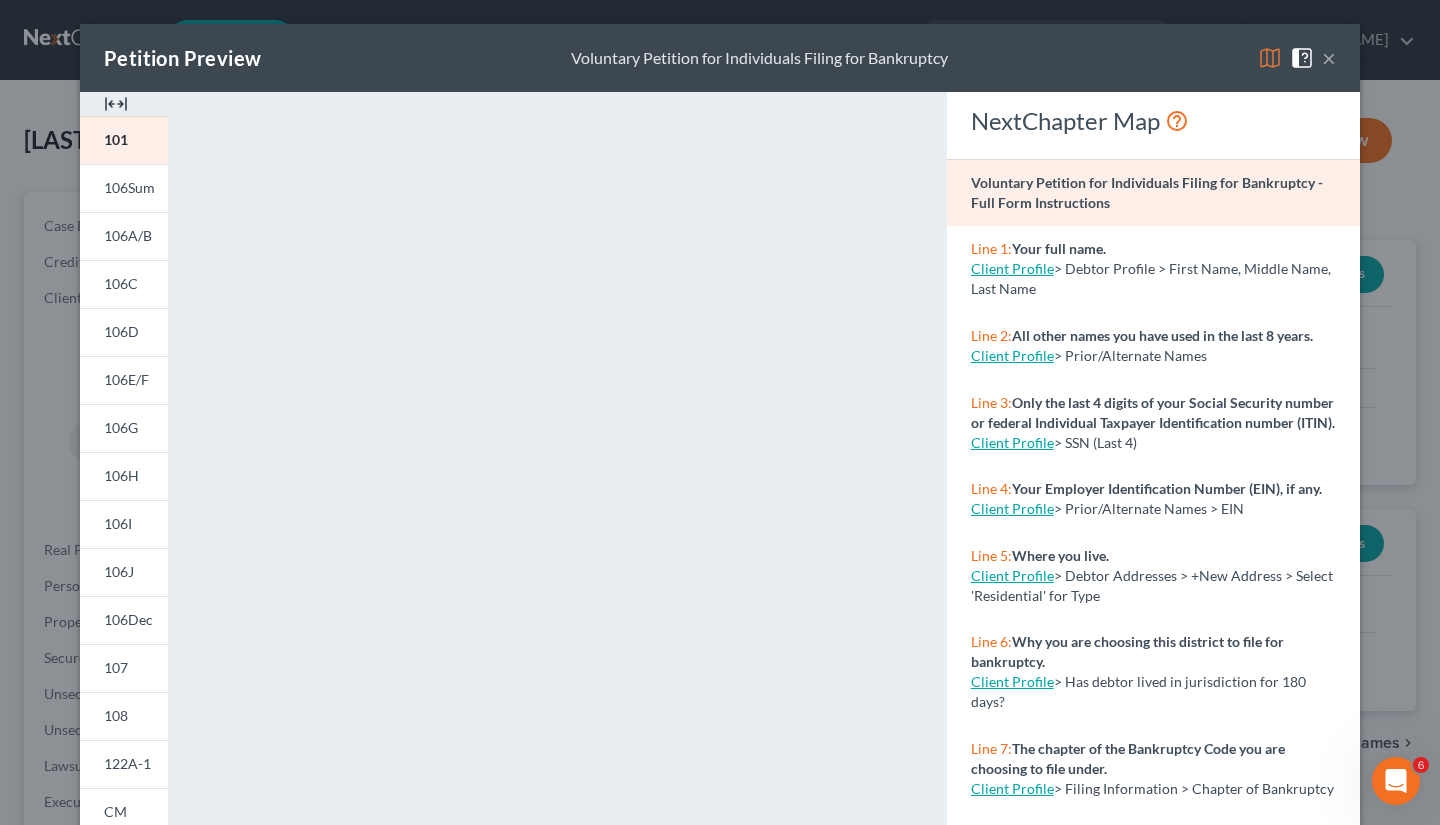 click on "×" at bounding box center (1329, 58) 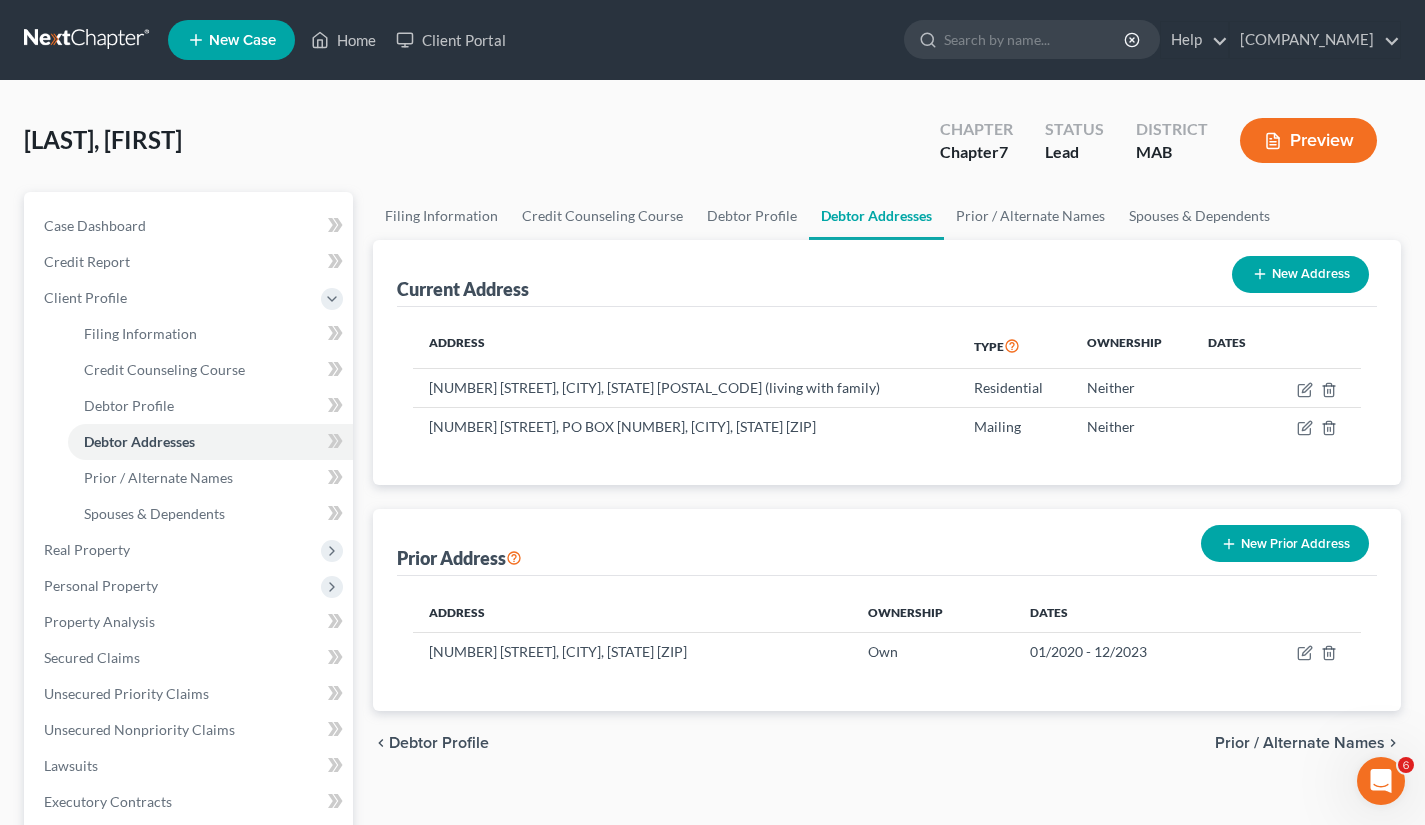 click at bounding box center [1316, 388] 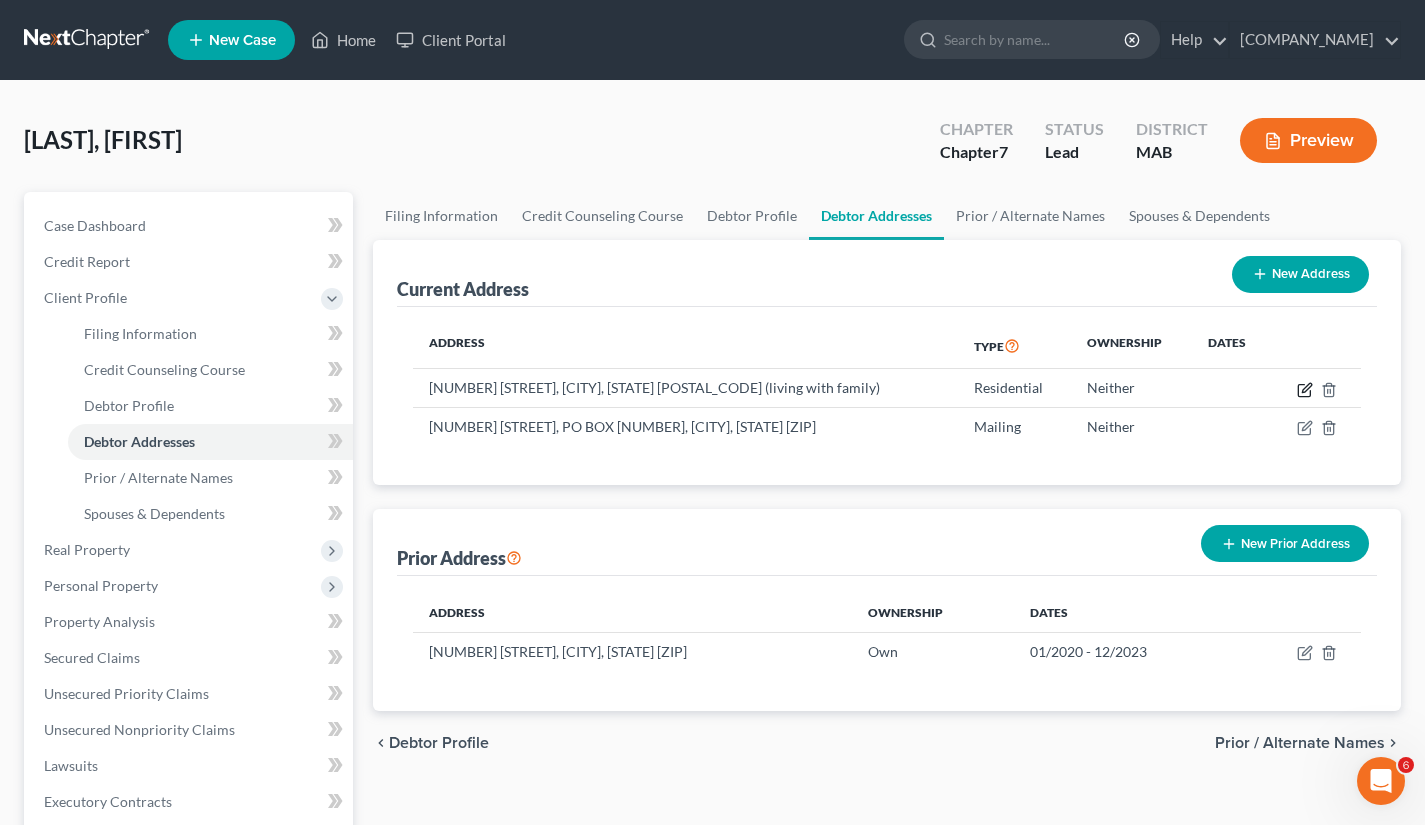 click 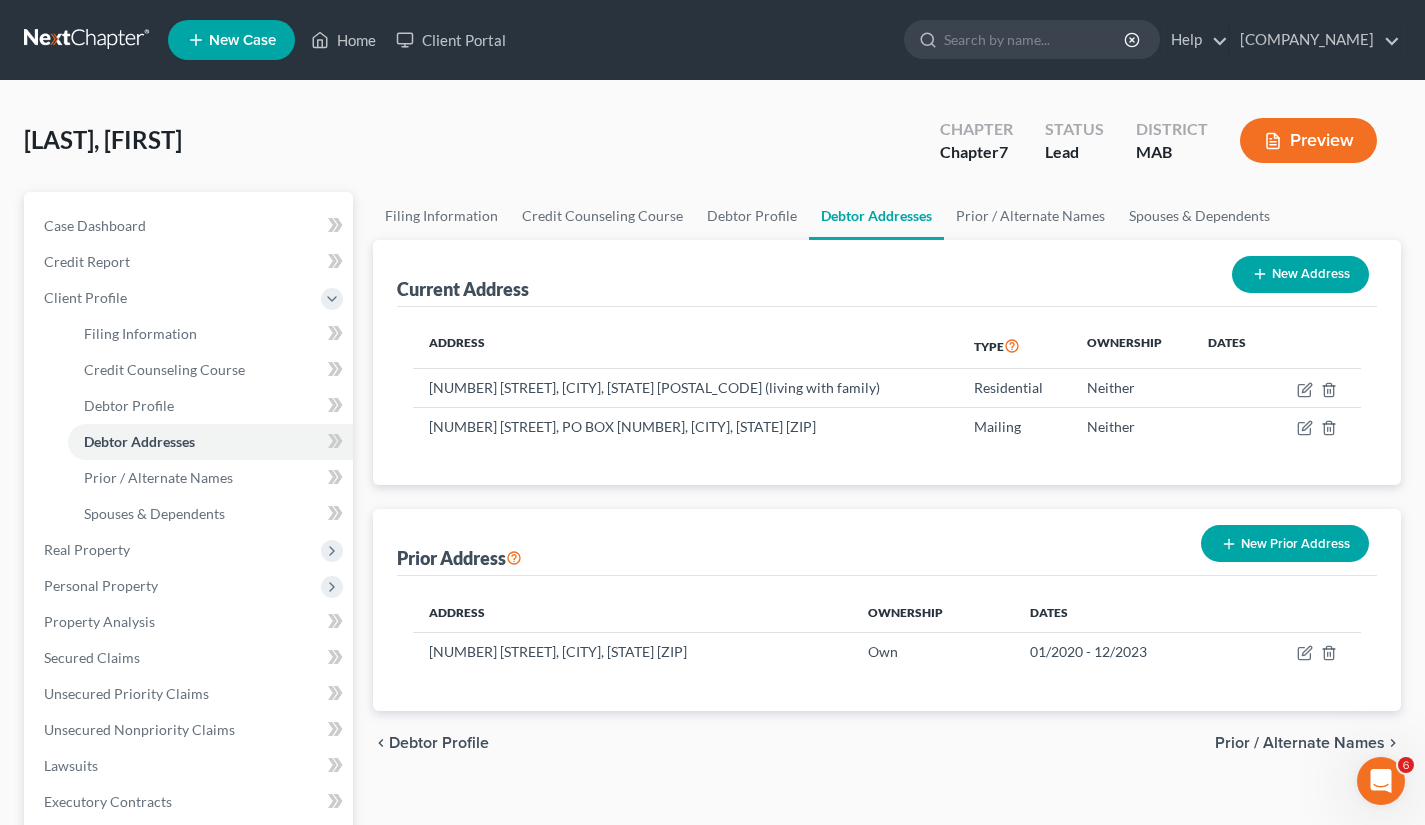 select on "22" 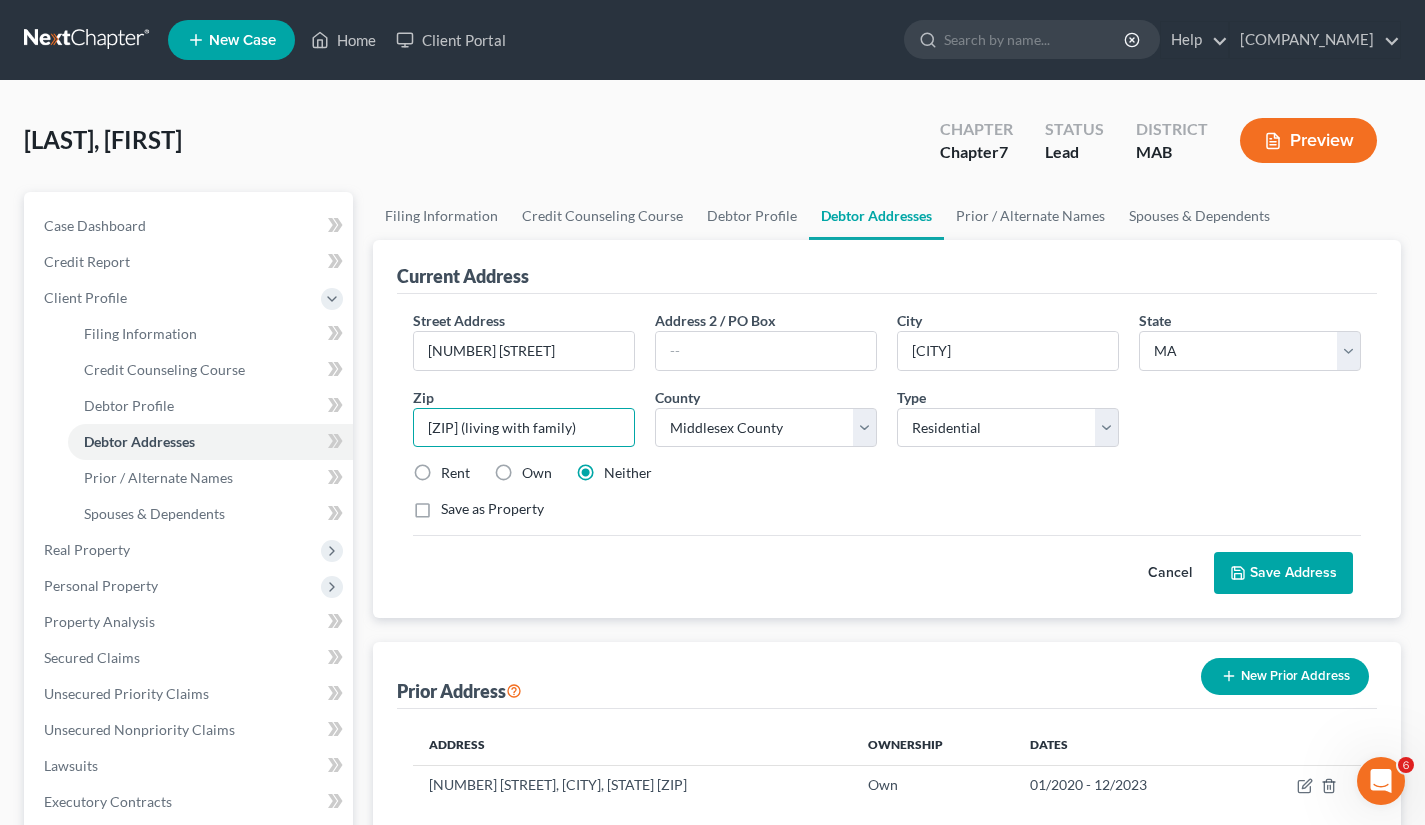 drag, startPoint x: 471, startPoint y: 430, endPoint x: 601, endPoint y: 424, distance: 130.13838 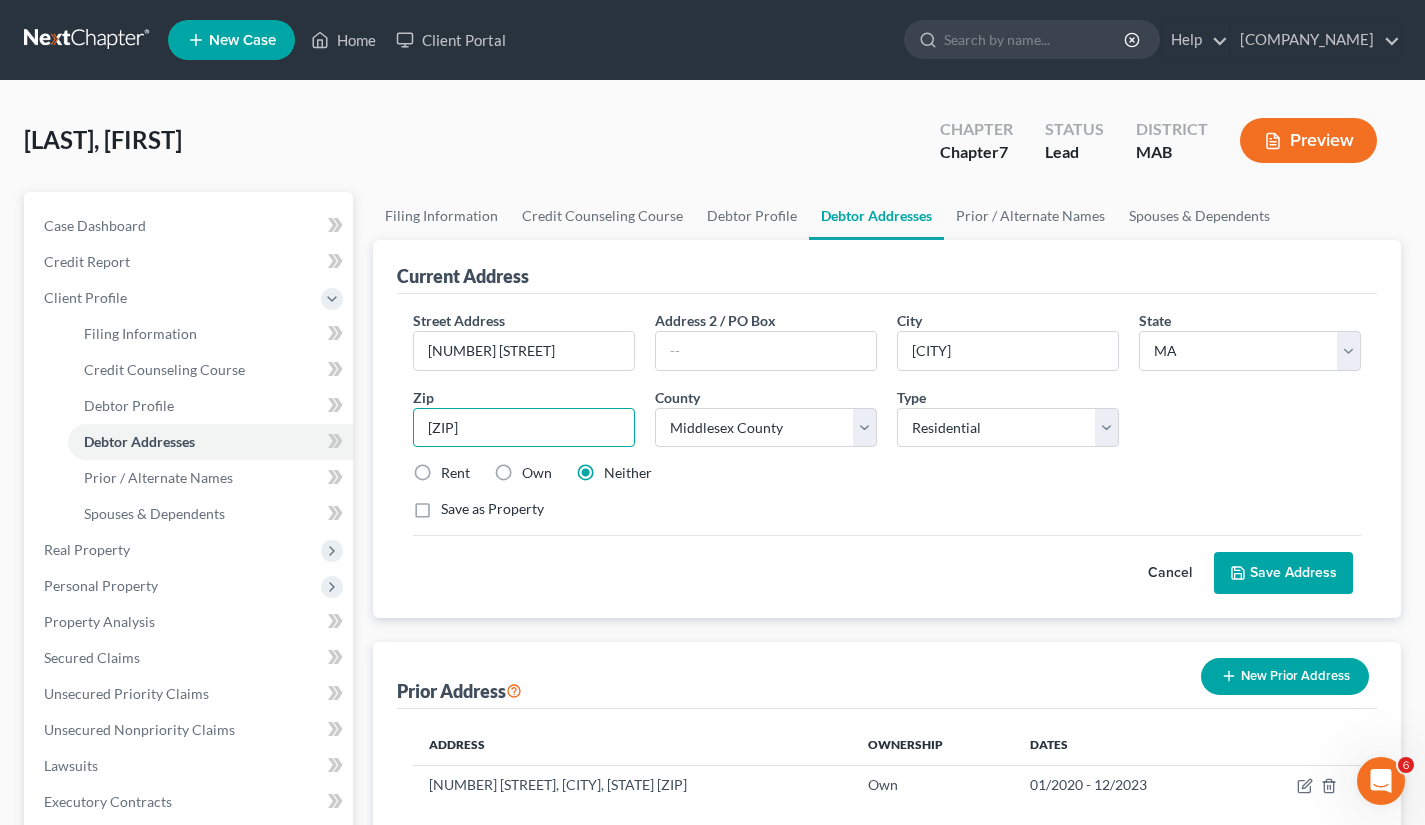 type on "[ZIP]" 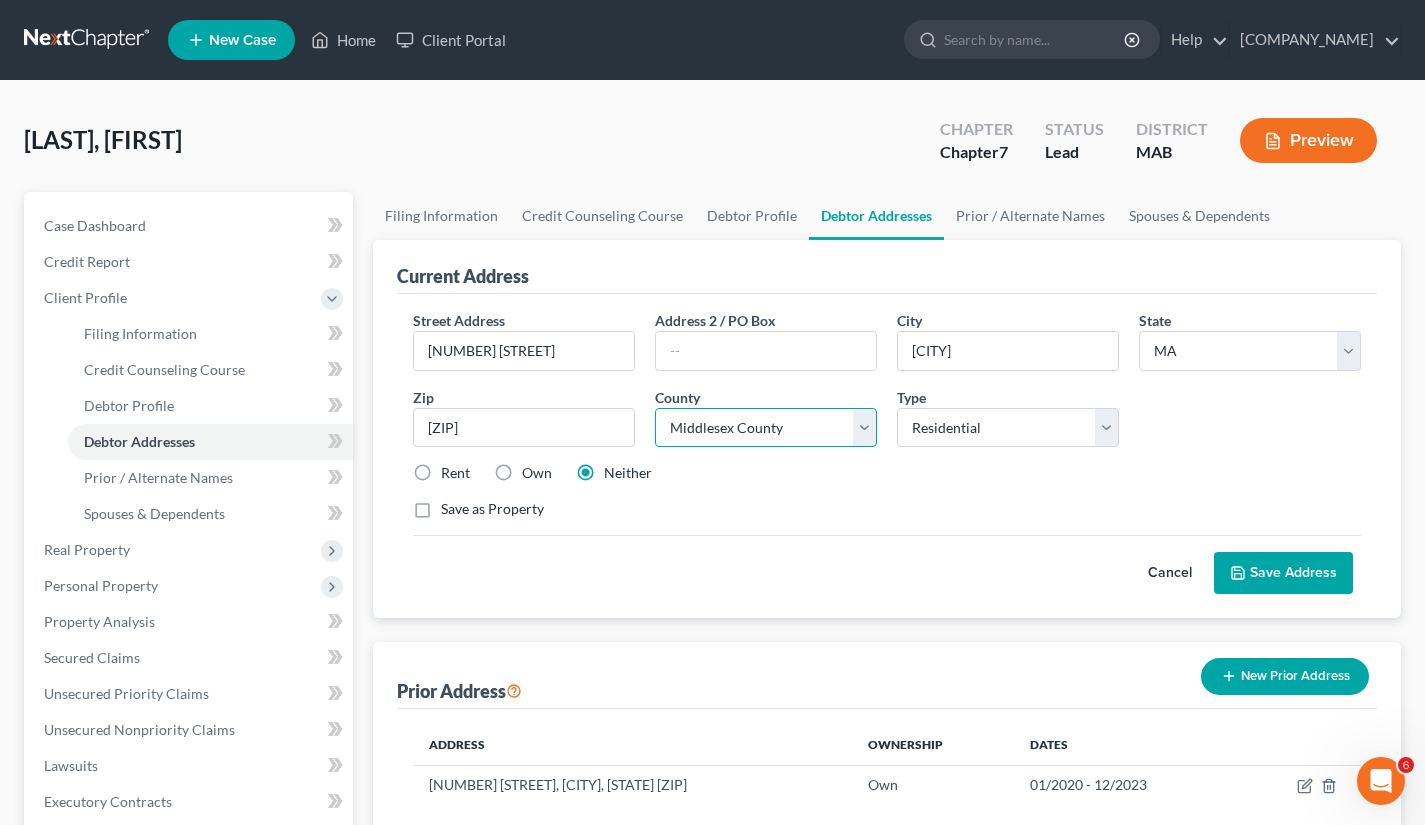 click on "County Barnstable County Berkshire County Bristol County Dukes County Essex County Franklin County Hampden County Hampshire County Middlesex County Nantucket County Norfolk County Plymouth County Suffolk County Worcester County" at bounding box center [766, 428] 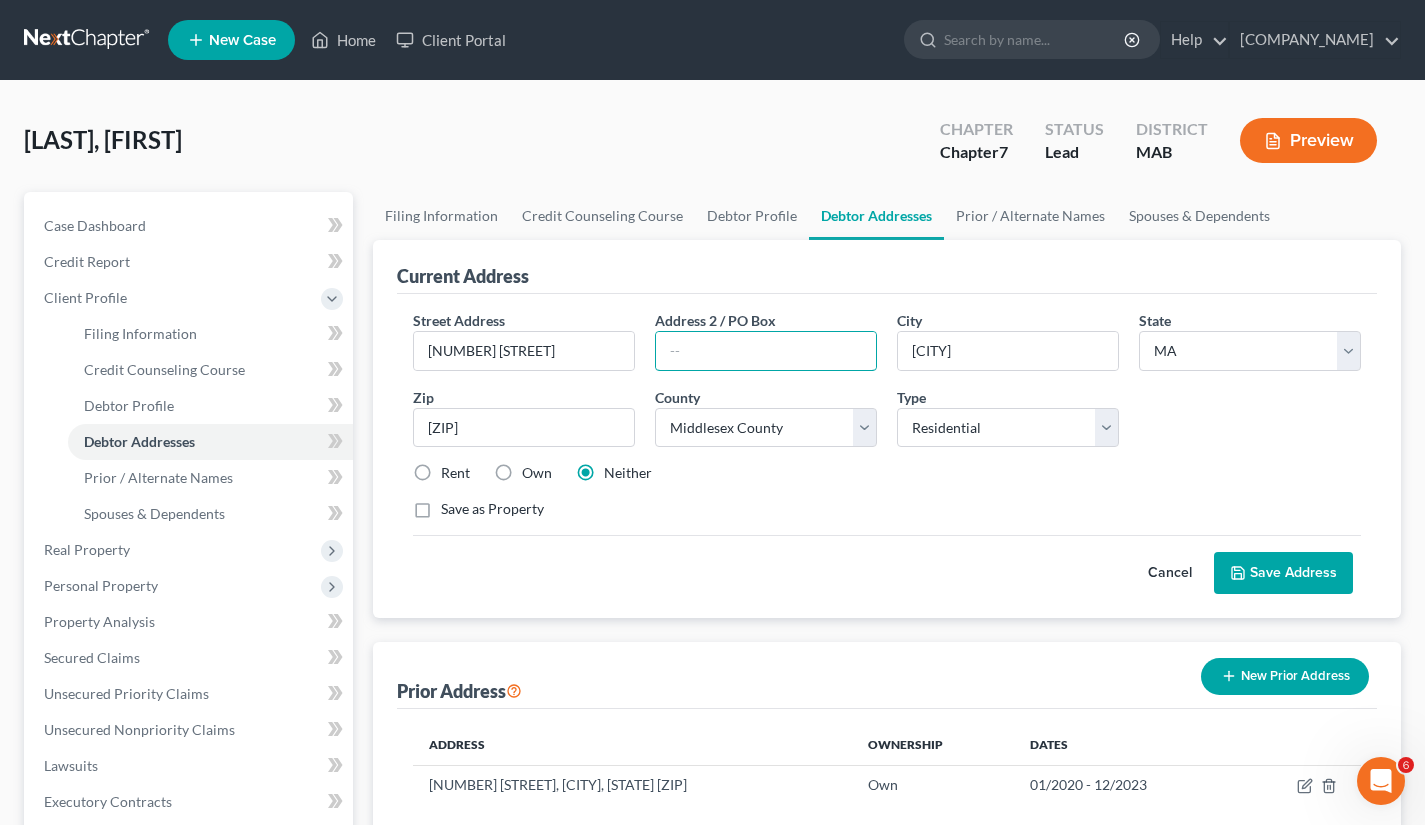 click at bounding box center [766, 351] 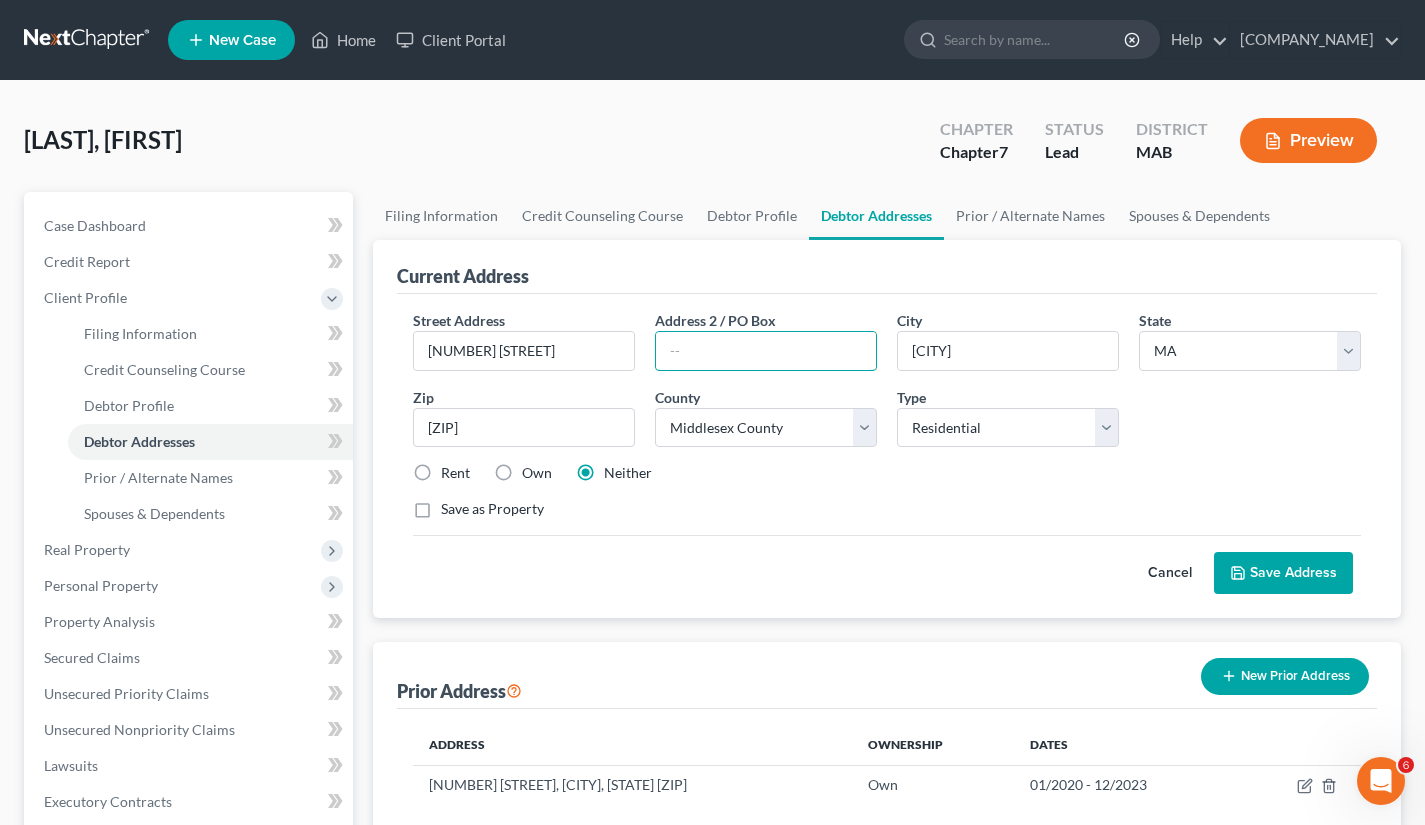 paste on "(living with family)" 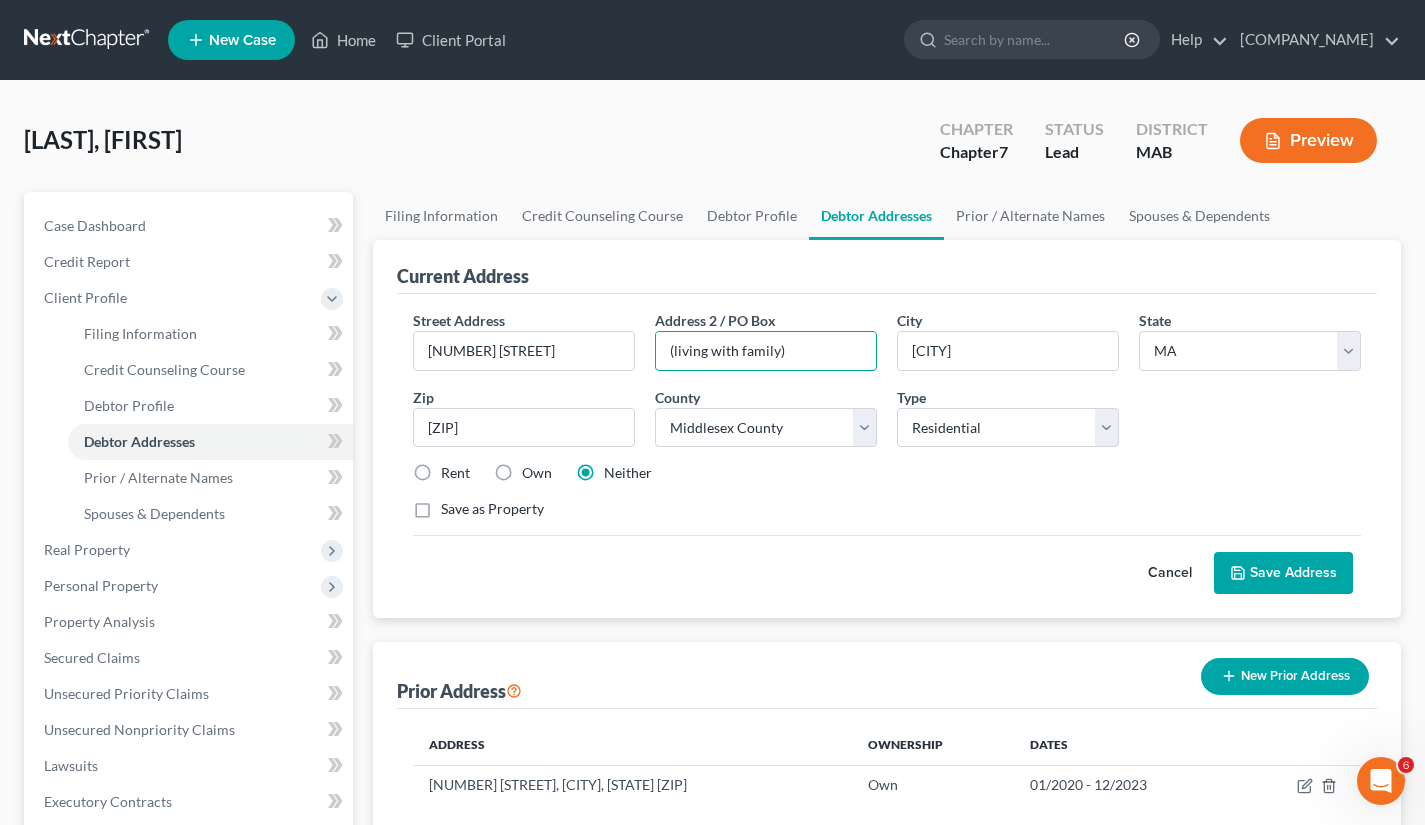 type on "(living with family)" 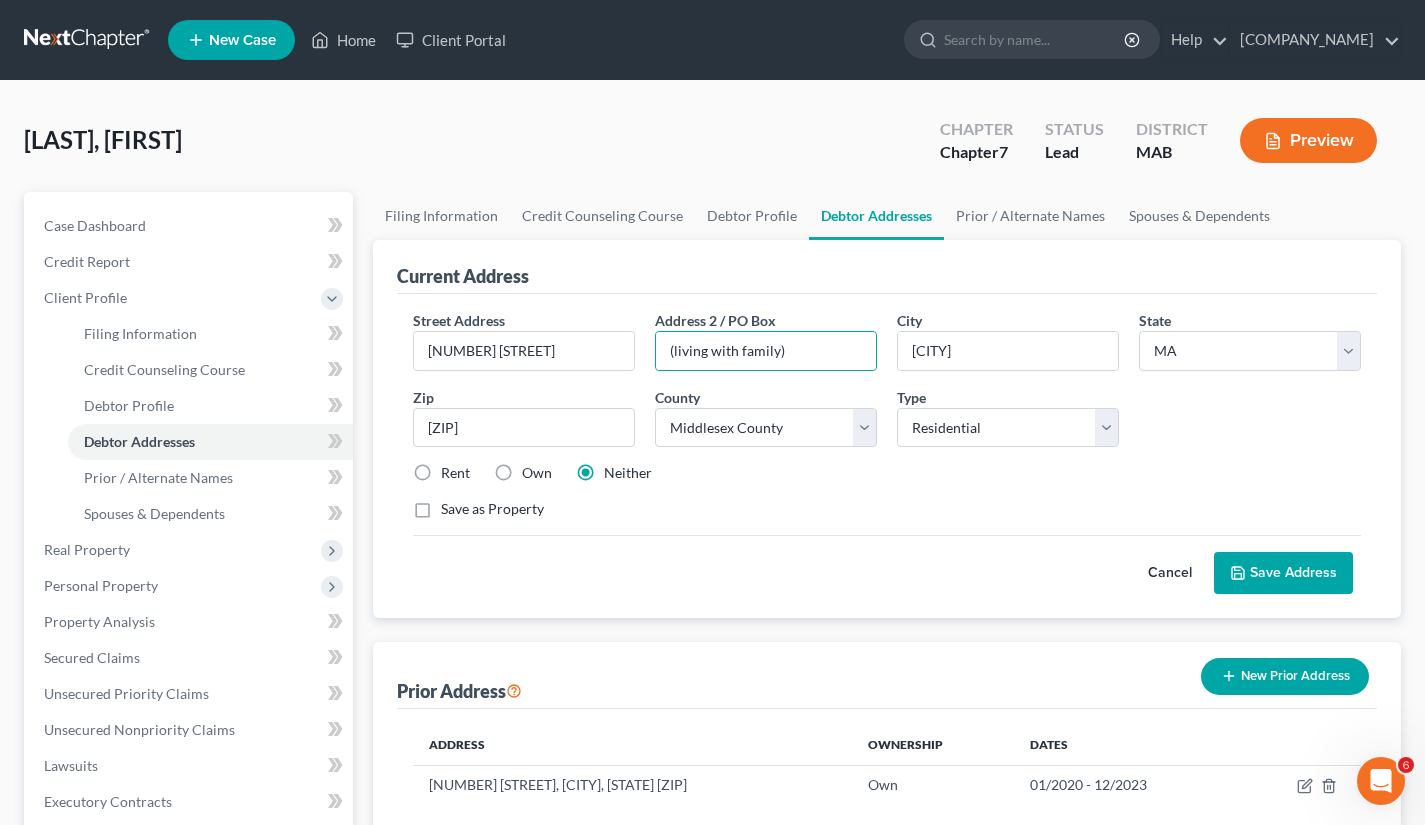 click on "Save Address" at bounding box center (1283, 573) 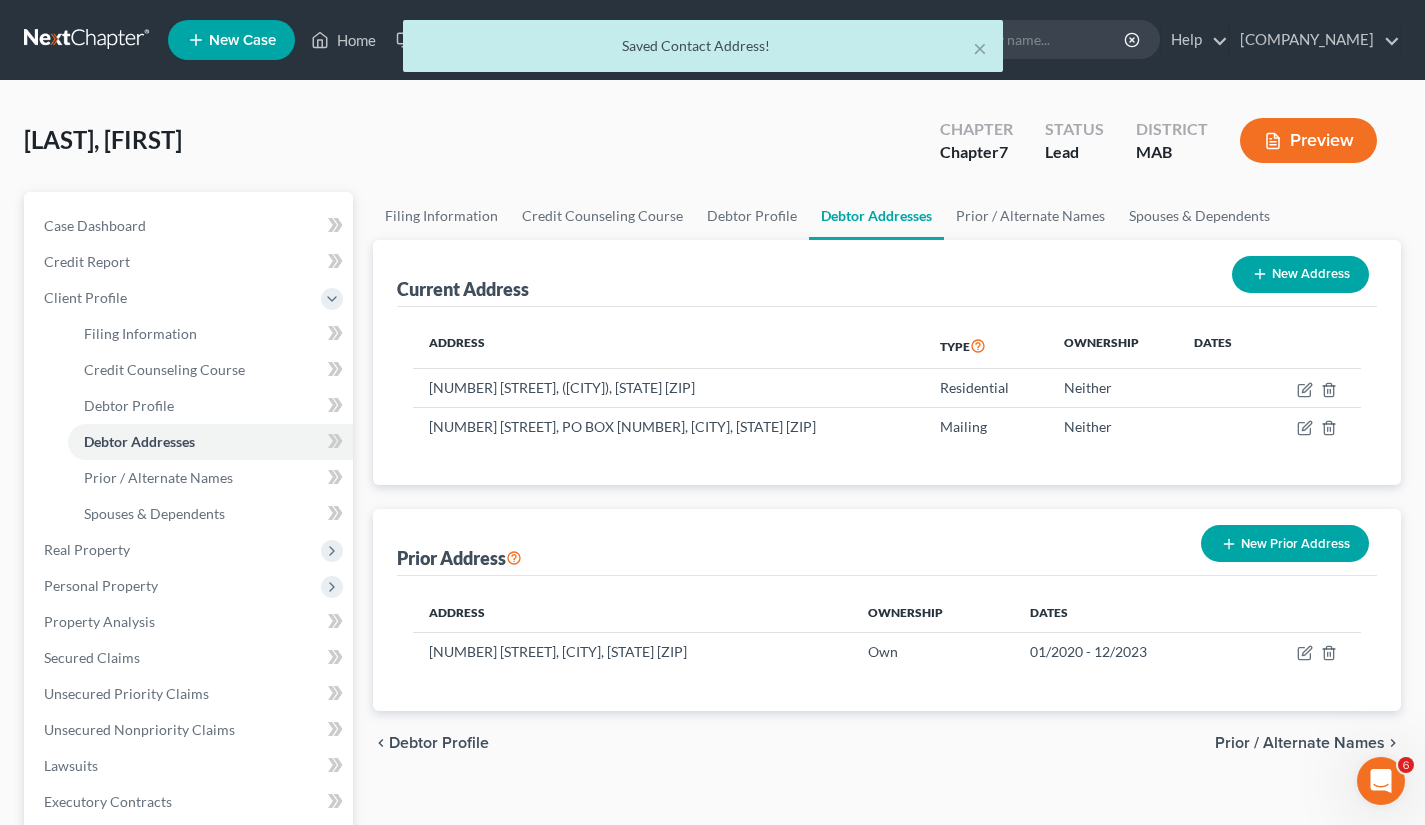 click on "Preview" at bounding box center [1308, 140] 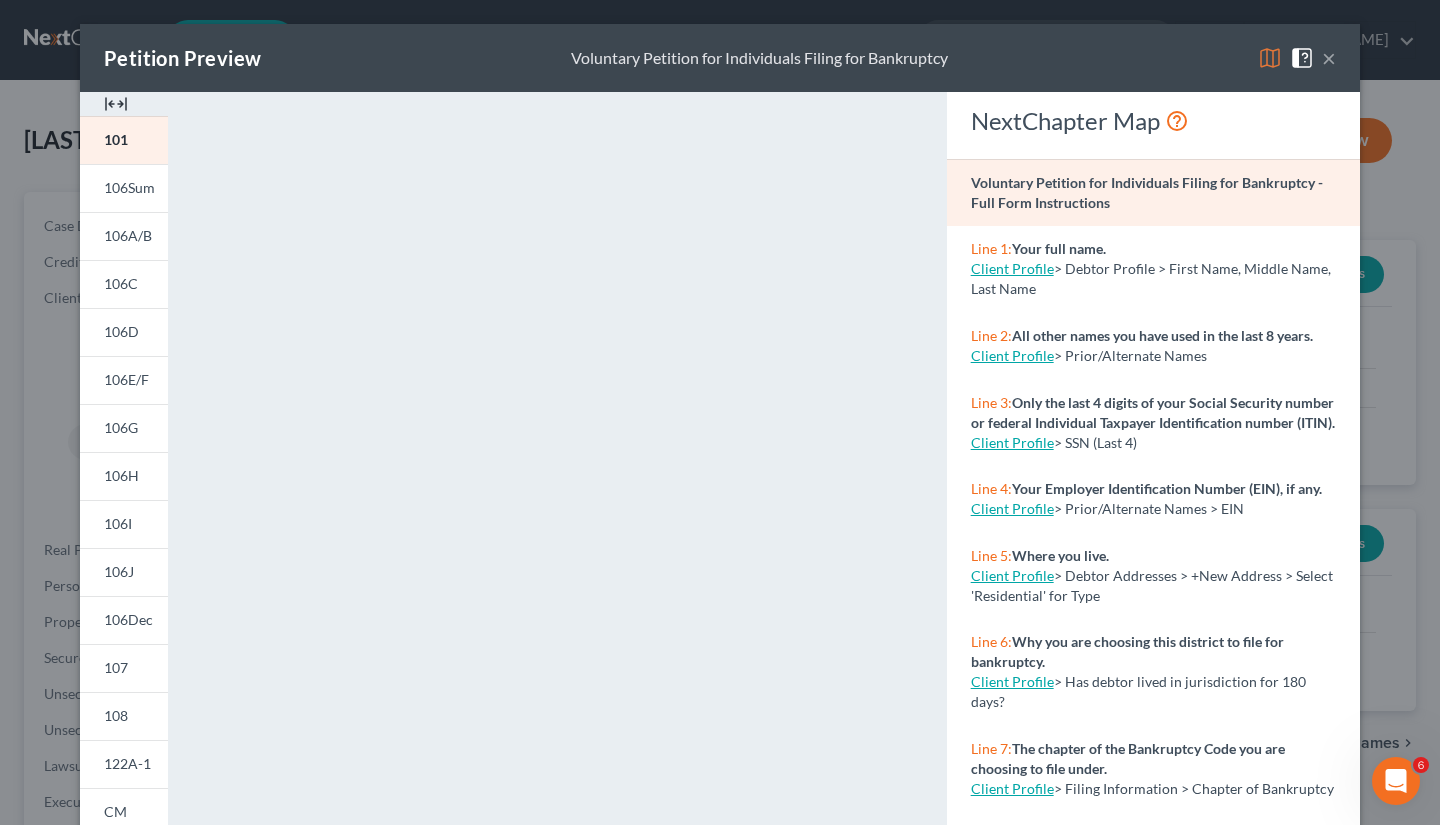 click on "×" at bounding box center [1329, 58] 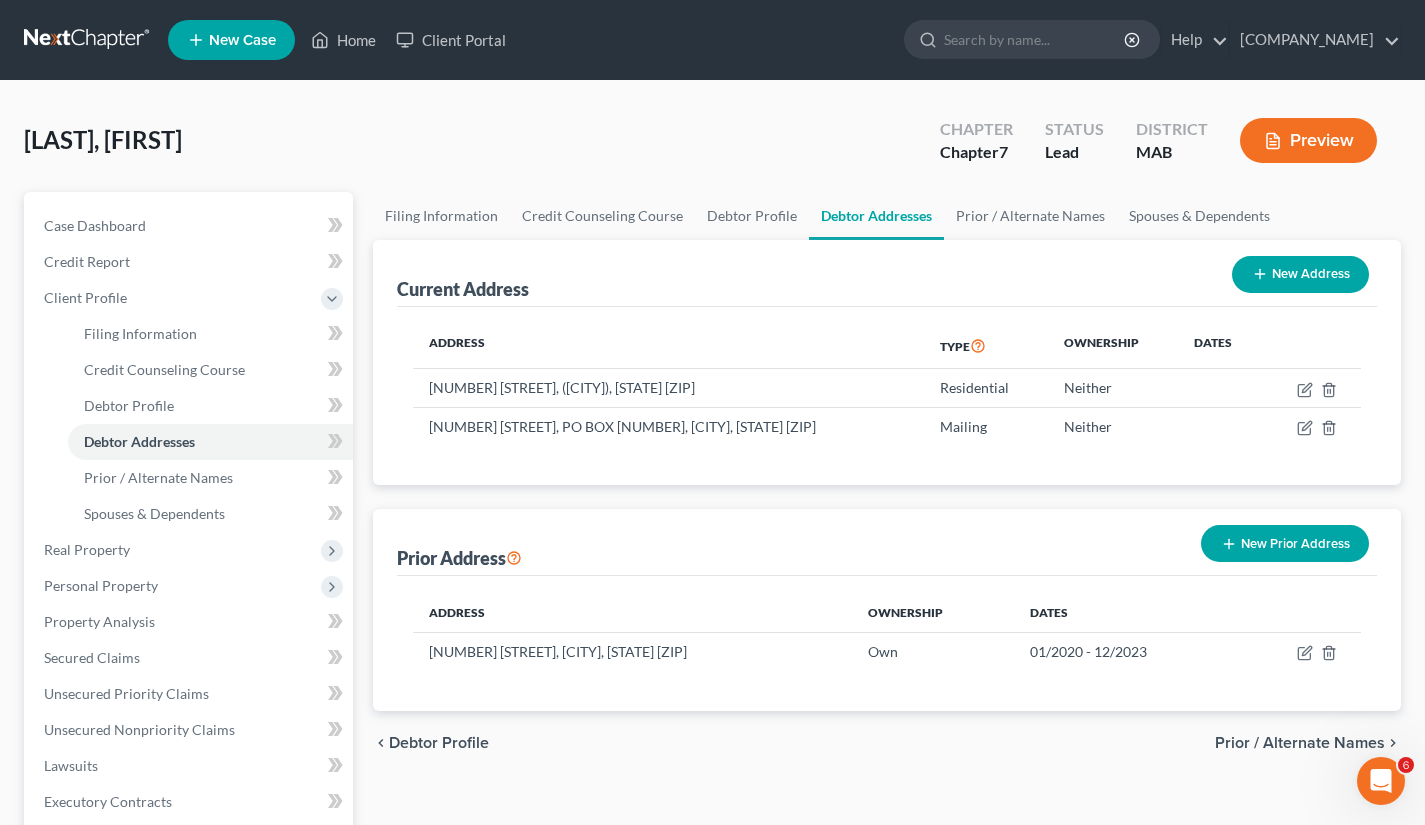 click on "Preview" at bounding box center (1308, 140) 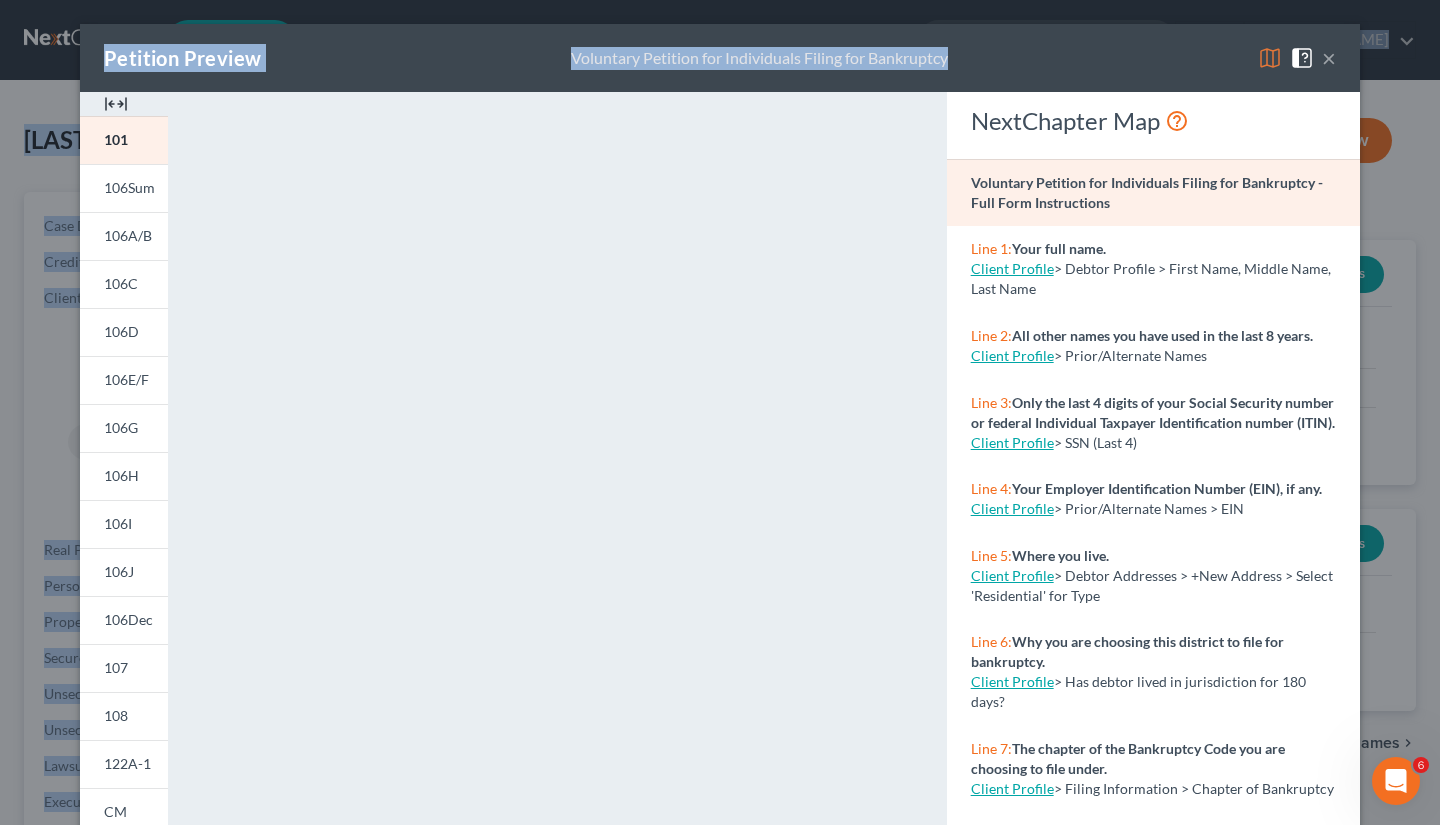 drag, startPoint x: 1051, startPoint y: 51, endPoint x: 1074, endPoint y: -33, distance: 87.0919 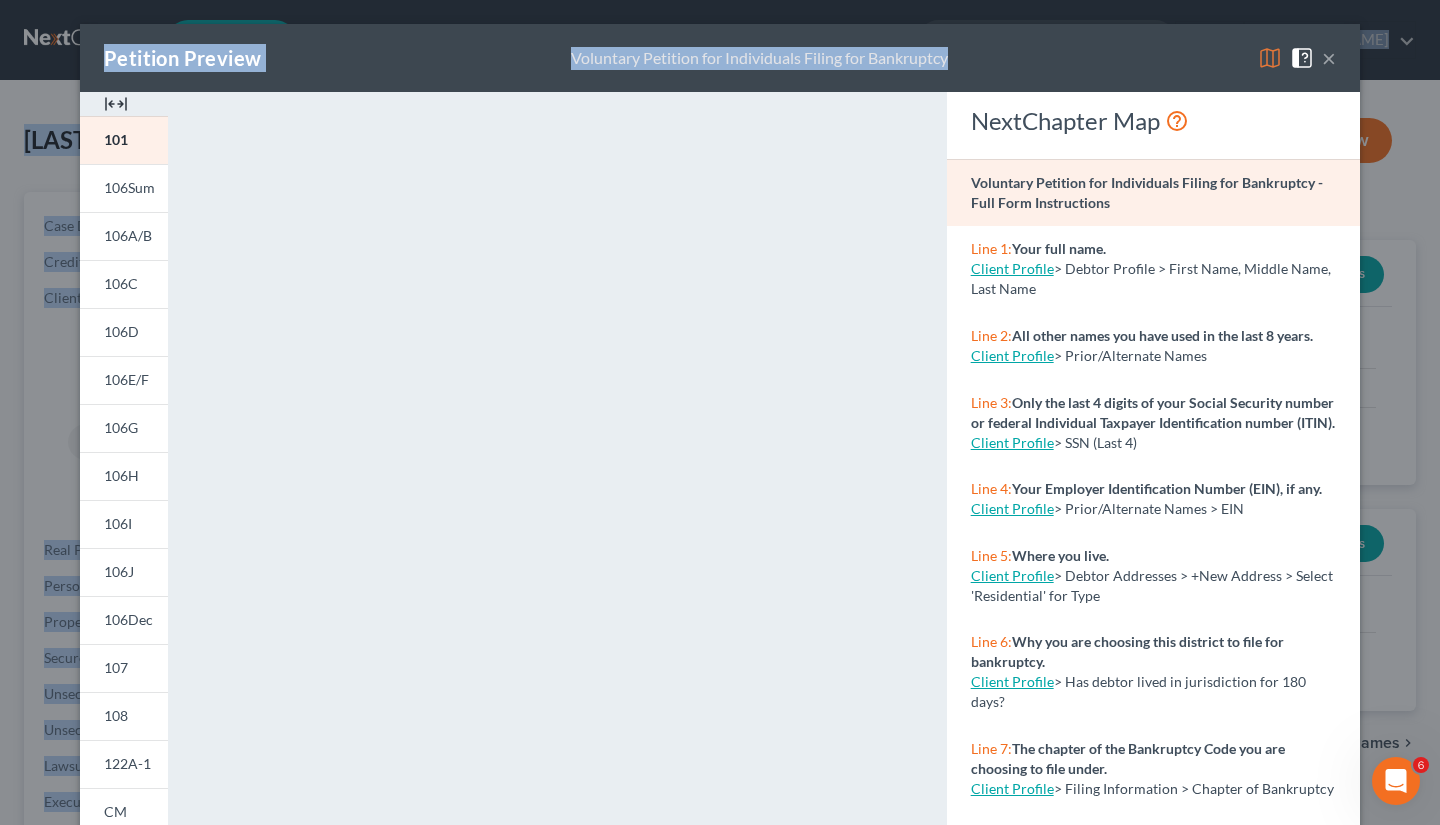 click on "122A-1" at bounding box center [127, 763] 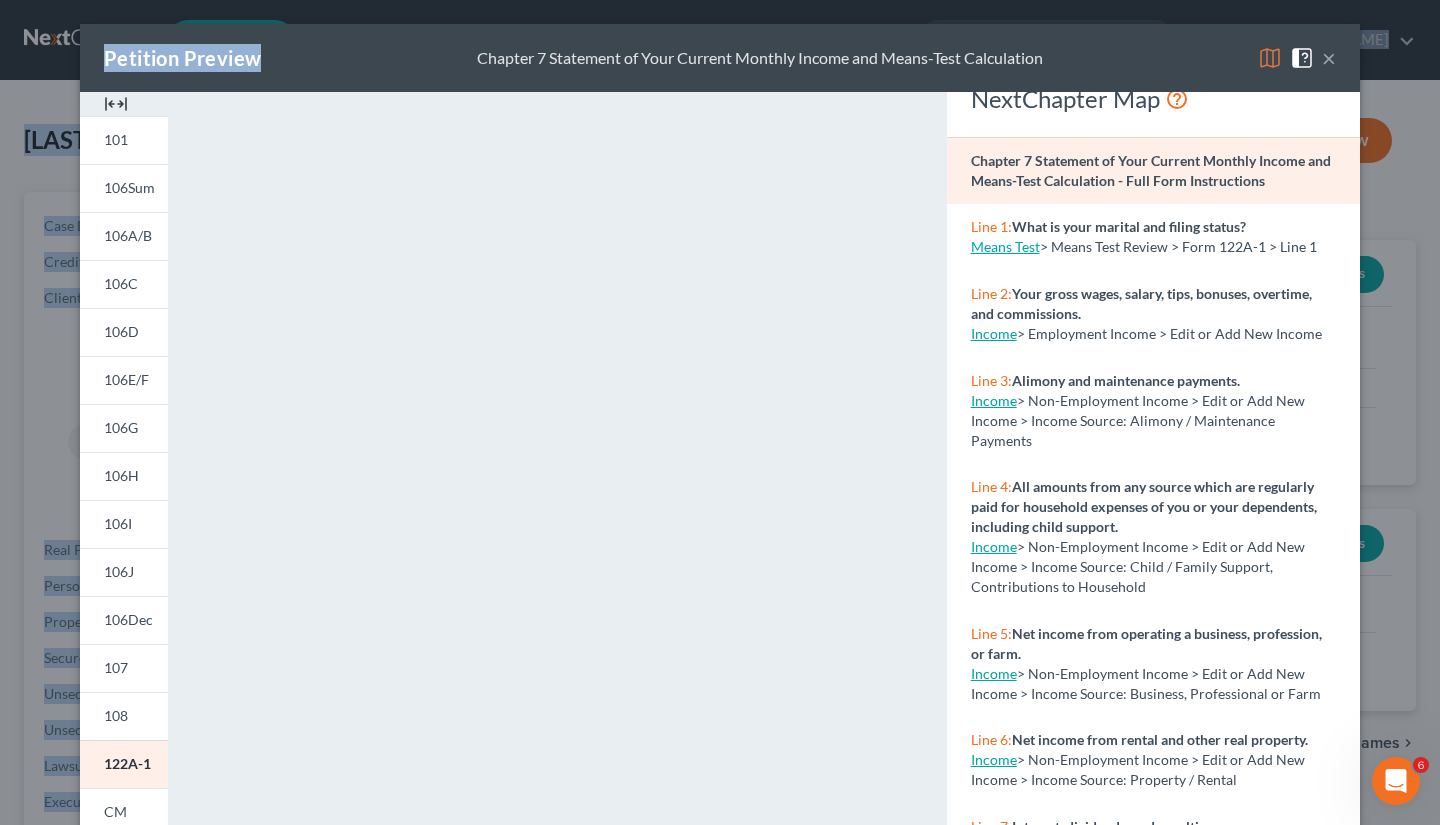 scroll, scrollTop: 46, scrollLeft: 0, axis: vertical 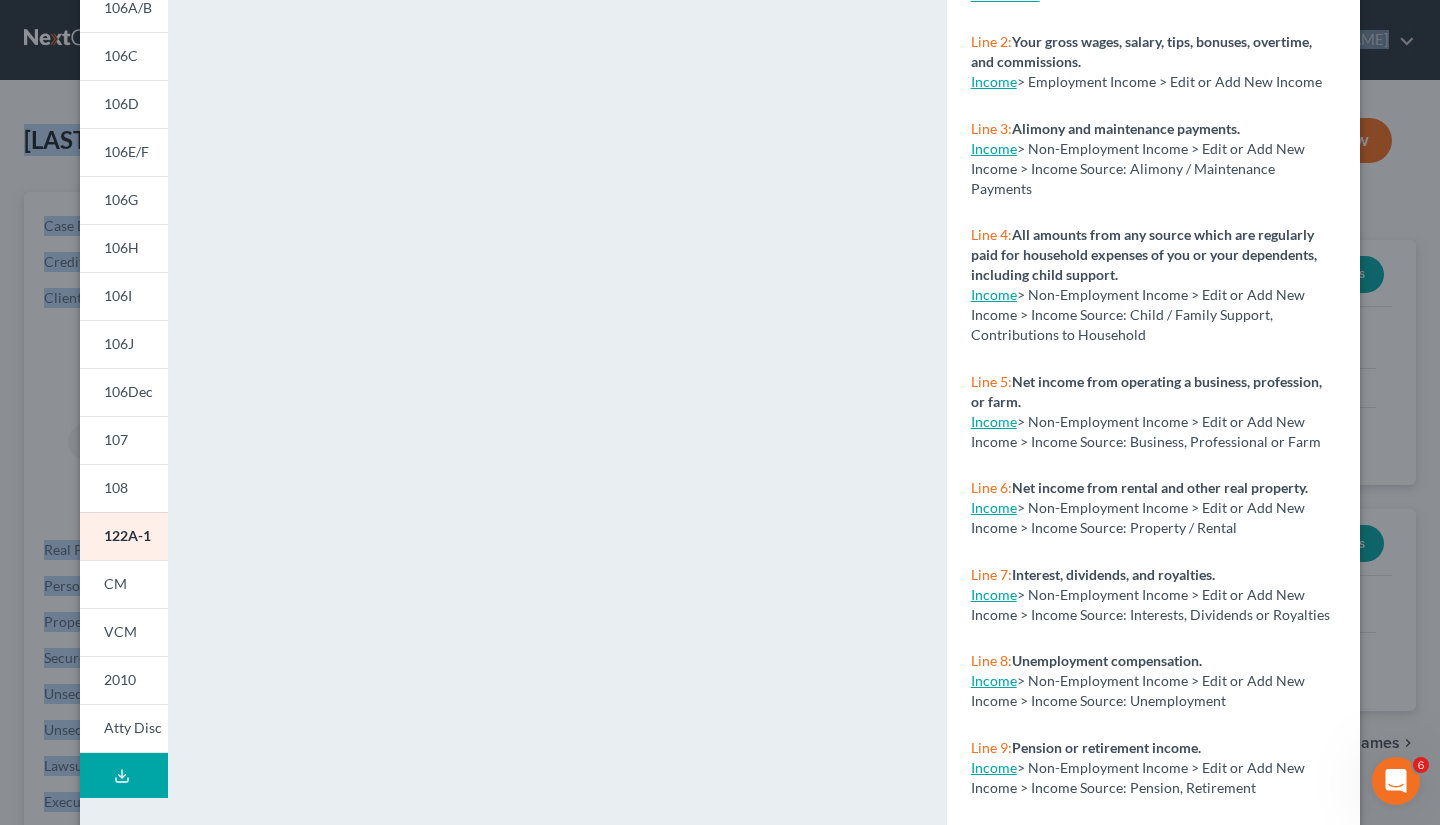 click on "CM" at bounding box center [124, 584] 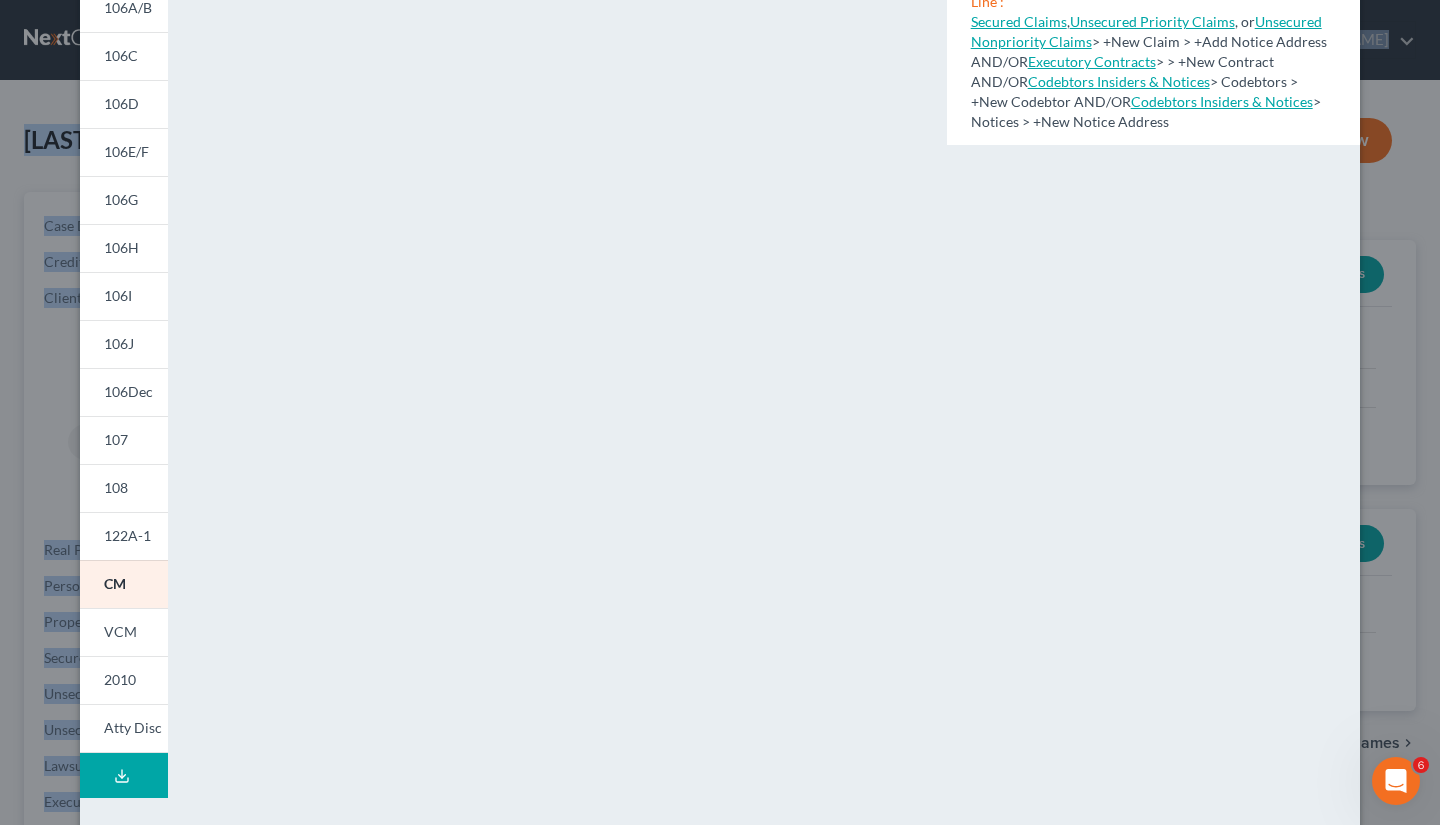 scroll, scrollTop: 0, scrollLeft: 0, axis: both 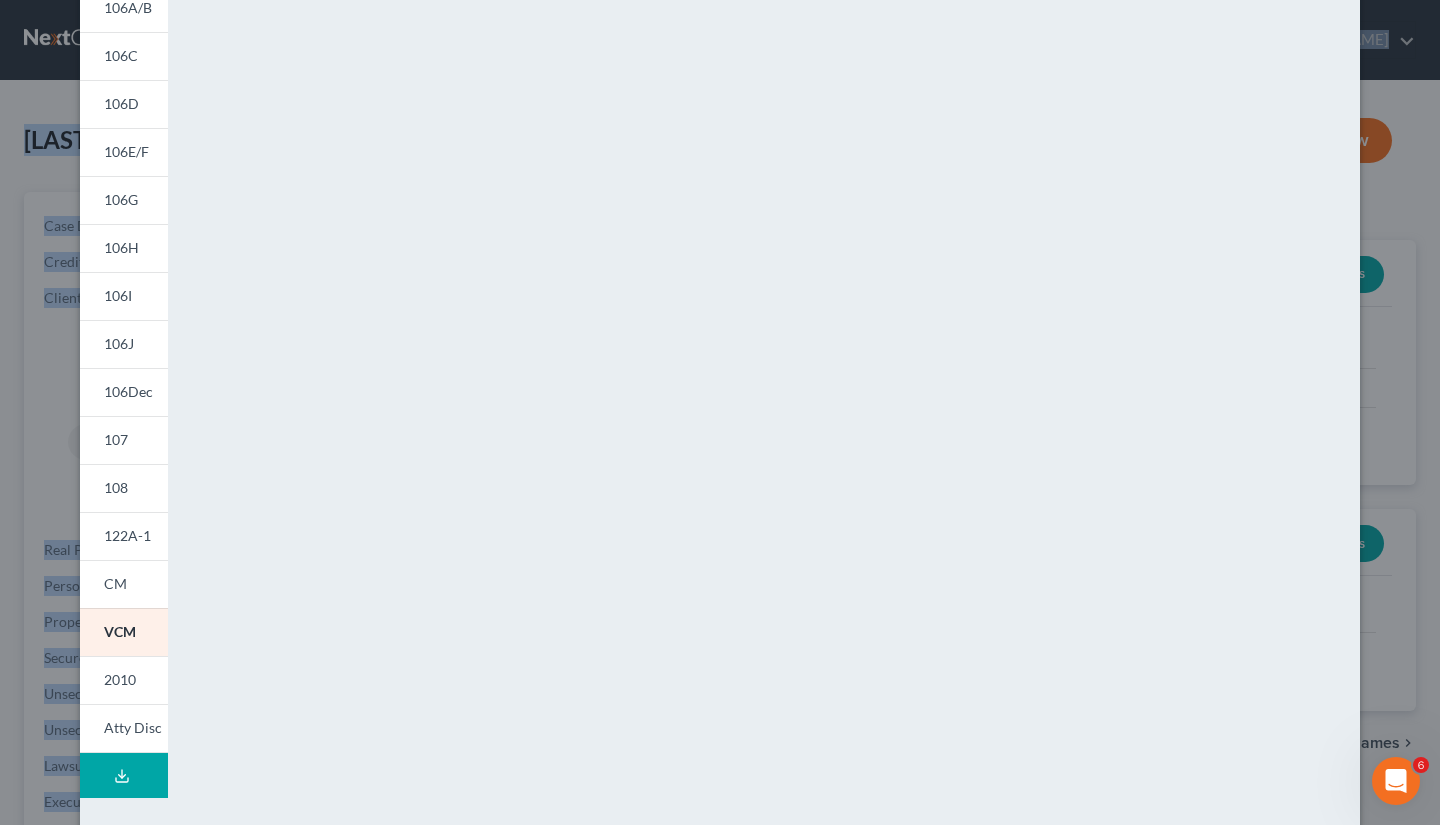 click on "2010" at bounding box center (120, 679) 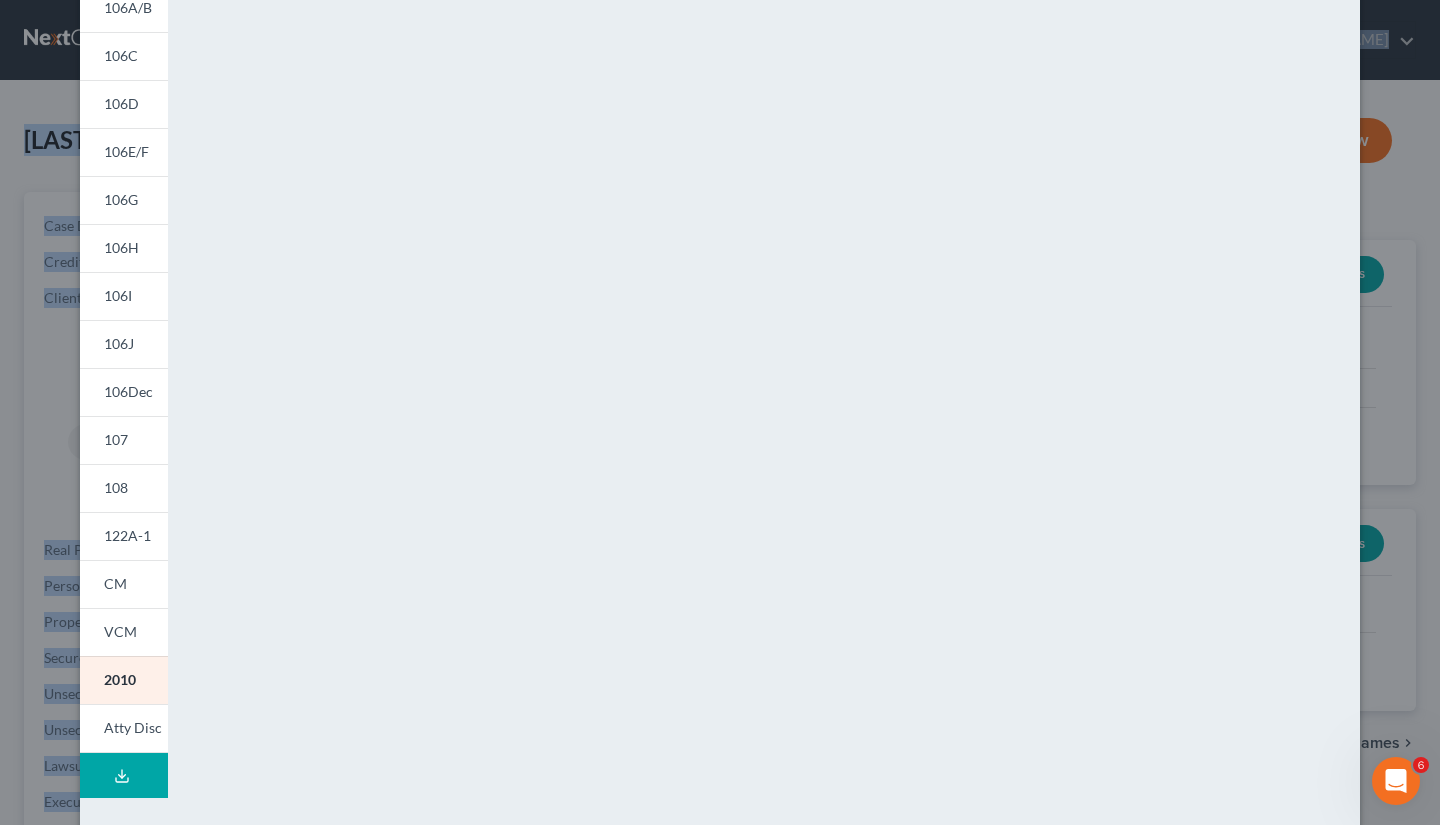 click on "Atty Disc" at bounding box center (133, 727) 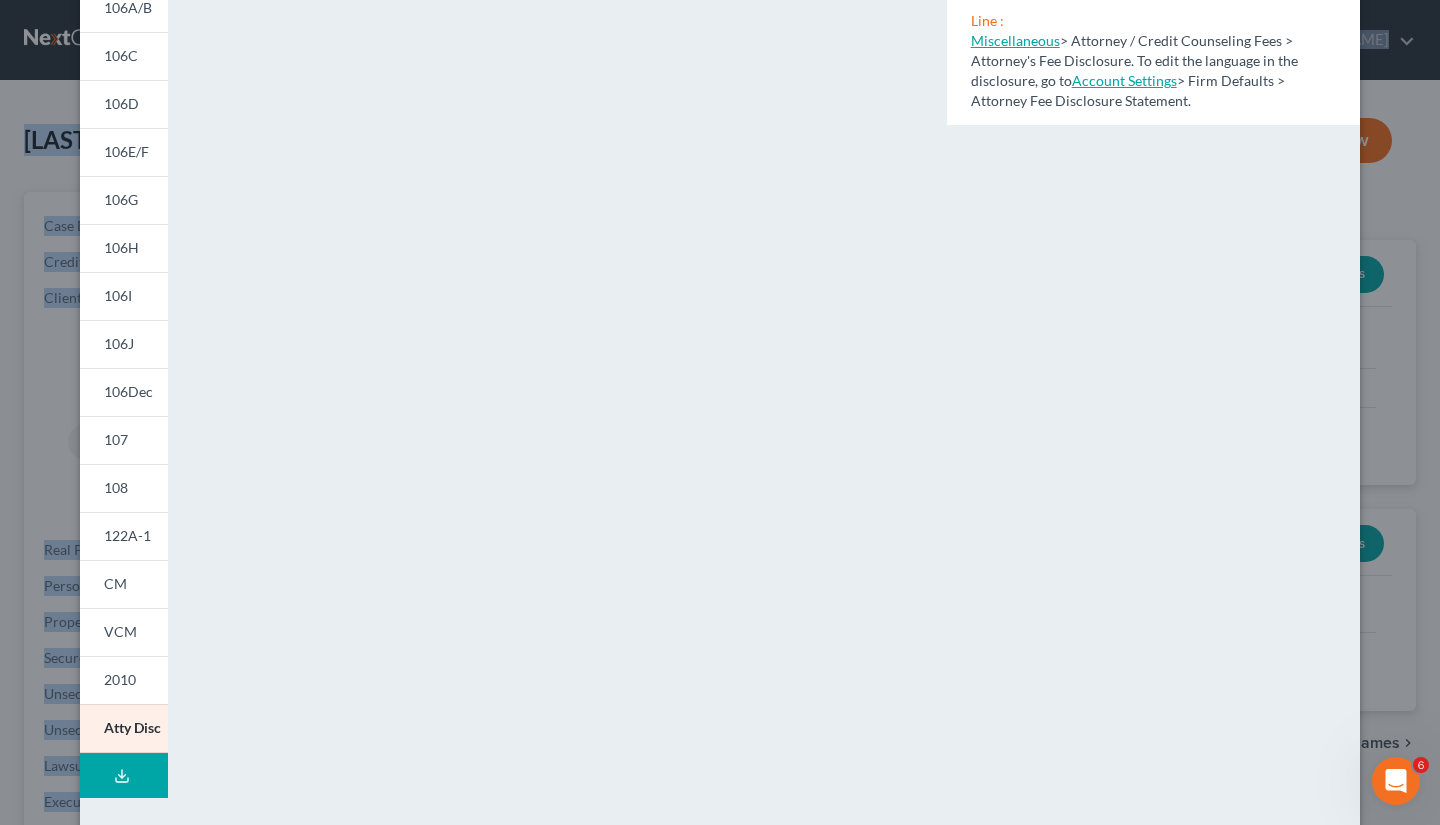 click on "2010" at bounding box center (120, 679) 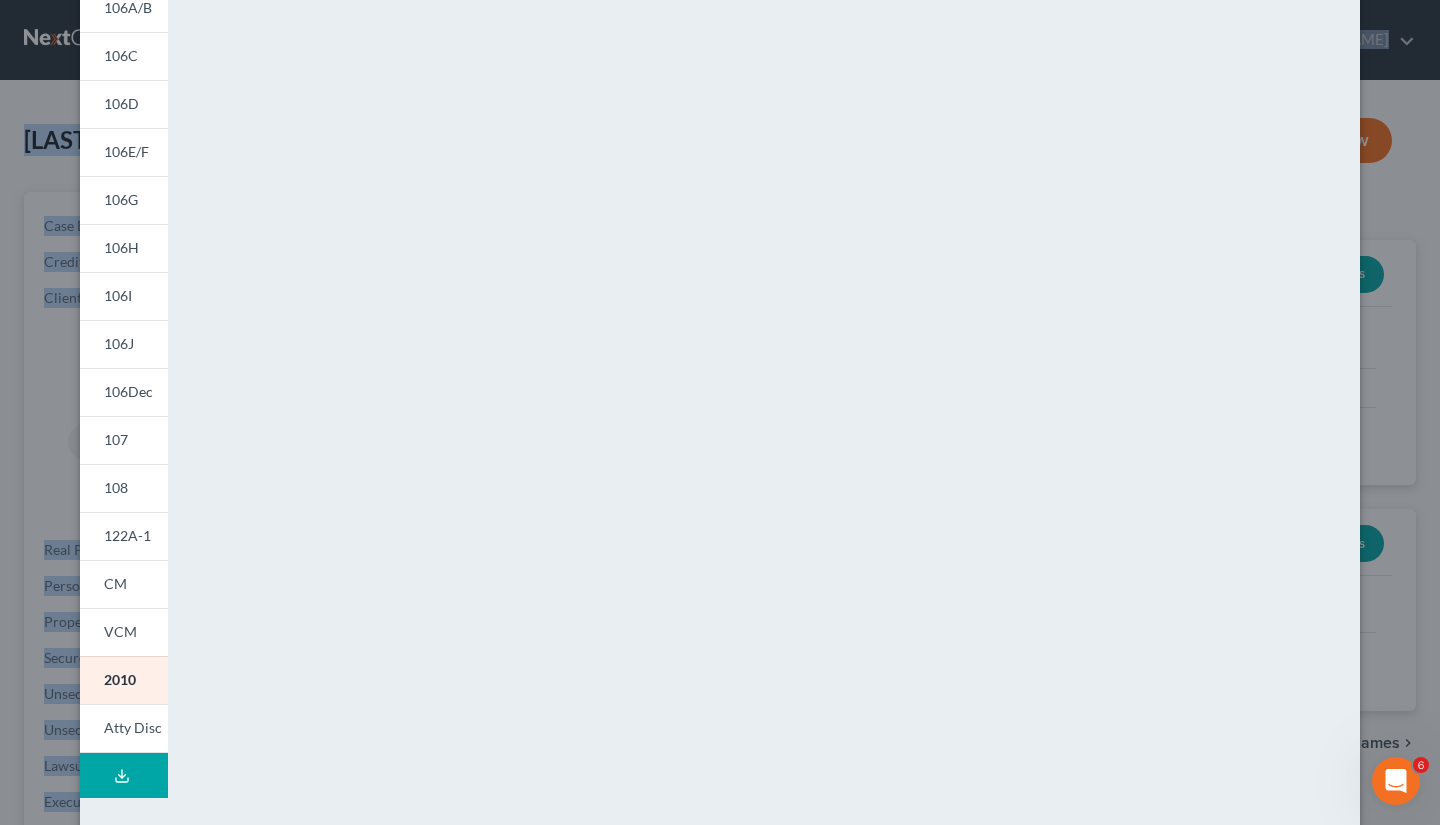 click on "108" at bounding box center (124, 488) 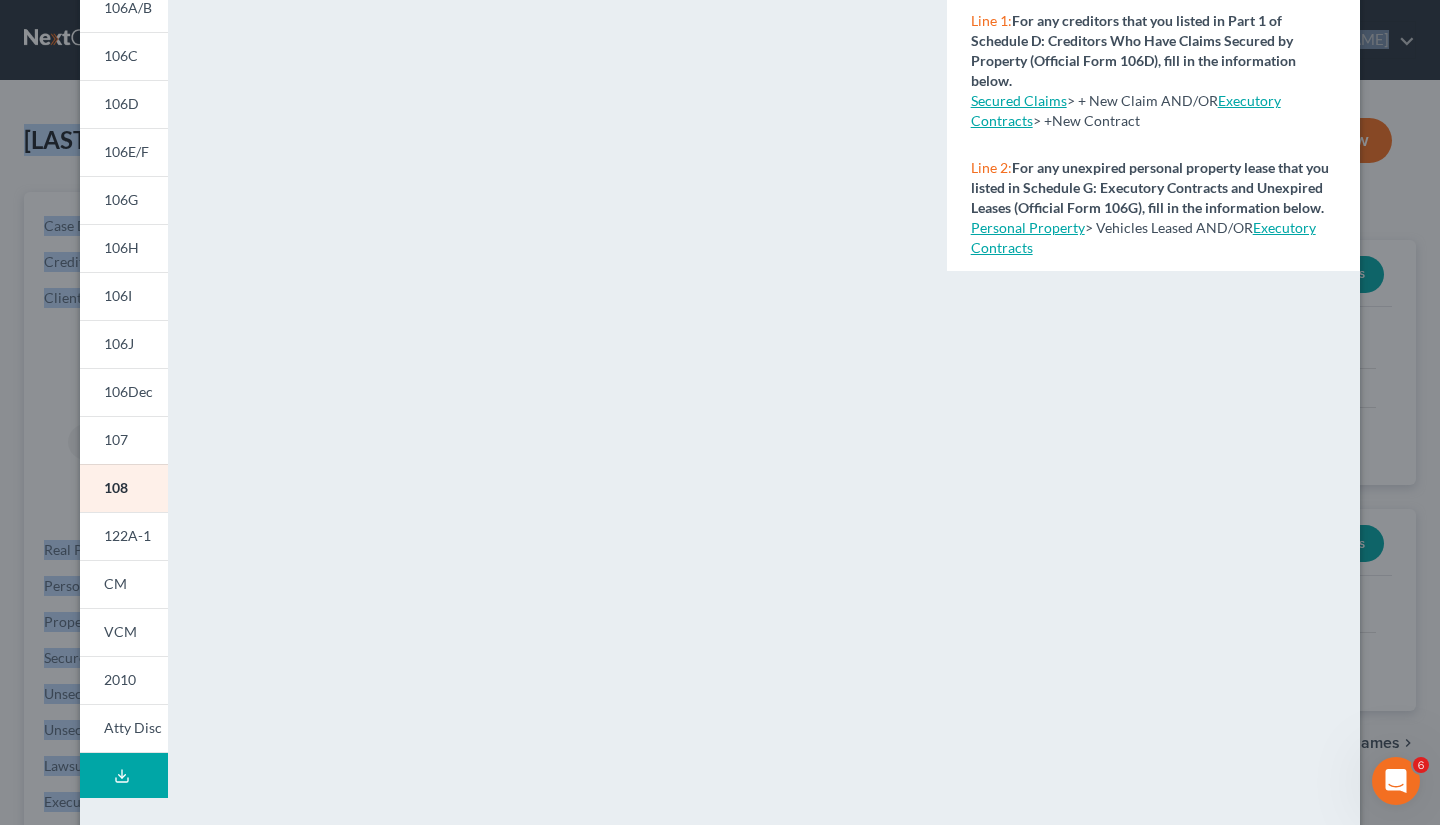 scroll, scrollTop: 0, scrollLeft: 0, axis: both 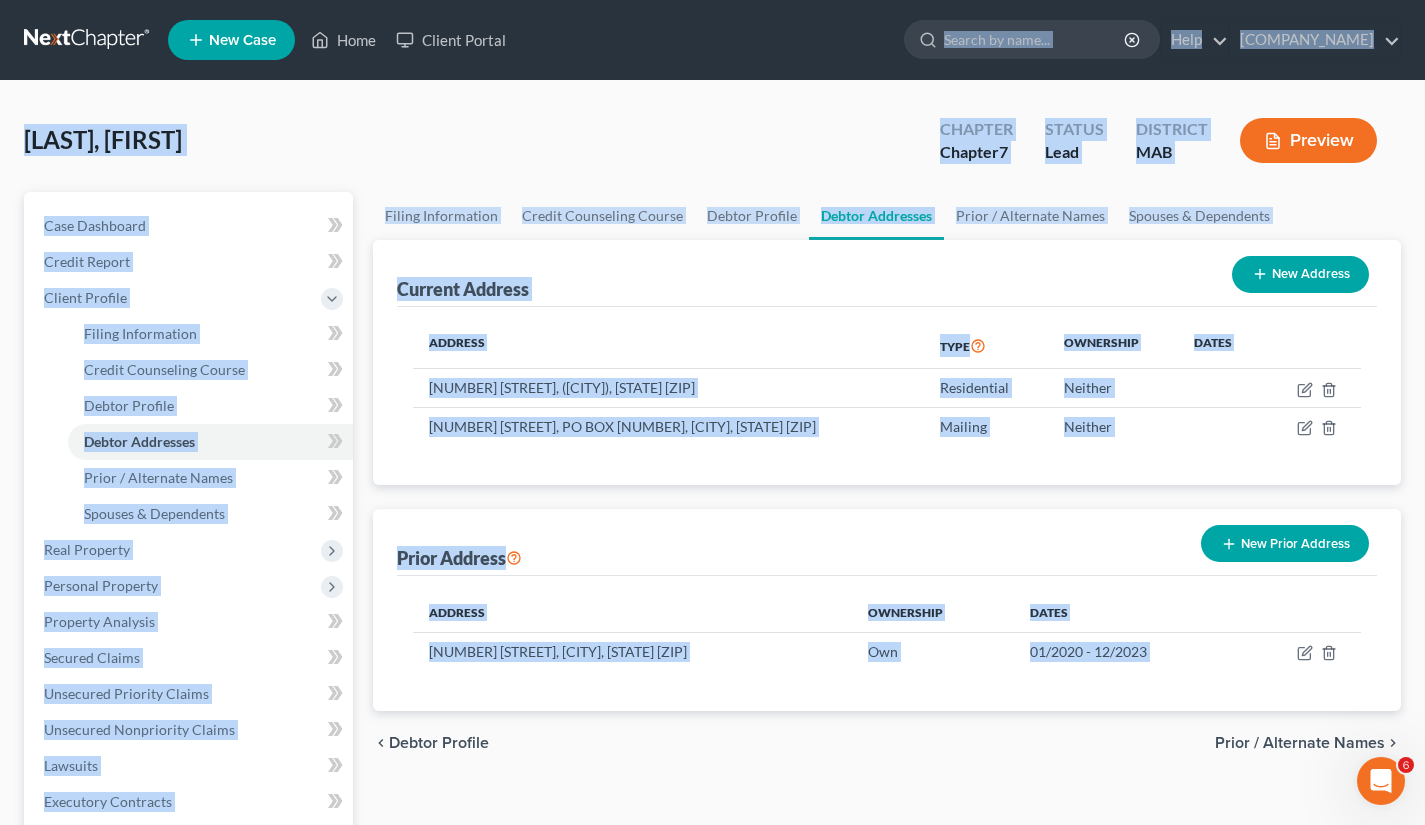click on "Munoz, Edwin Upgraded Chapter Chapter  7 Status Lead District MAB Preview" at bounding box center [712, 148] 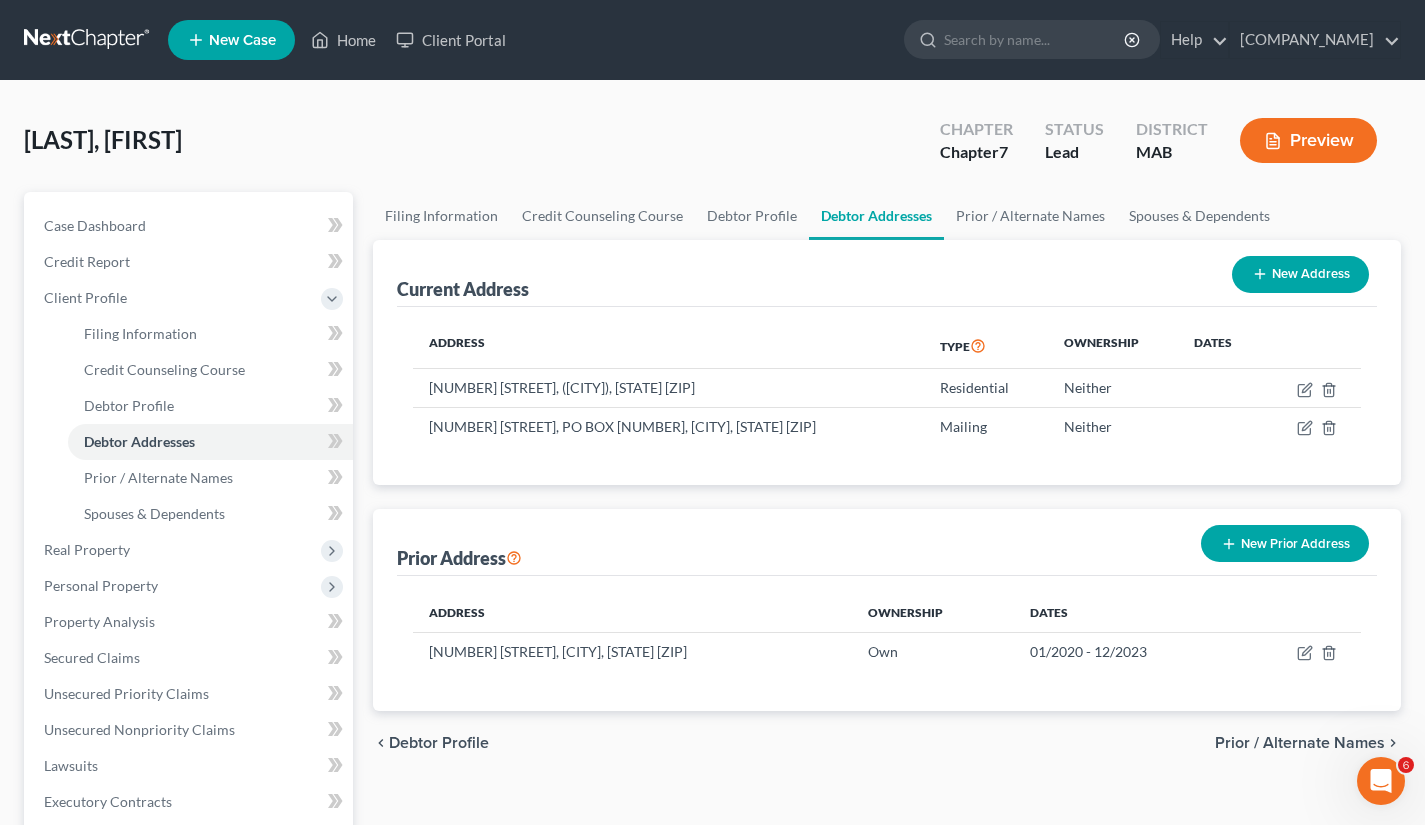 click on "Real Property" at bounding box center (87, 549) 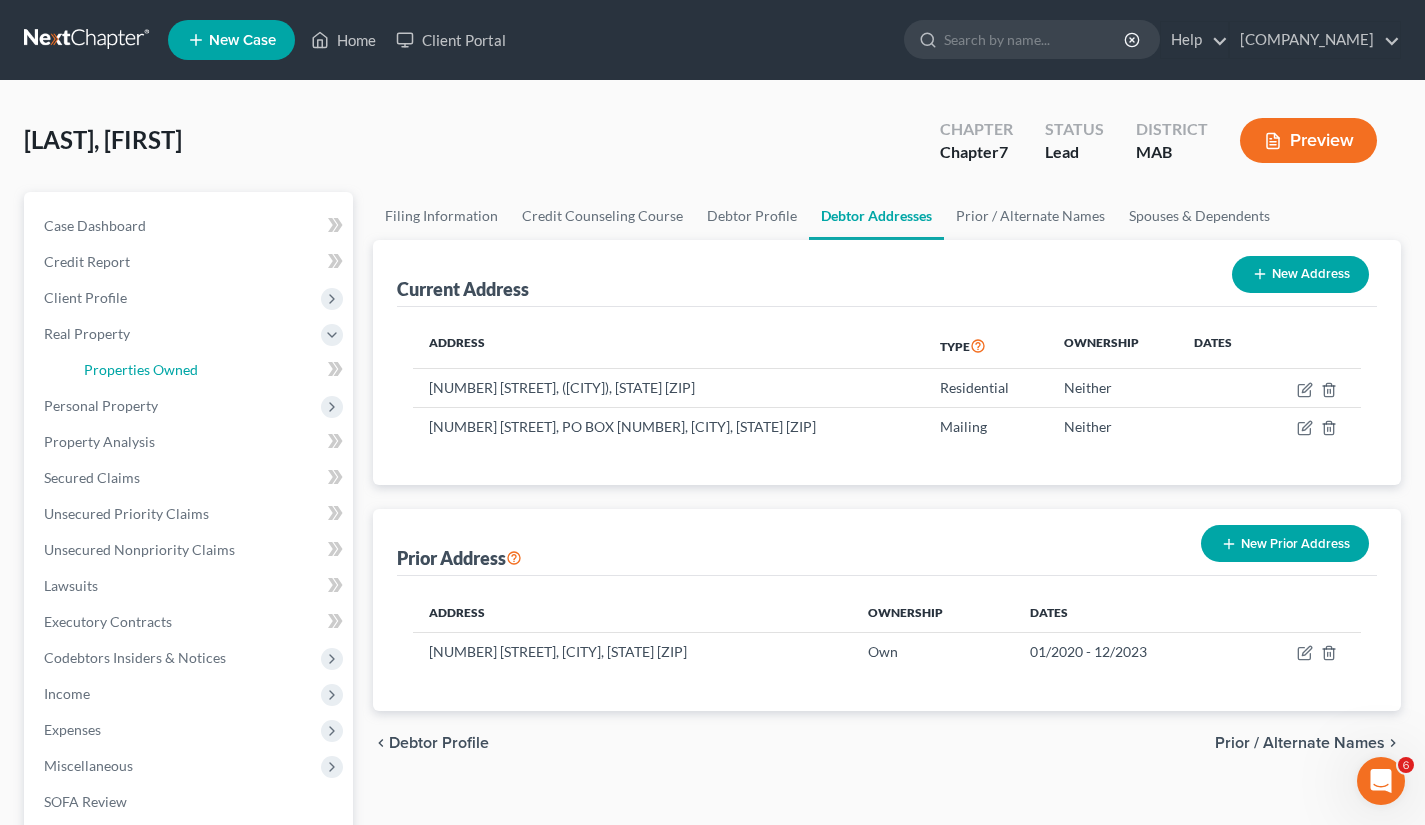 click on "Properties Owned" at bounding box center (141, 369) 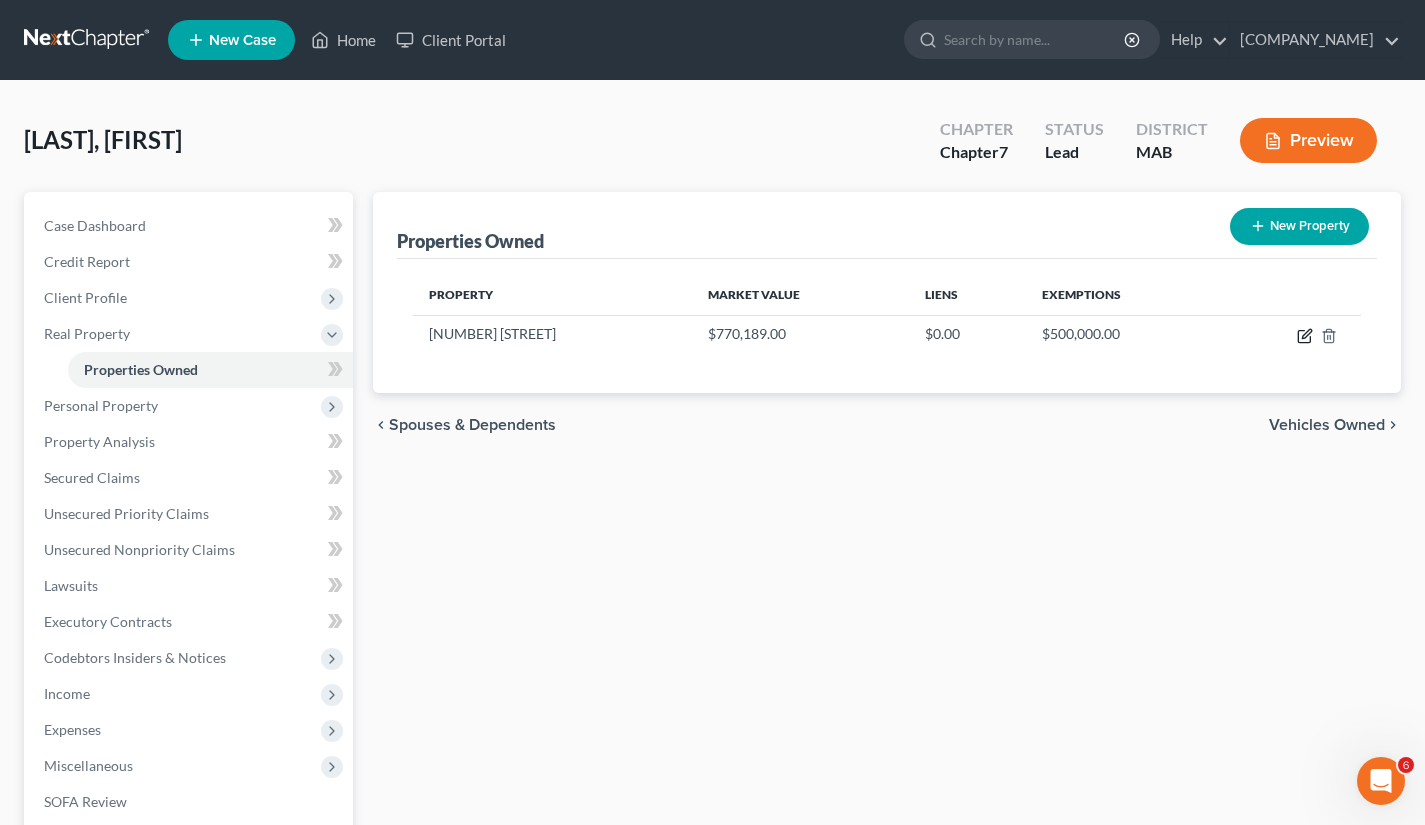 click 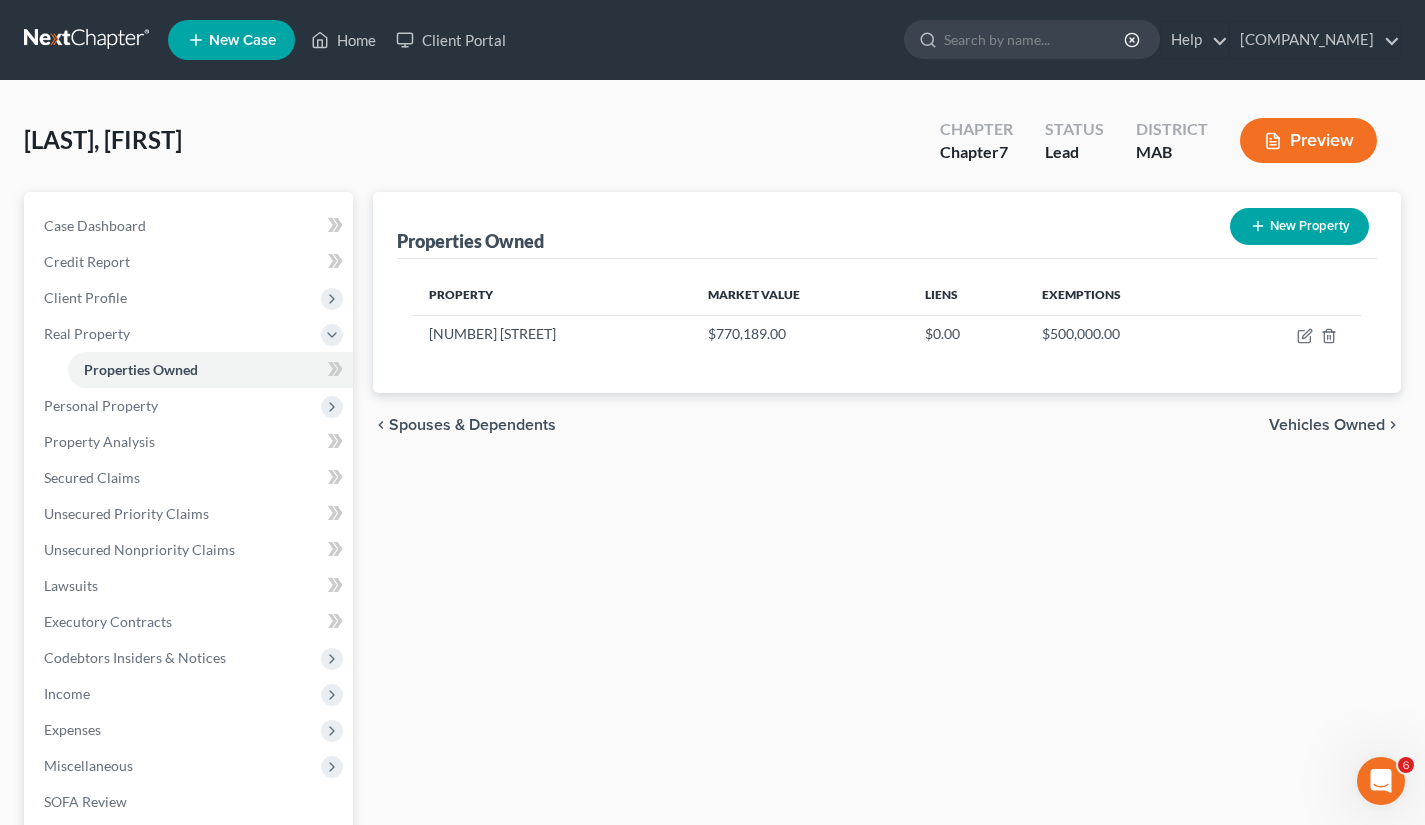 select on "22" 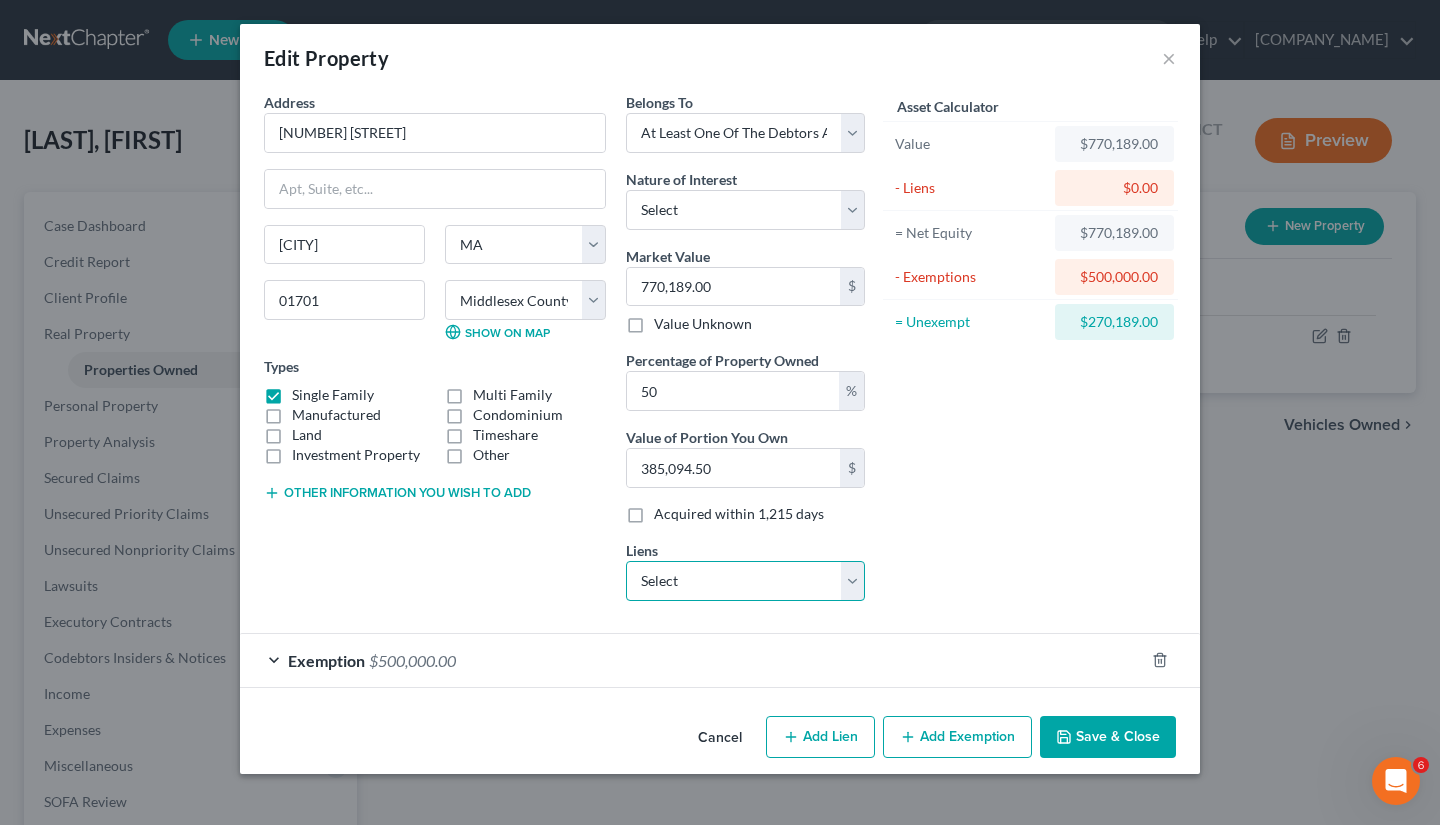 click on "Select PennyMac Loan Services, LLC - $335,000.00 Fidelity Brokerage Services LLC - $11,655.98" at bounding box center (745, 581) 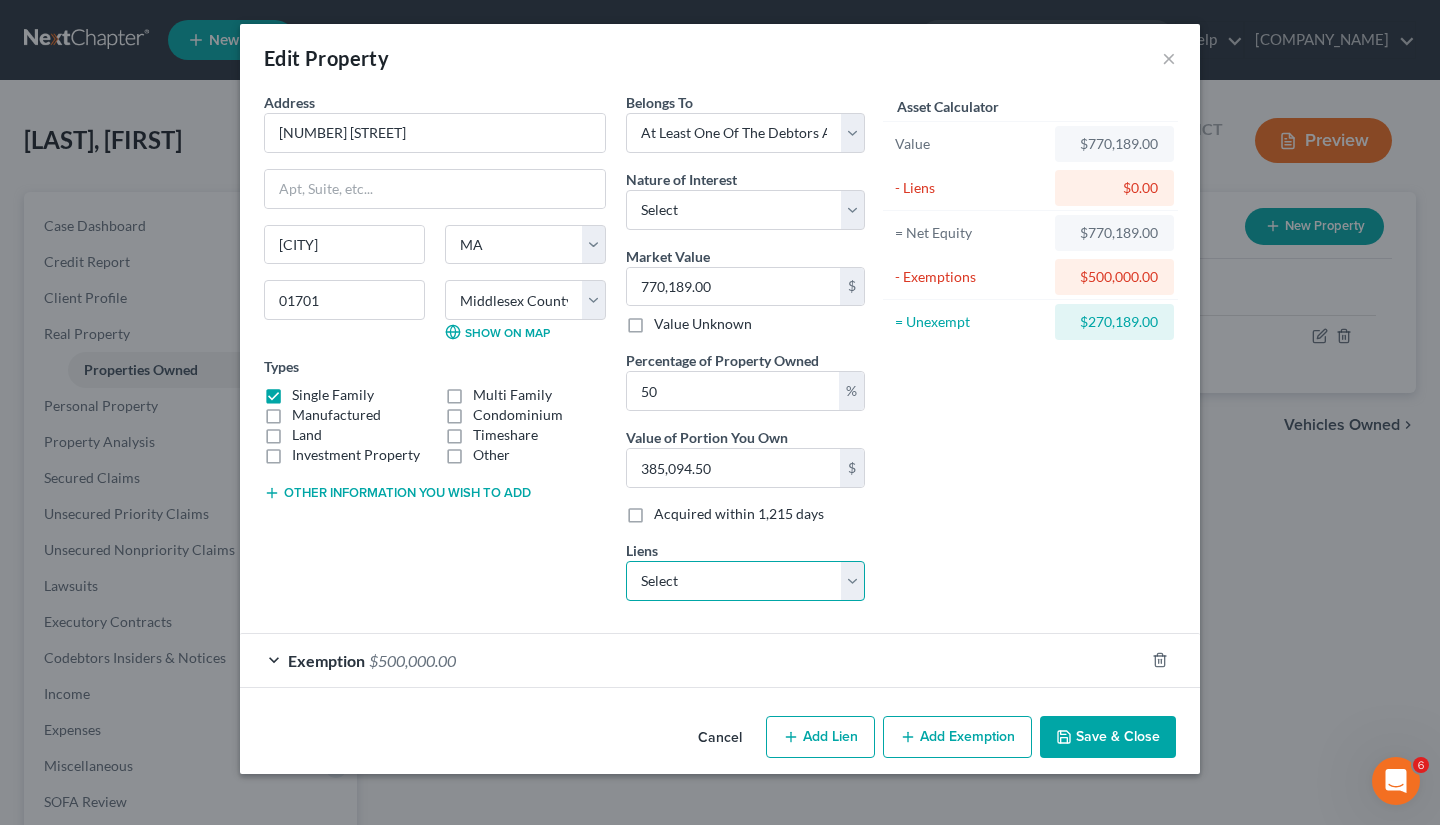 select on "0" 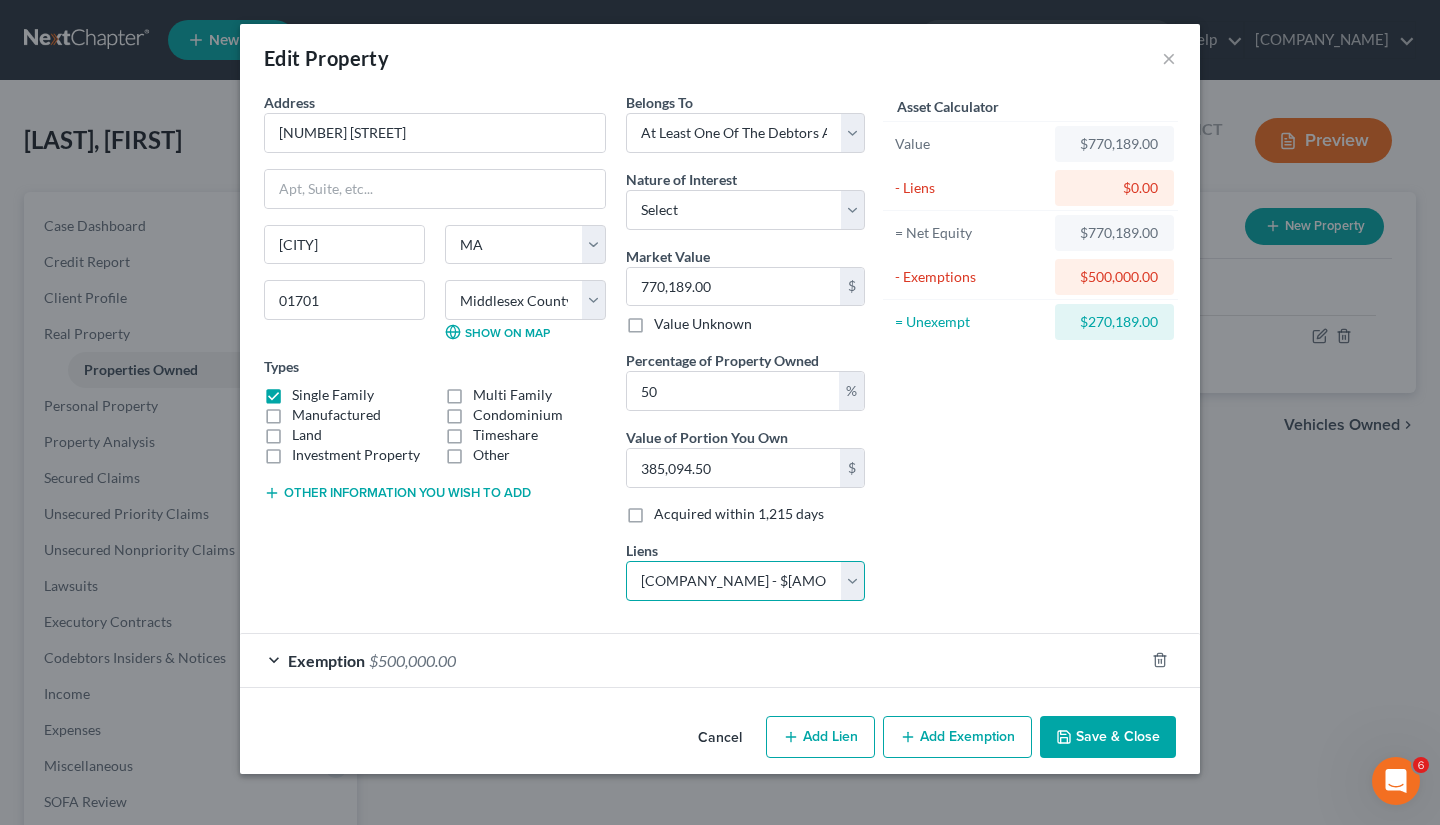 click on "Select PennyMac Loan Services, LLC - $335,000.00 Fidelity Brokerage Services LLC - $11,655.98" at bounding box center (745, 581) 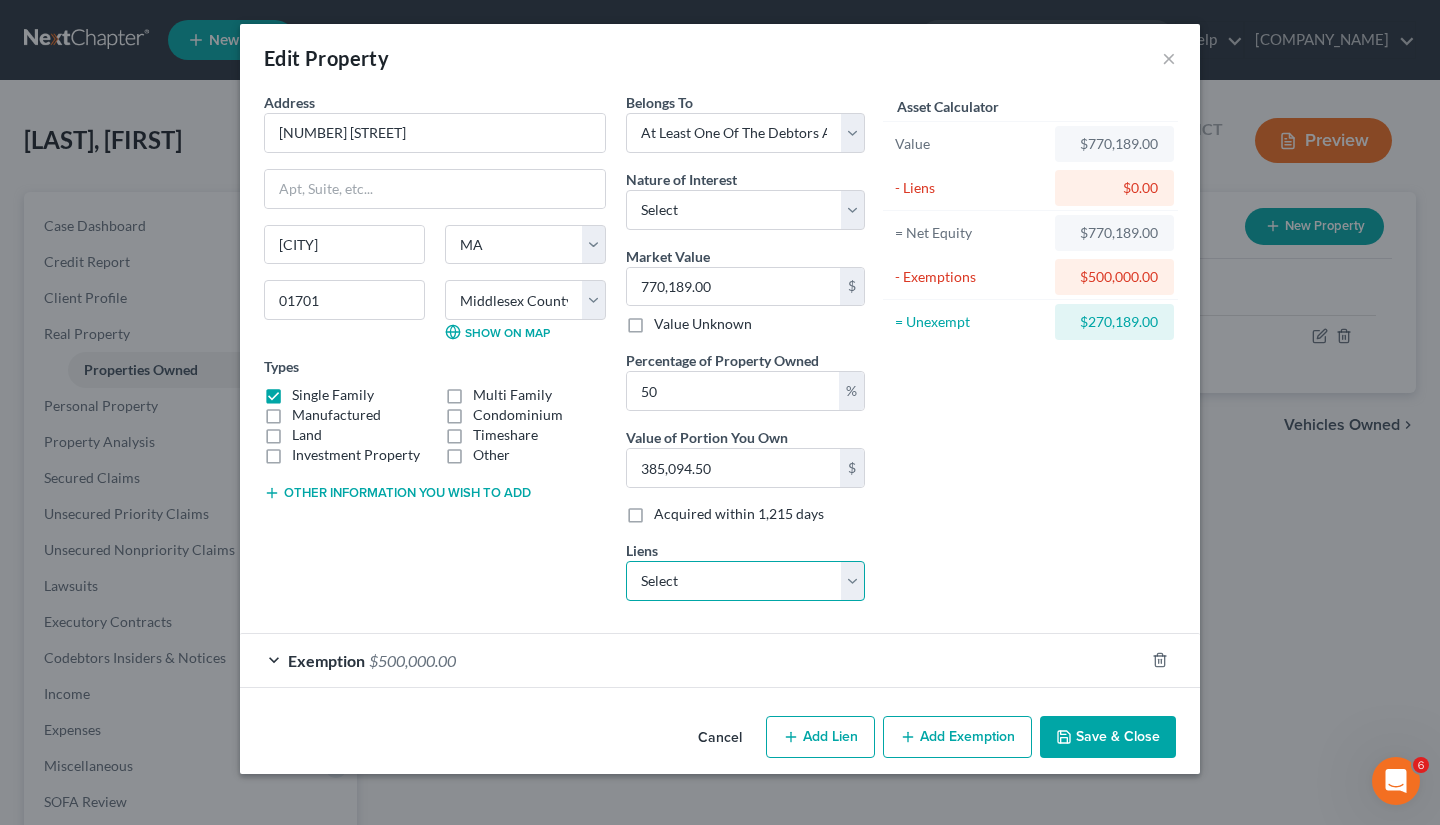 select on "4" 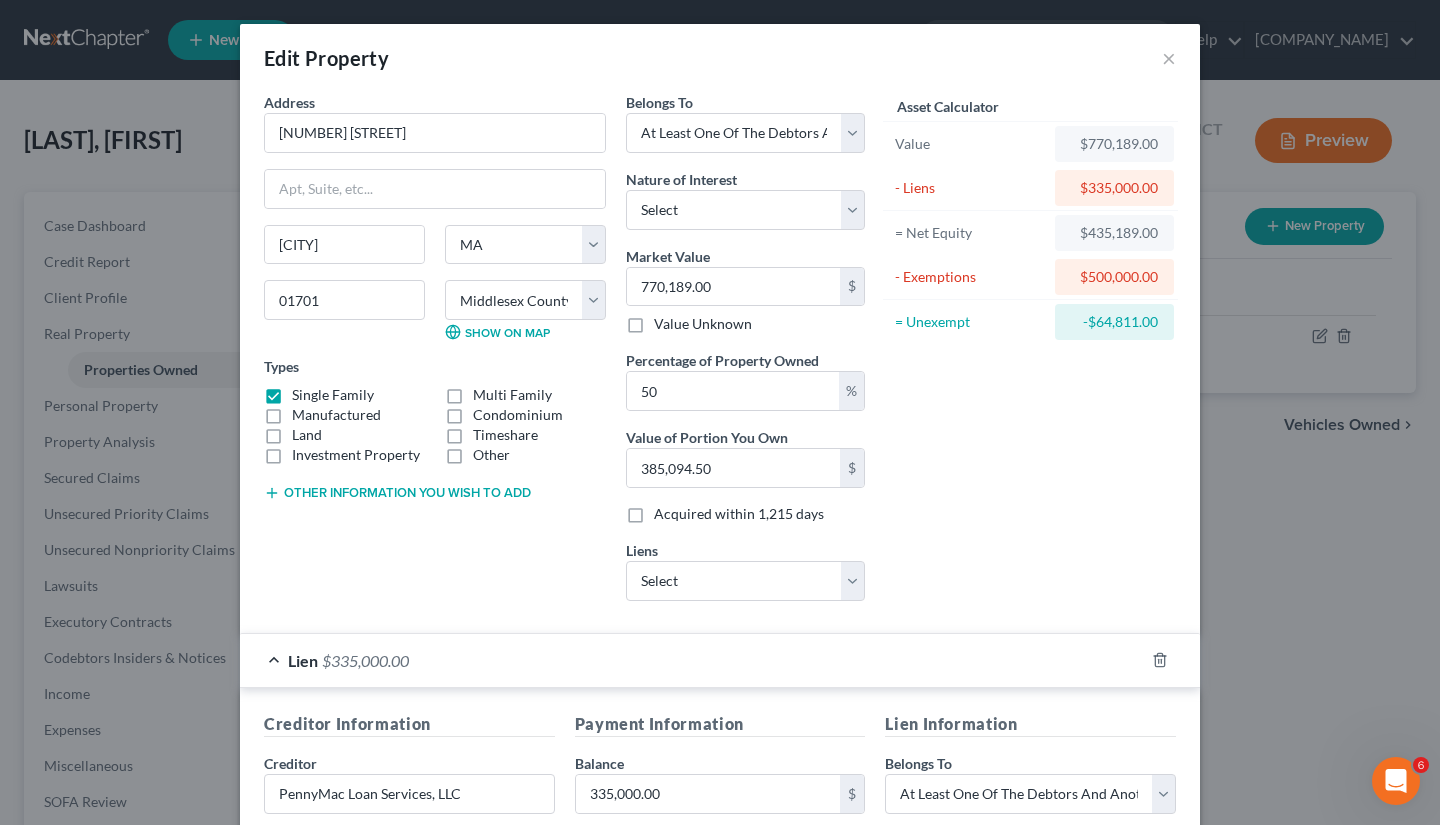 scroll, scrollTop: 445, scrollLeft: 0, axis: vertical 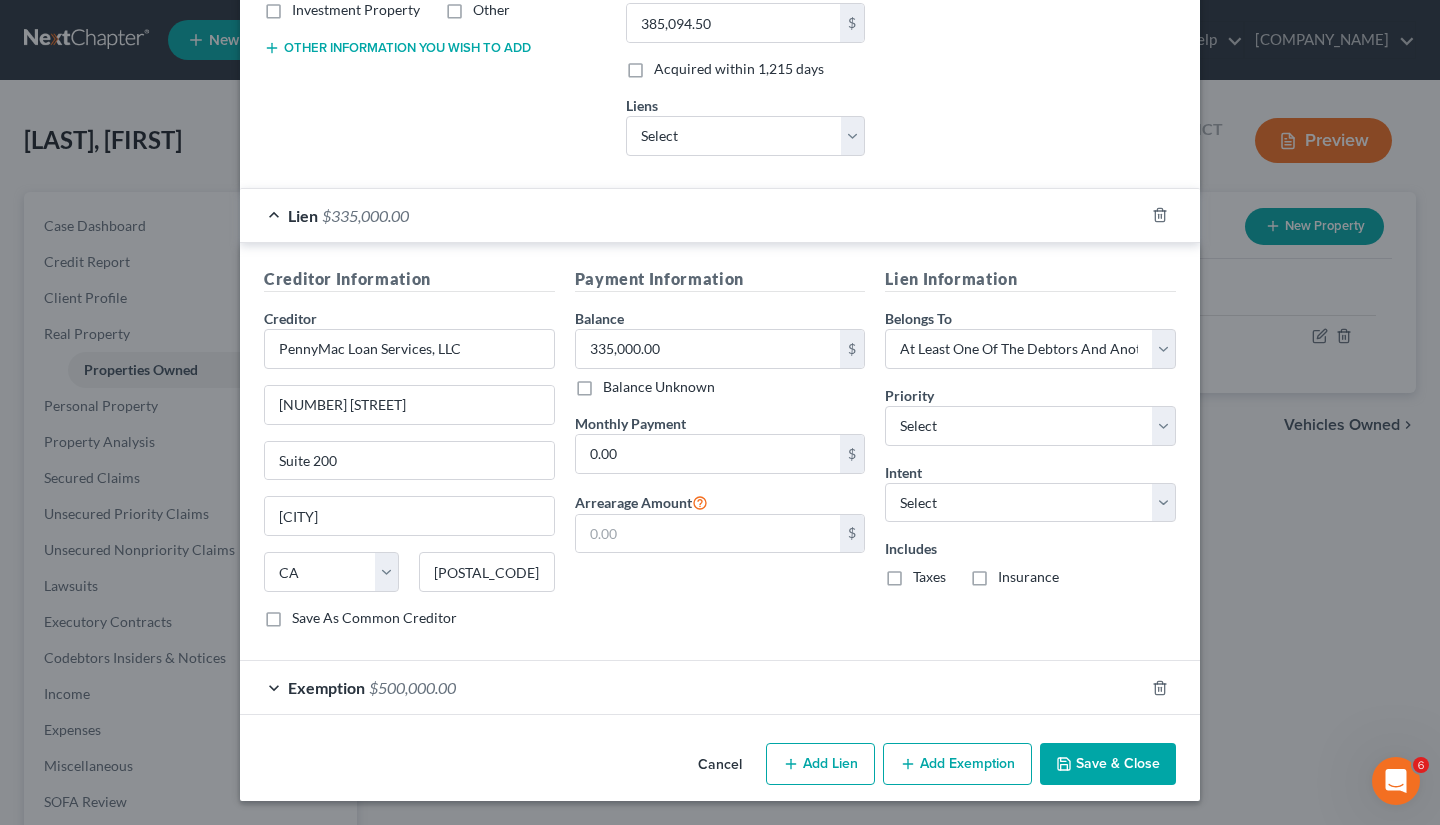 click on "Save & Close" at bounding box center (1108, 764) 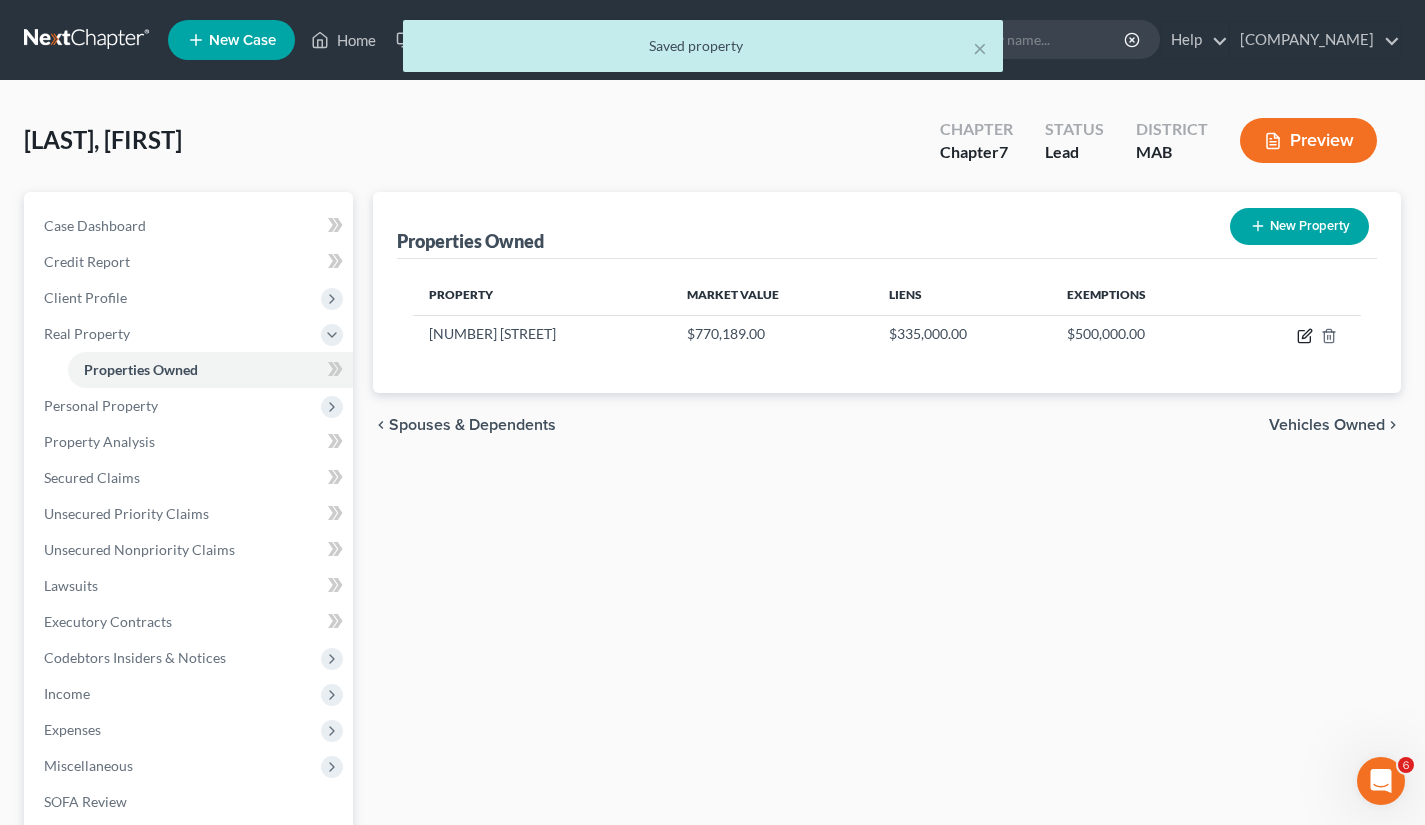 click 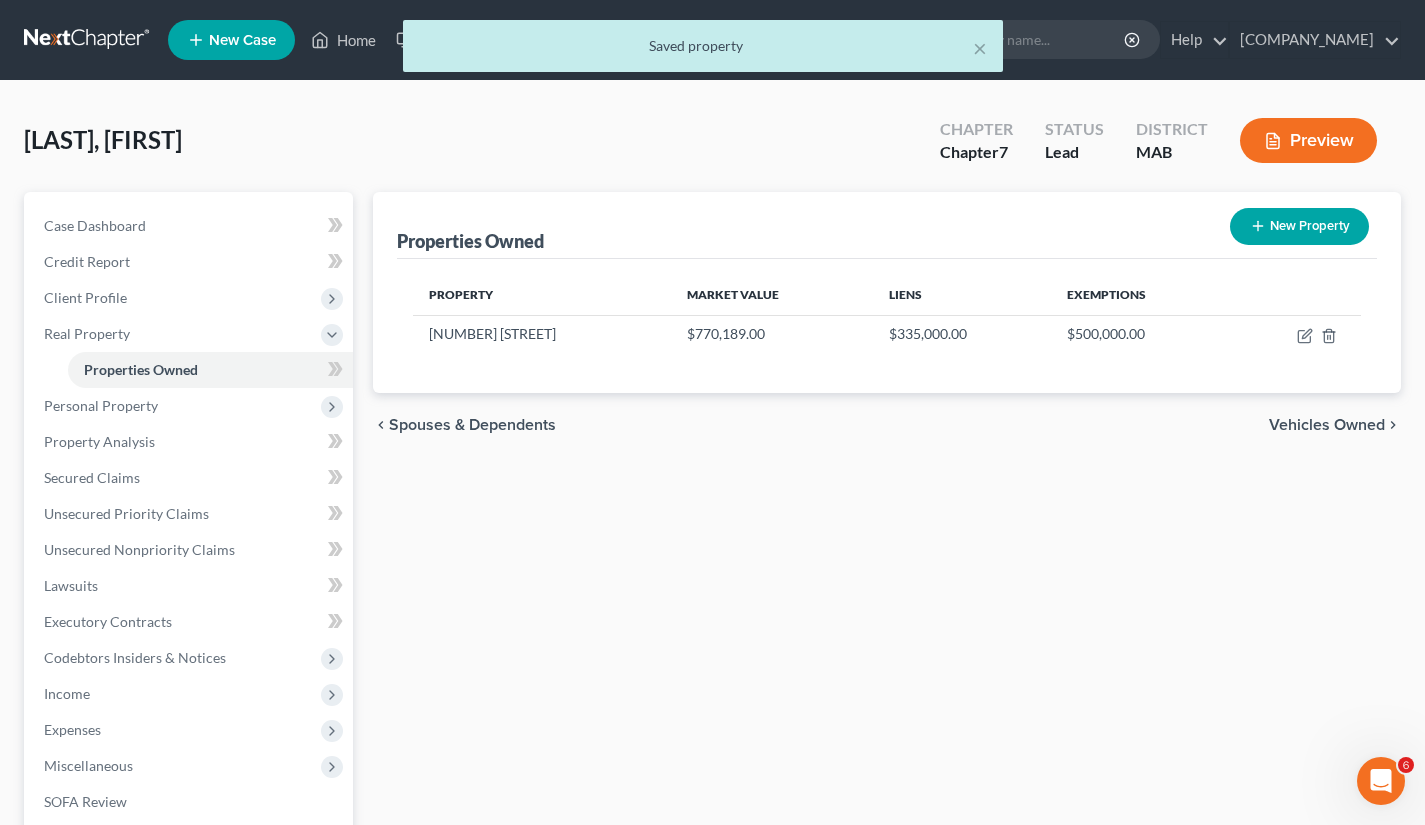 select on "22" 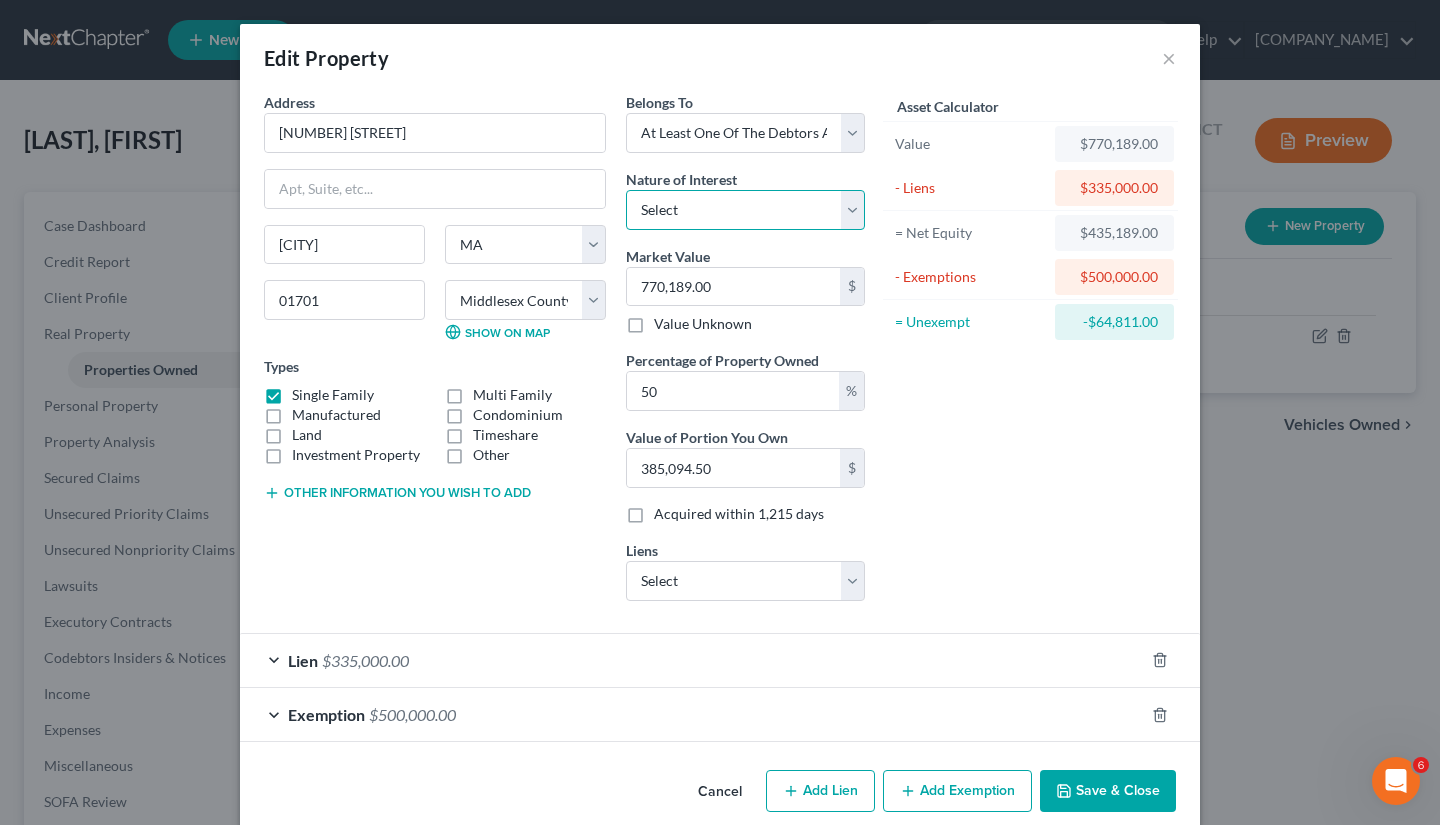 click on "Select Fee Simple Joint Tenant Life Estate Equitable Interest Future Interest Tenancy By The Entireties Tenants In Common Other" at bounding box center (745, 210) 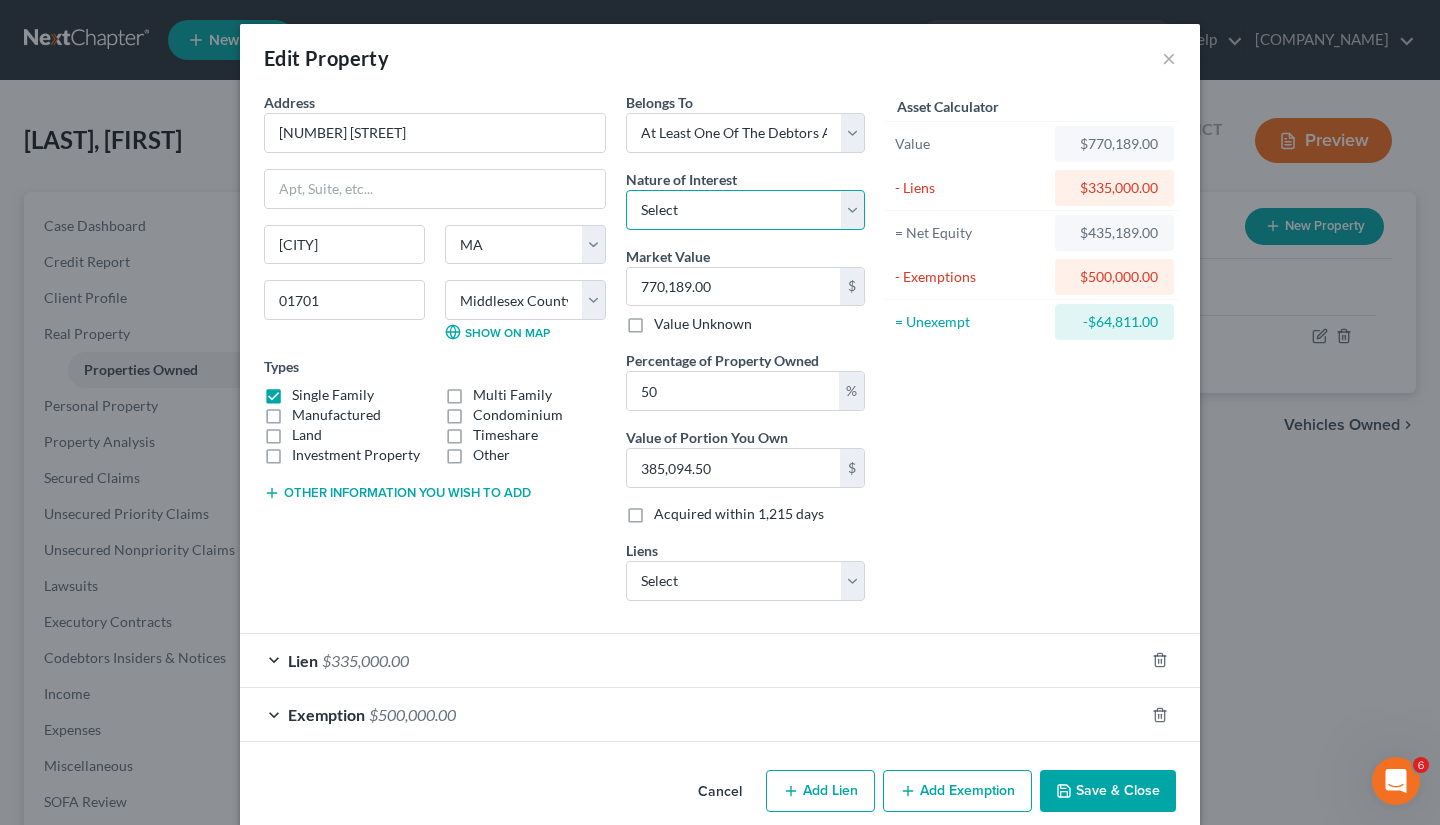 select on "5" 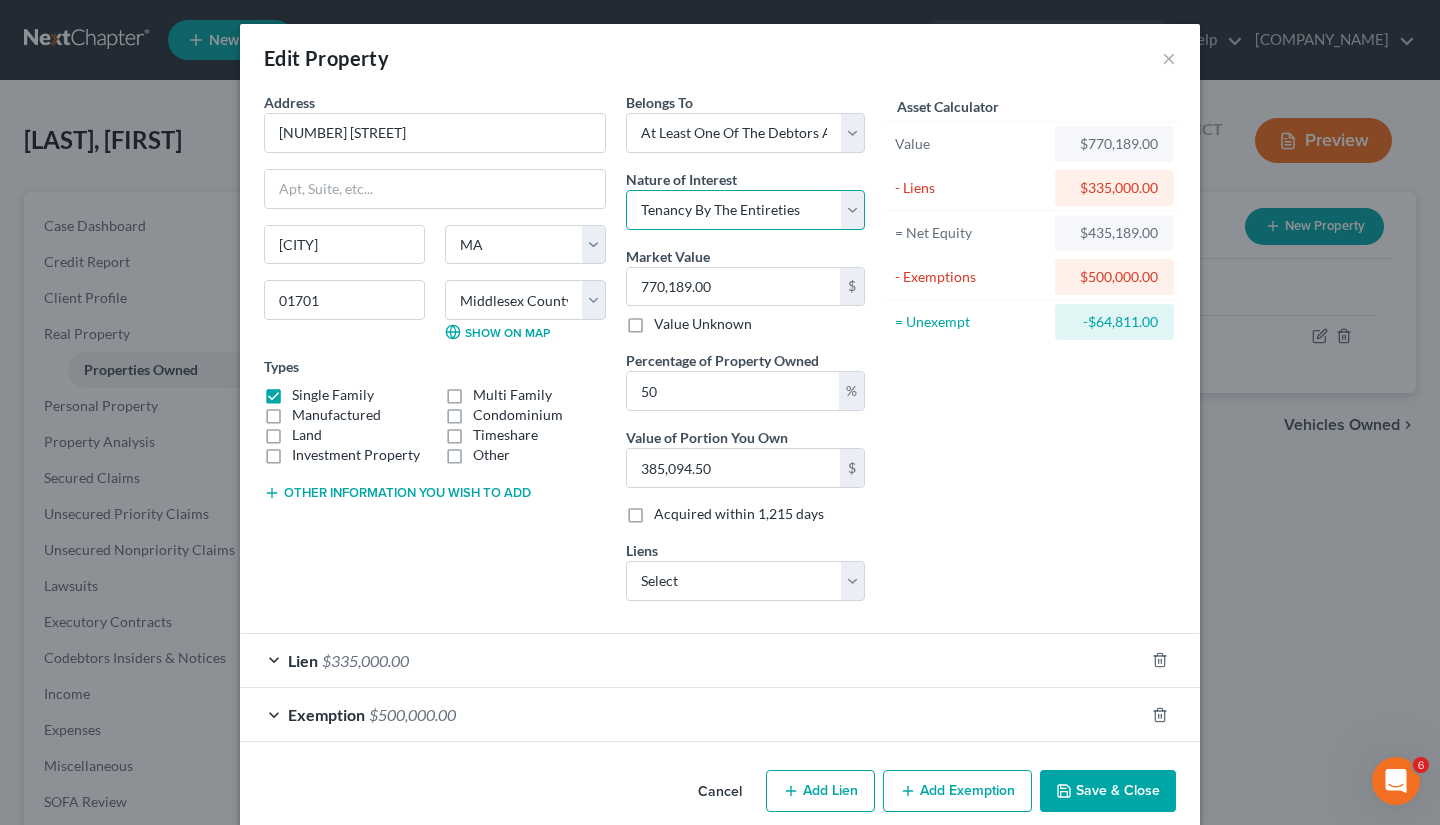 click on "Select Fee Simple Joint Tenant Life Estate Equitable Interest Future Interest Tenancy By The Entireties Tenants In Common Other" at bounding box center (745, 210) 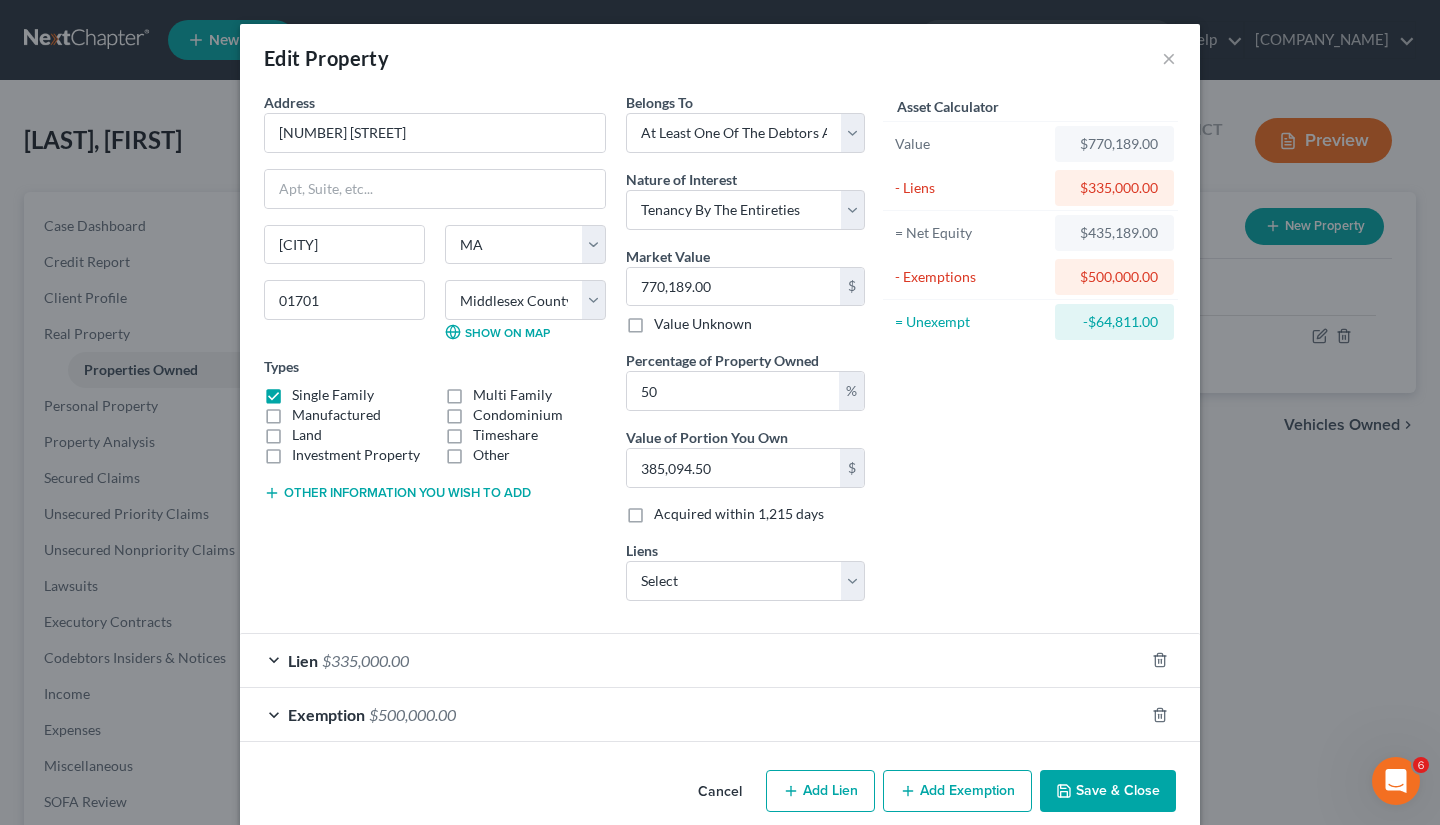 click on "Save & Close" at bounding box center (1108, 791) 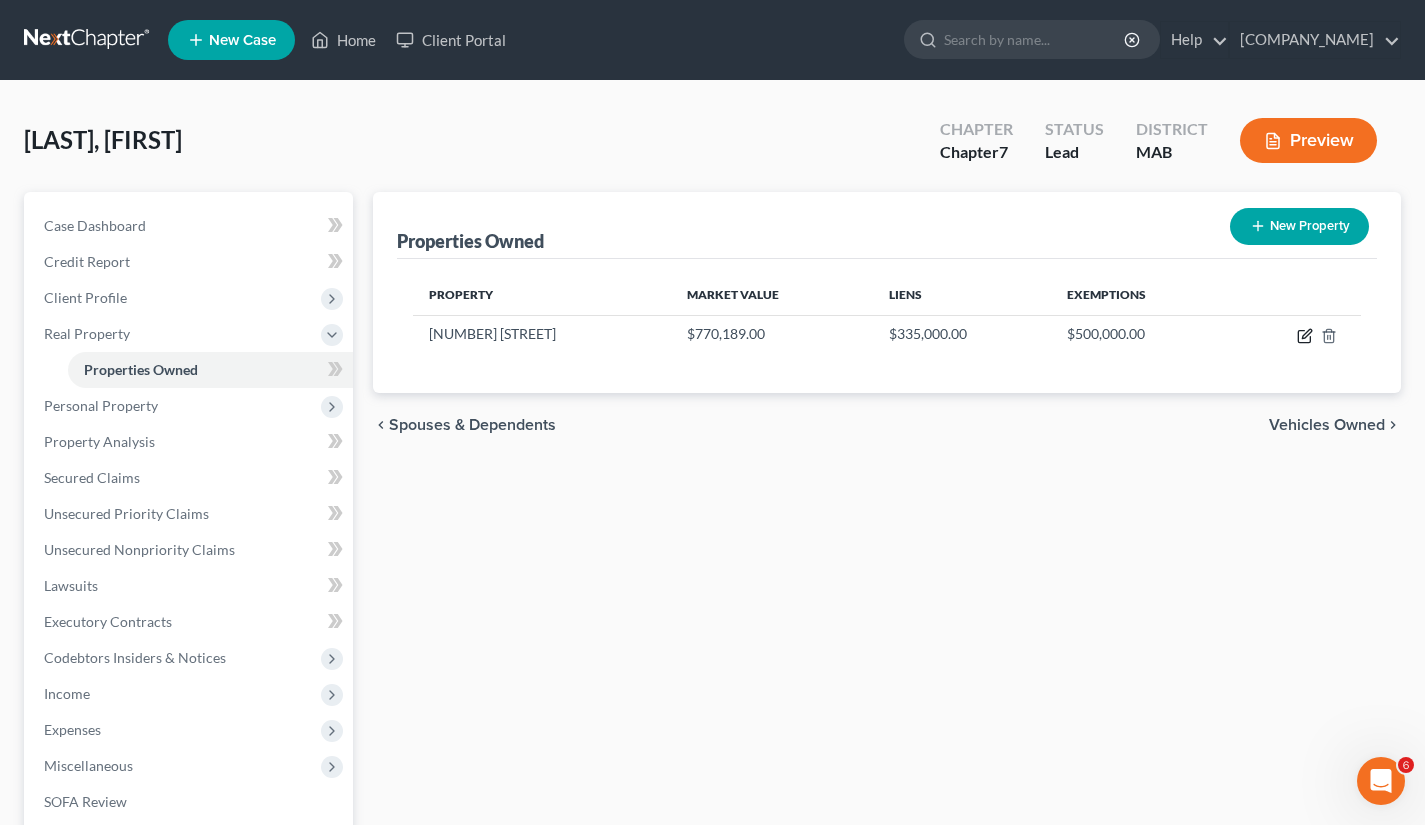 click 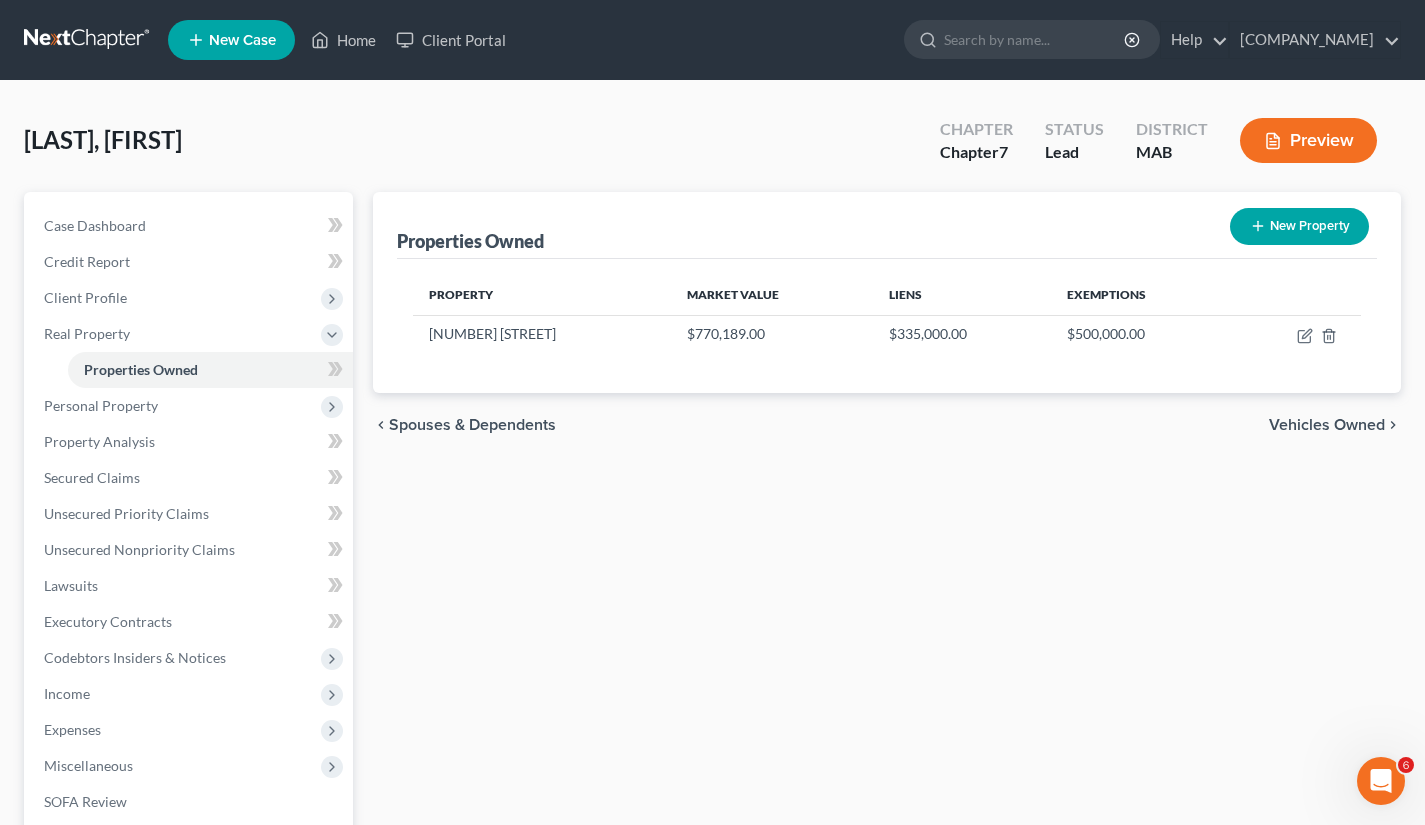 select on "22" 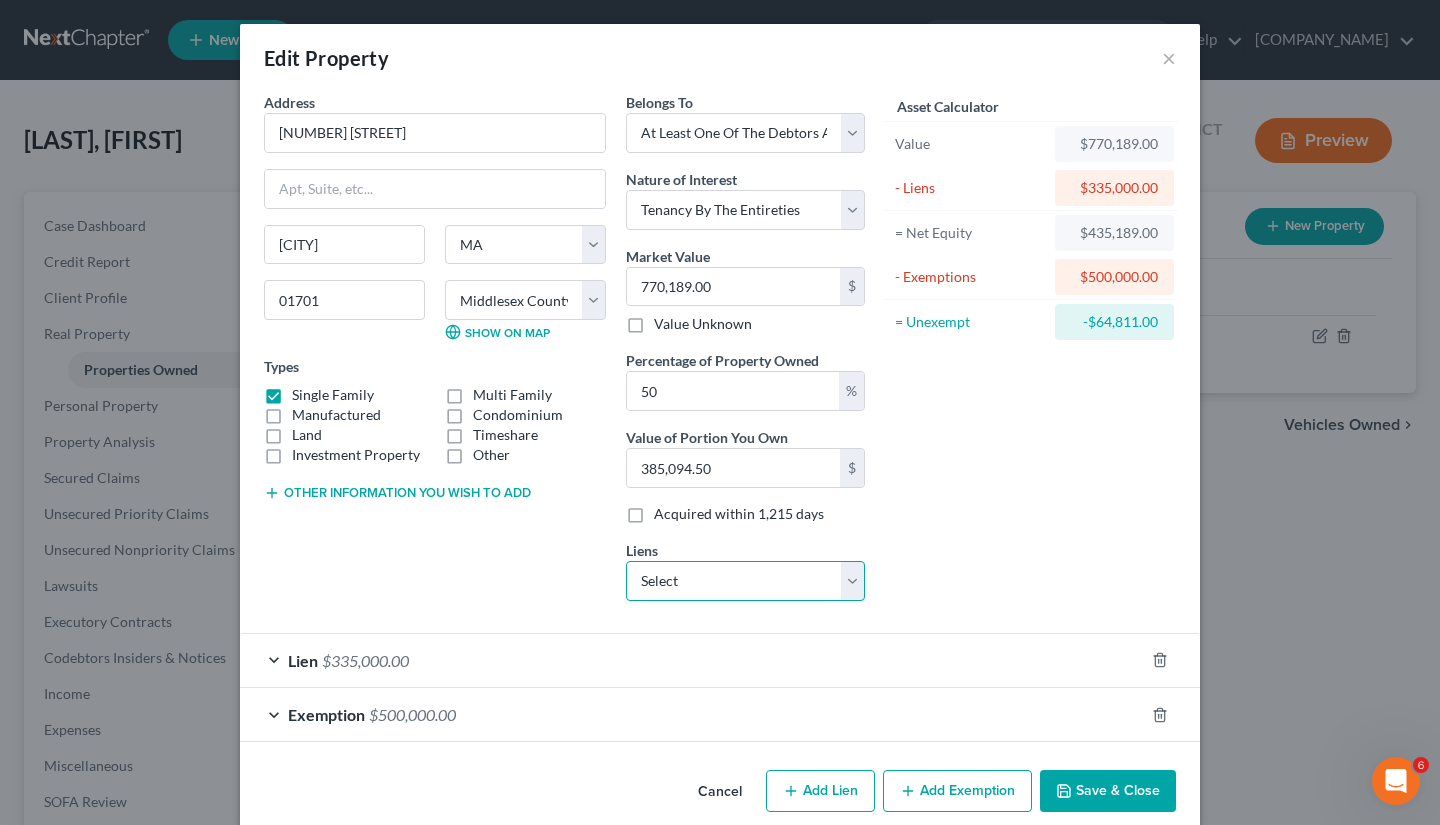 click on "Select Fidelity Brokerage Services LLC - $11,655.98" at bounding box center [745, 581] 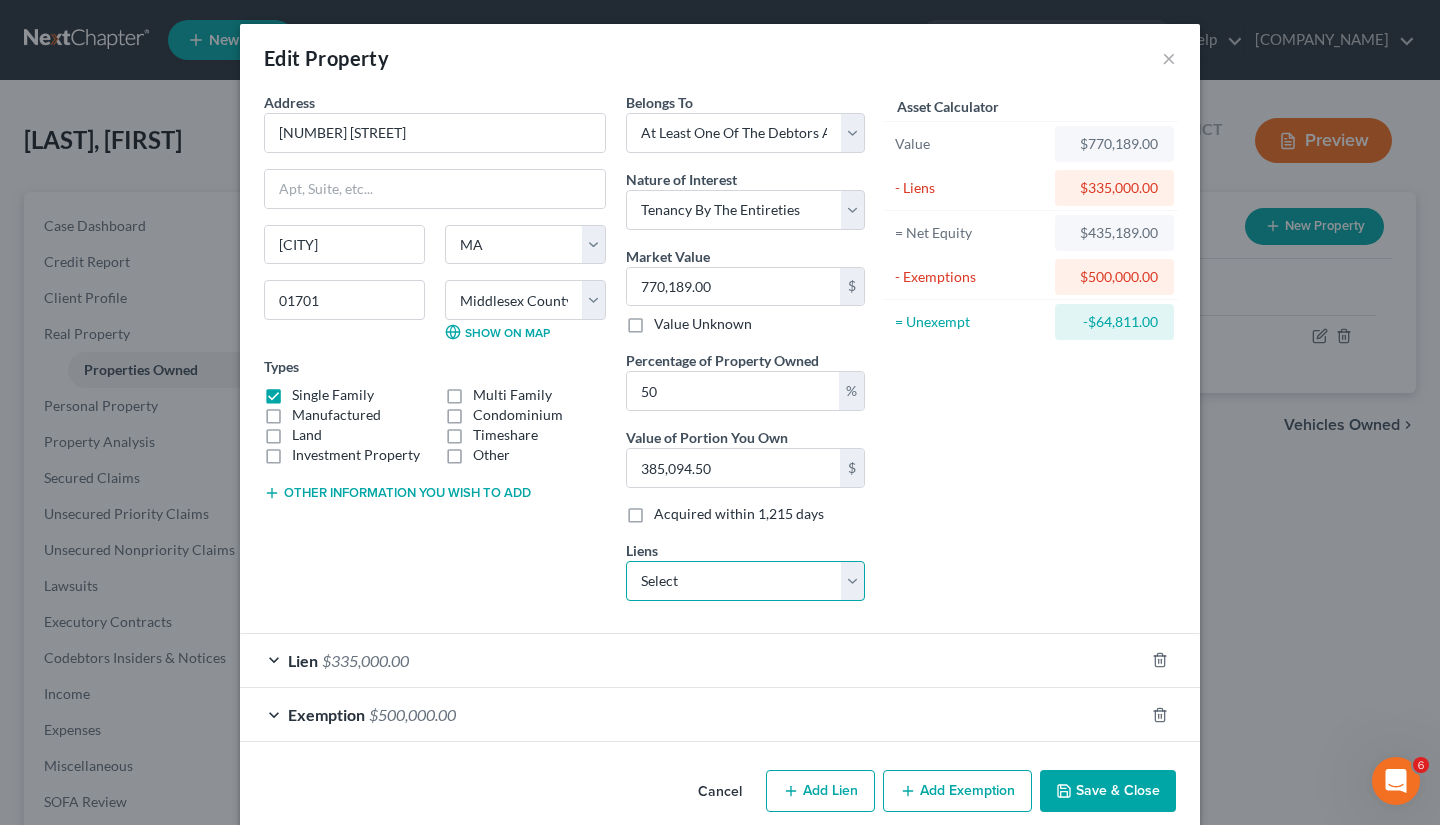 click on "Select Fidelity Brokerage Services LLC - $11,655.98" at bounding box center [745, 581] 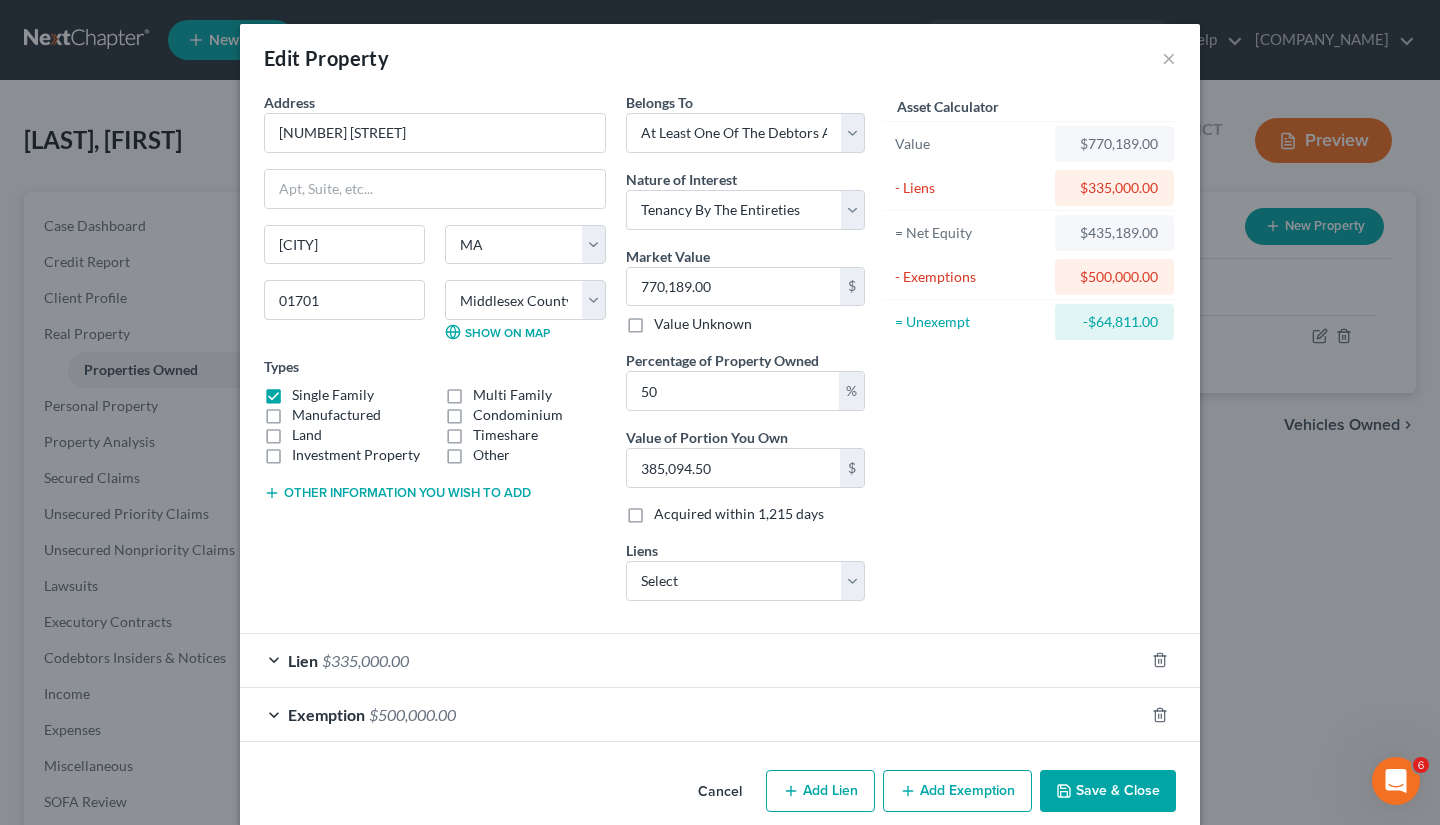 click on "Asset Calculator Value $[AMOUNT] - Liens $[AMOUNT] = Net Equity $[AMOUNT] - Exemptions $[AMOUNT] = Unexempt $[AMOUNT]" at bounding box center [1030, 354] 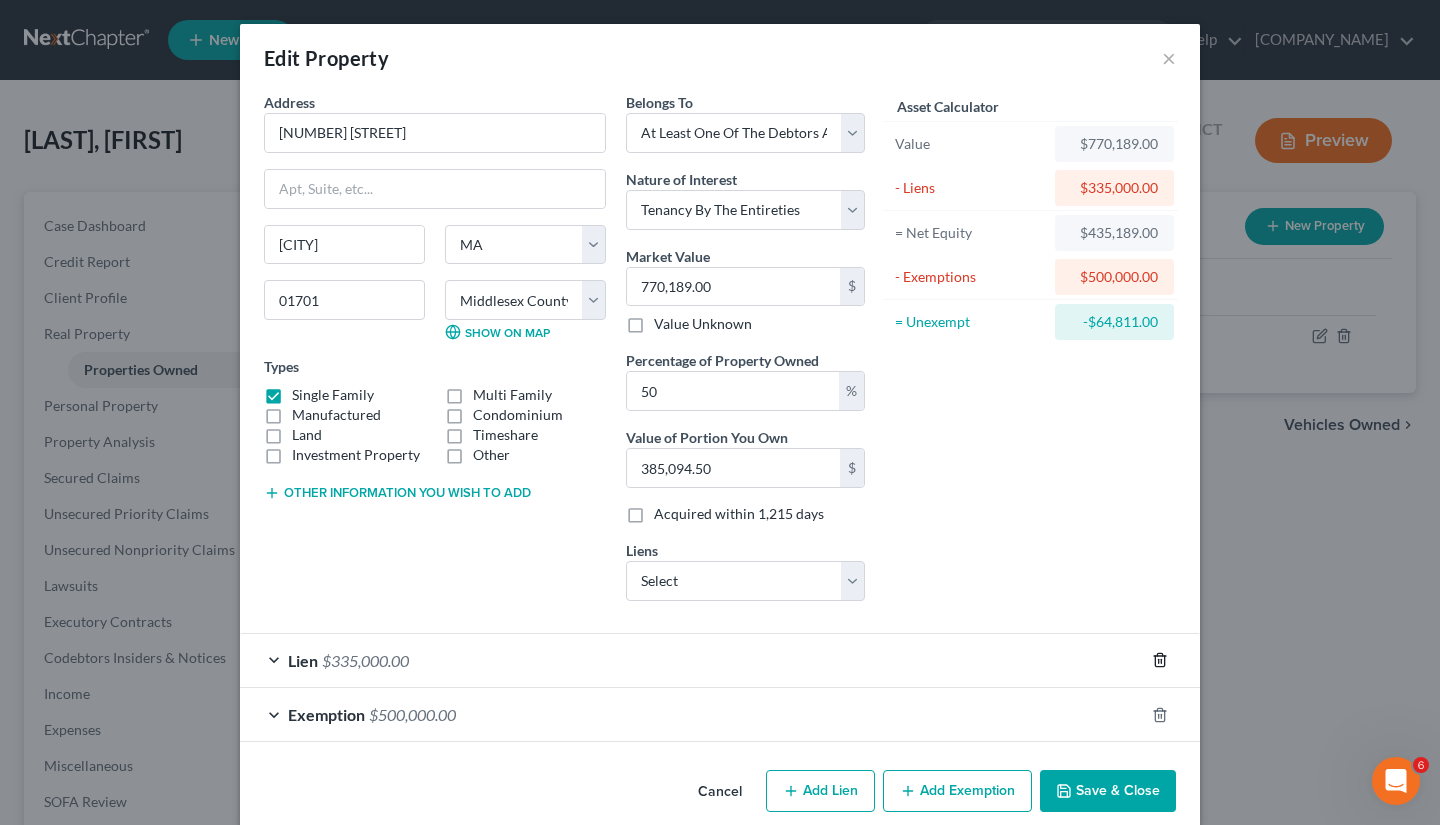 click 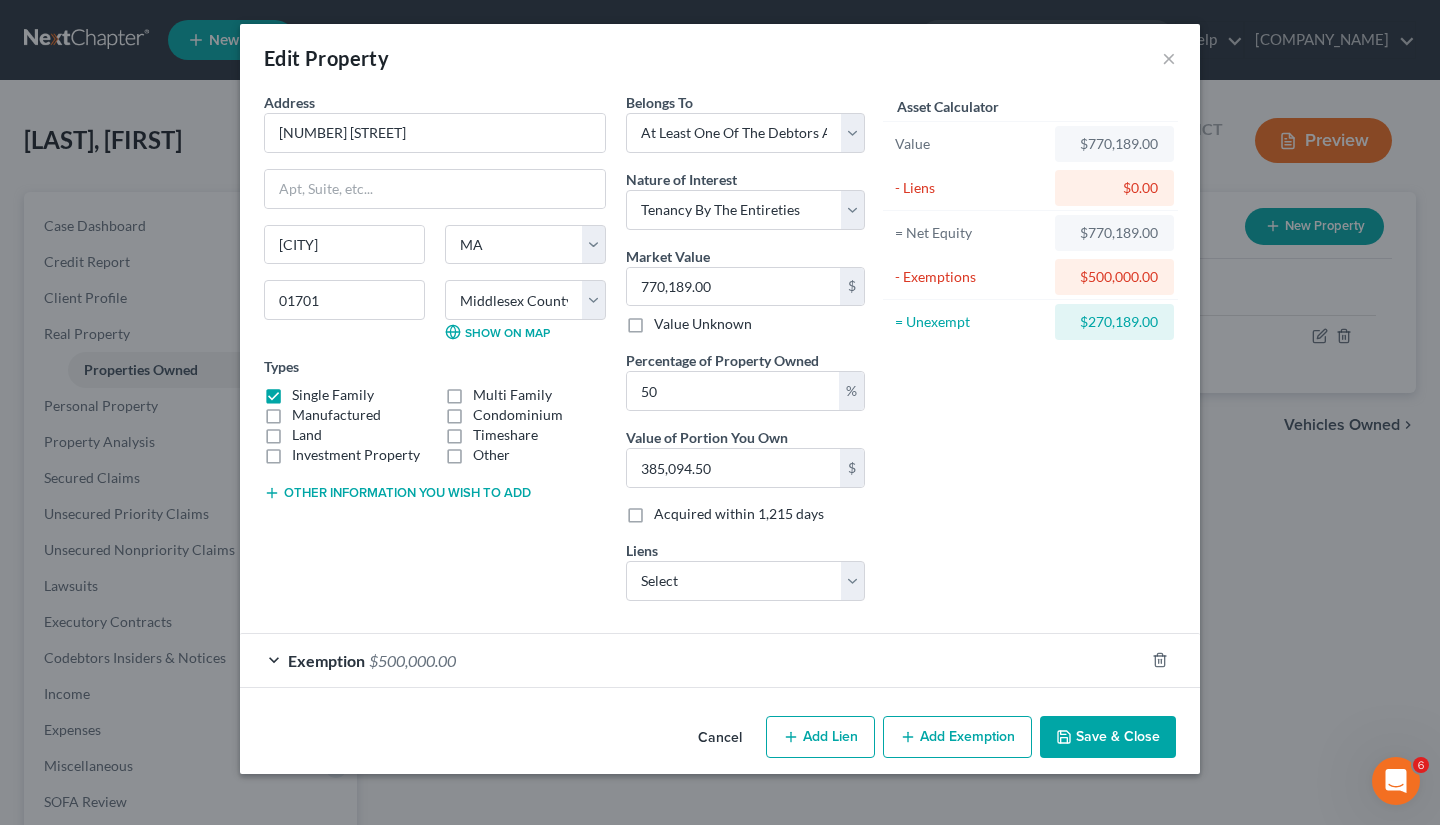 click on "Add Exemption" at bounding box center (957, 737) 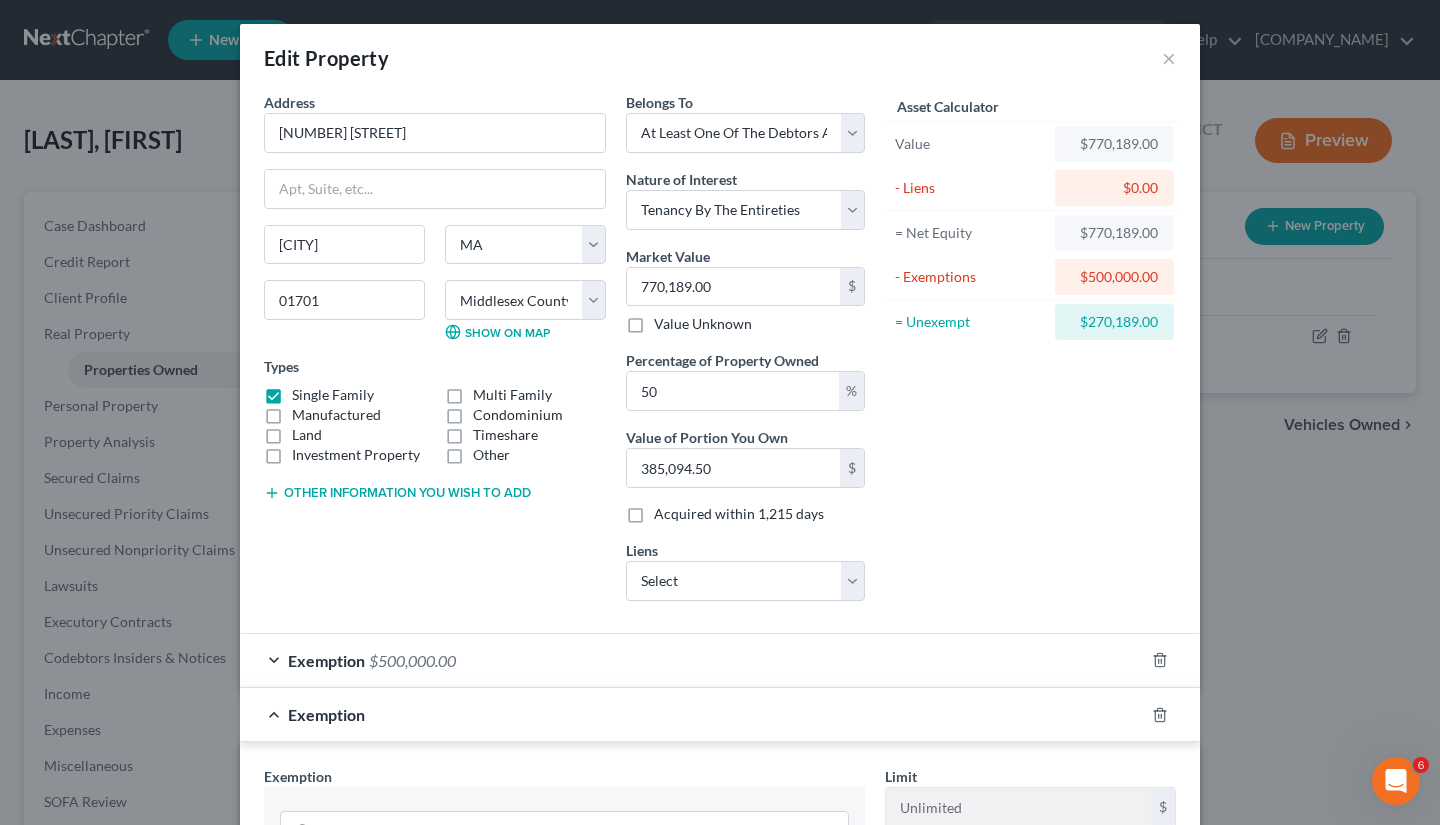 scroll, scrollTop: 509, scrollLeft: 0, axis: vertical 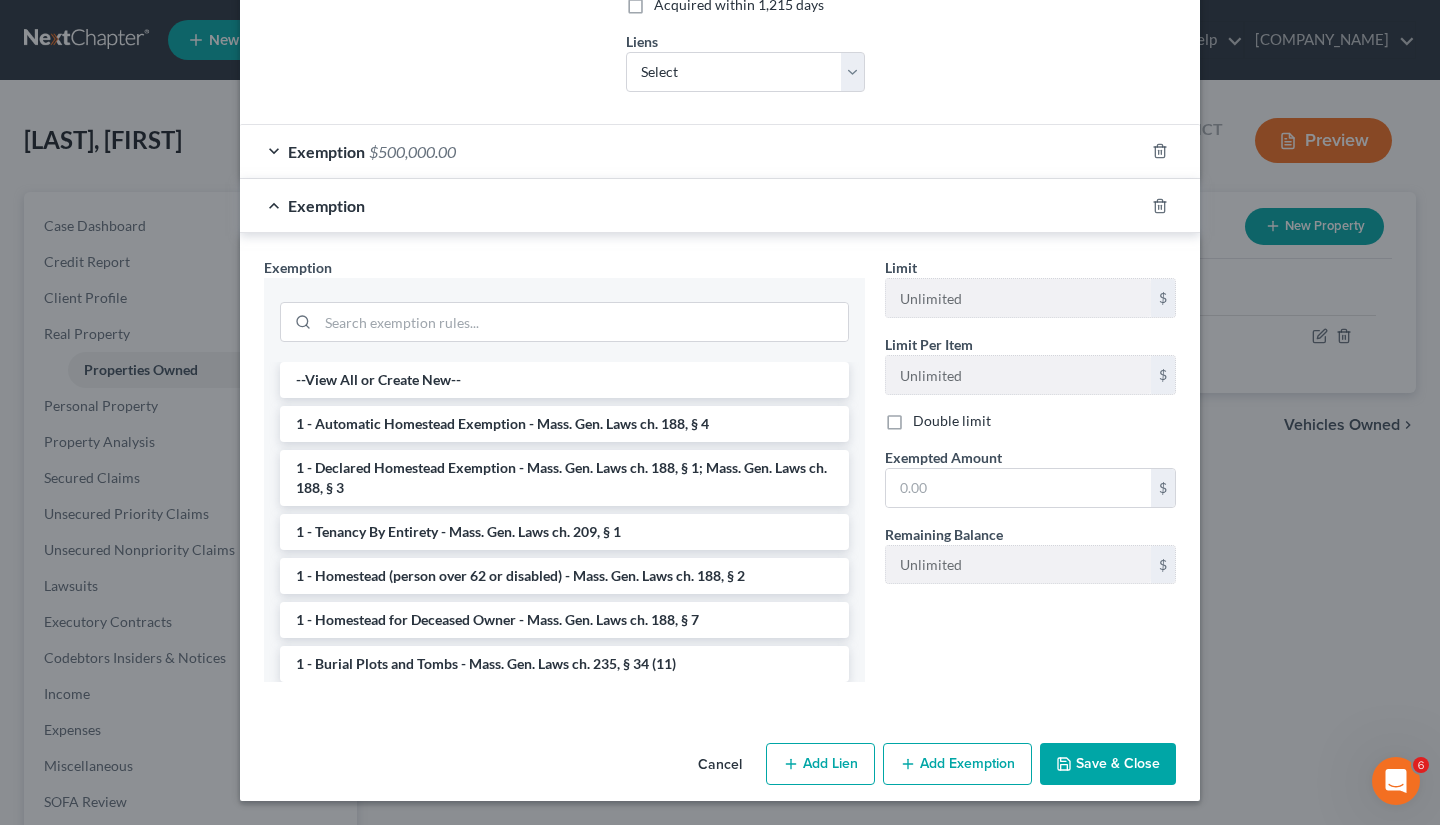 click on "1 - Automatic Homestead Exemption - Mass. Gen. Laws ch. 188, § 4" at bounding box center (564, 424) 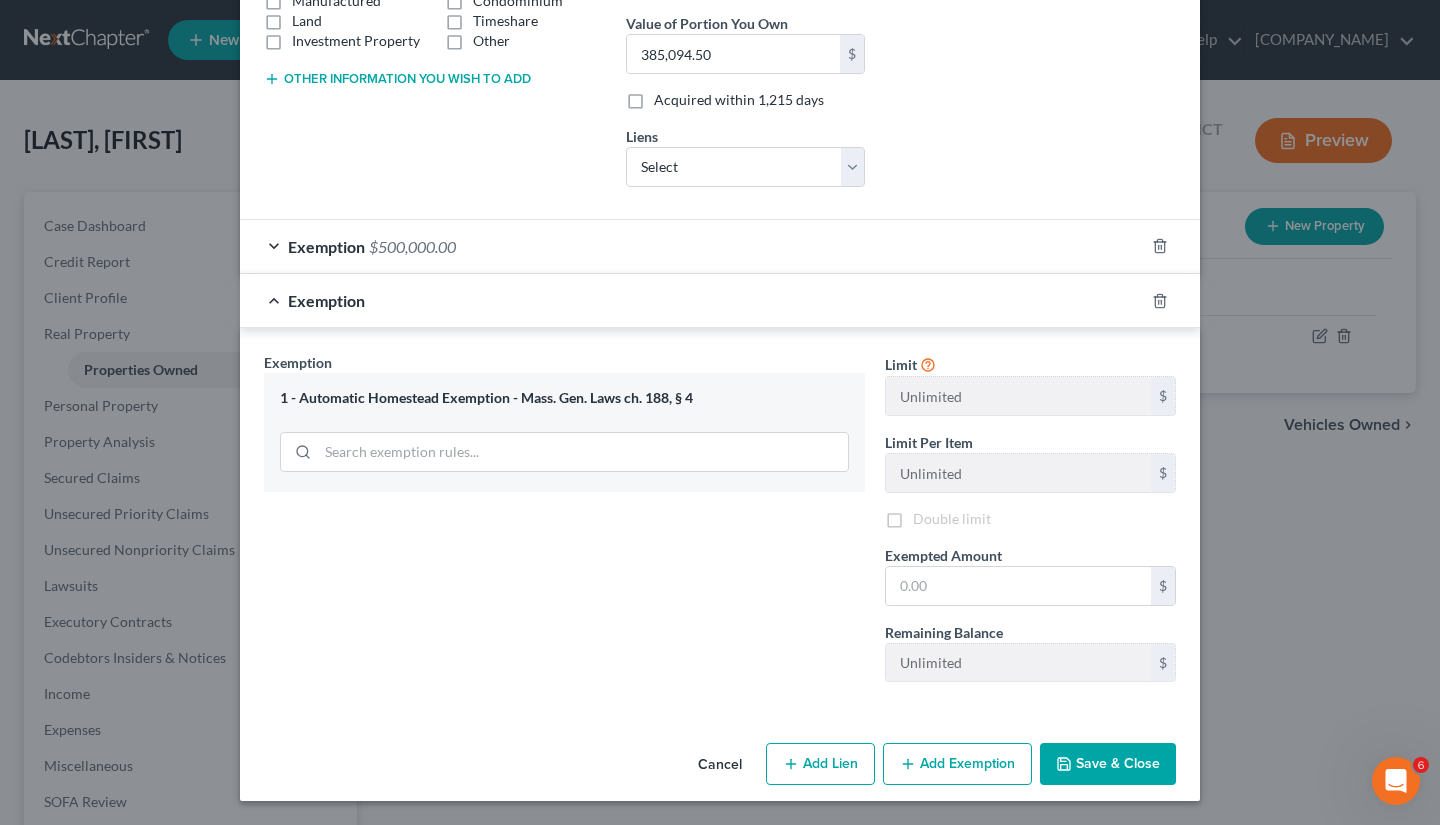 scroll, scrollTop: 414, scrollLeft: 0, axis: vertical 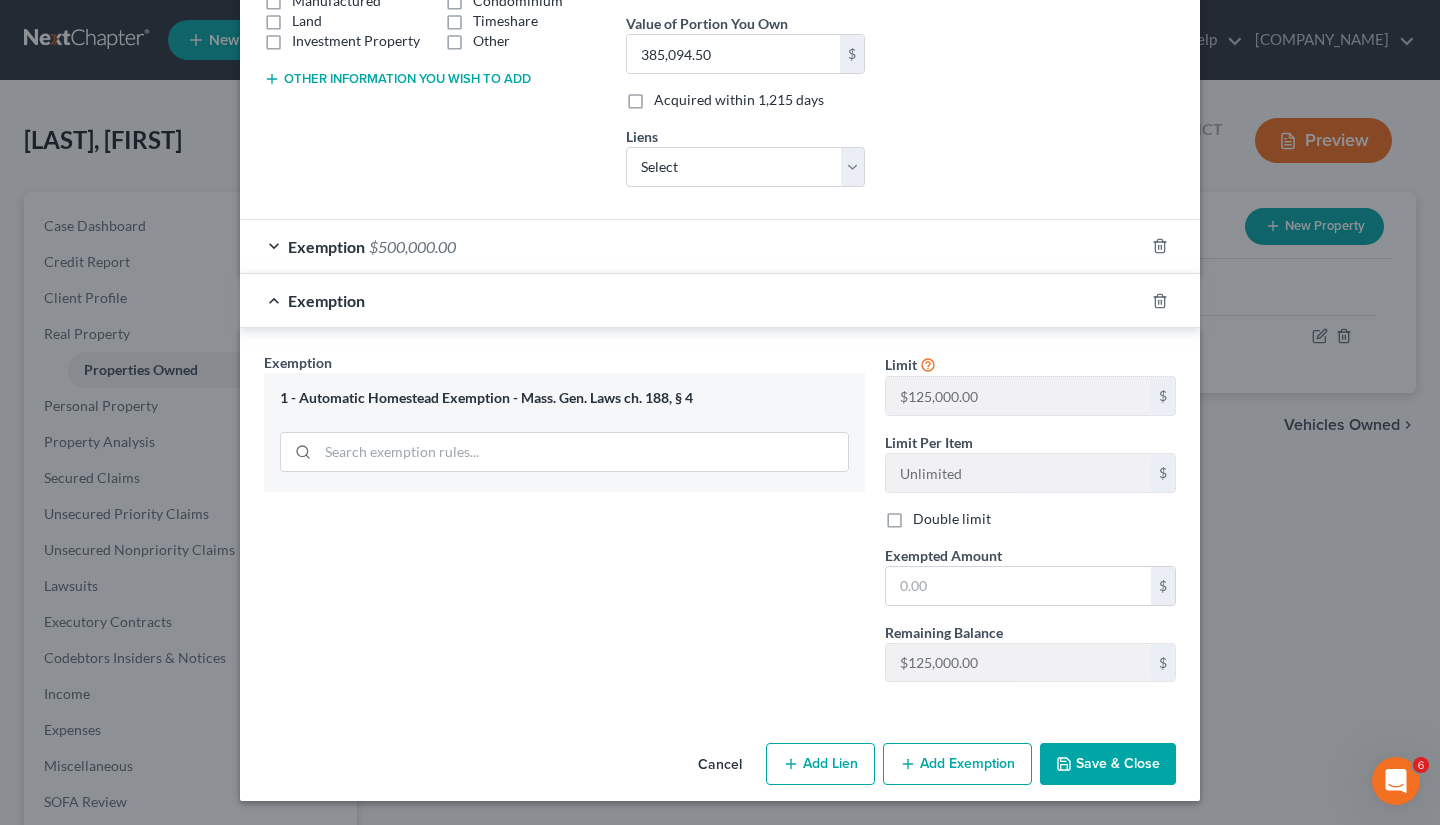 click on "Add Exemption" at bounding box center [957, 764] 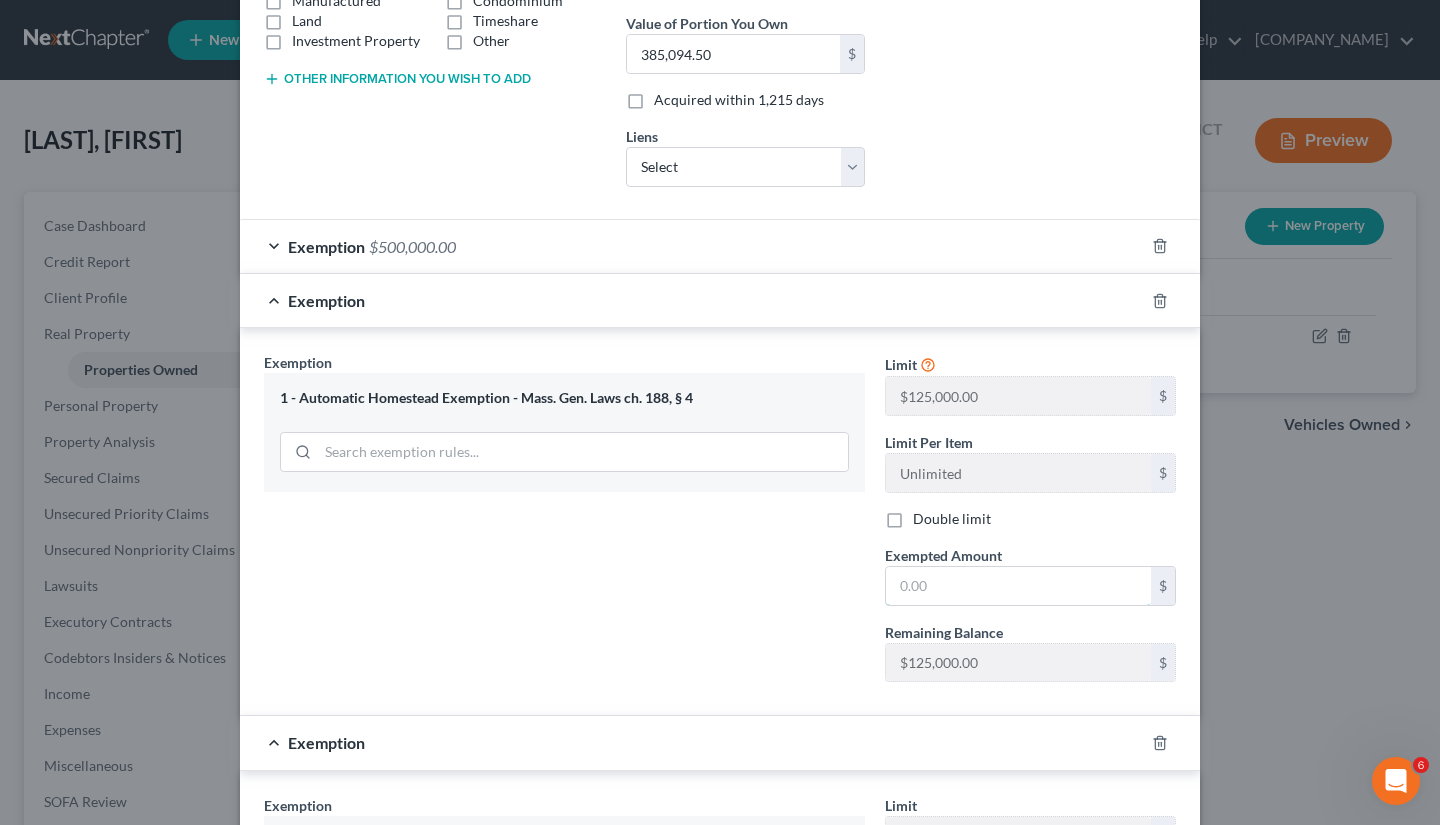click at bounding box center [1018, 586] 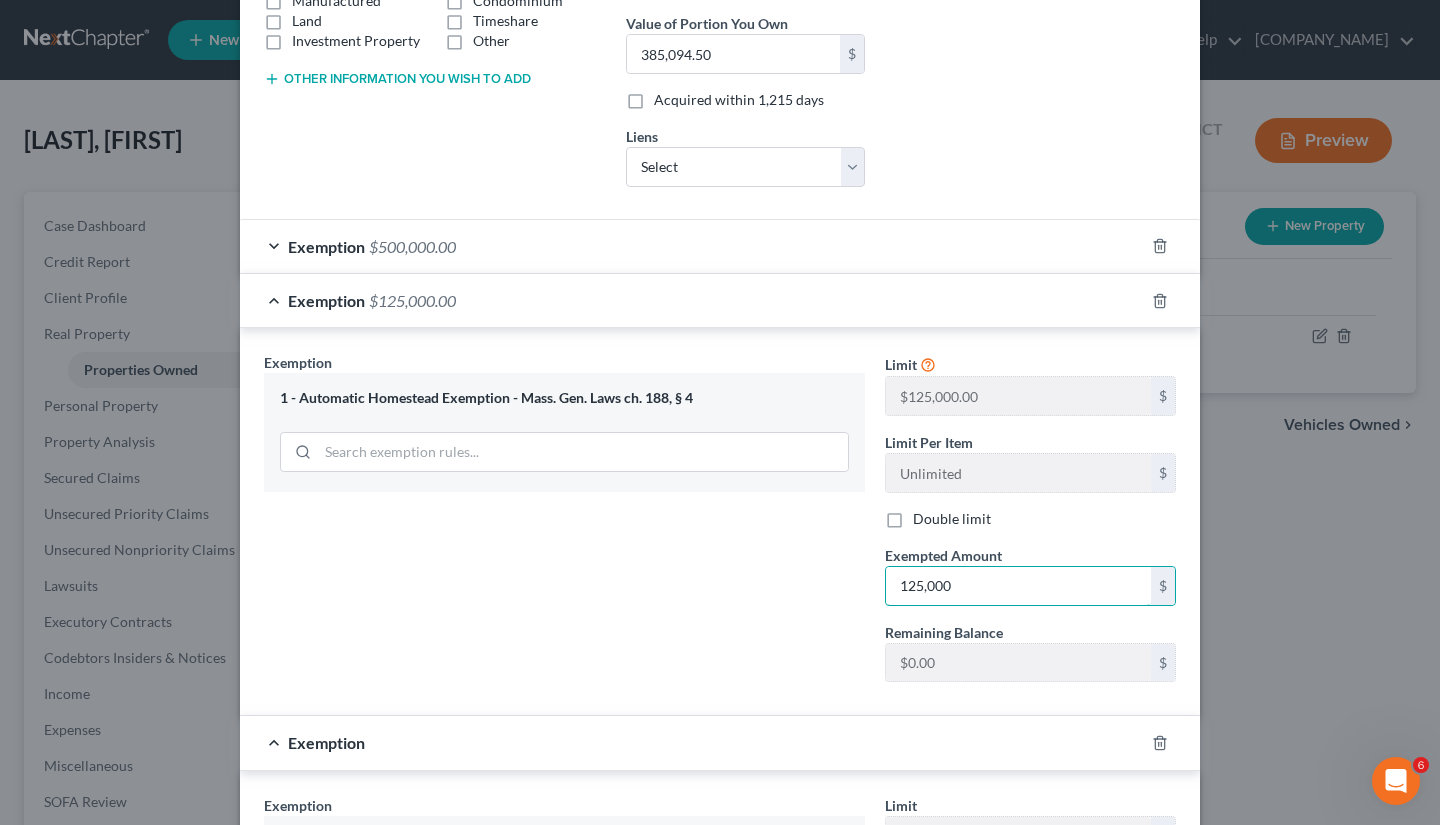 type on "125,000" 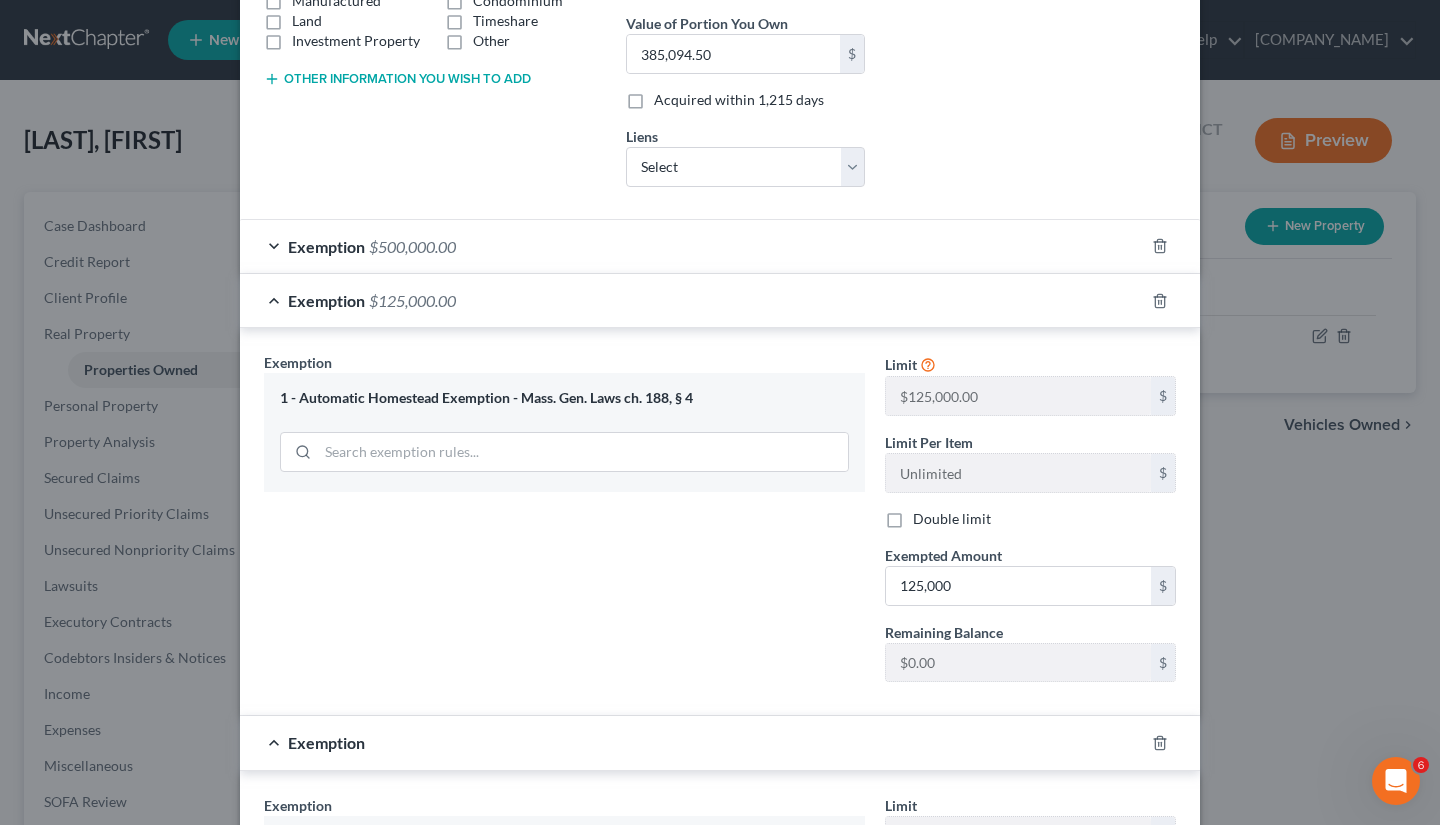 scroll, scrollTop: 951, scrollLeft: 0, axis: vertical 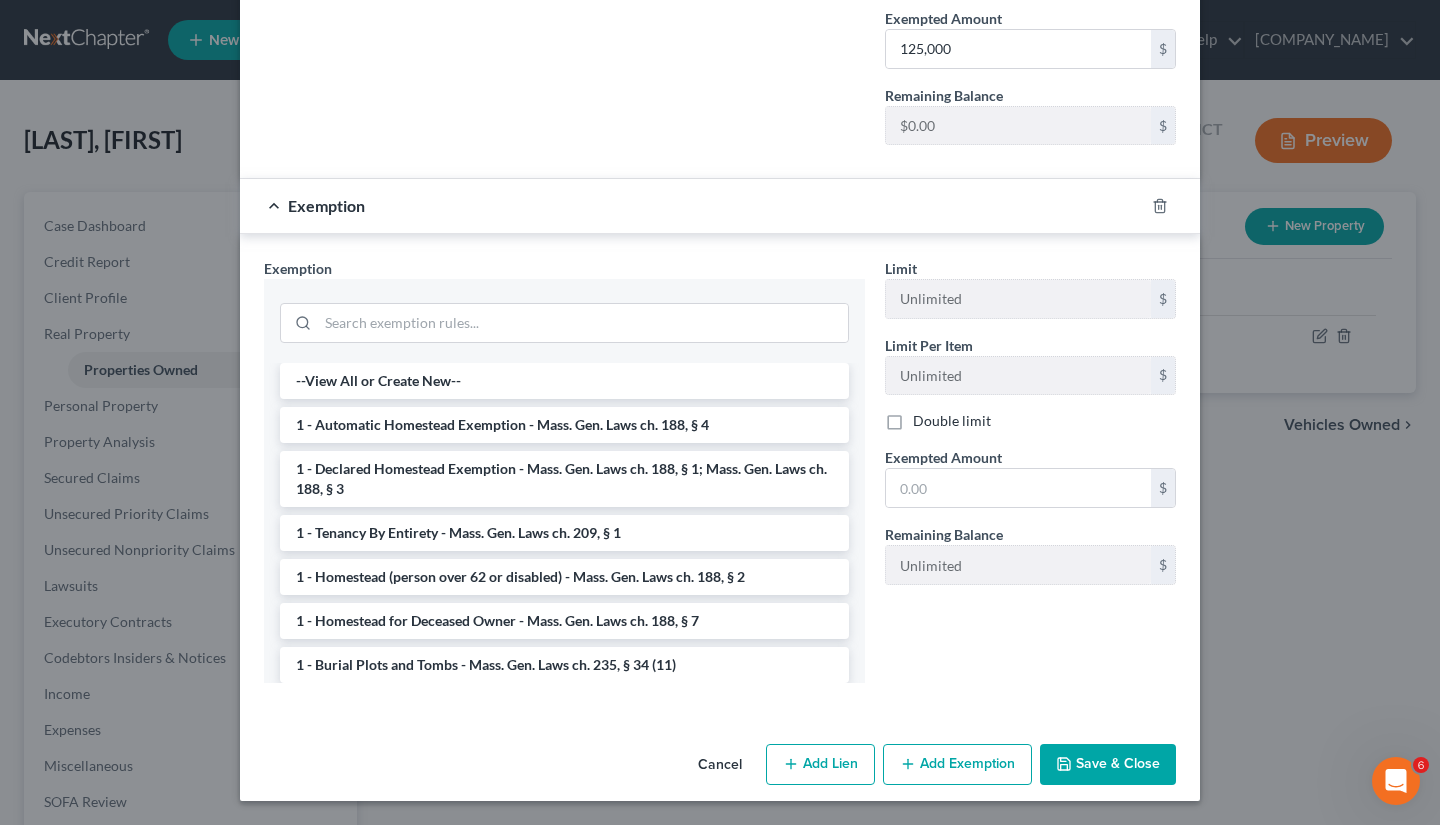 click on "Save & Close" at bounding box center (1108, 765) 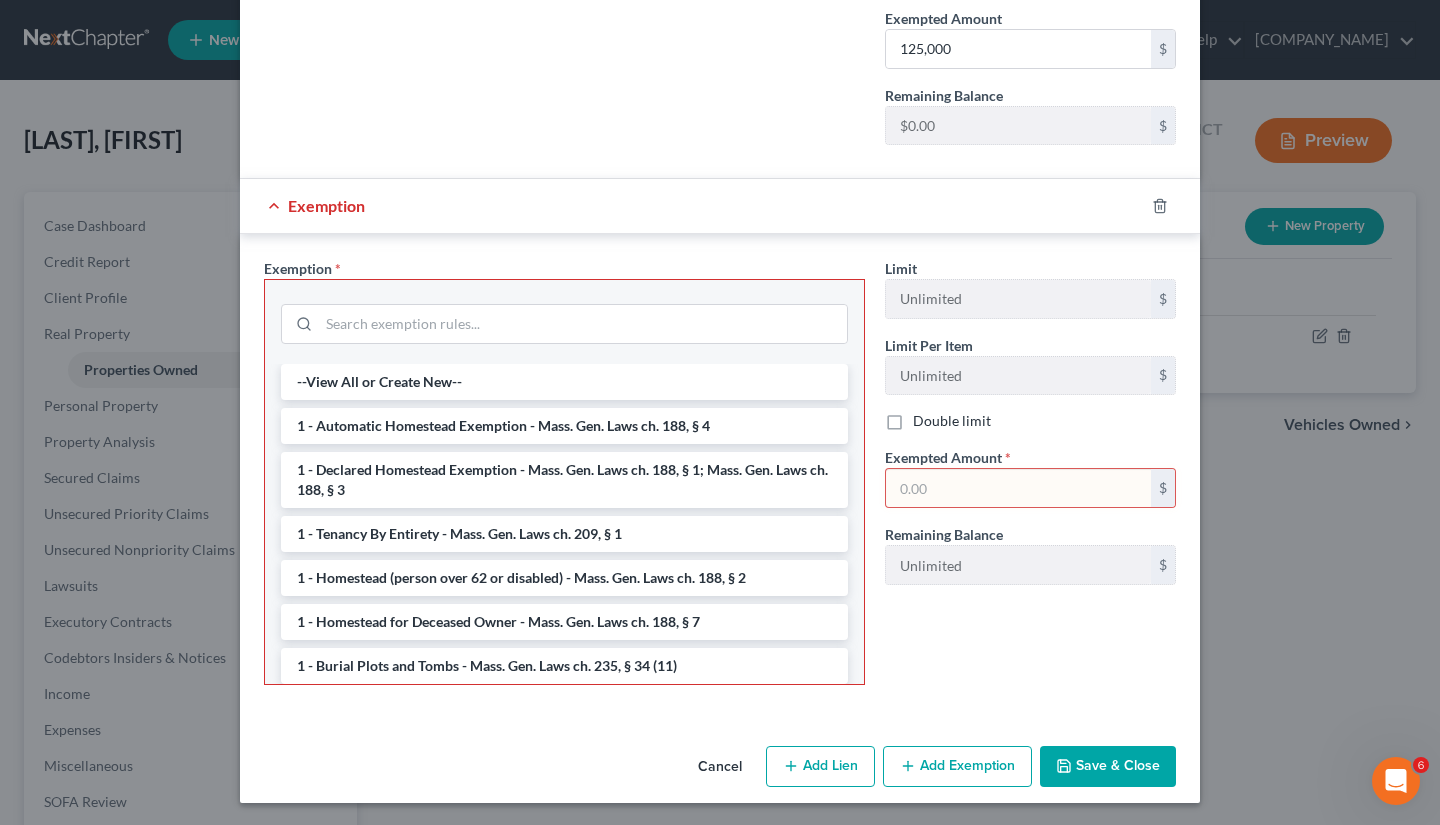 click at bounding box center (1018, 488) 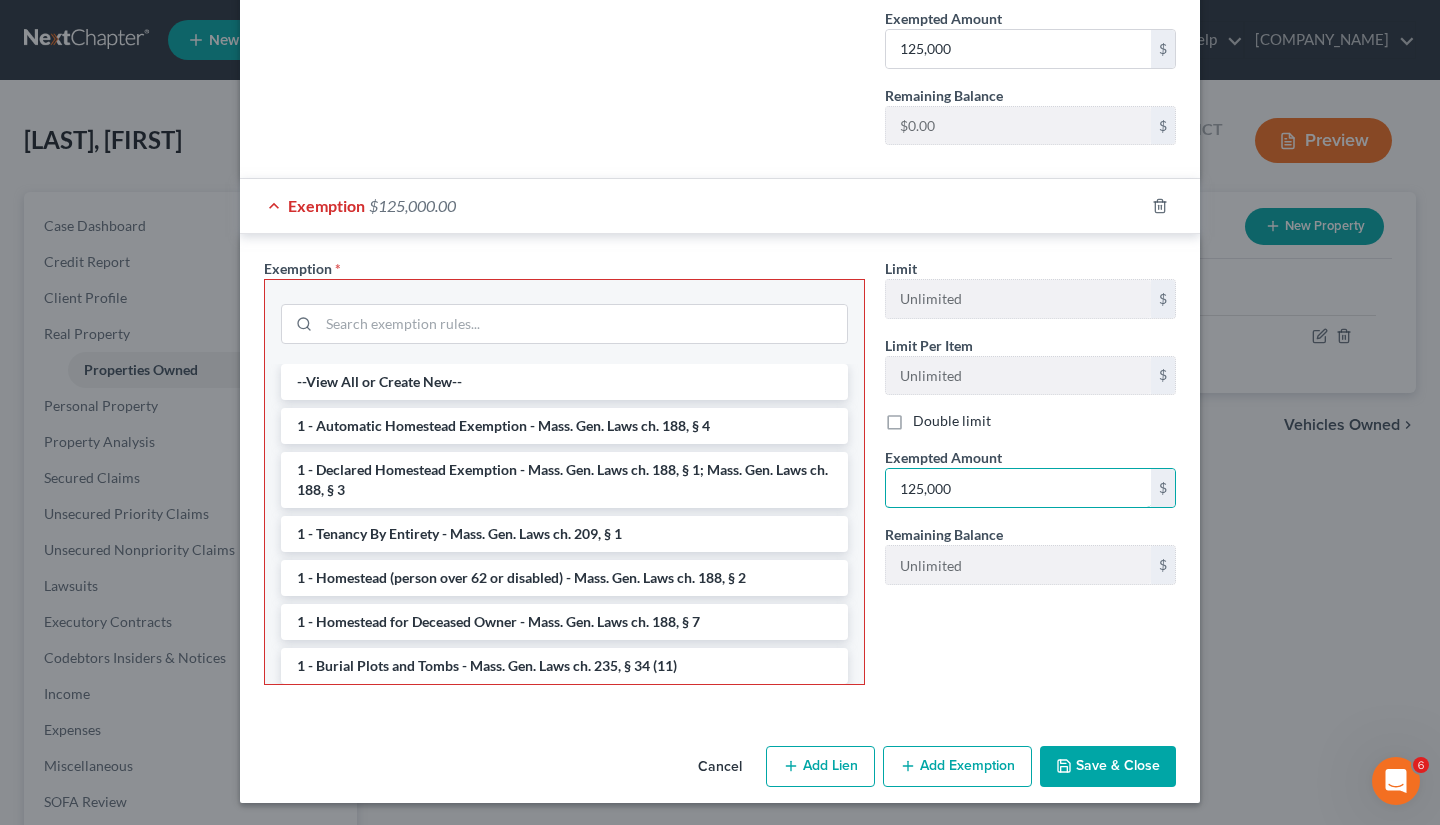 type on "125,000" 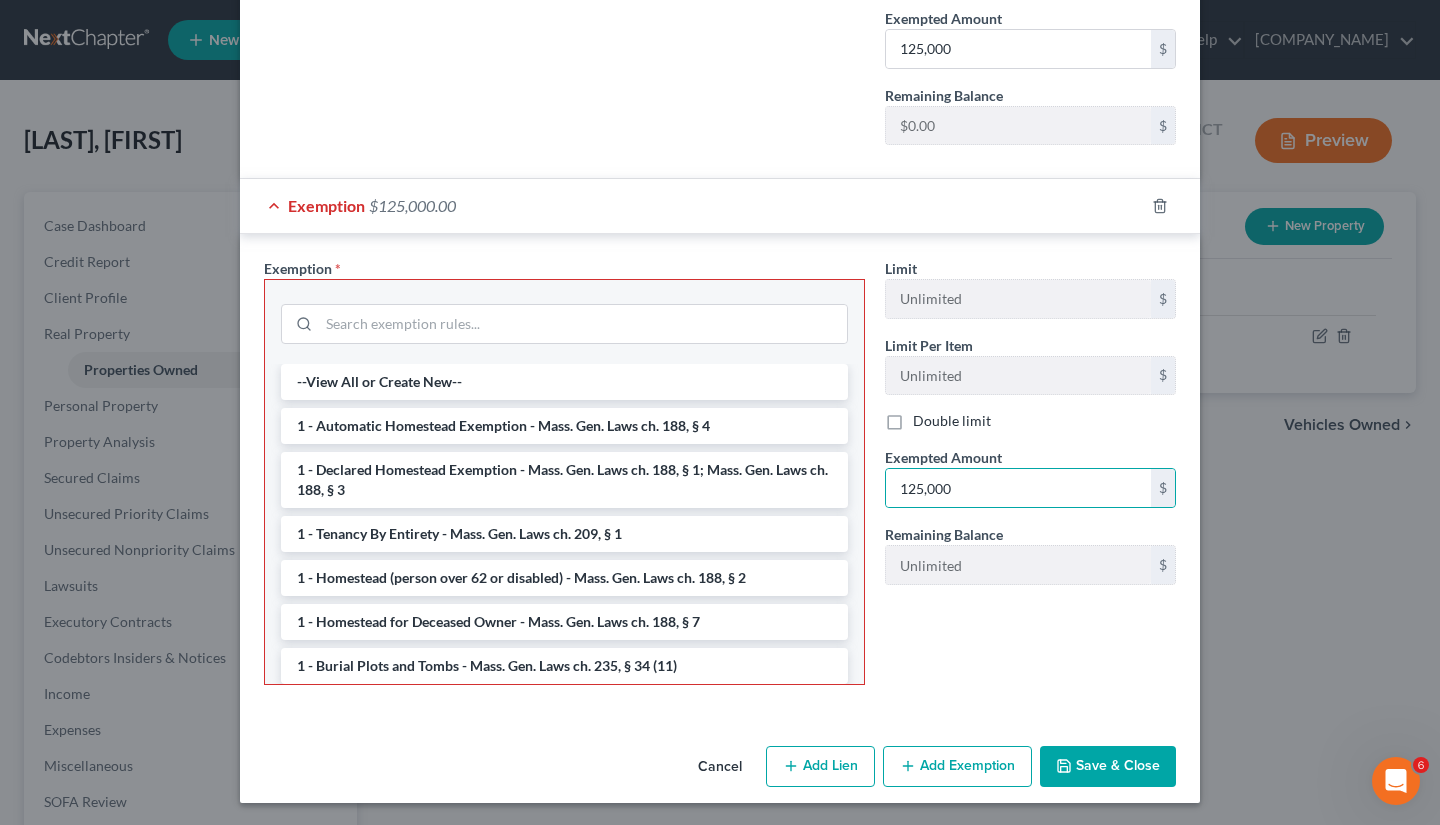 click on "Save & Close" at bounding box center [1108, 767] 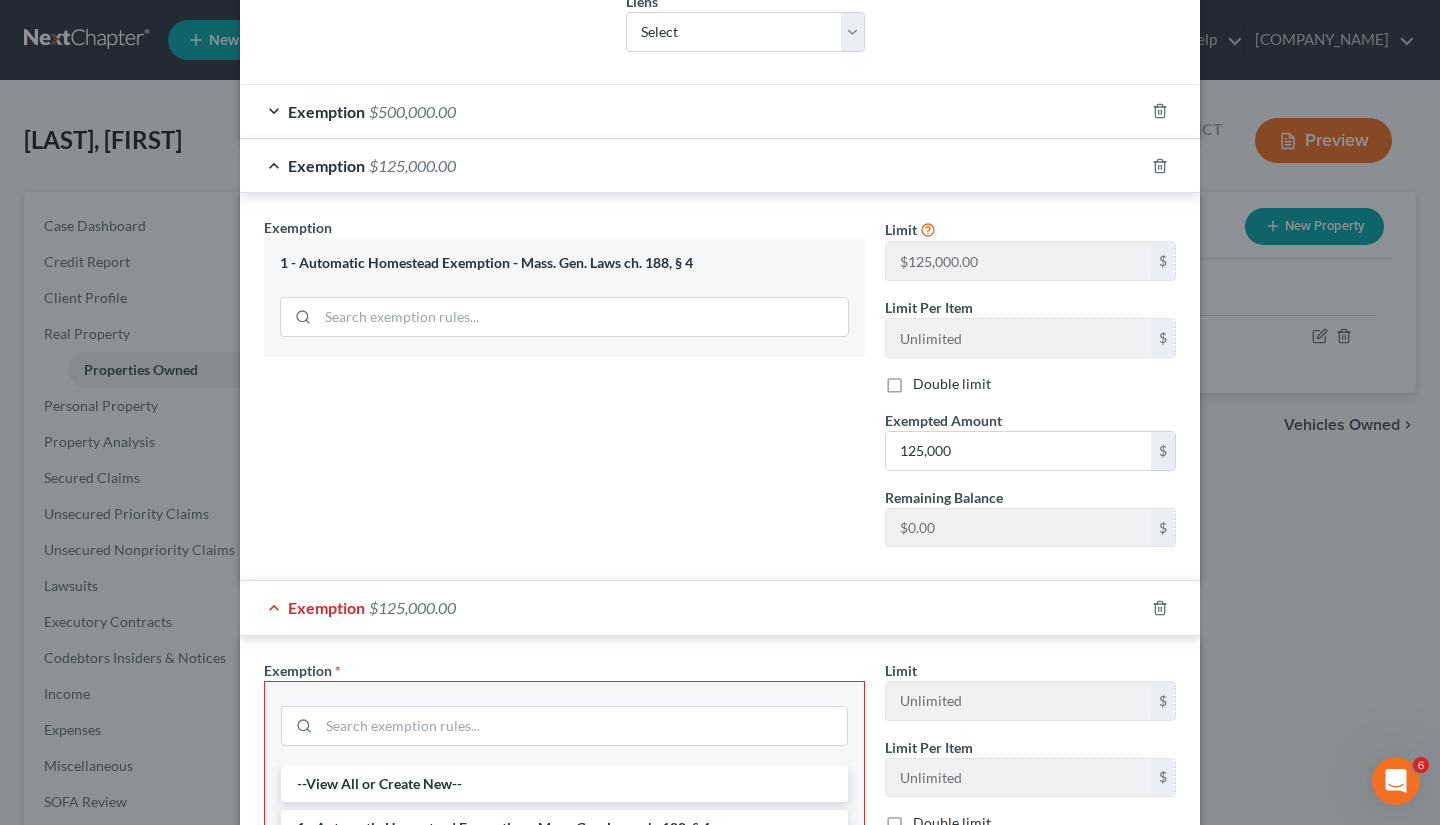 scroll, scrollTop: 532, scrollLeft: 0, axis: vertical 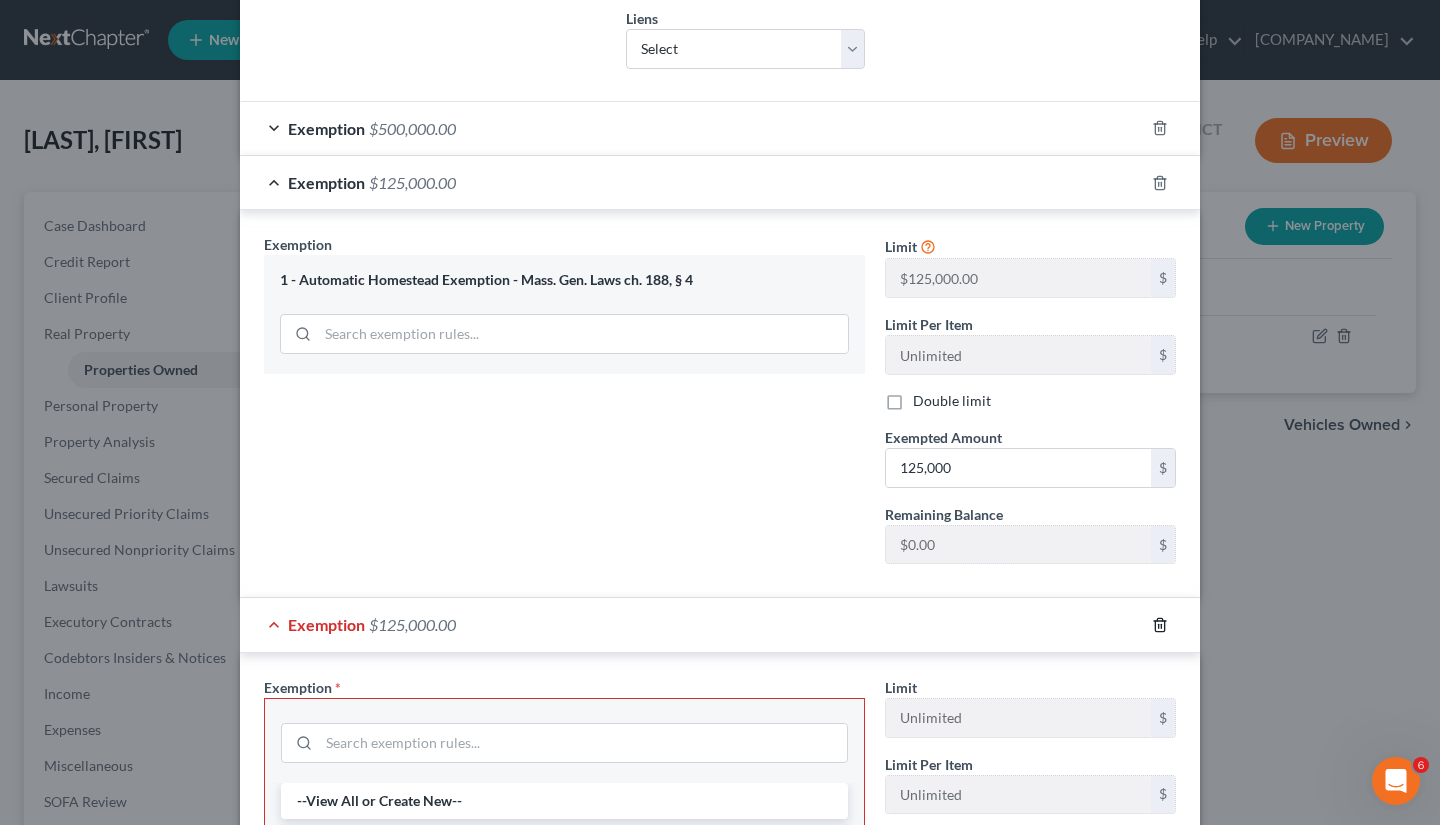 click 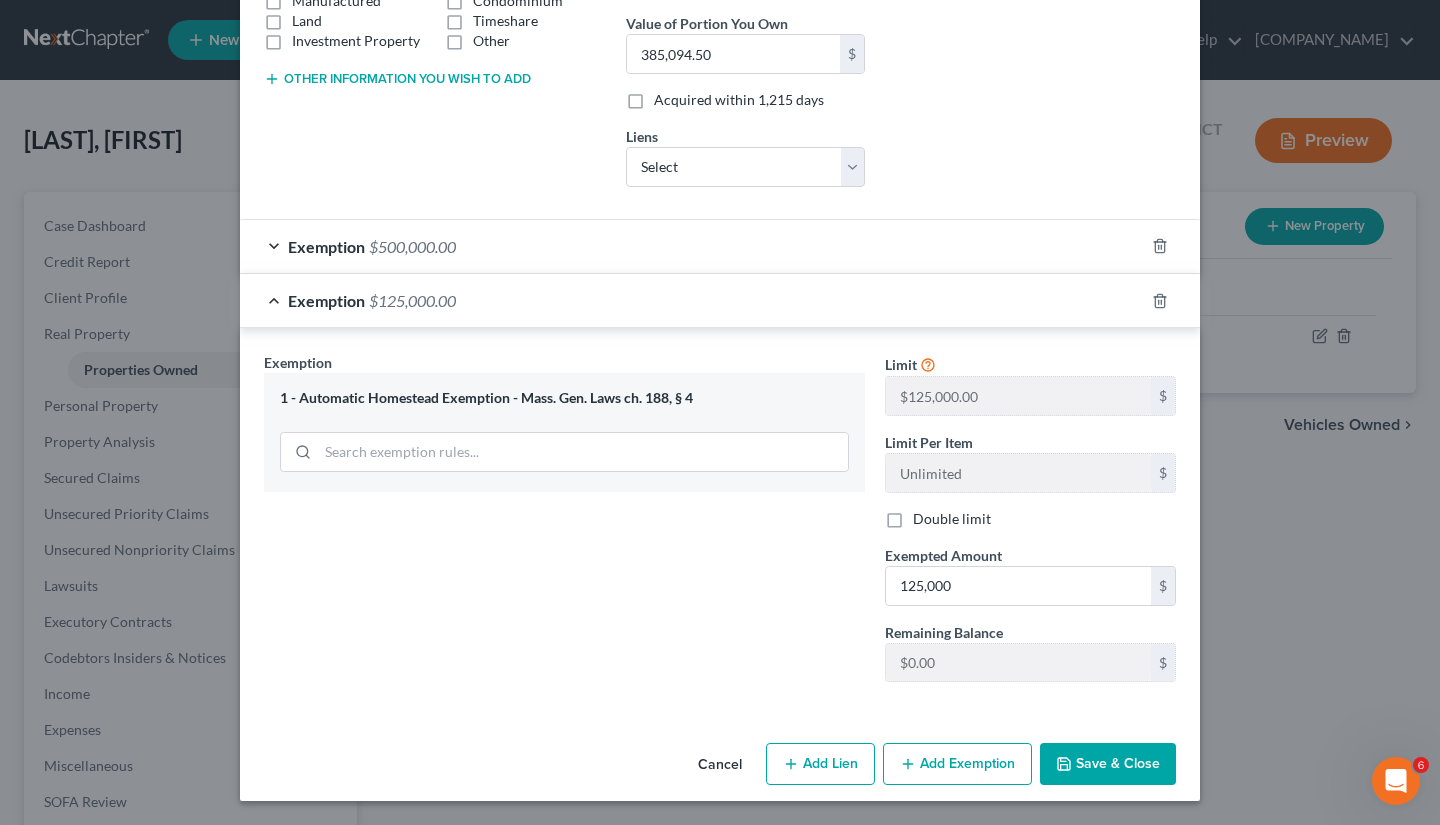 scroll, scrollTop: 414, scrollLeft: 0, axis: vertical 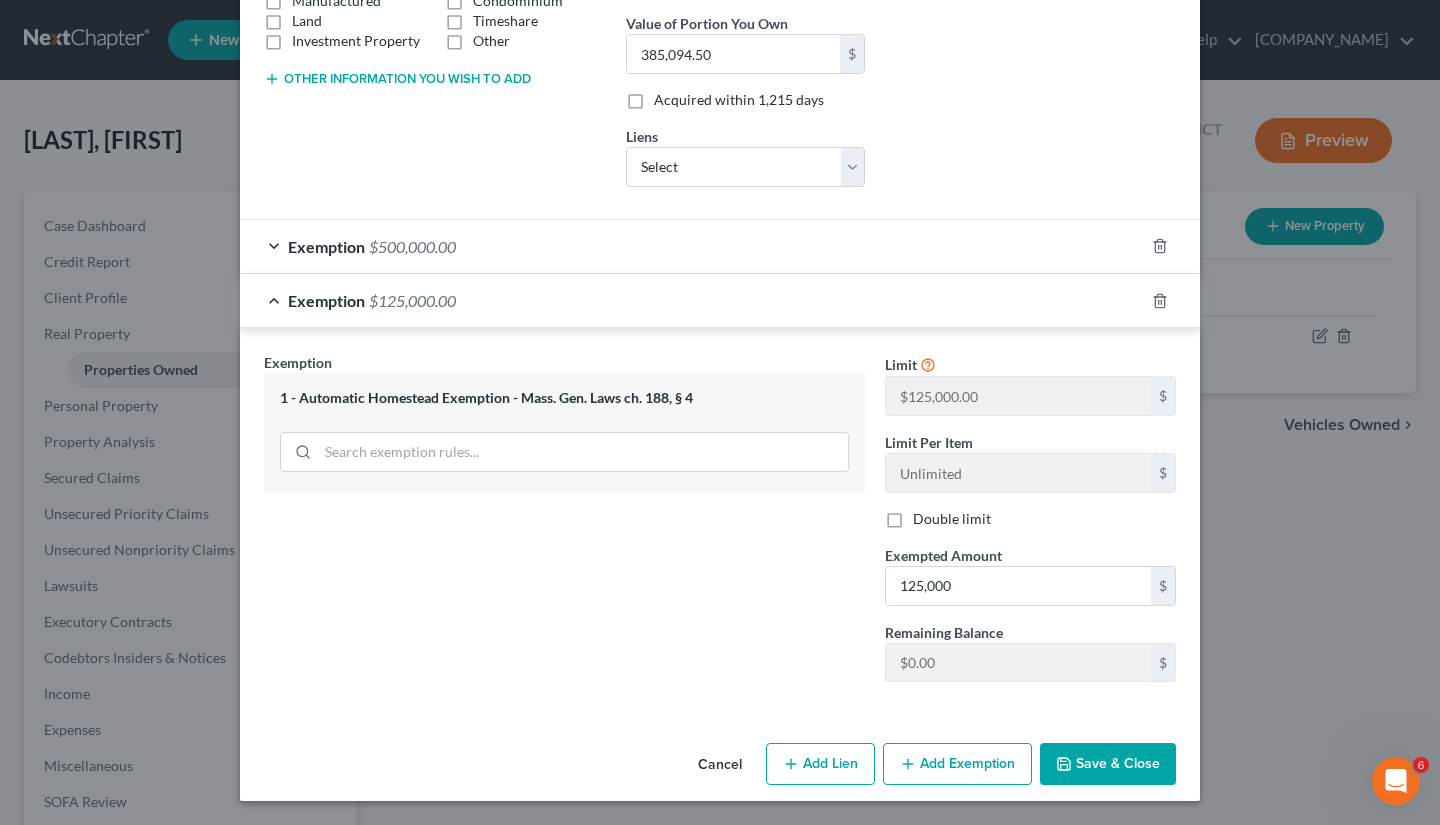 click on "Save & Close" at bounding box center [1108, 764] 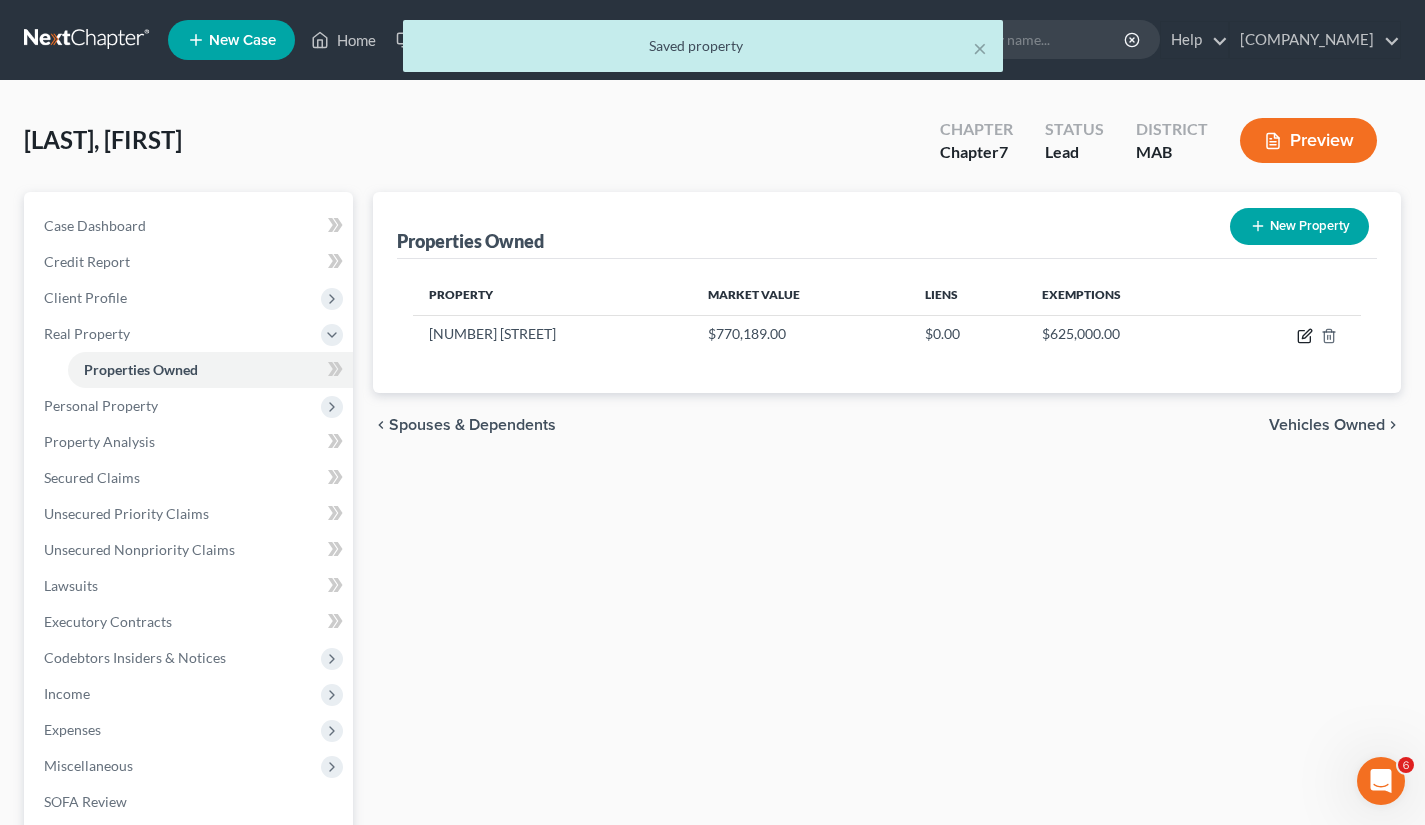 click 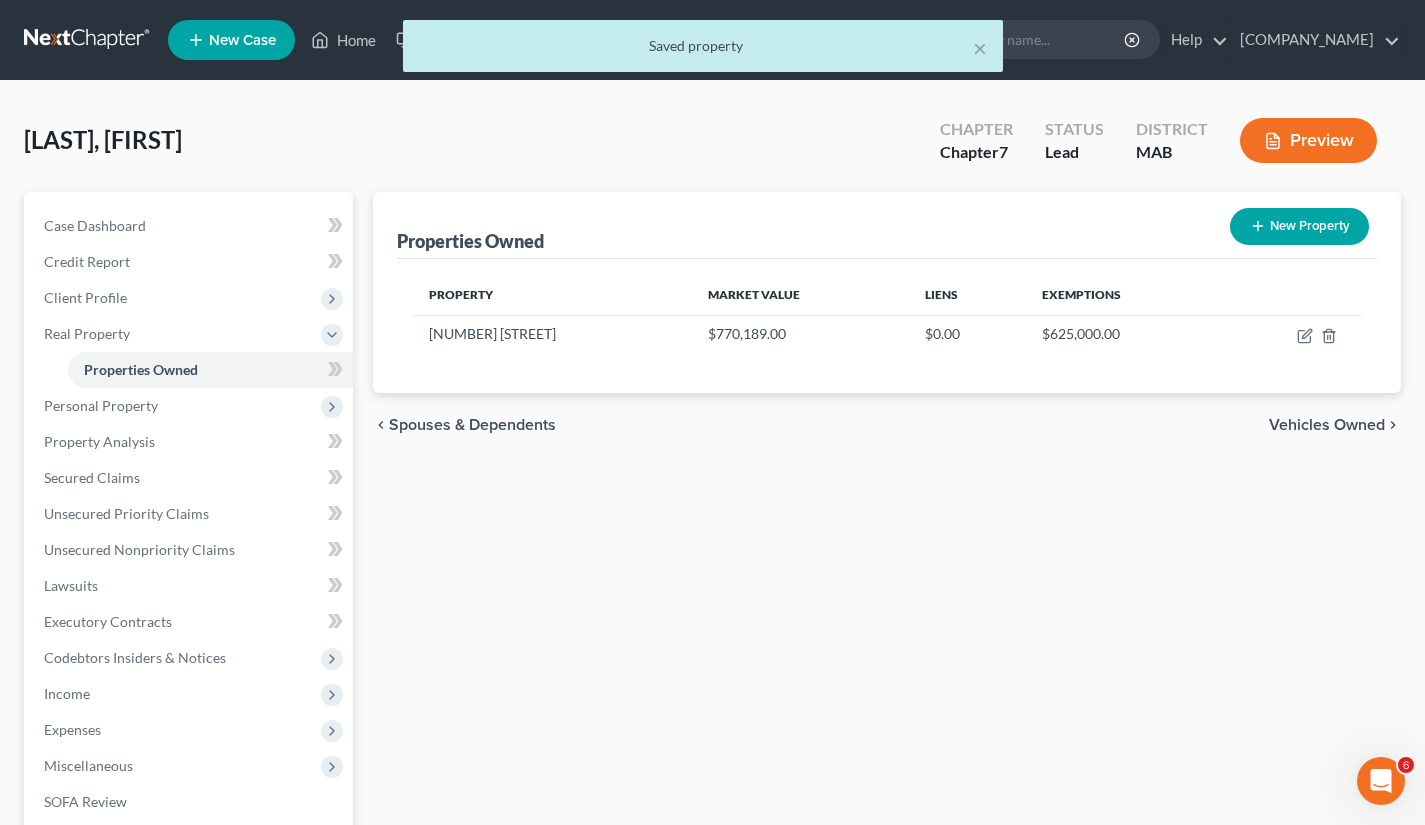 select on "22" 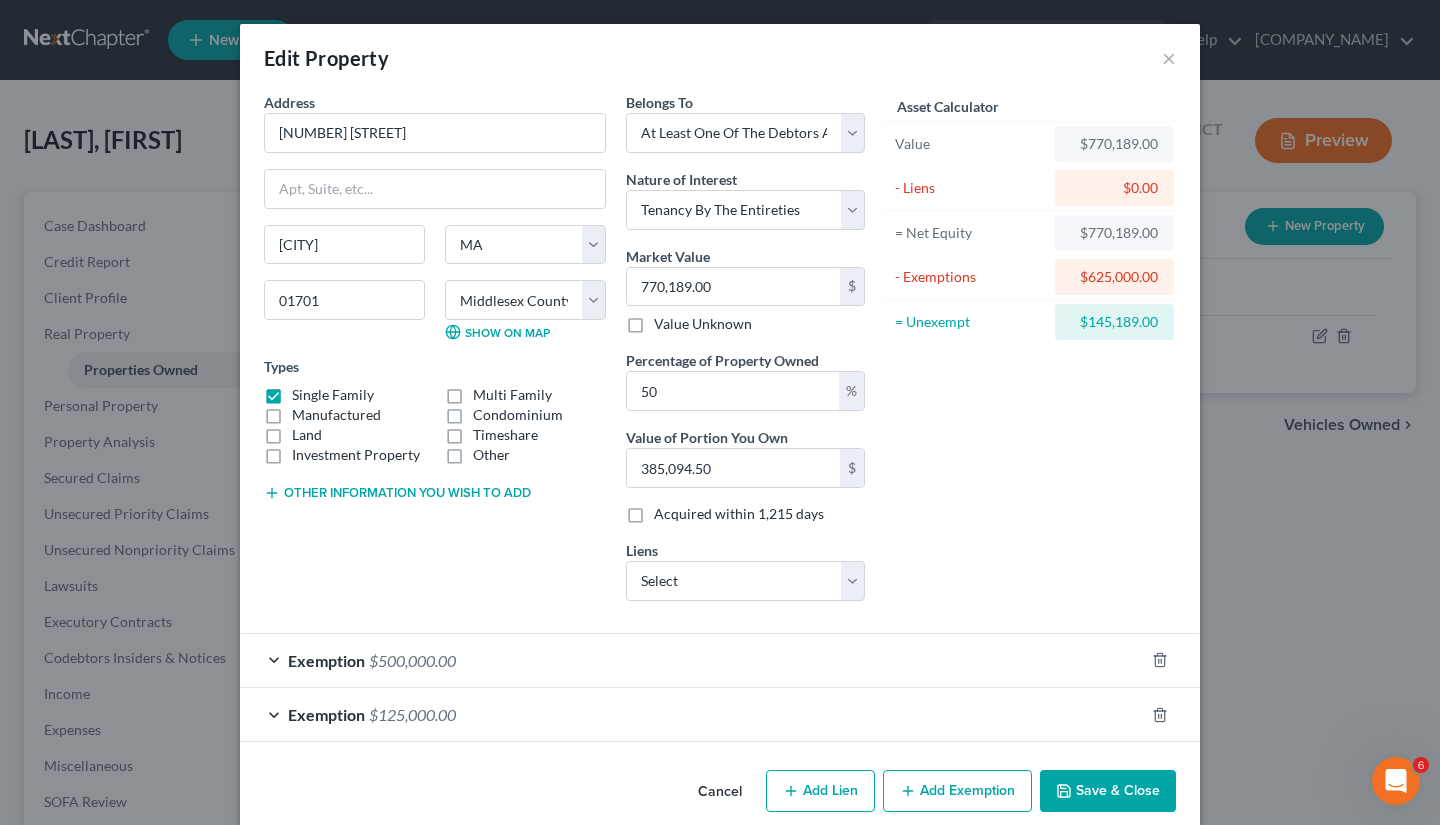 click on "Add Exemption" at bounding box center (957, 791) 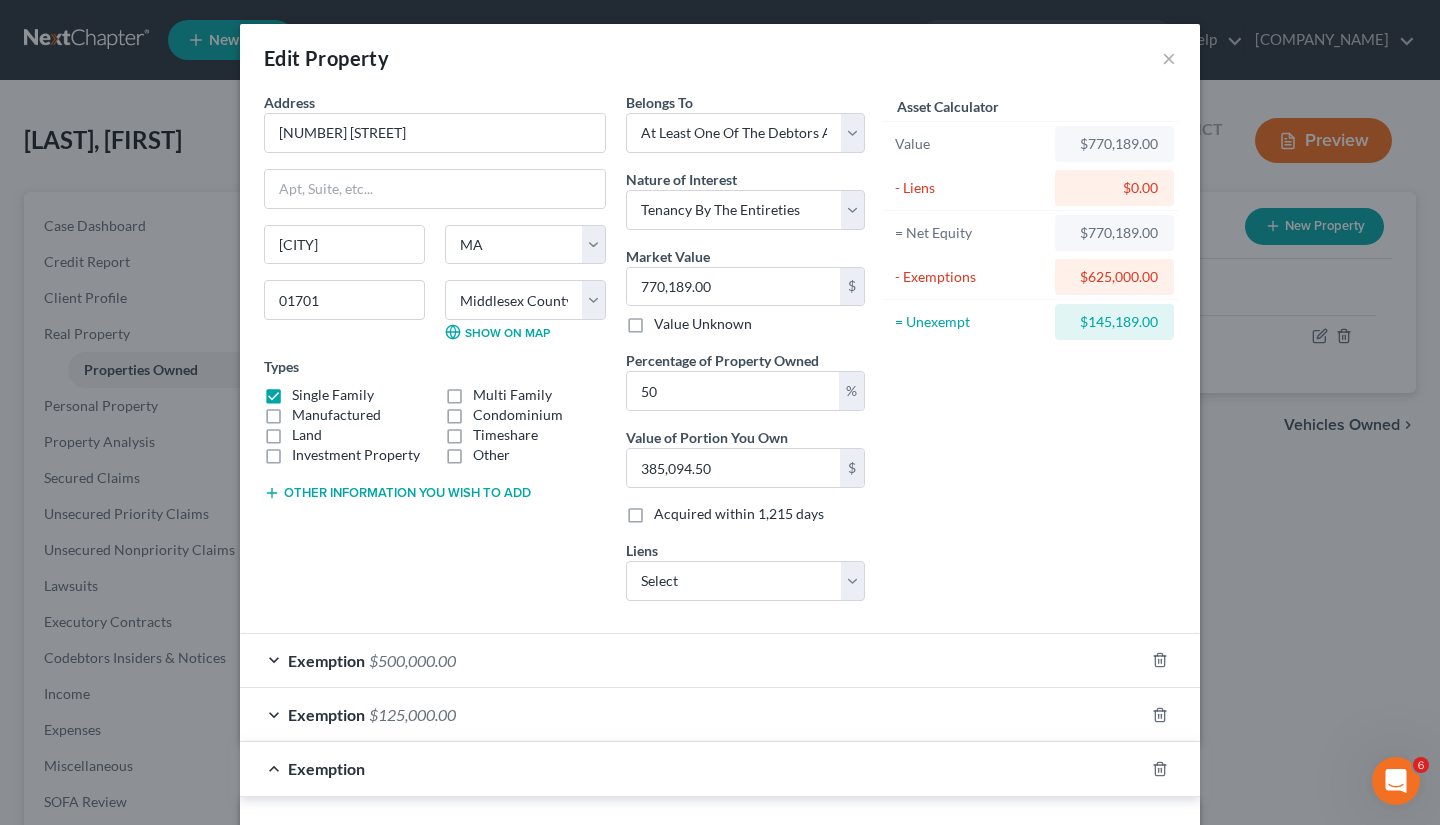 scroll, scrollTop: 563, scrollLeft: 0, axis: vertical 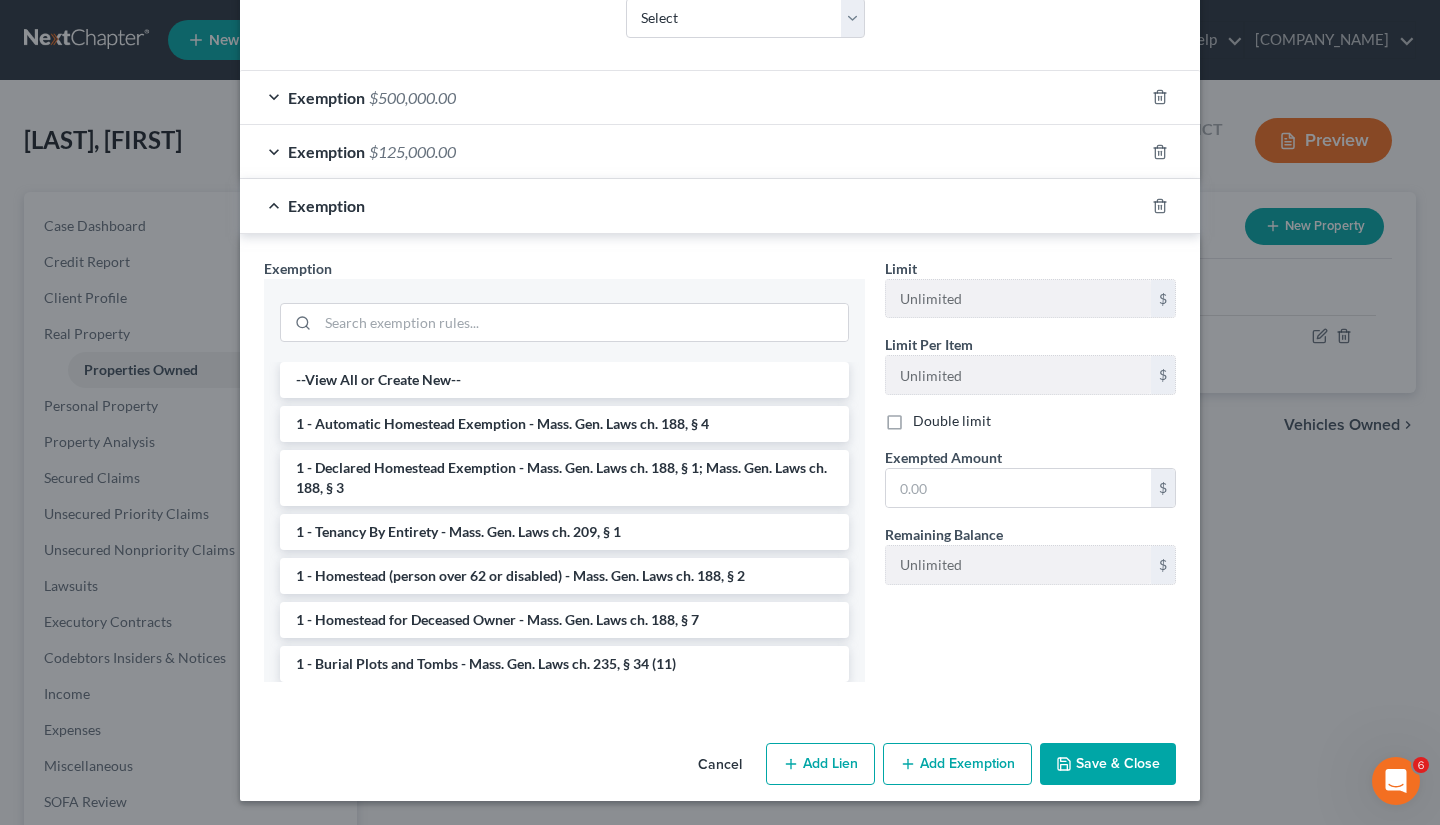click on "1 - Tenancy By Entirety - Mass. Gen. Laws ch. 209, § 1" at bounding box center (564, 532) 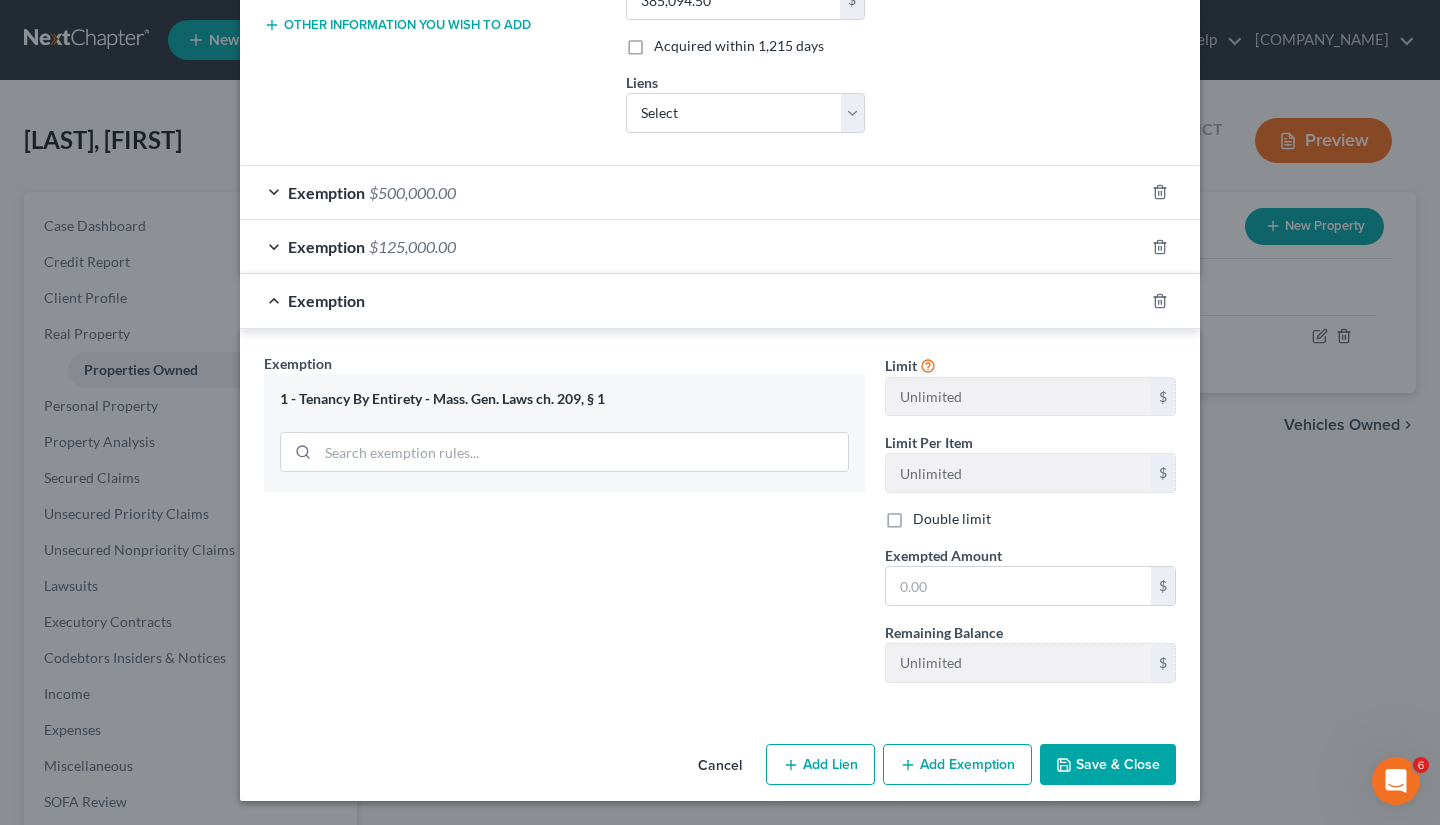 scroll, scrollTop: 468, scrollLeft: 0, axis: vertical 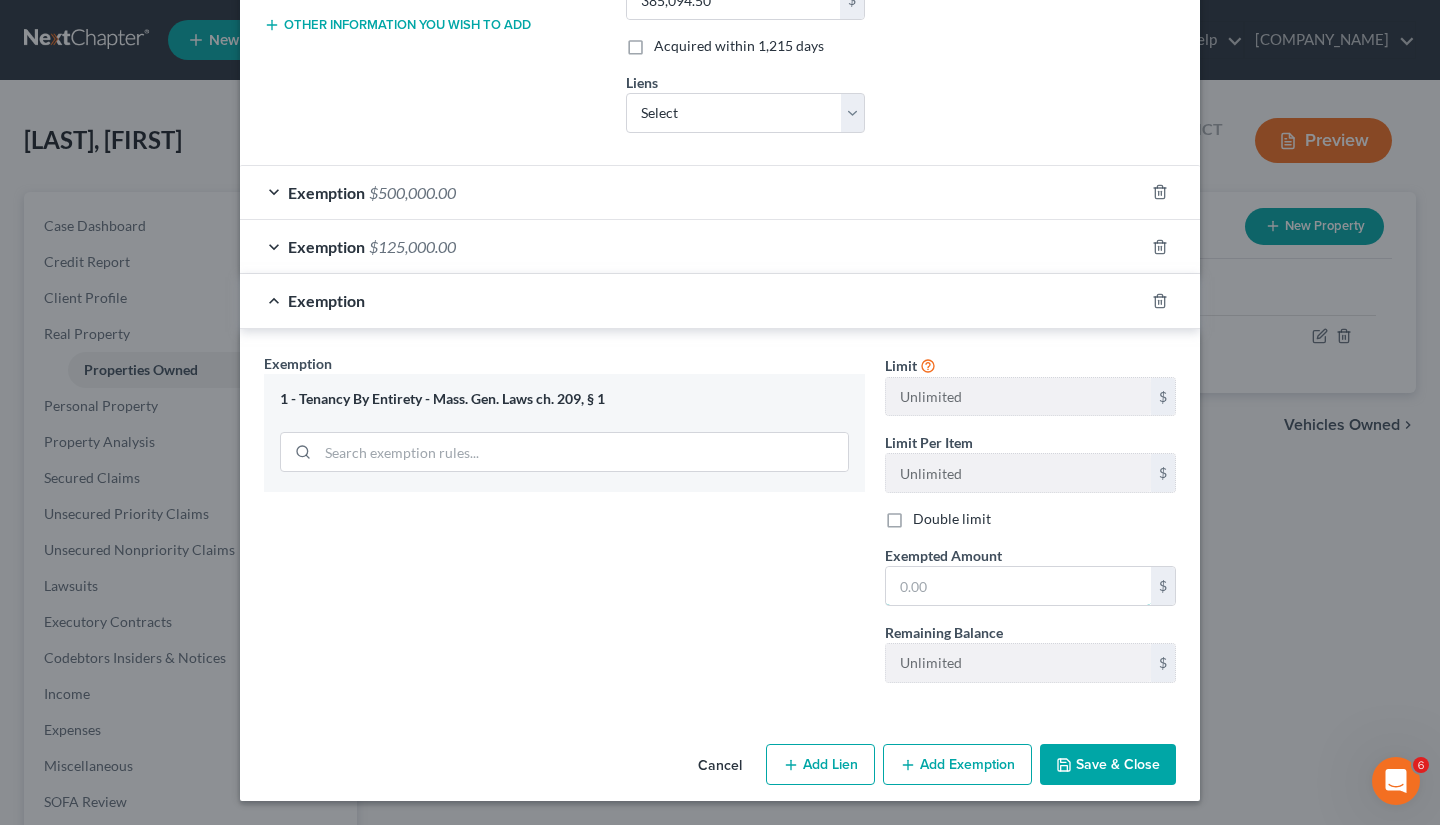 click at bounding box center (1018, 586) 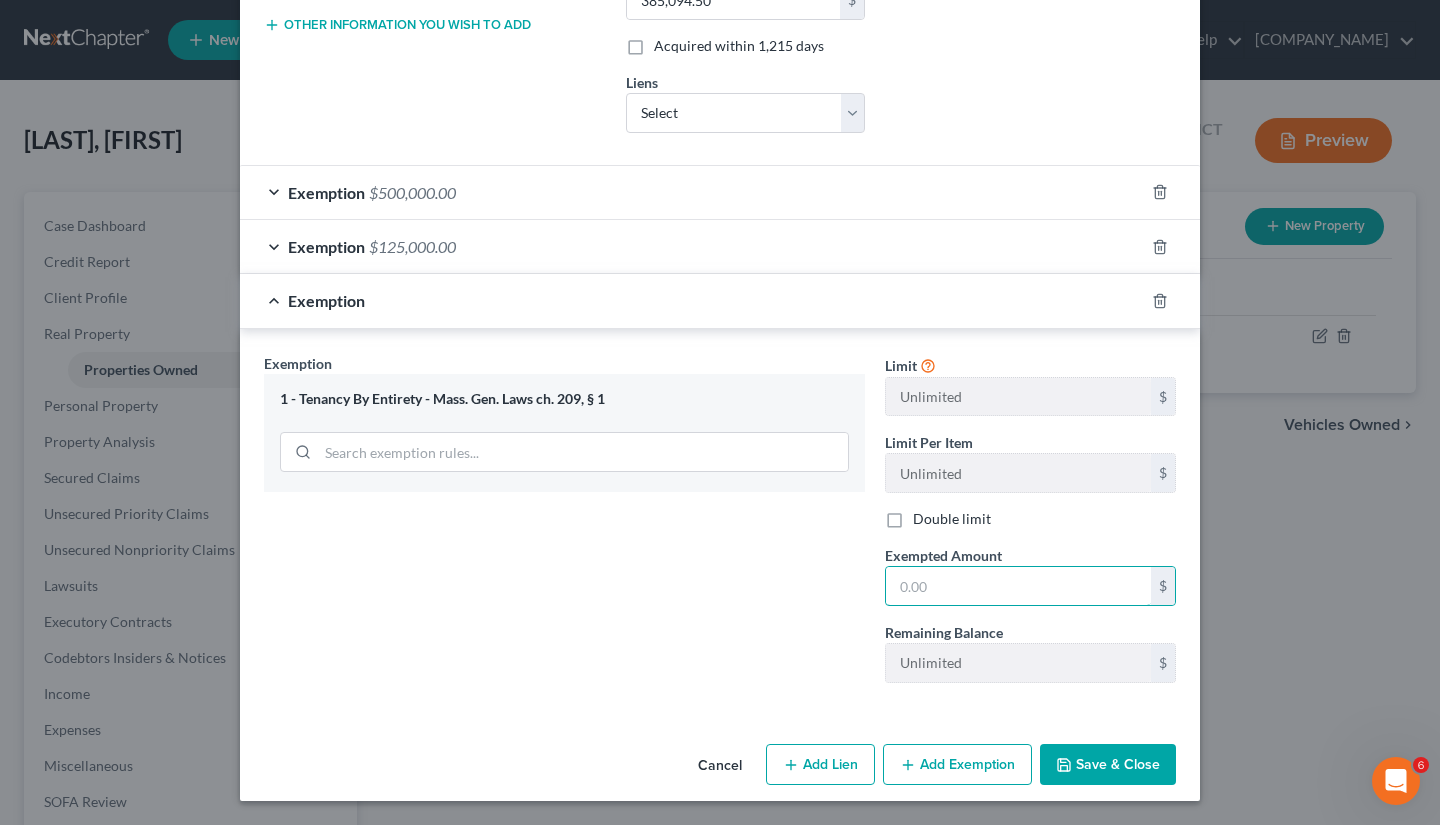 paste on "770,189.00" 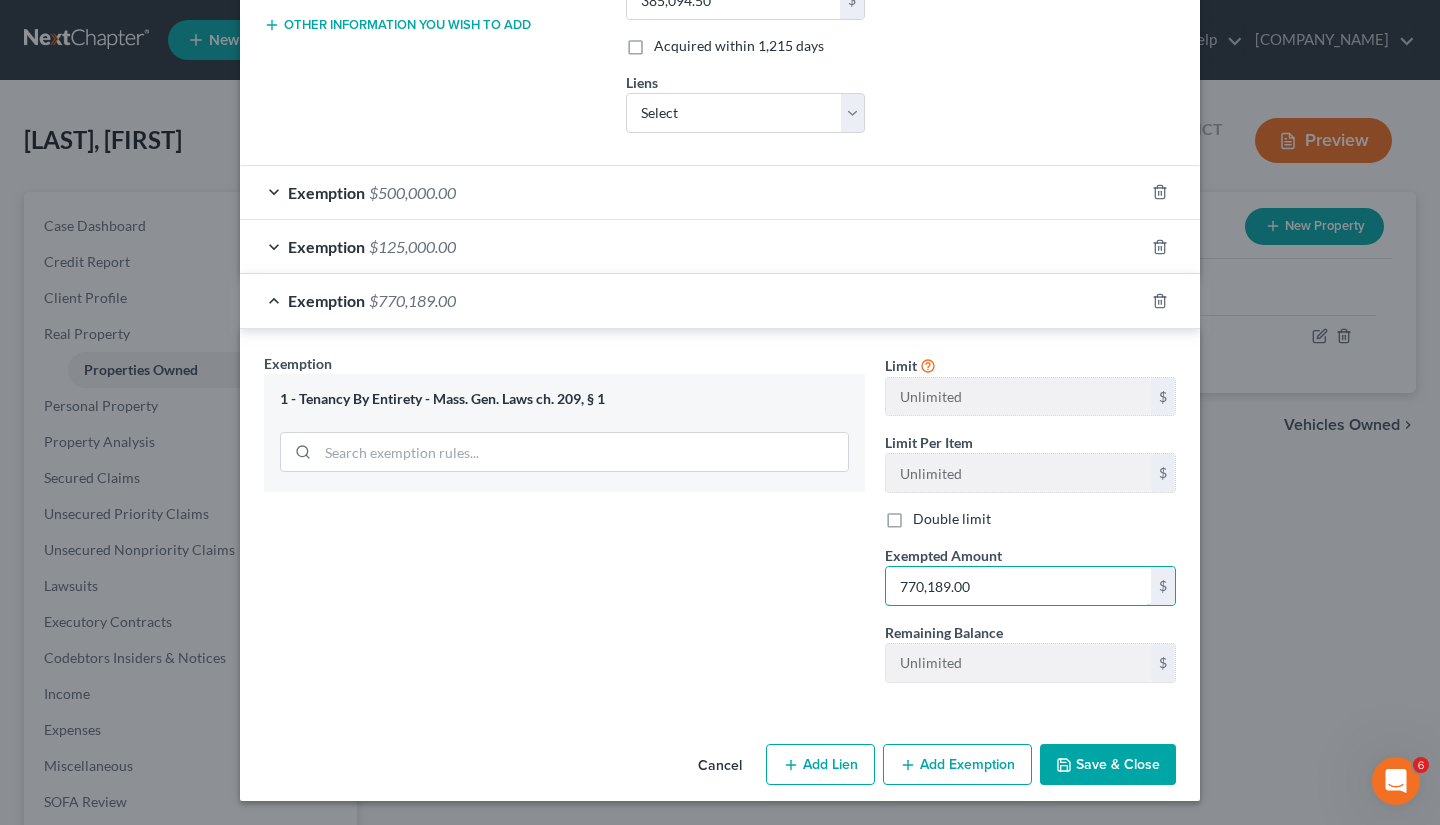 type on "770,189.00" 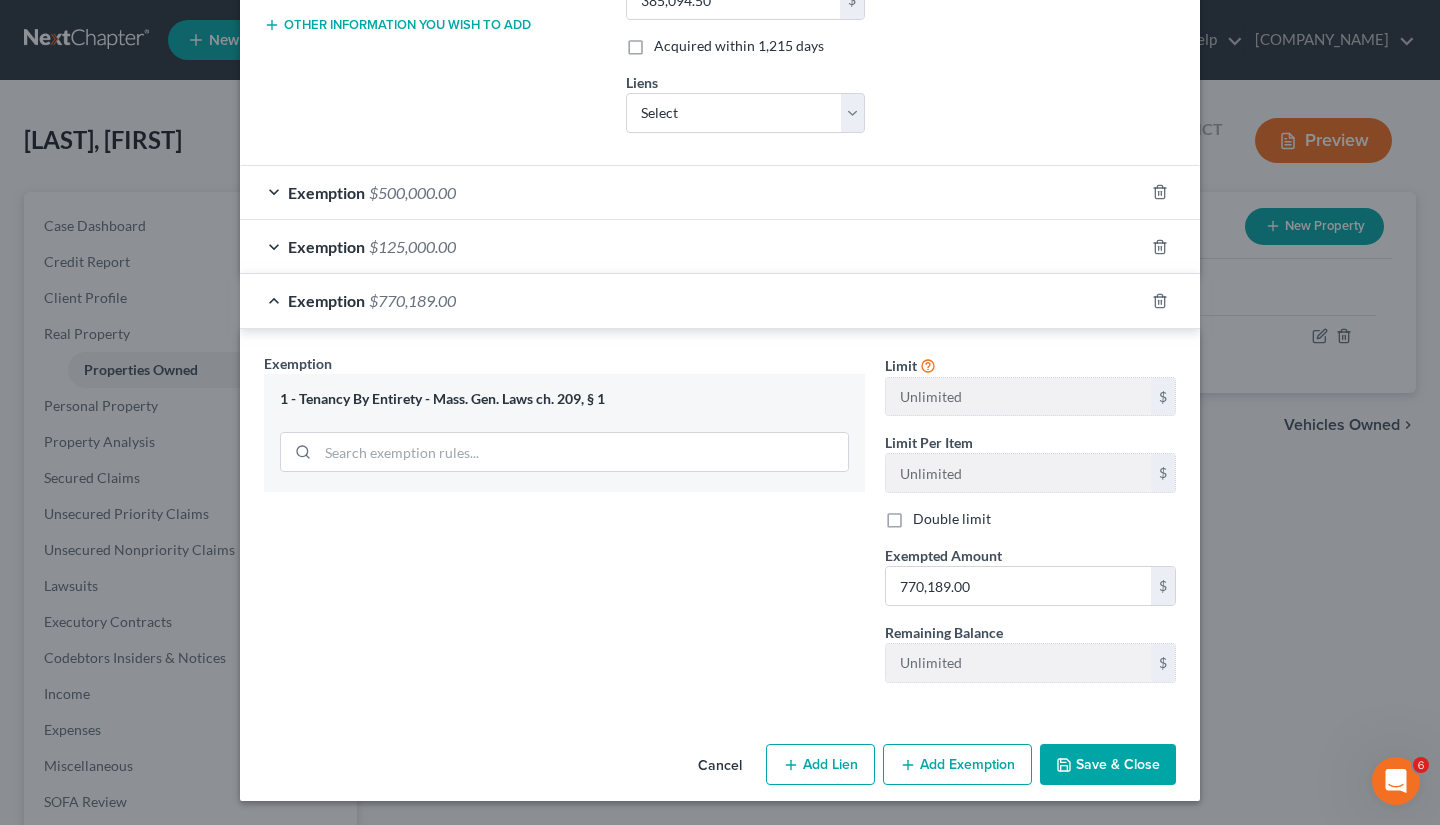 click on "Save & Close" at bounding box center [1108, 765] 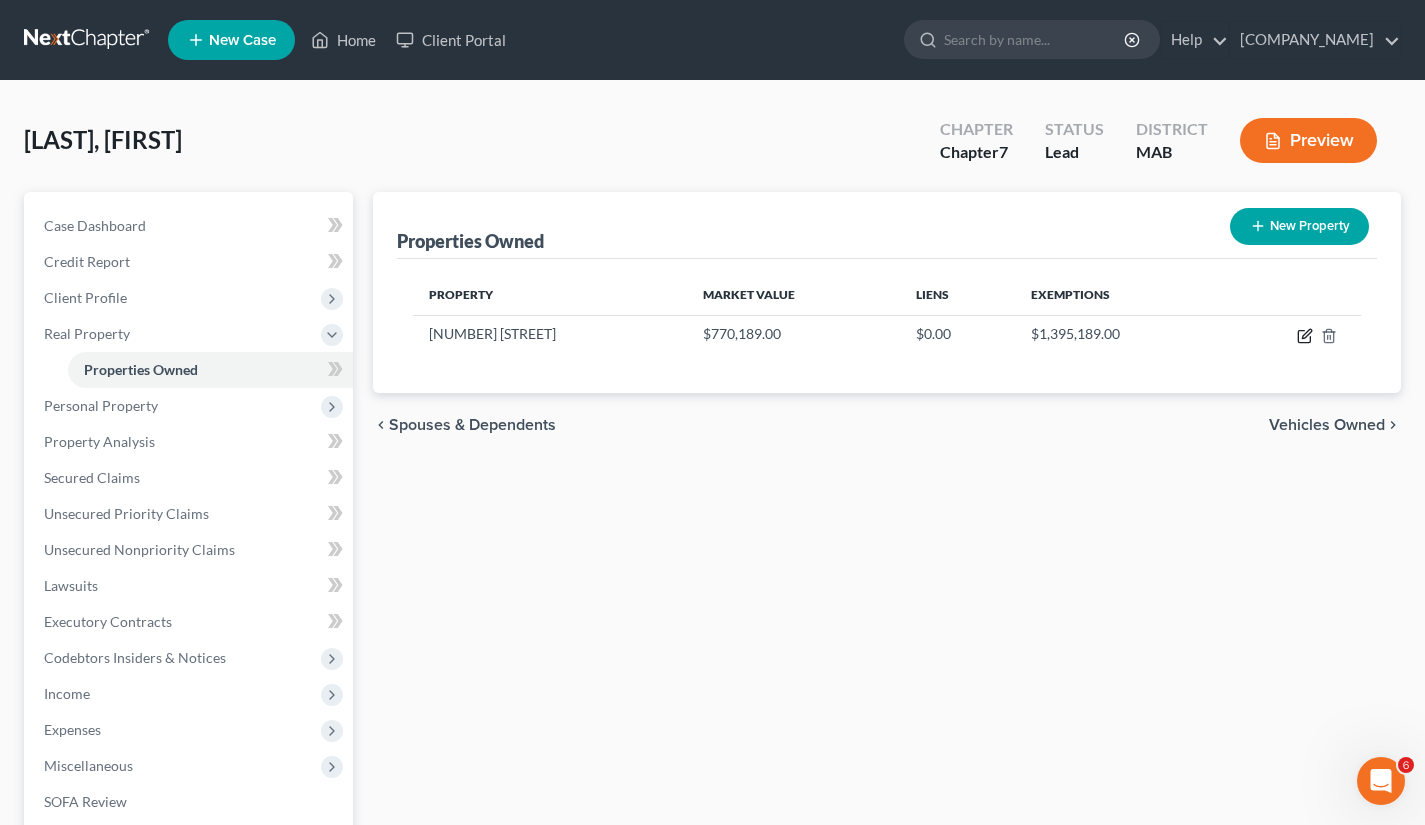 click 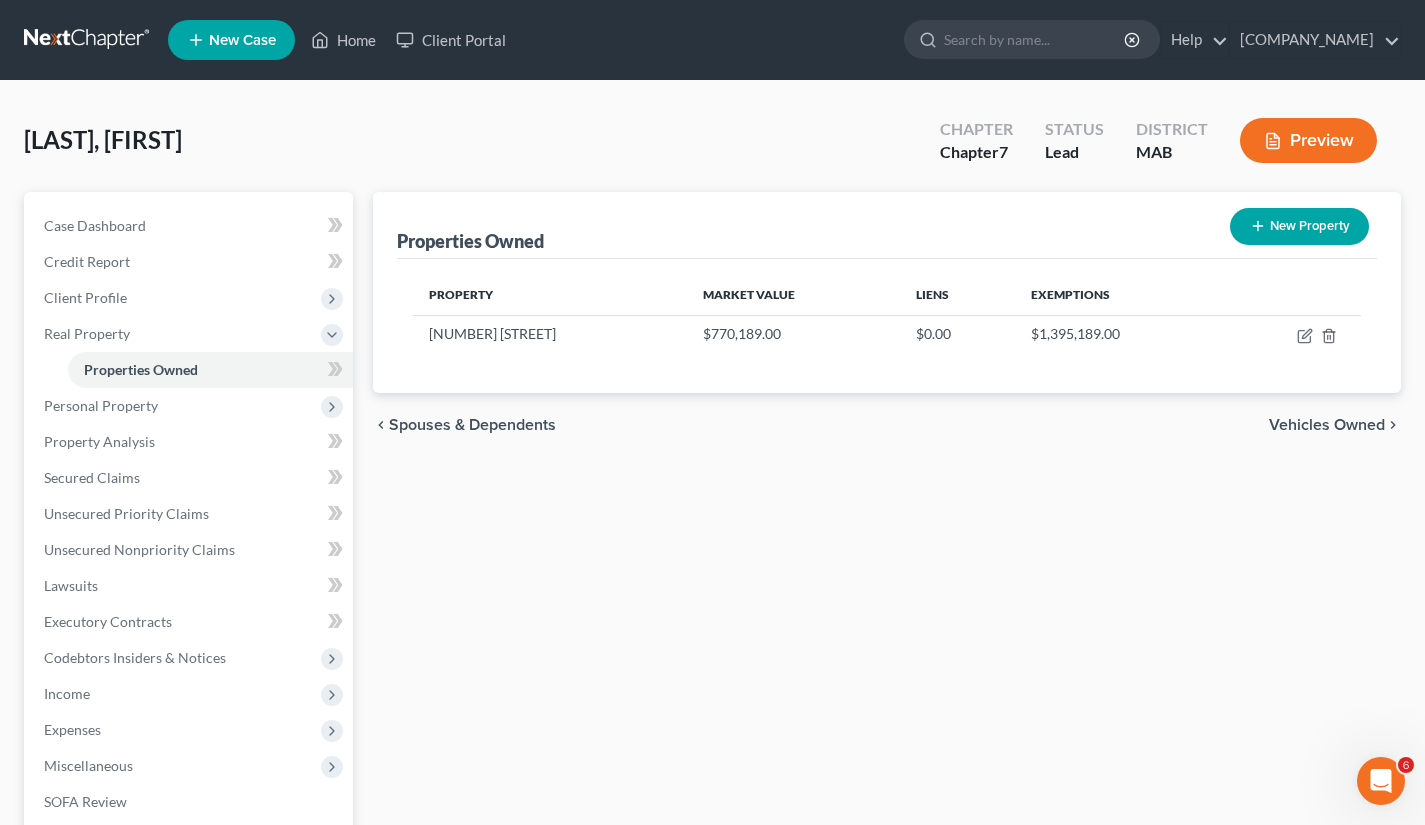 select on "22" 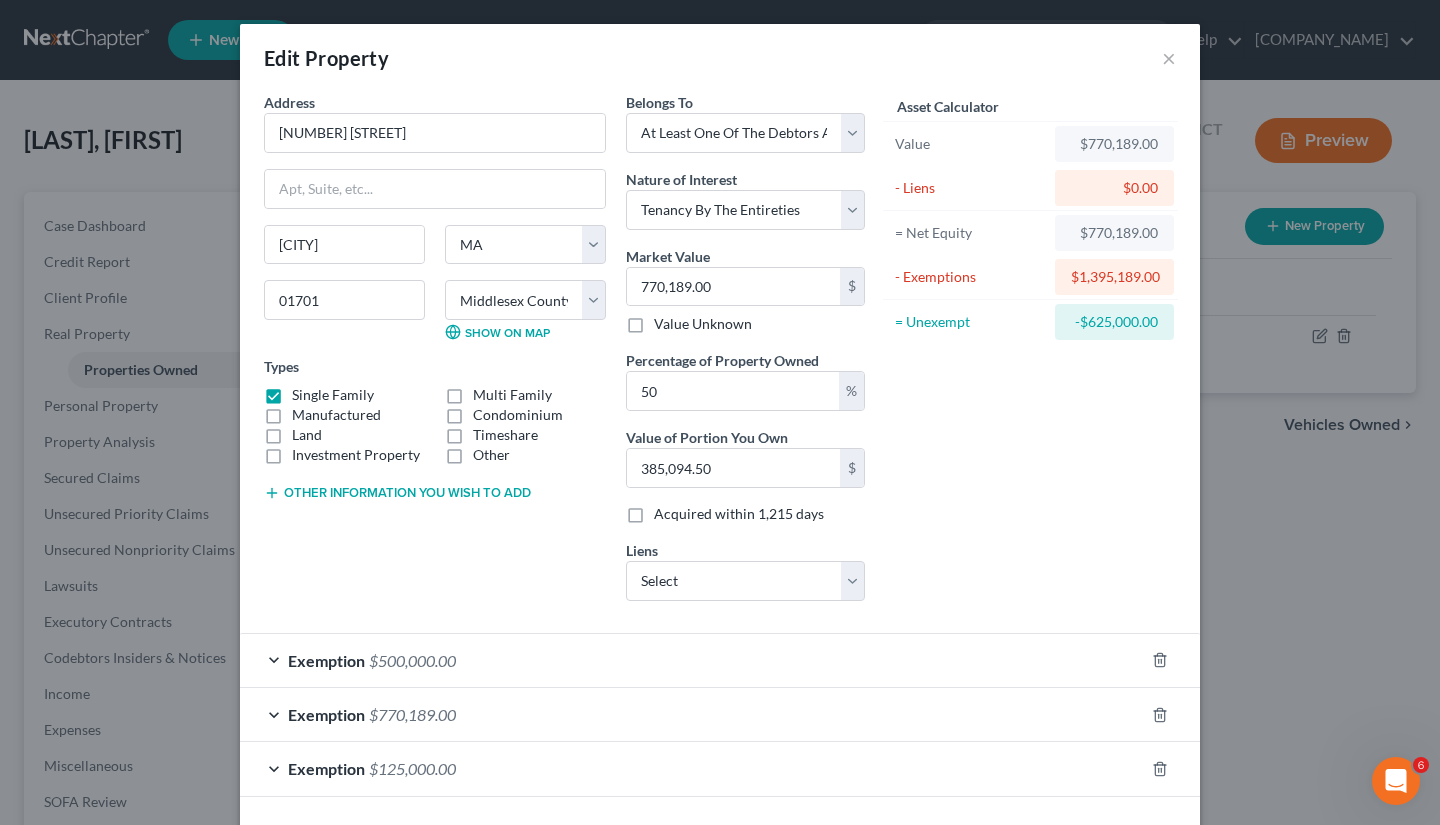 click on "Exemption $[AMOUNT]" at bounding box center [692, 660] 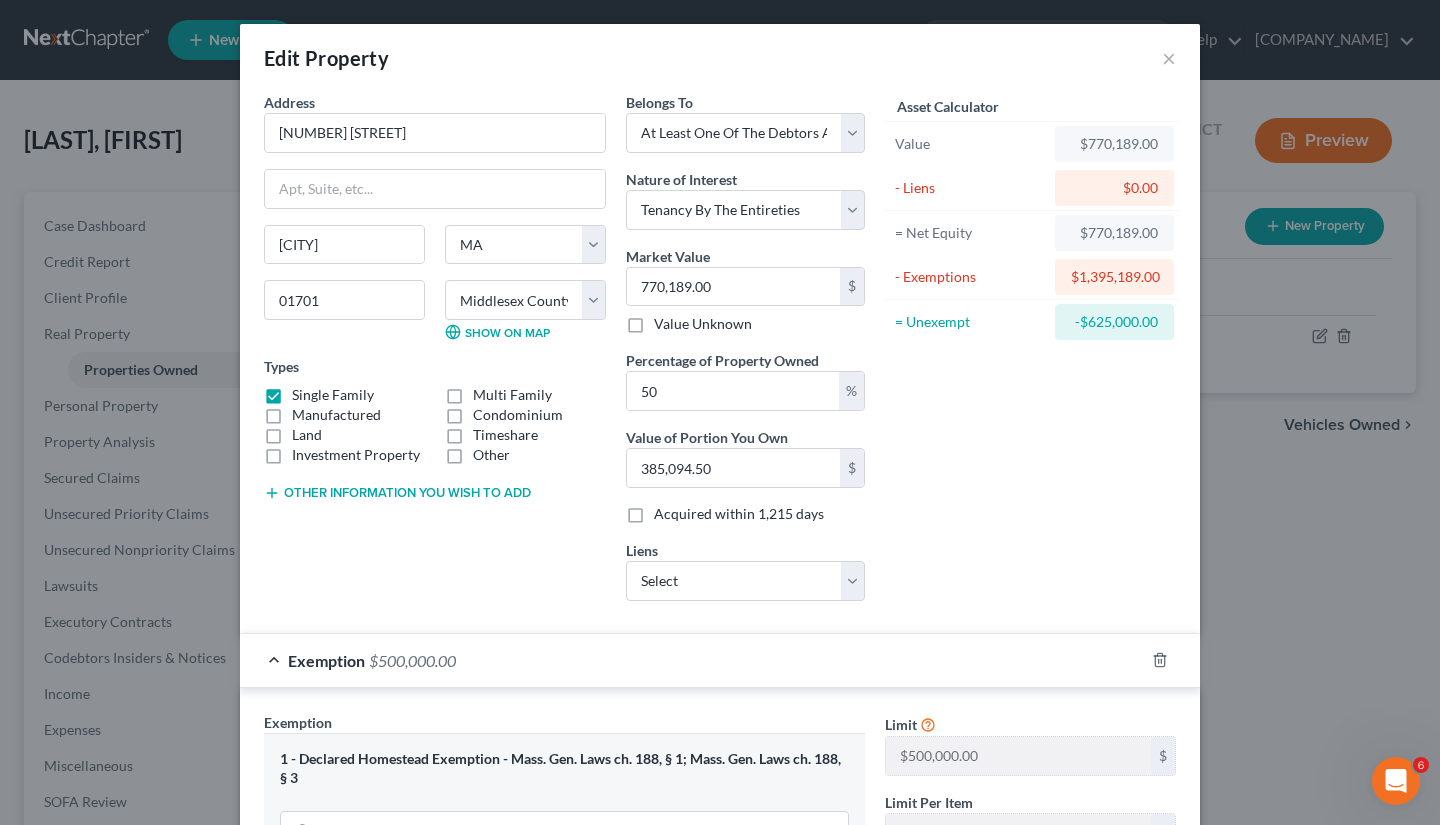 scroll, scrollTop: 618, scrollLeft: 0, axis: vertical 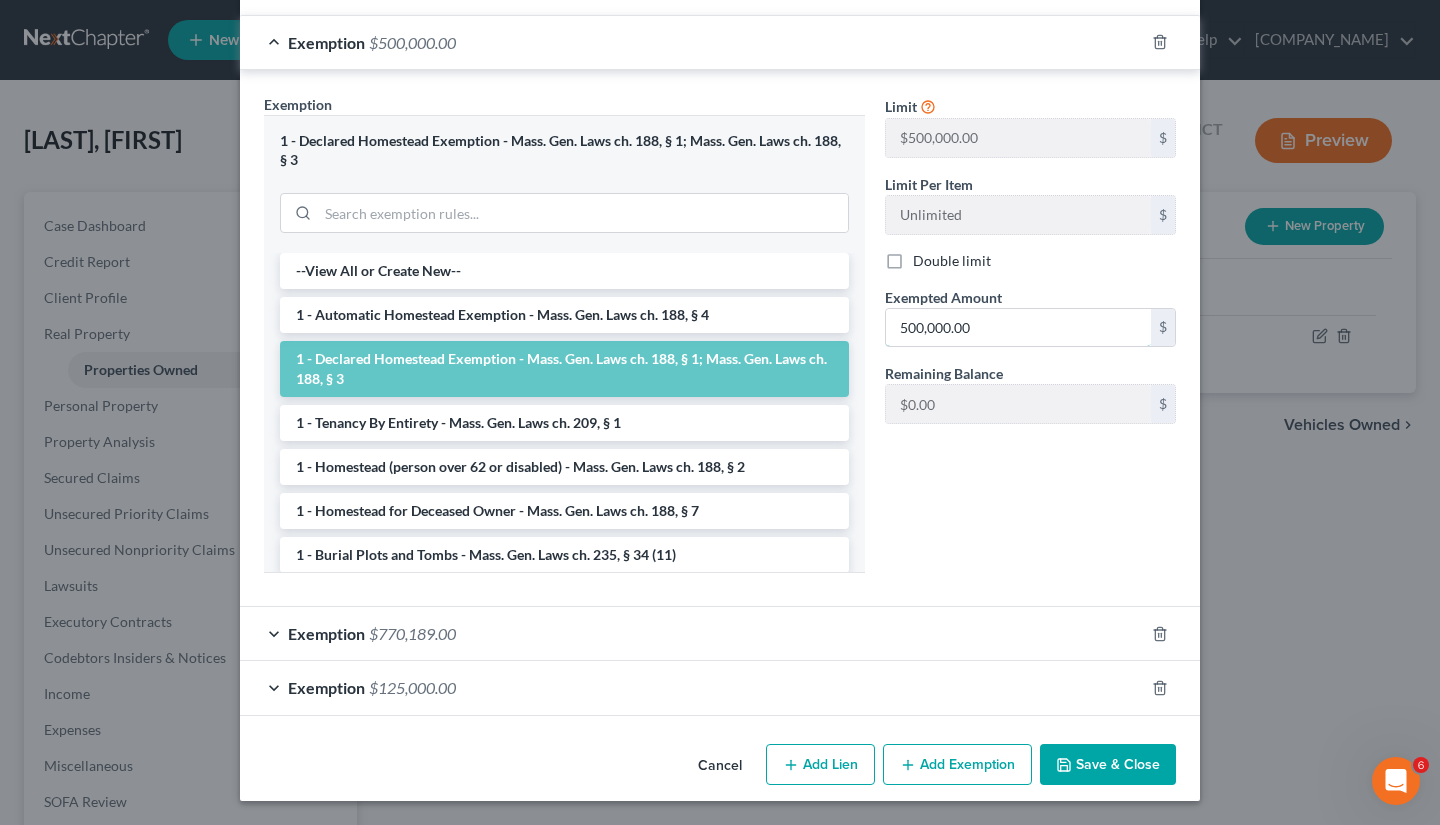 click on "500,000.00" at bounding box center (1018, 328) 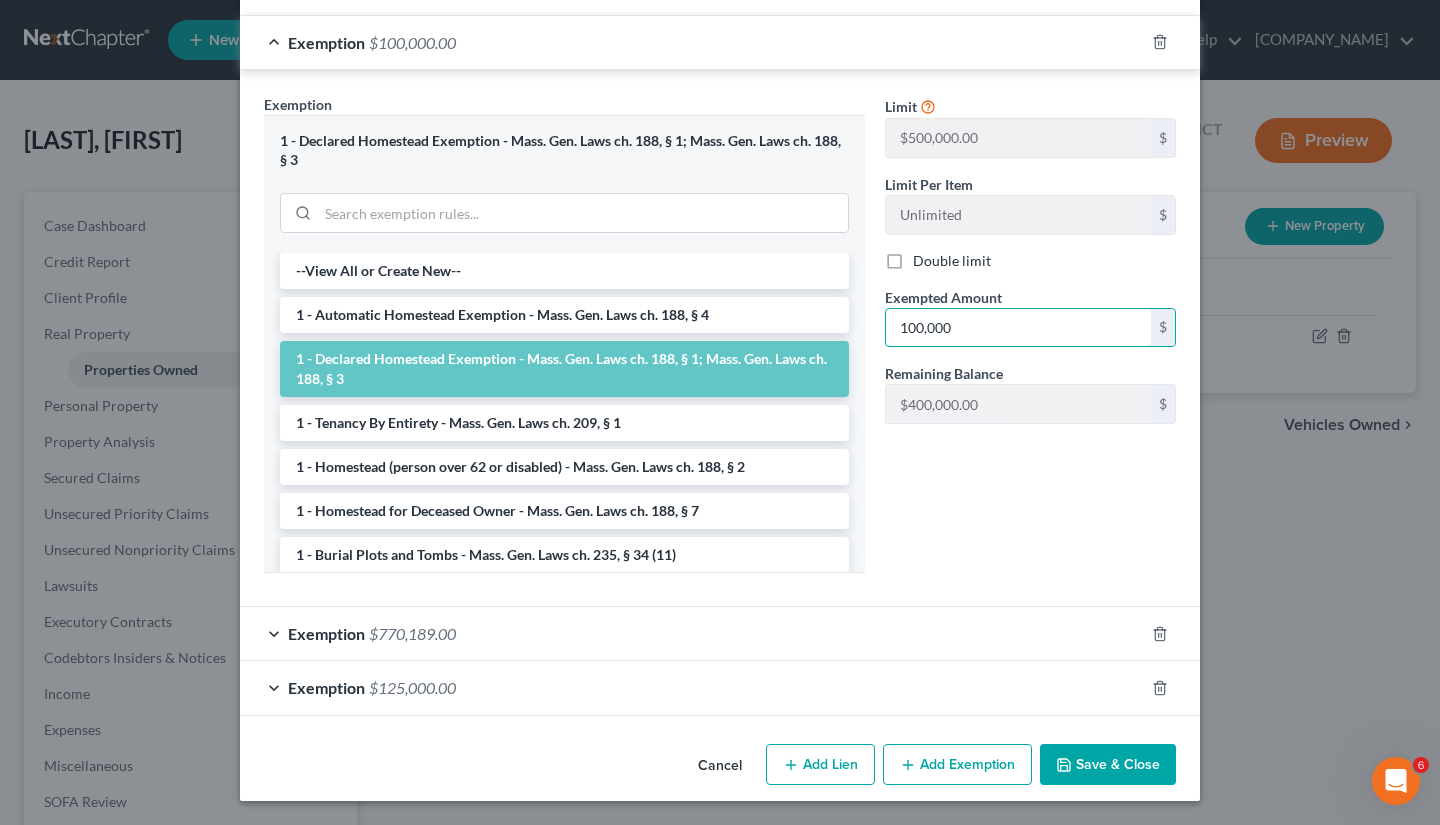 type on "100,000" 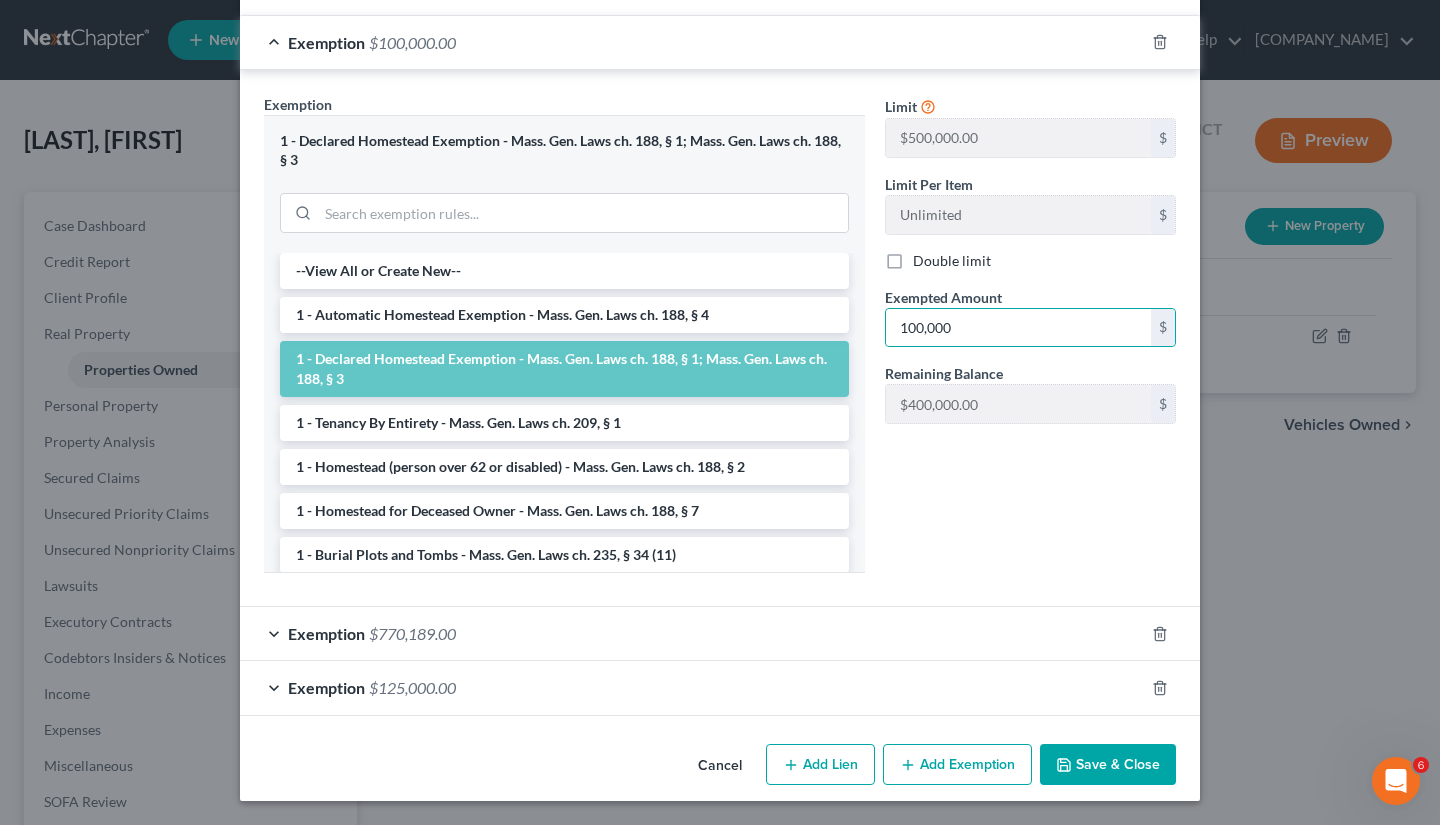 click on "Save & Close" at bounding box center (1108, 765) 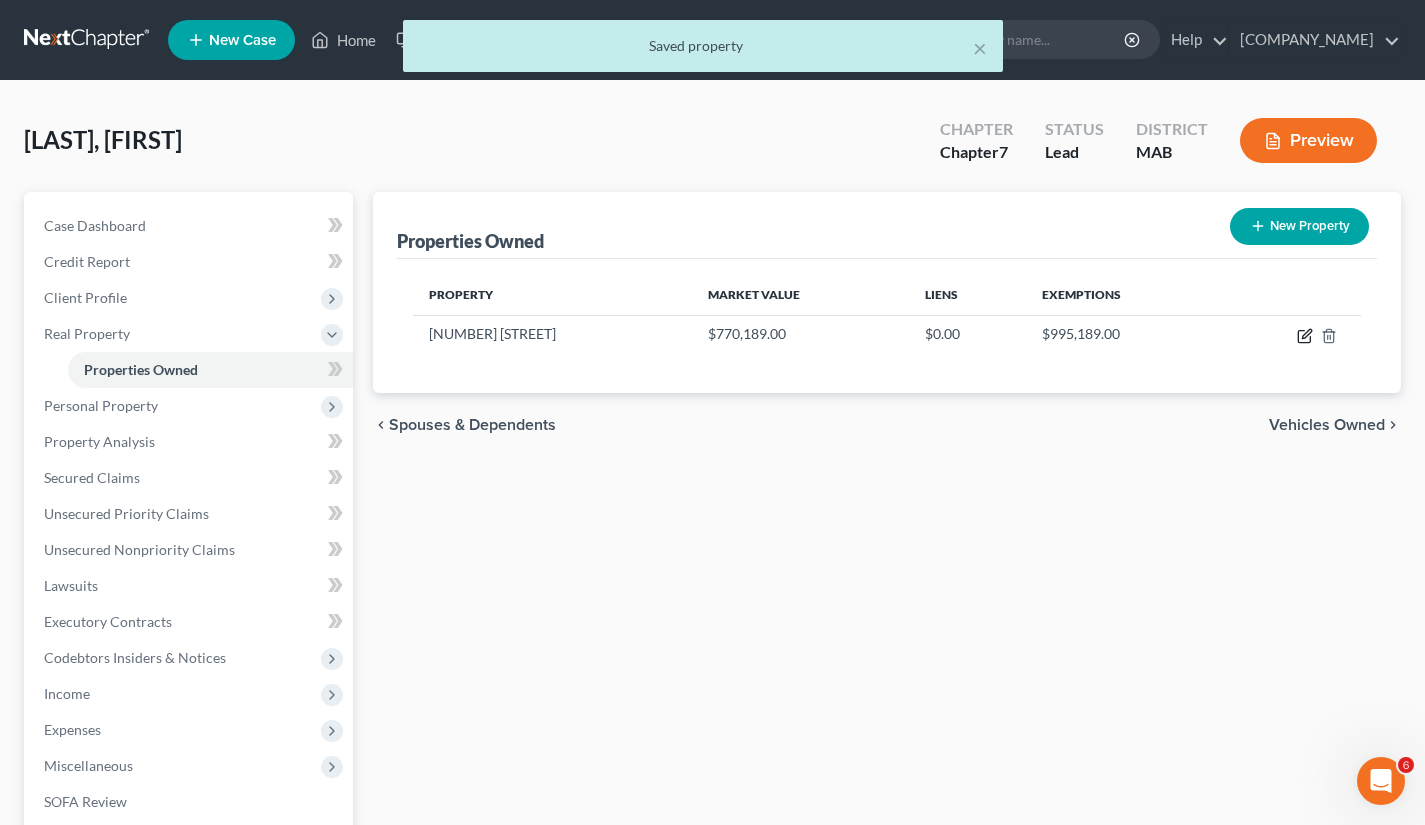 click 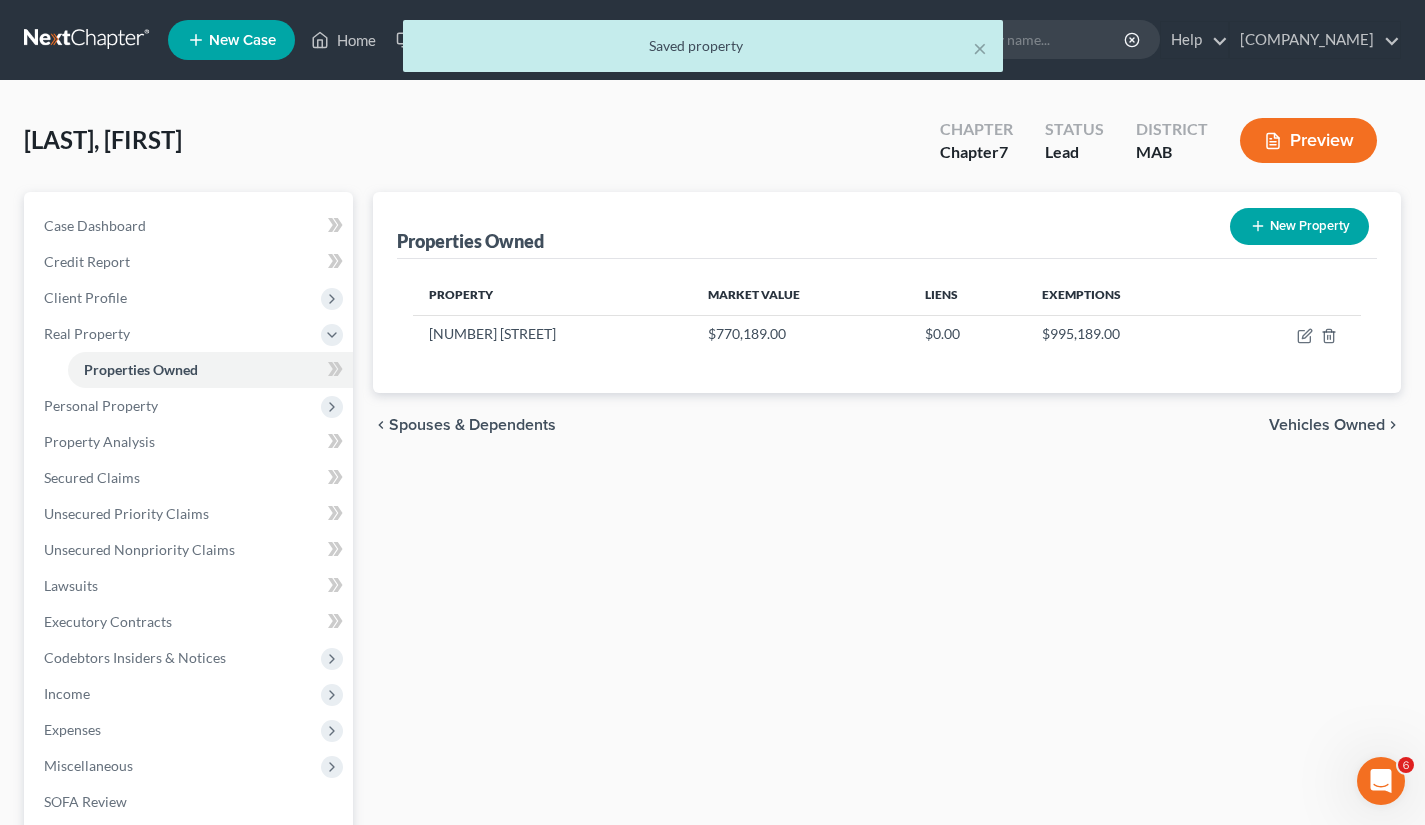 select on "22" 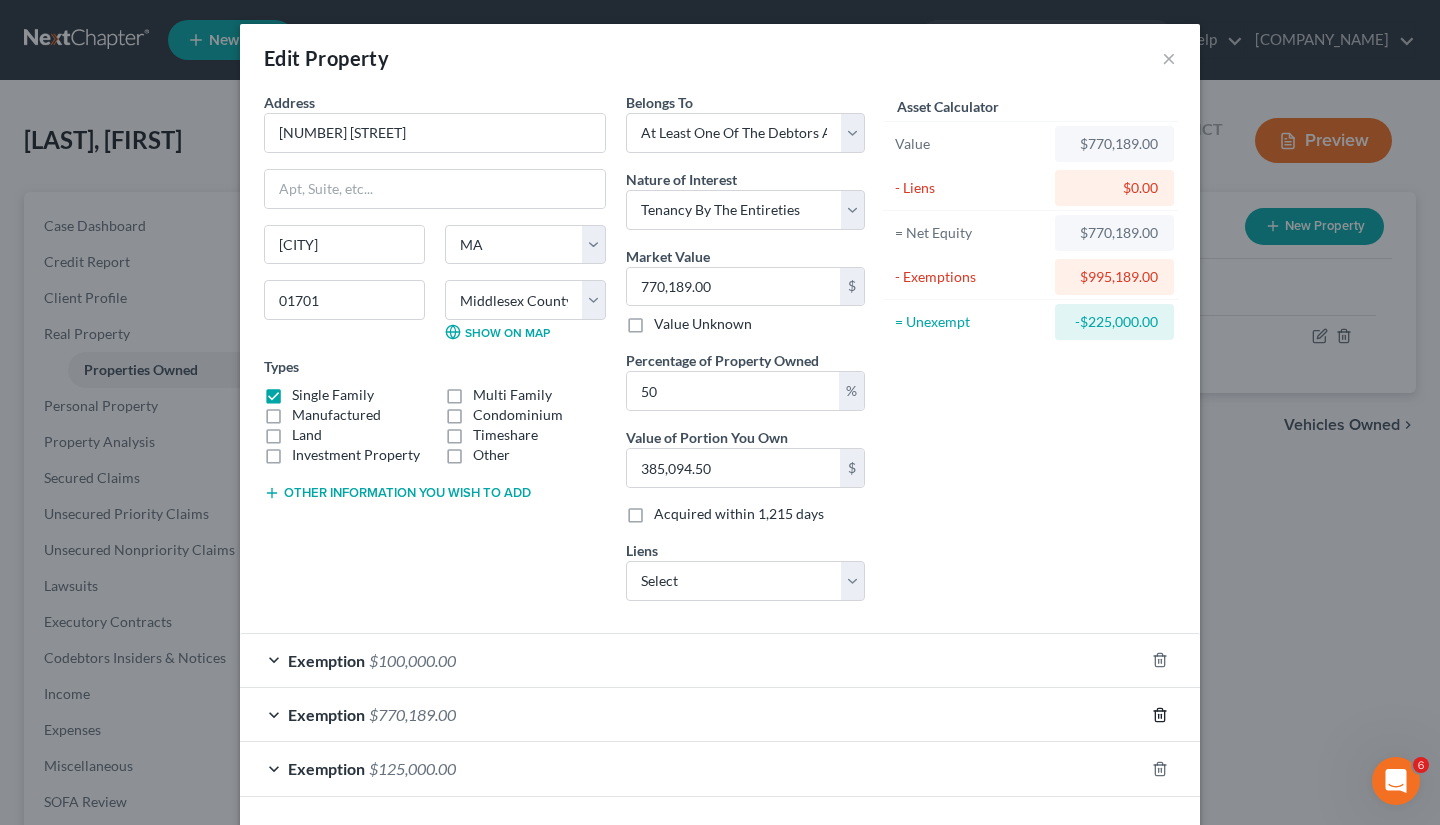 click 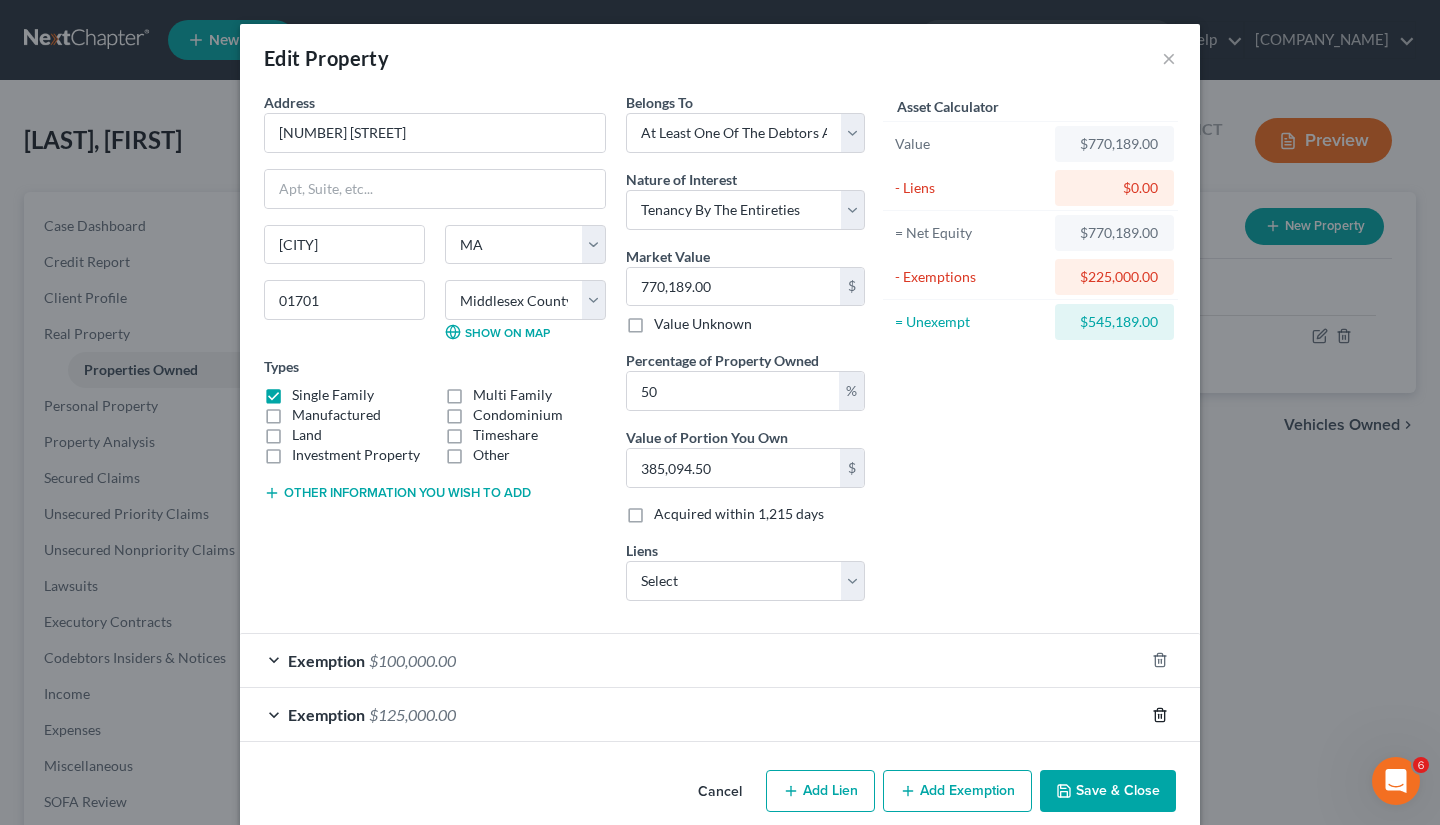 click 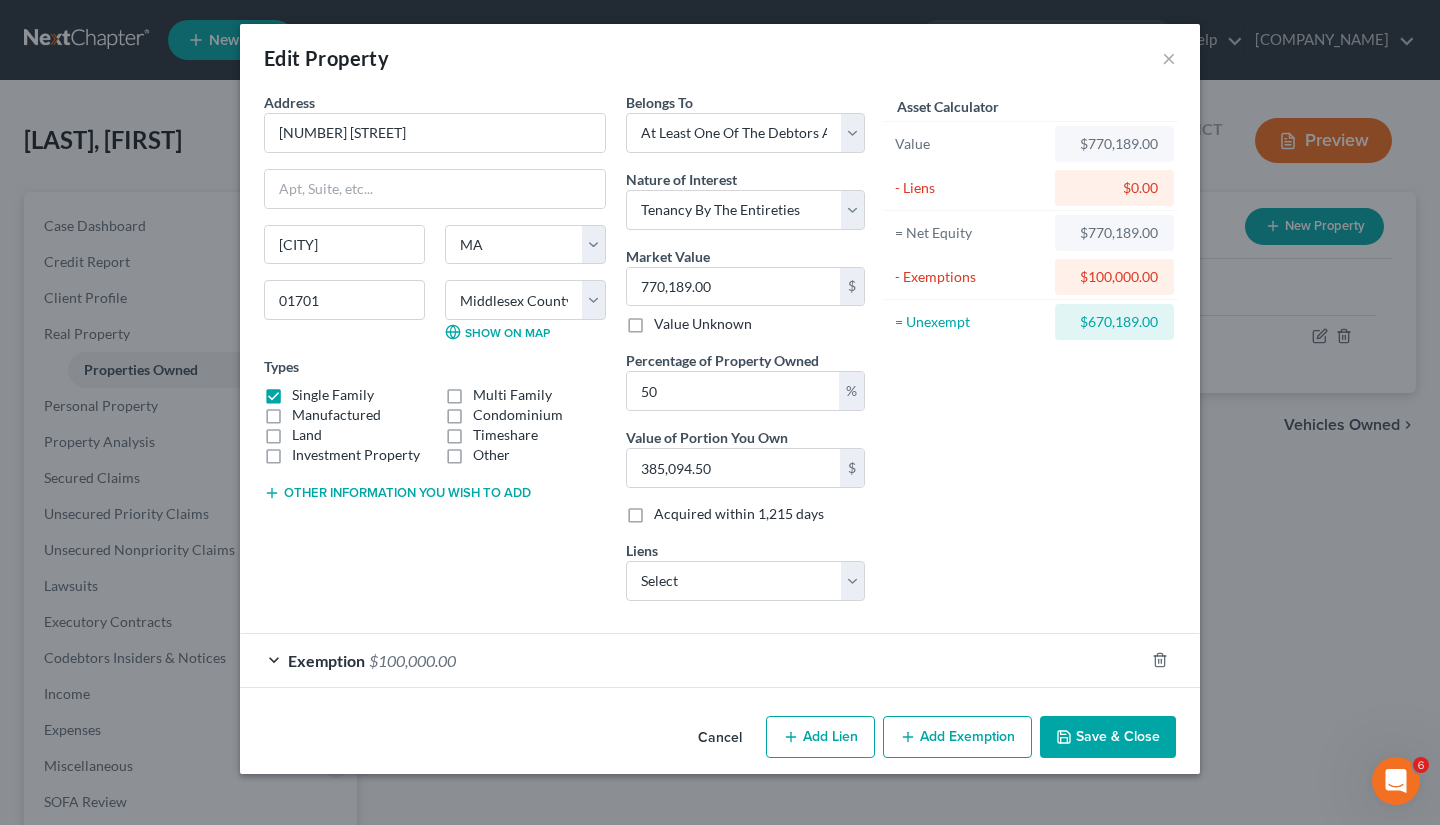 click on "Asset Calculator Value $[AMOUNT] - Liens $[AMOUNT] = Net Equity $[AMOUNT] - Exemptions $[AMOUNT] = Unexempt $[AMOUNT]" at bounding box center [1030, 354] 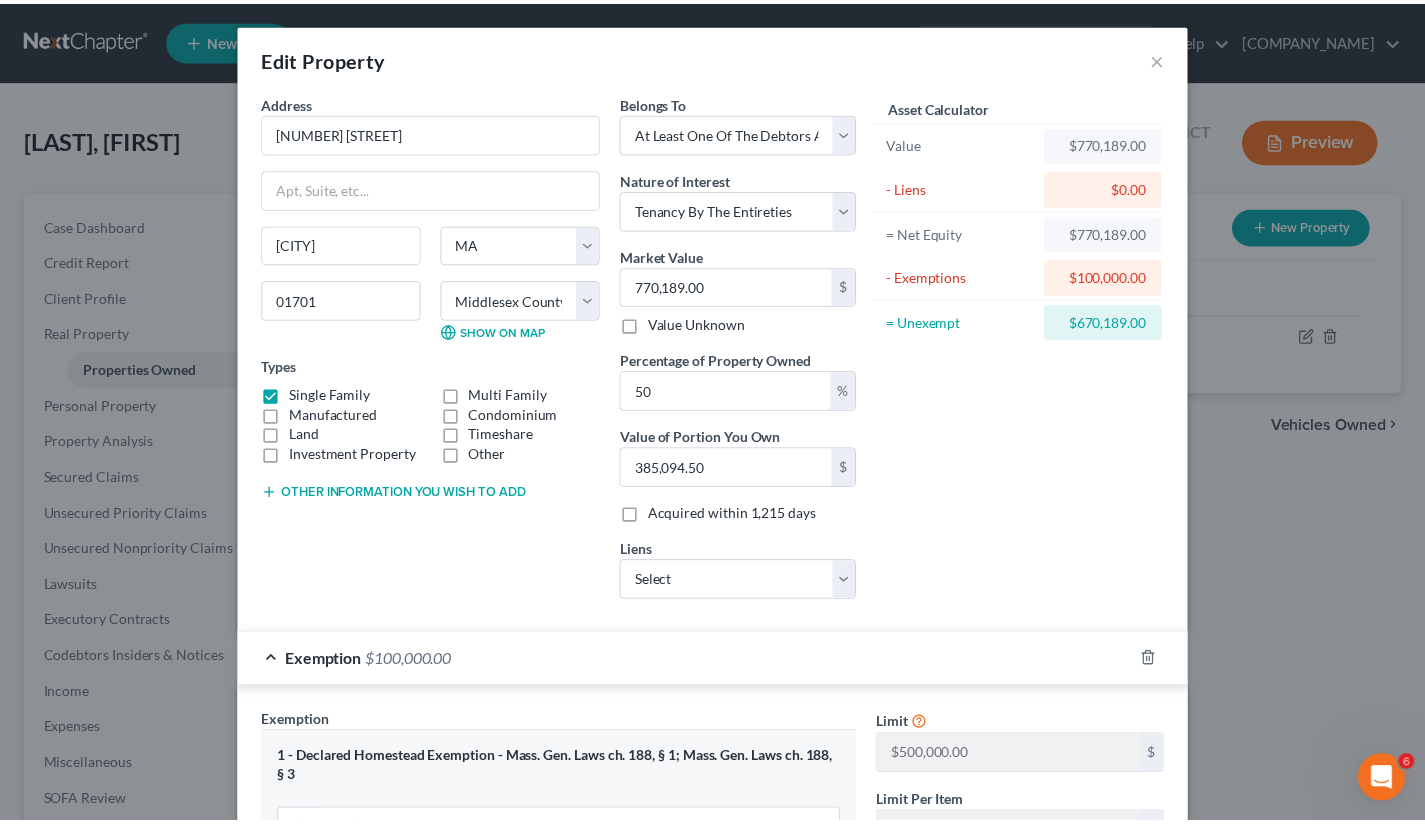 scroll, scrollTop: 509, scrollLeft: 0, axis: vertical 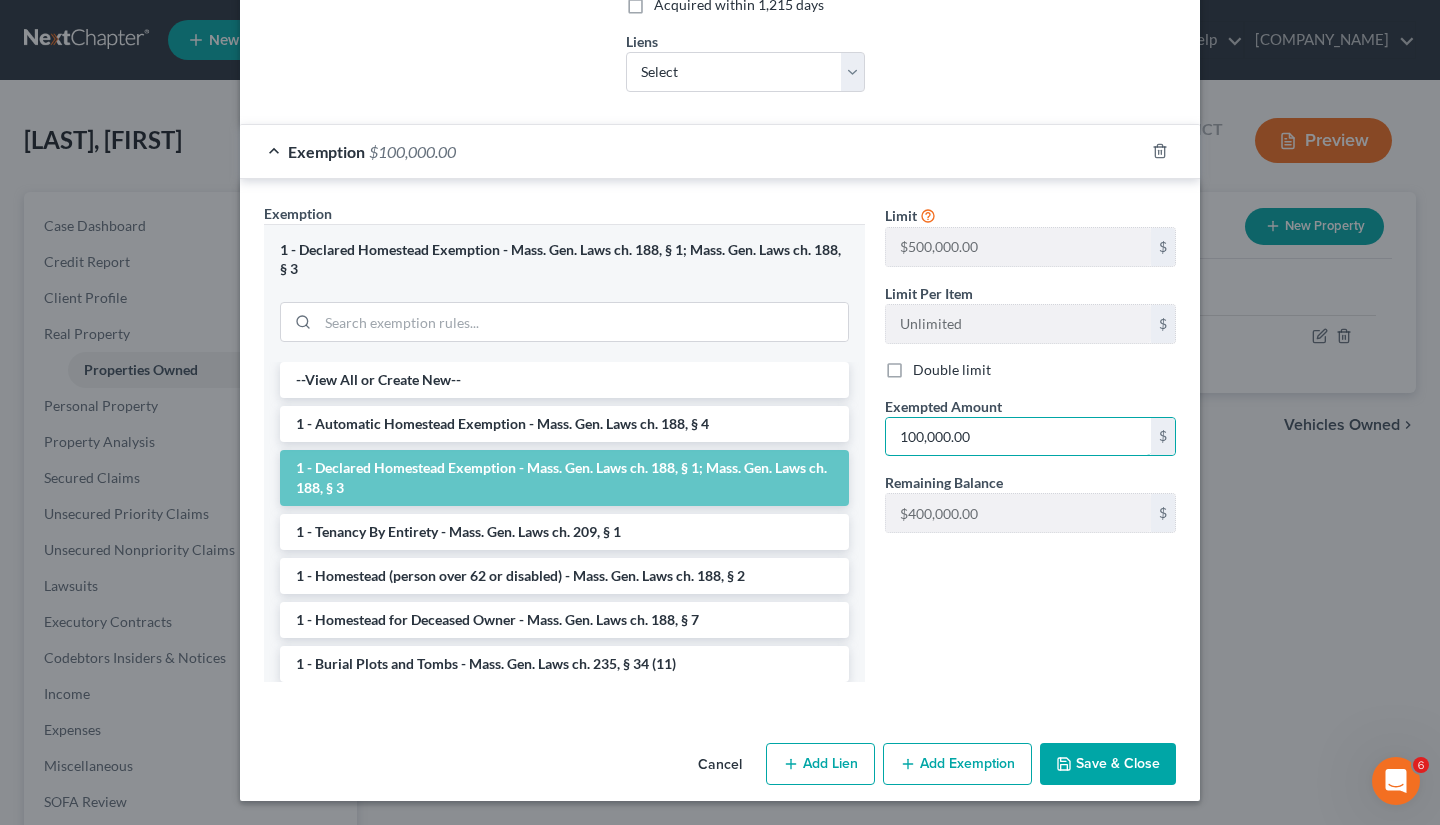click on "100,000.00" at bounding box center (1018, 437) 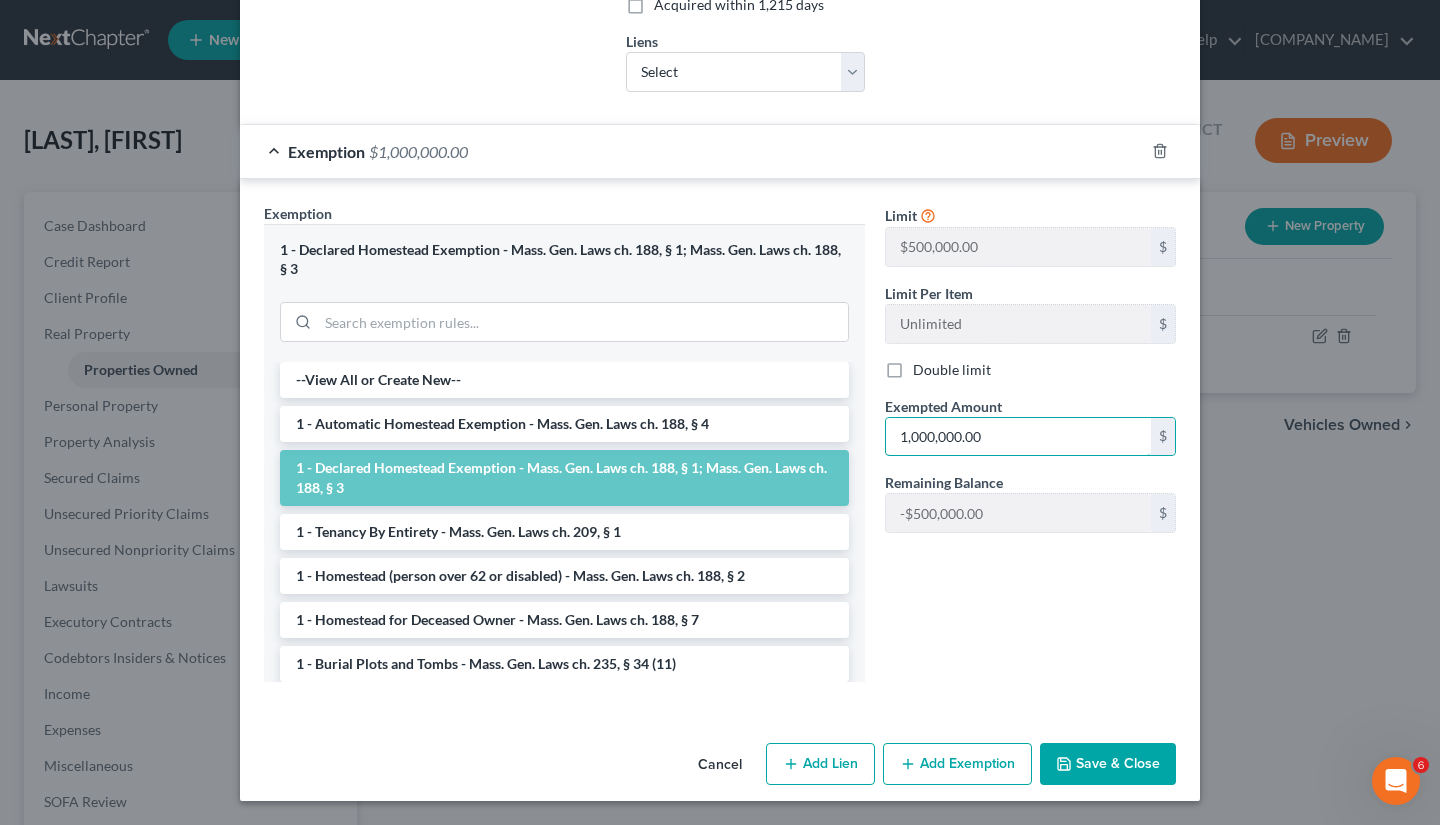 type on "1,000,000.00" 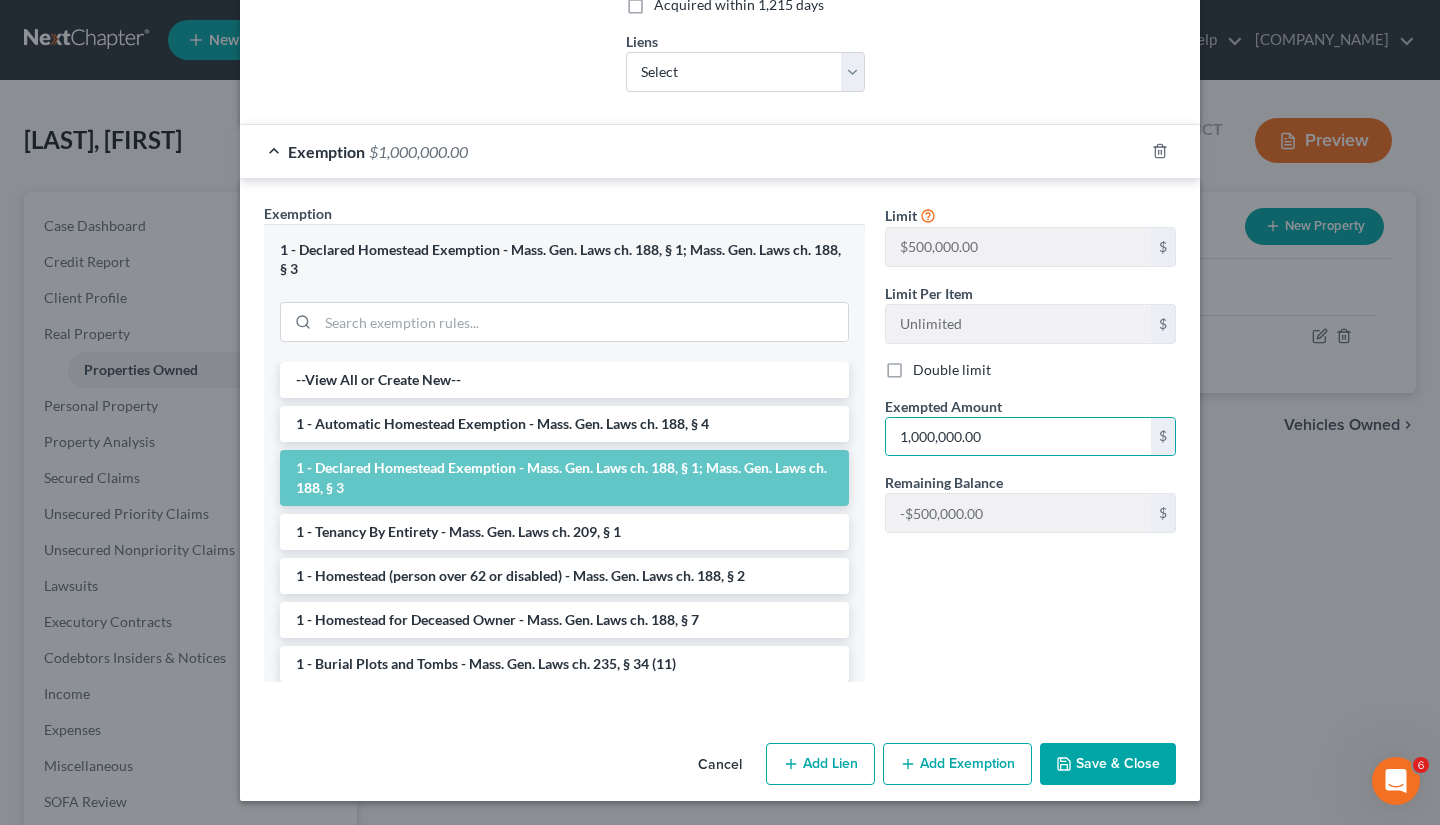 click on "Save & Close" at bounding box center (1108, 764) 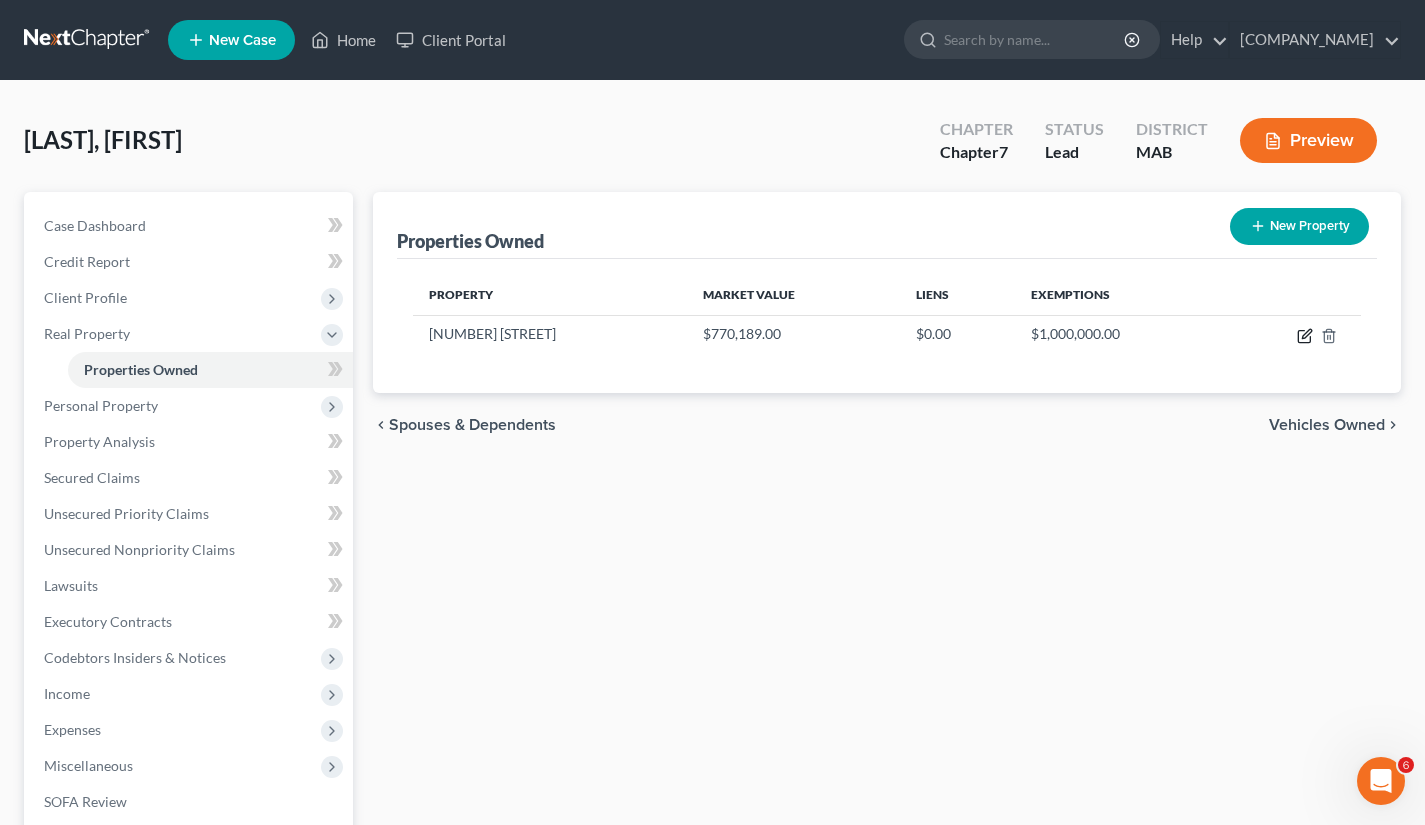 click 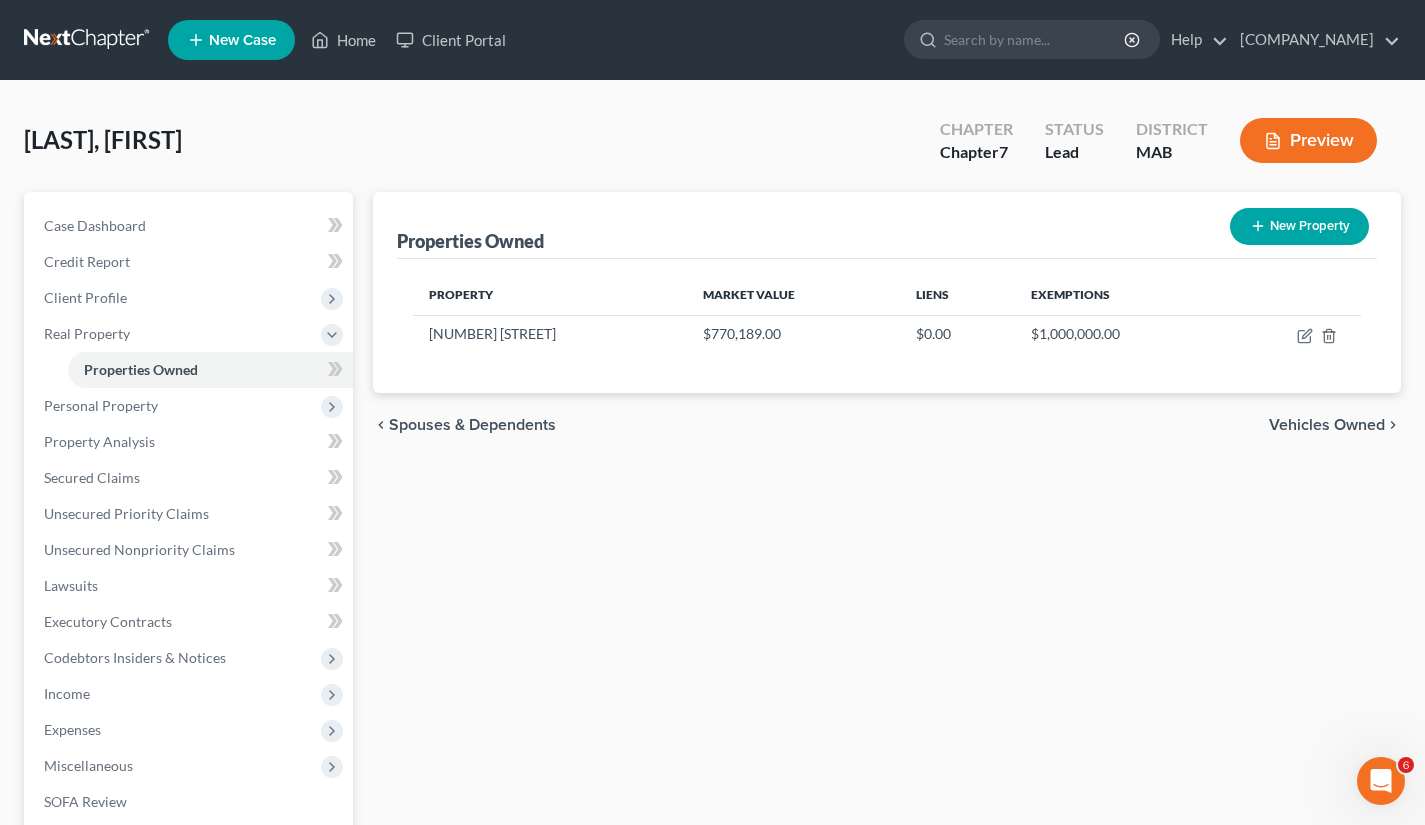 select on "22" 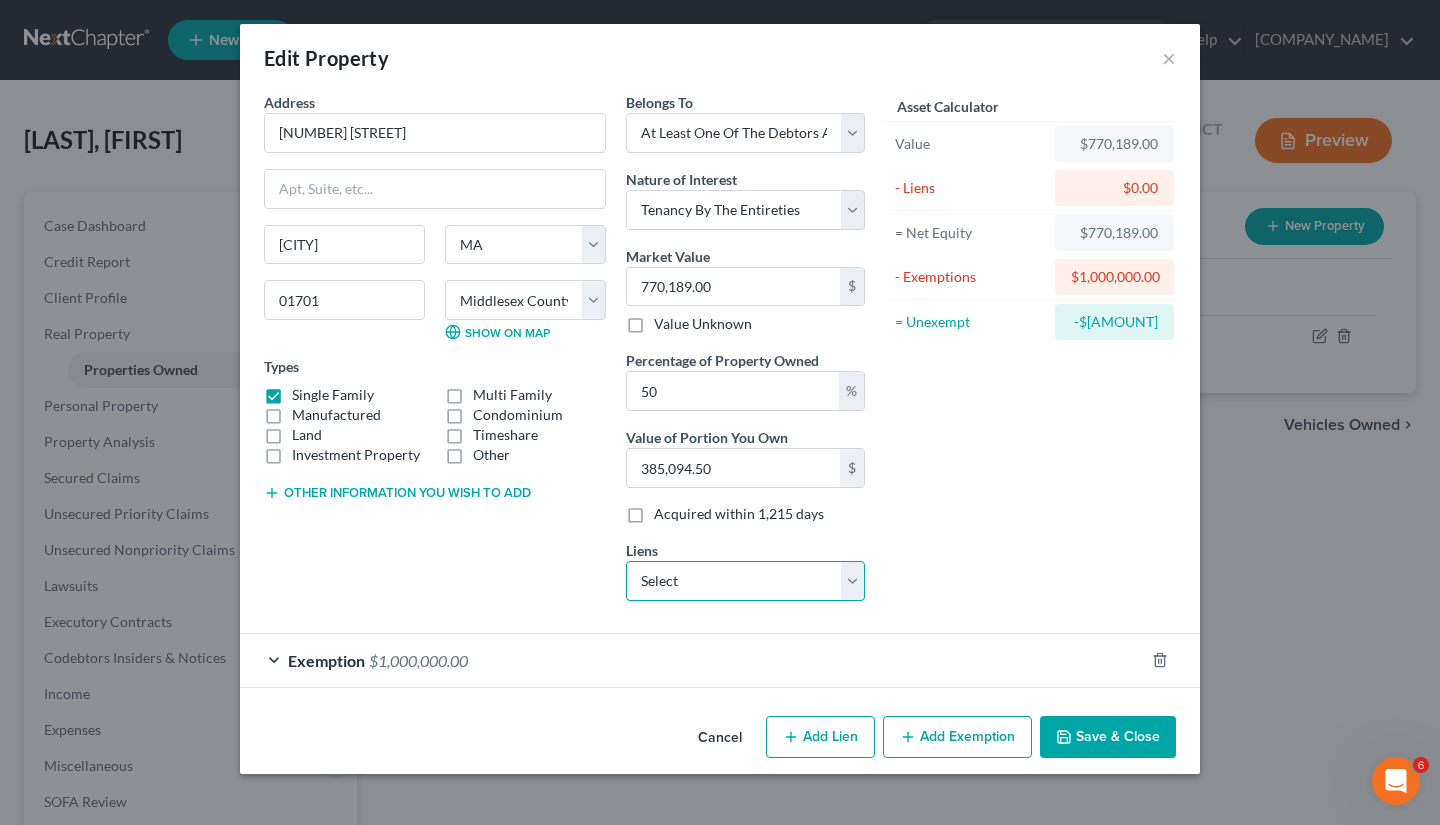 click on "Select PennyMac Loan Services, LLC - $335,000.00 Fidelity Brokerage Services LLC - $11,655.98" at bounding box center [745, 581] 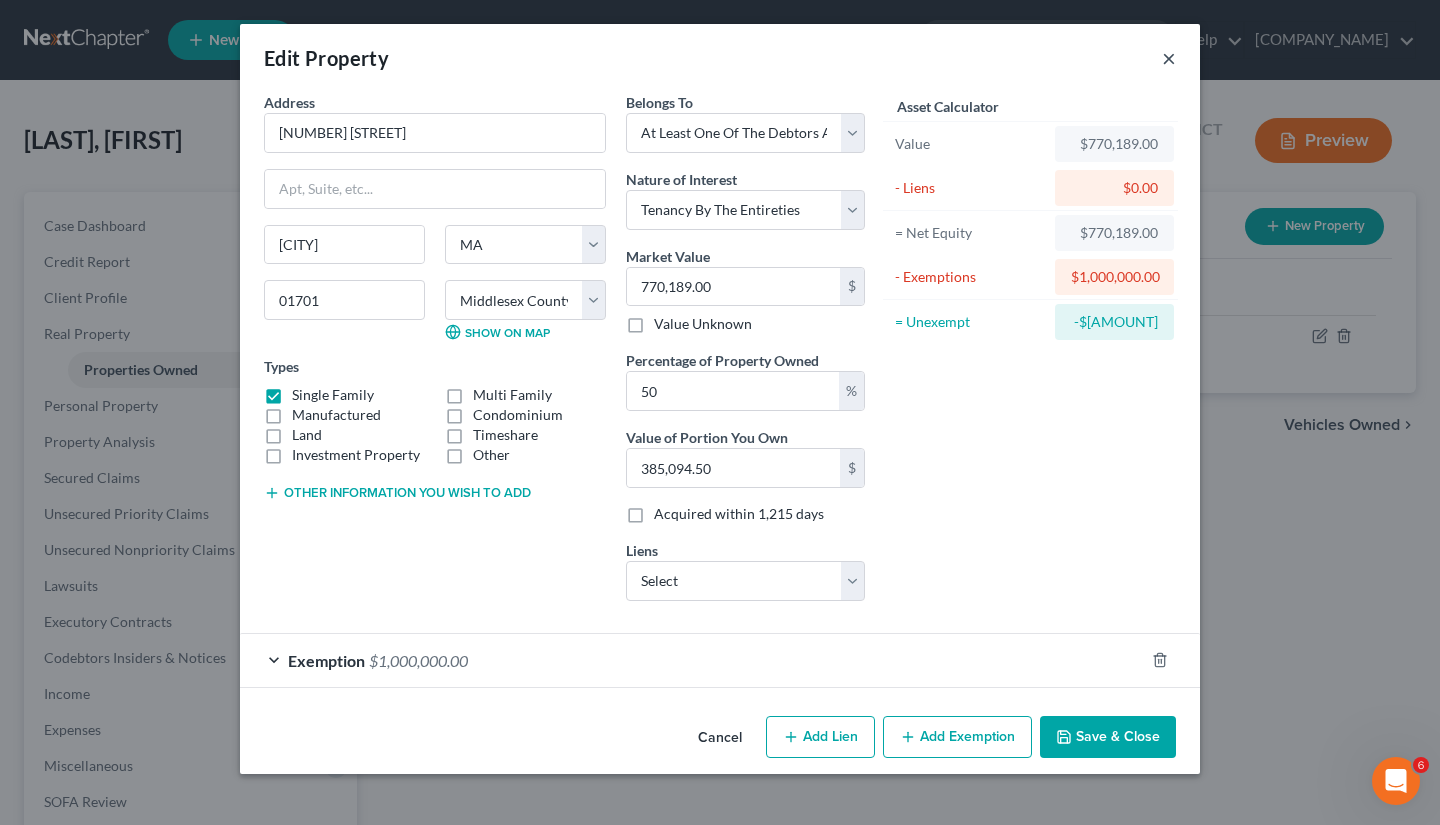 click on "×" at bounding box center (1169, 58) 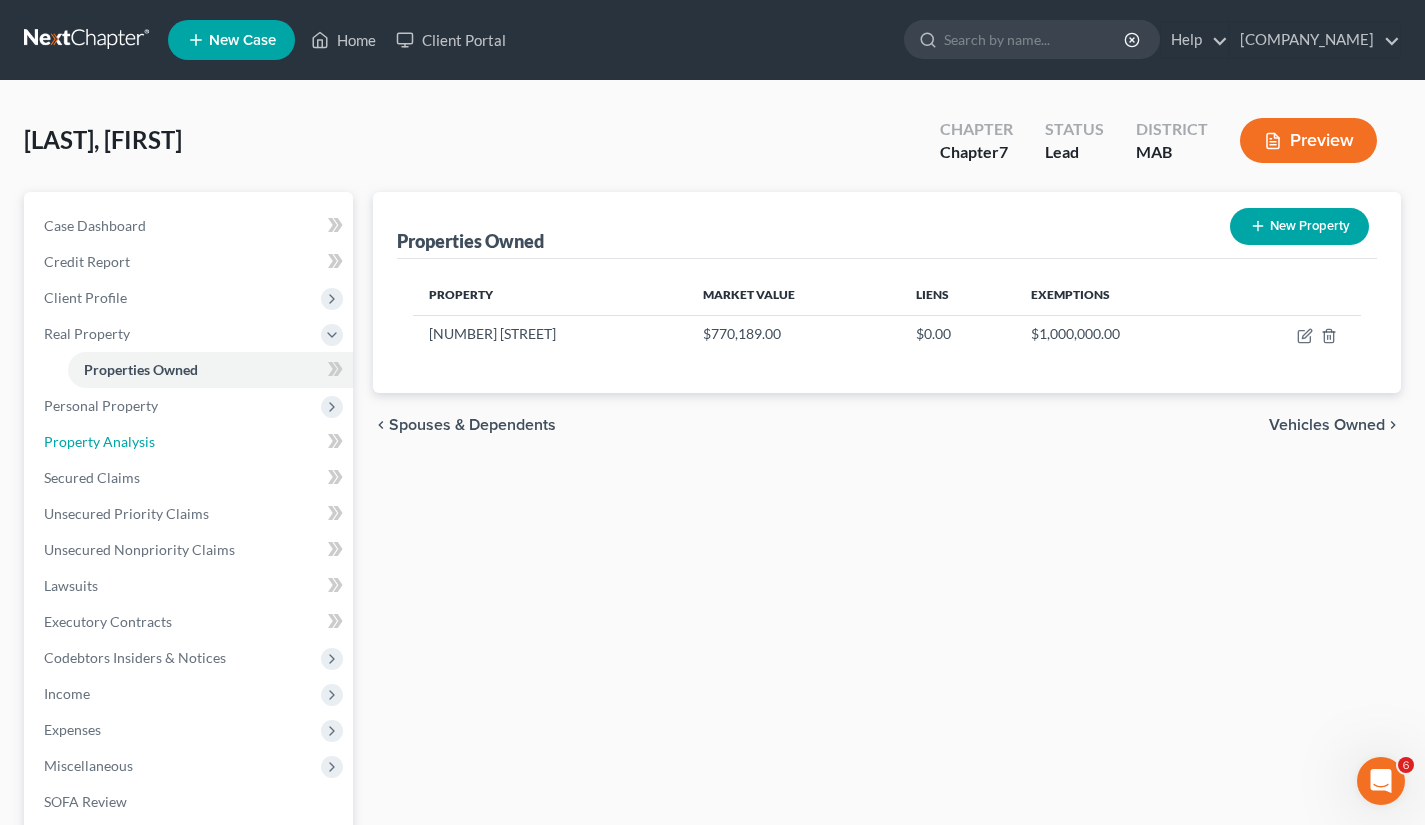 click on "Property Analysis" at bounding box center (190, 442) 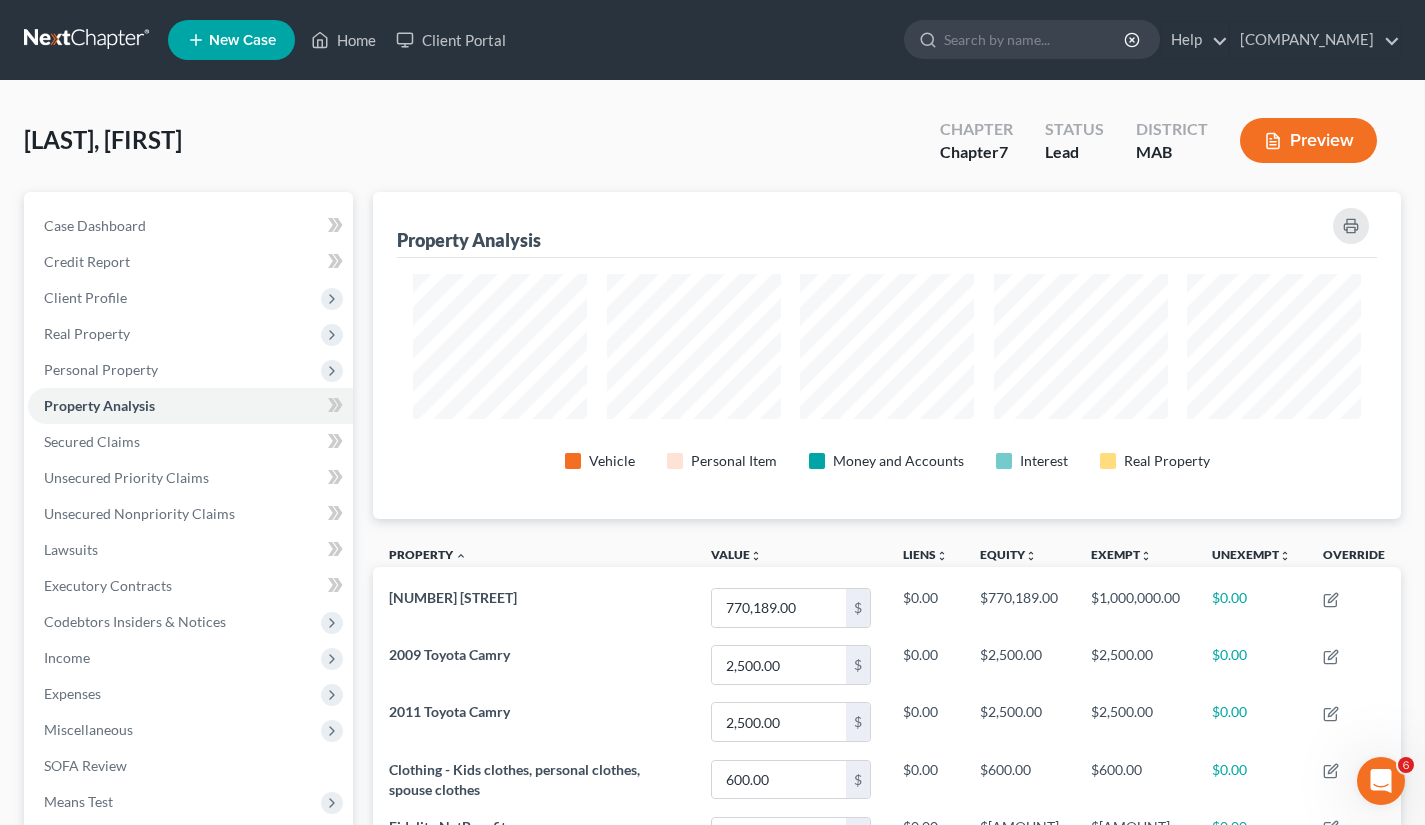 scroll, scrollTop: 999673, scrollLeft: 998972, axis: both 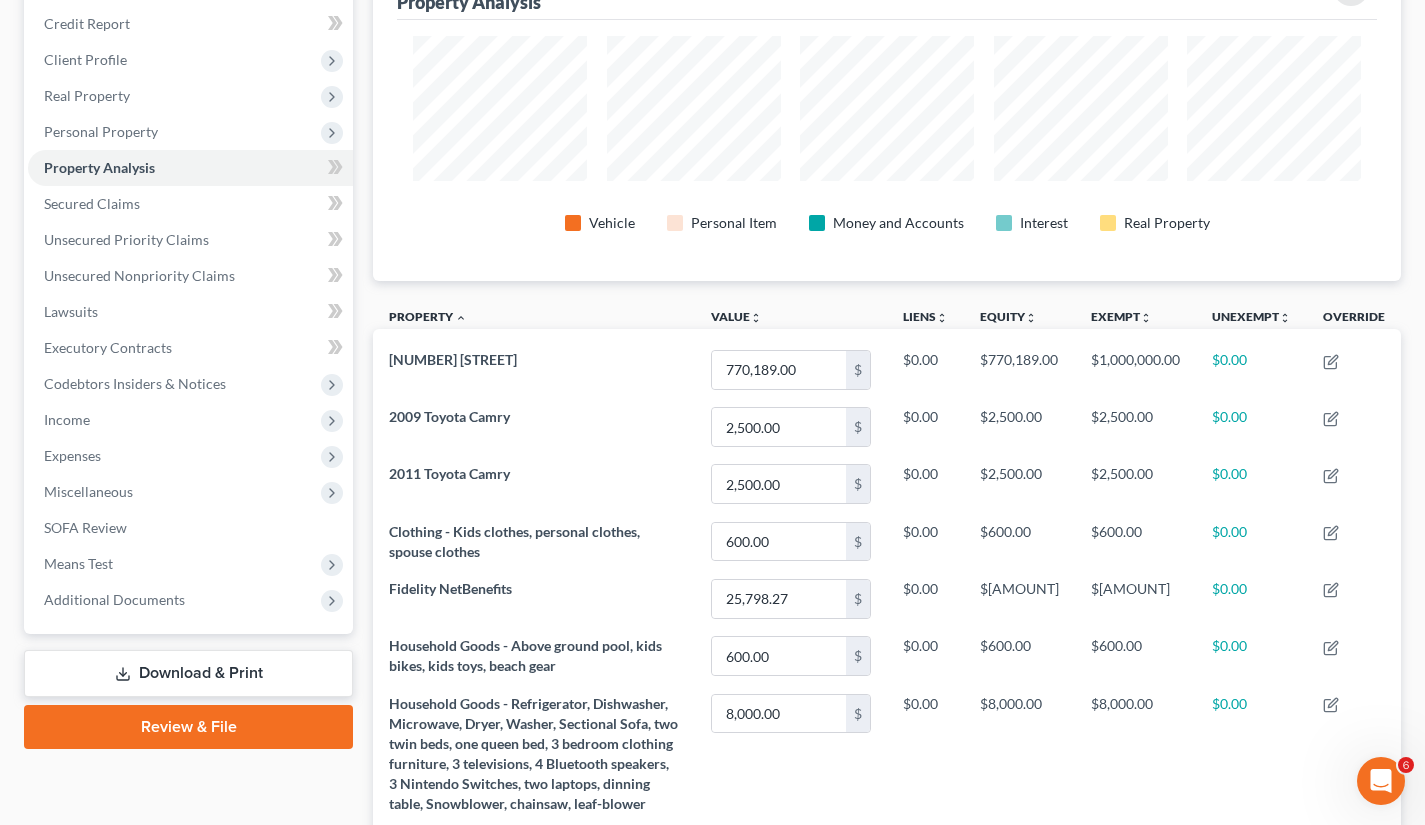 click on "Miscellaneous" at bounding box center (190, 492) 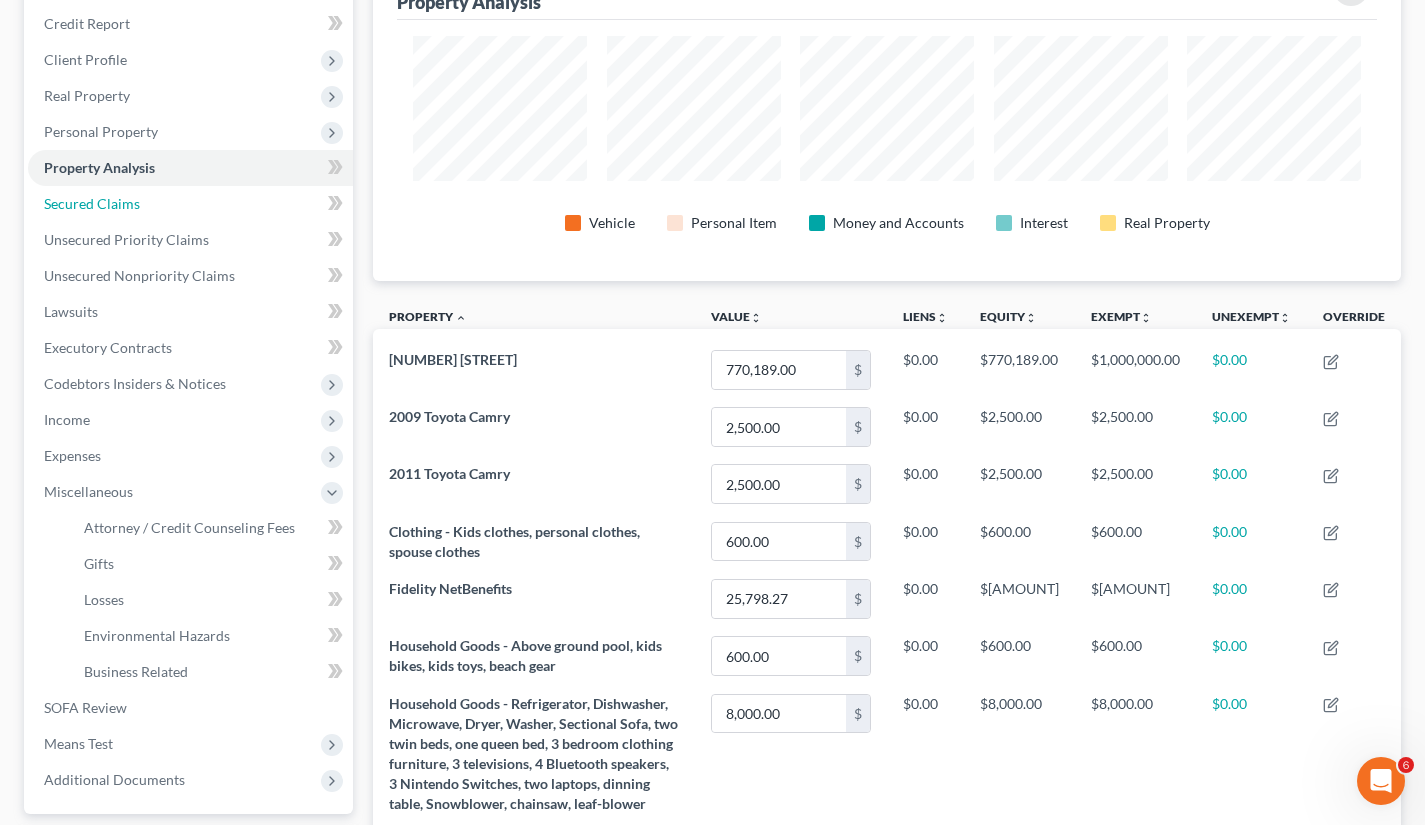 click on "Secured Claims" at bounding box center (92, 203) 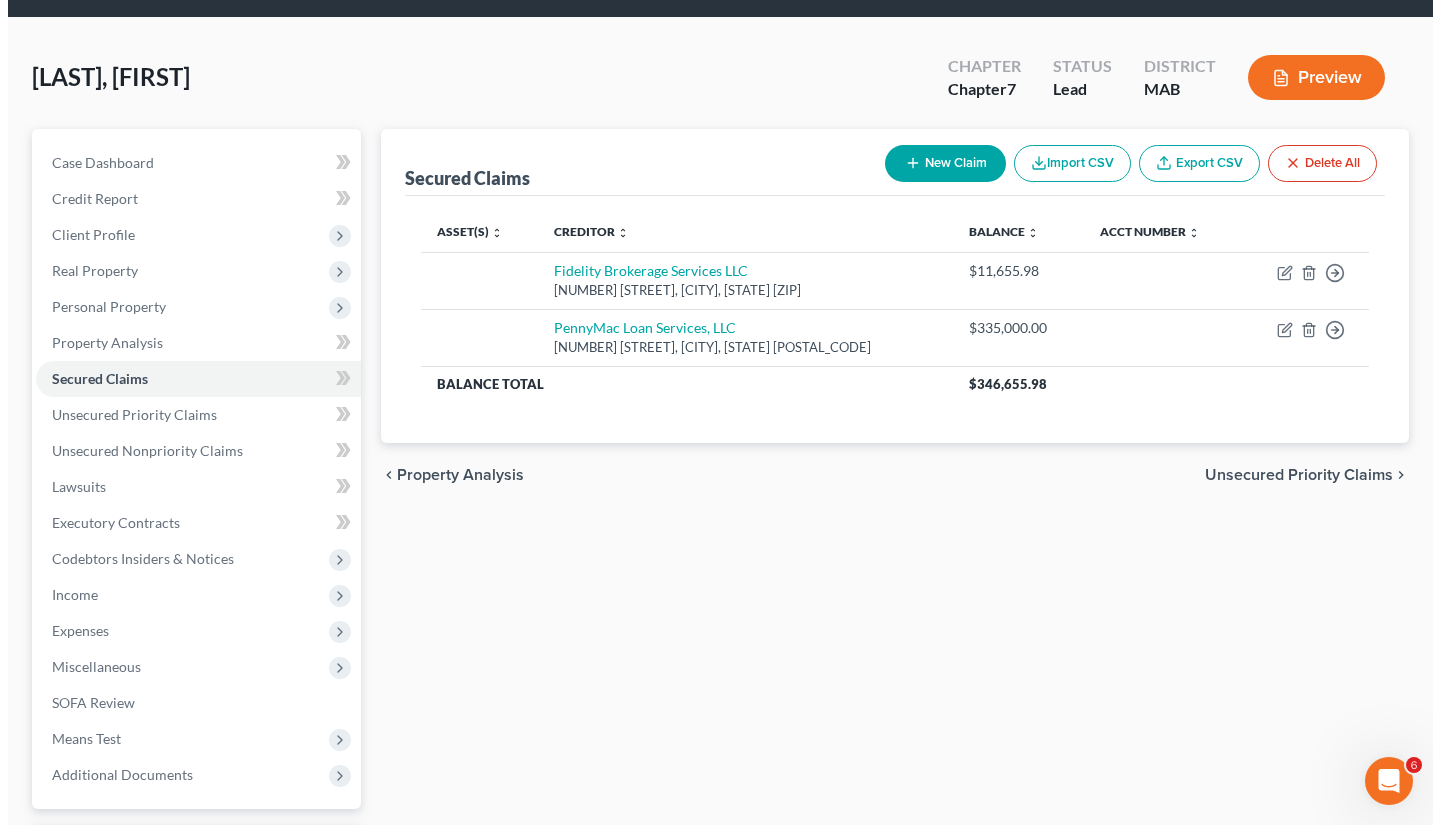 scroll, scrollTop: 0, scrollLeft: 0, axis: both 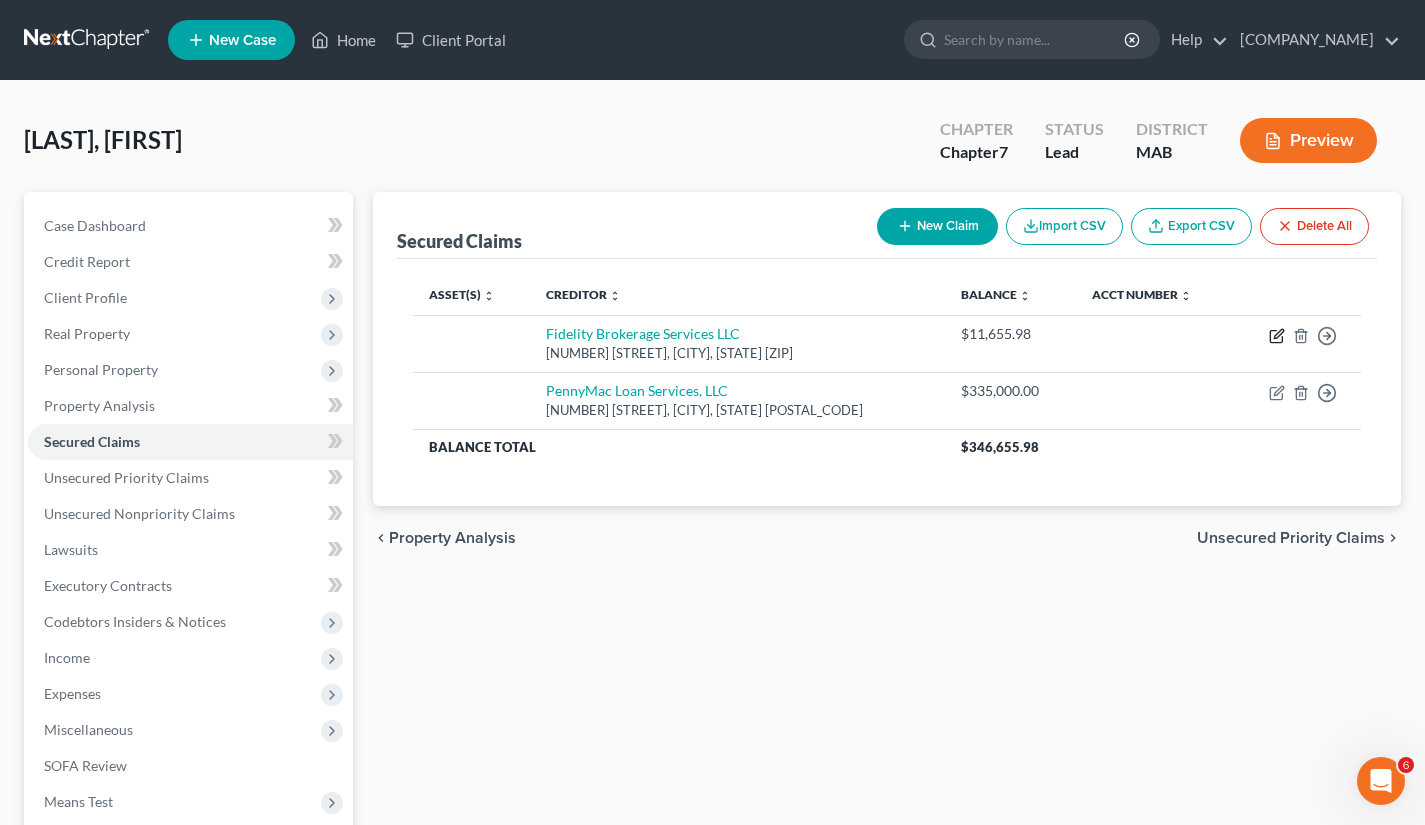 click 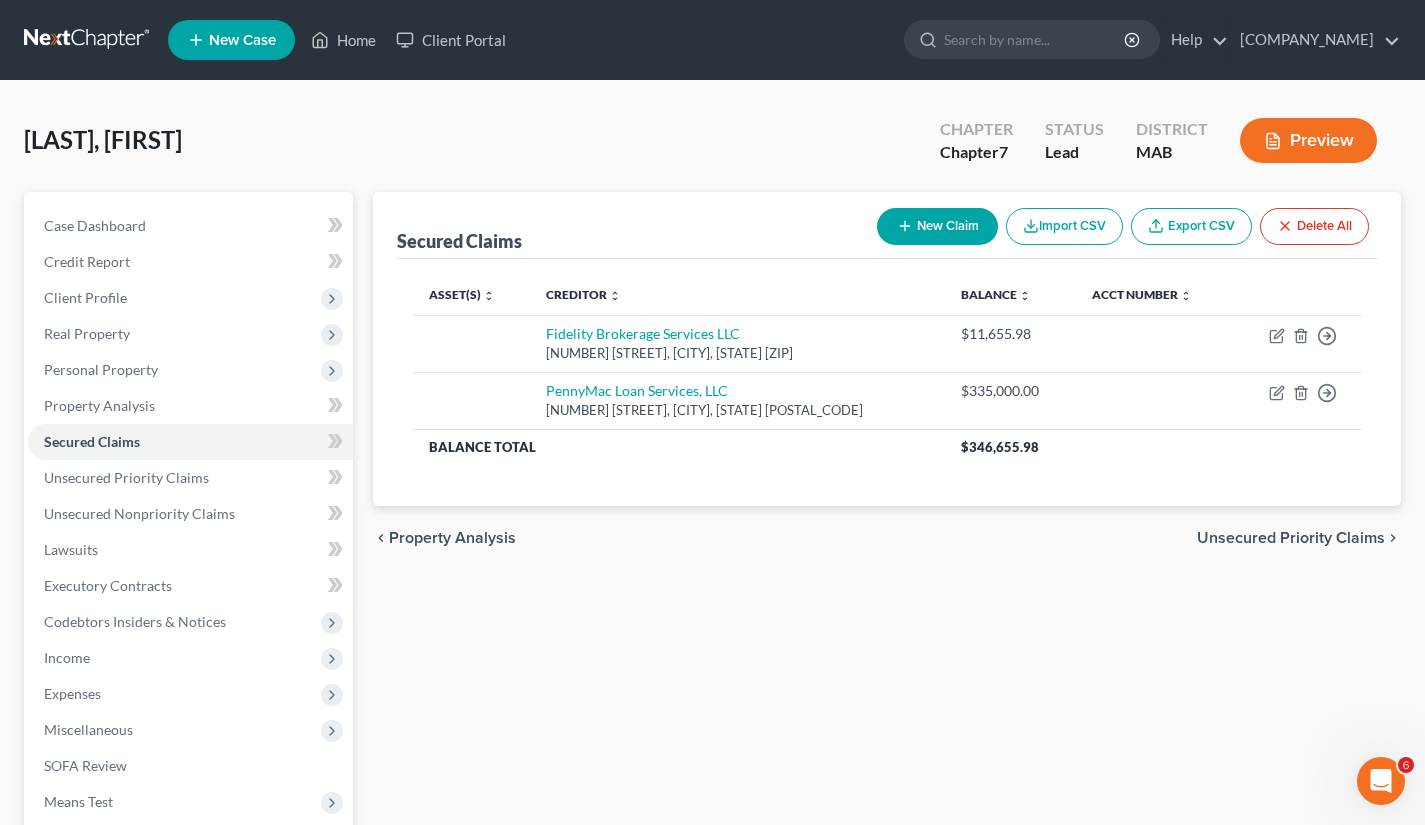 select on "41" 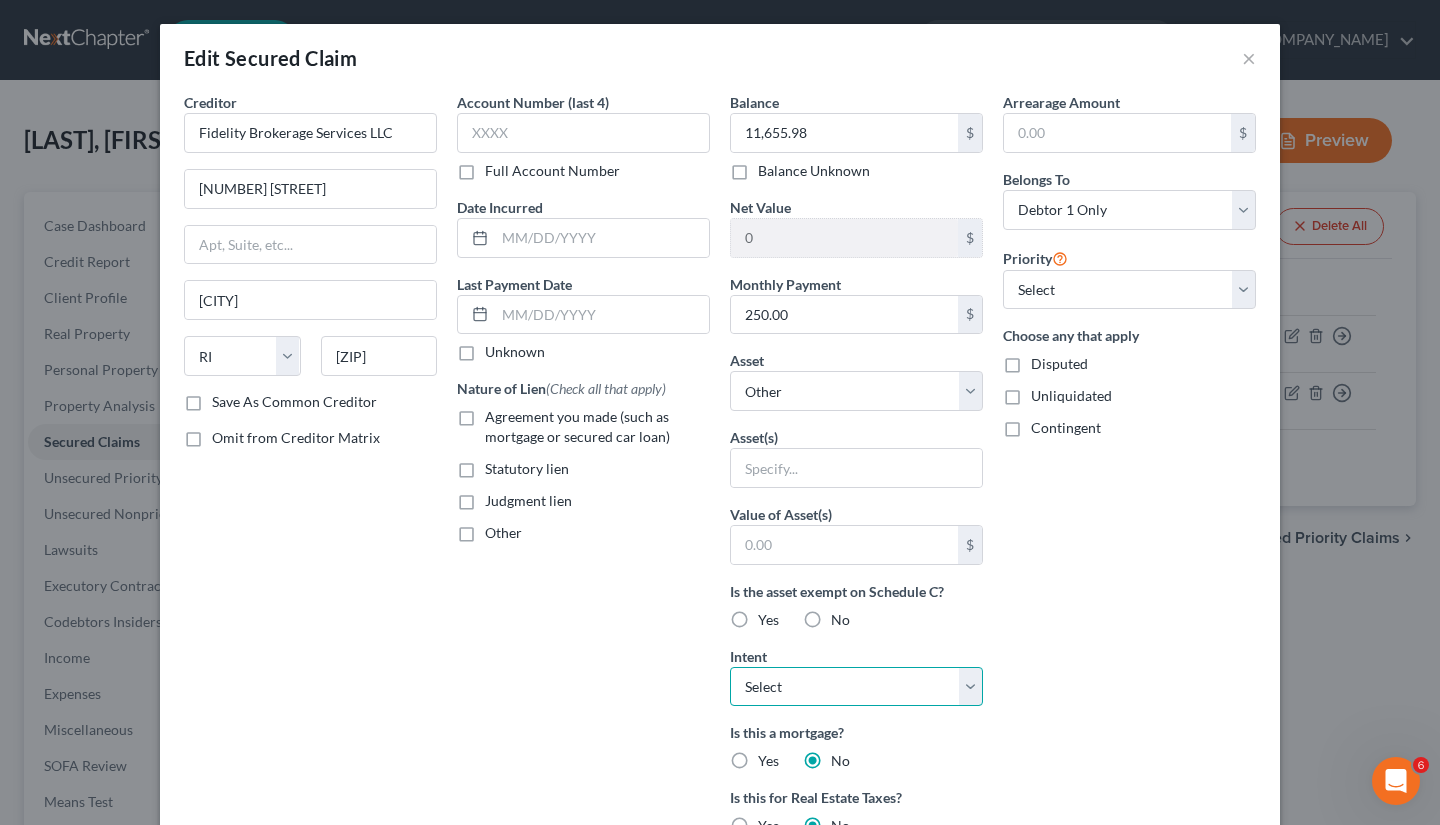click on "Select Surrender Redeem Reaffirm Avoid Other" at bounding box center (856, 687) 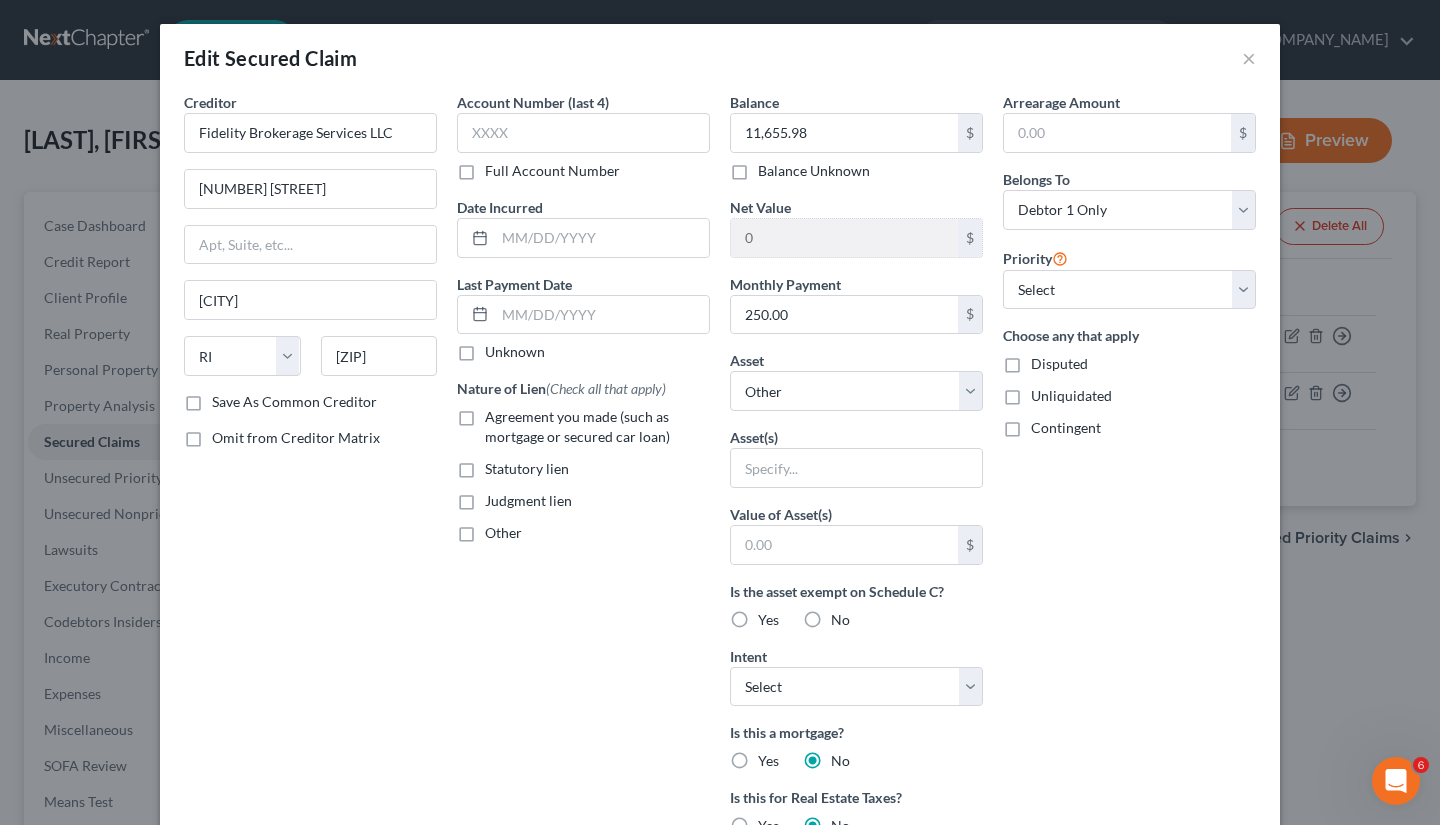click on "Arrearage Amount $
Belongs To
*
Select Debtor 1 Only Debtor 2 Only Debtor 1 And Debtor 2 Only At Least One Of The Debtors And Another Community Property Priority  Select 1st 2nd 3rd 4th 5th 6th 7th 8th 9th 10th 11th 12th 13th 14th 15th 16th 17th 18th 19th 20th 21th 22th 23th 24th 25th 26th 27th 28th 29th 30th Choose any that apply Disputed Unliquidated Contingent" at bounding box center [1129, 570] 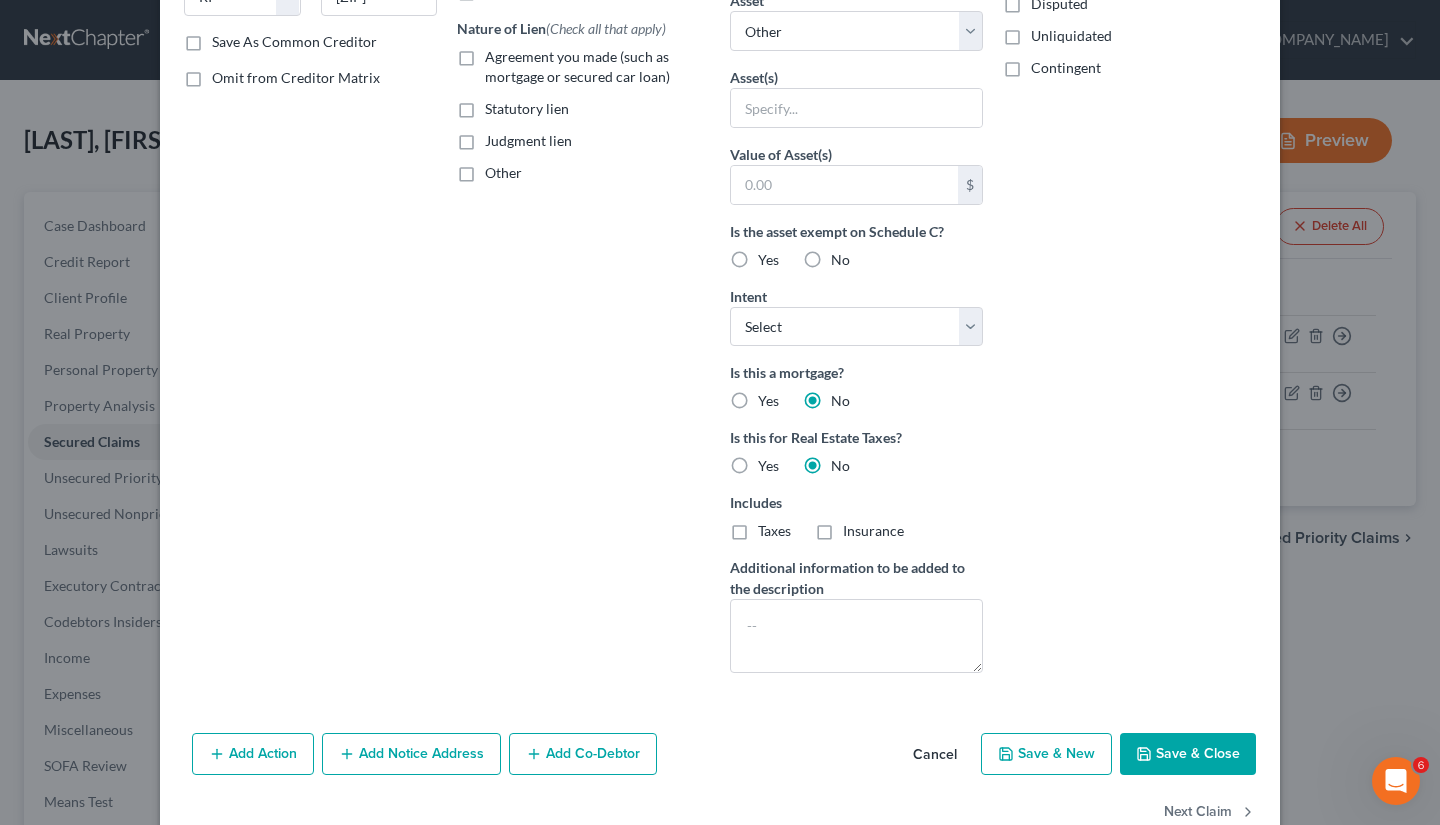 scroll, scrollTop: 400, scrollLeft: 0, axis: vertical 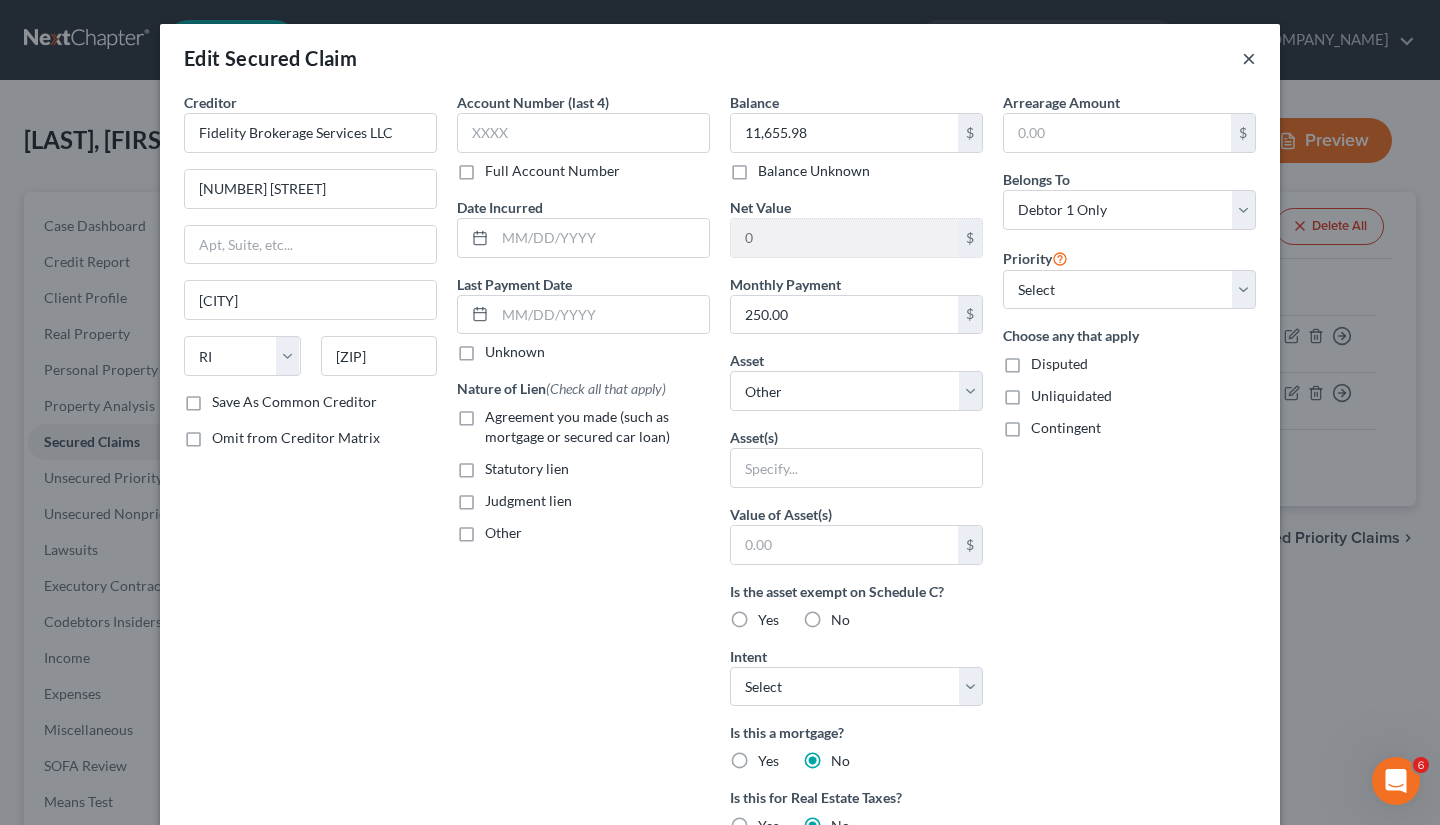 click on "×" at bounding box center [1249, 58] 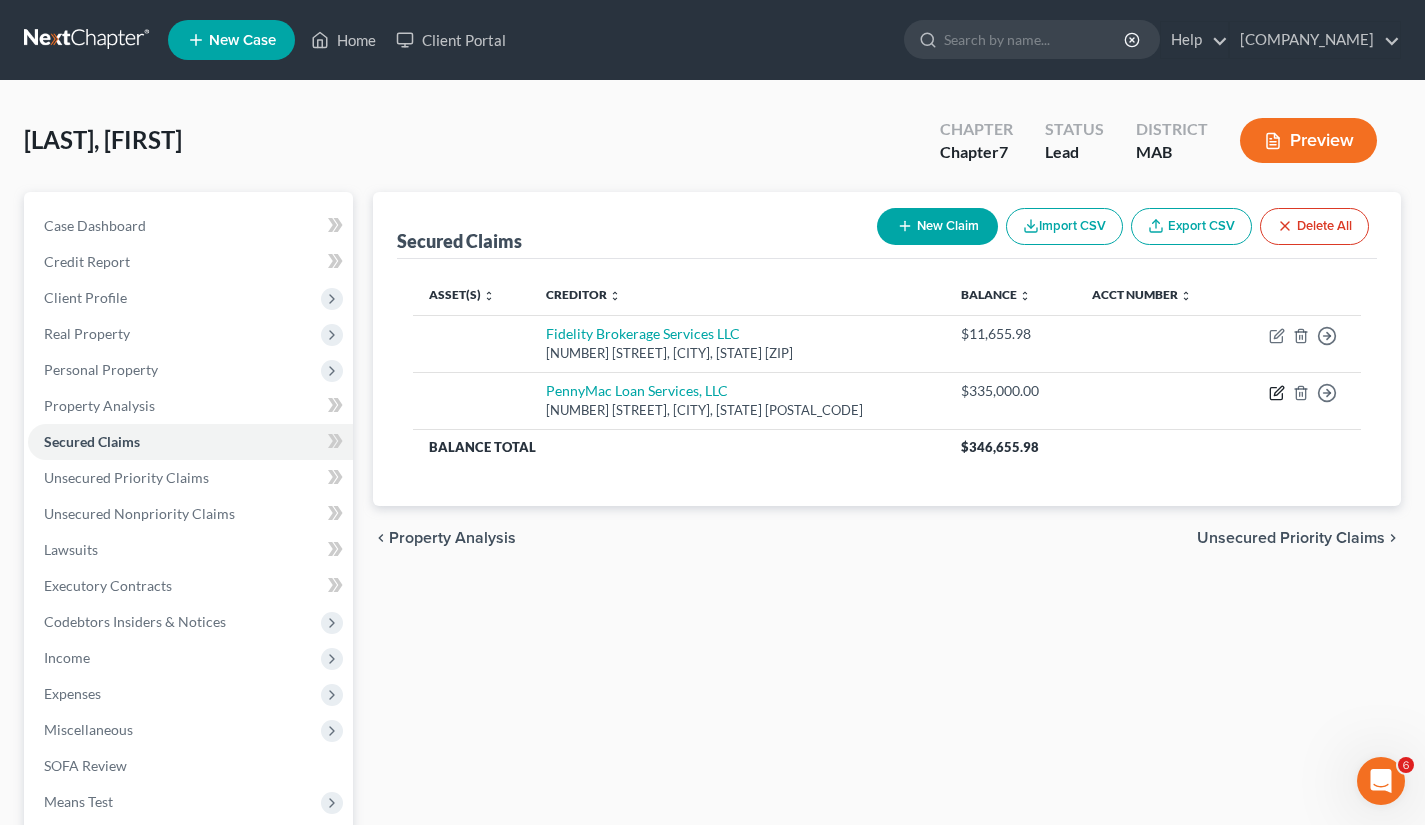 click 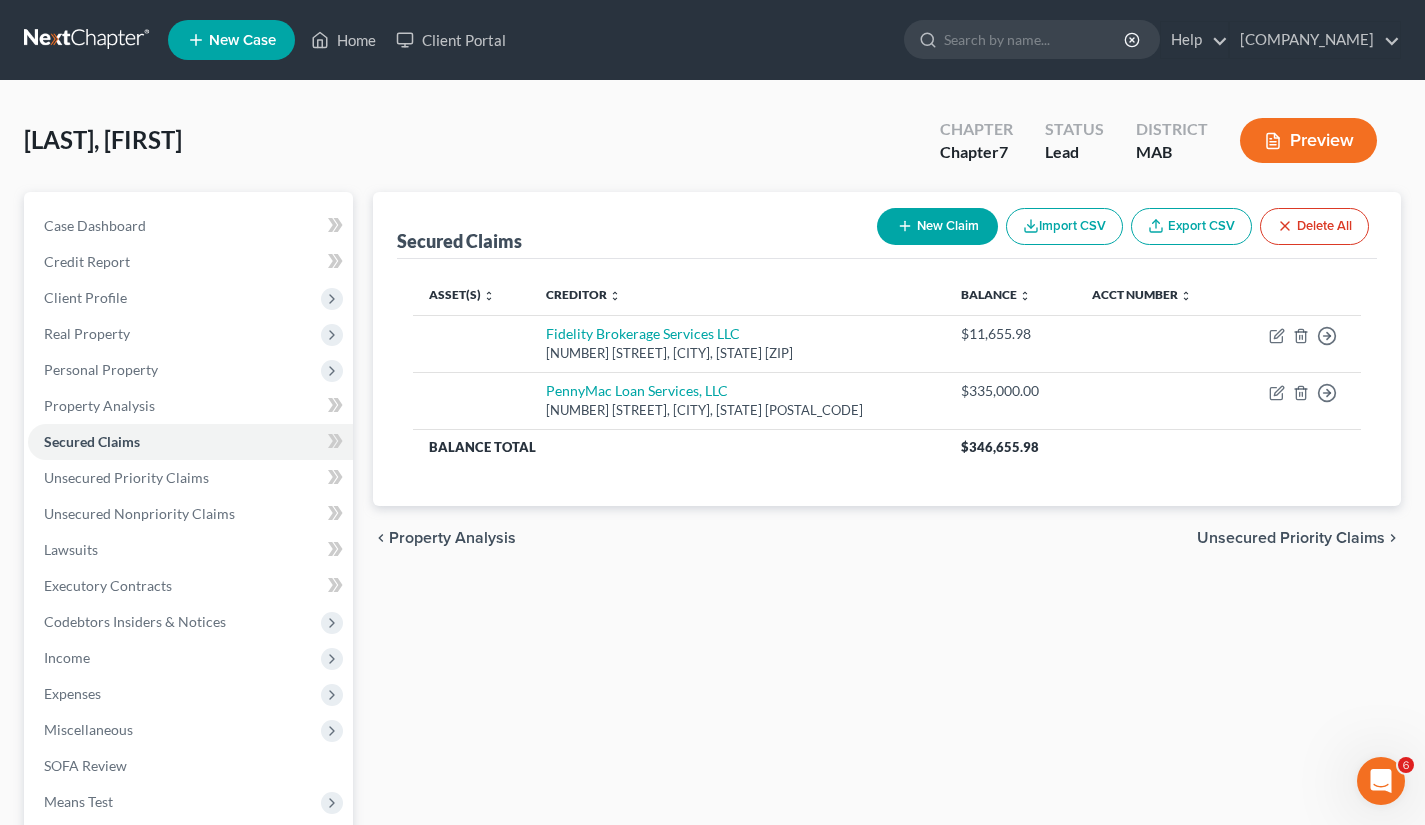 select on "4" 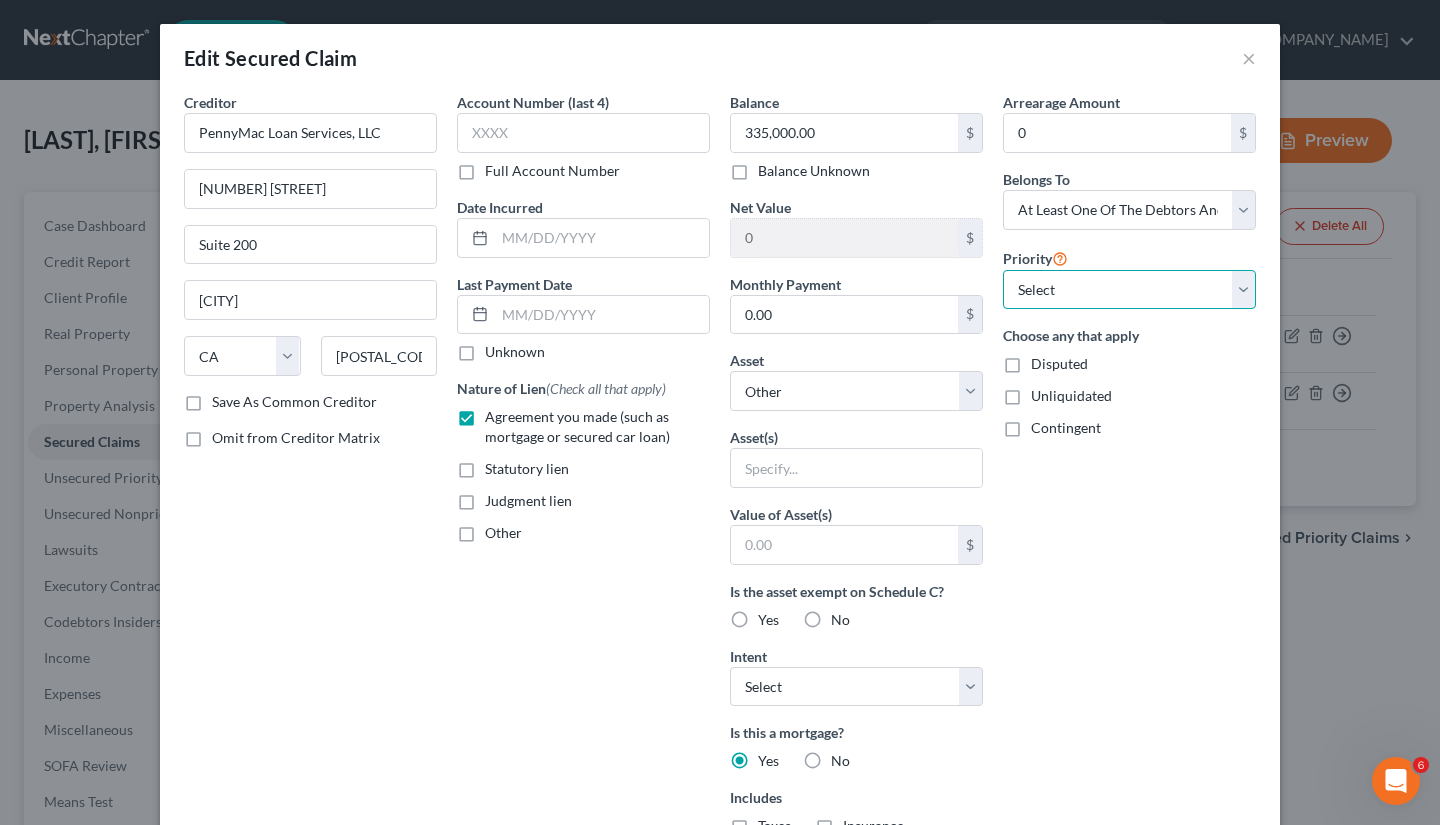 click on "Select 1st 2nd 3rd 4th 5th 6th 7th 8th 9th 10th 11th 12th 13th 14th 15th 16th 17th 18th 19th 20th 21th 22th 23th 24th 25th 26th 27th 28th 29th 30th" at bounding box center (1129, 290) 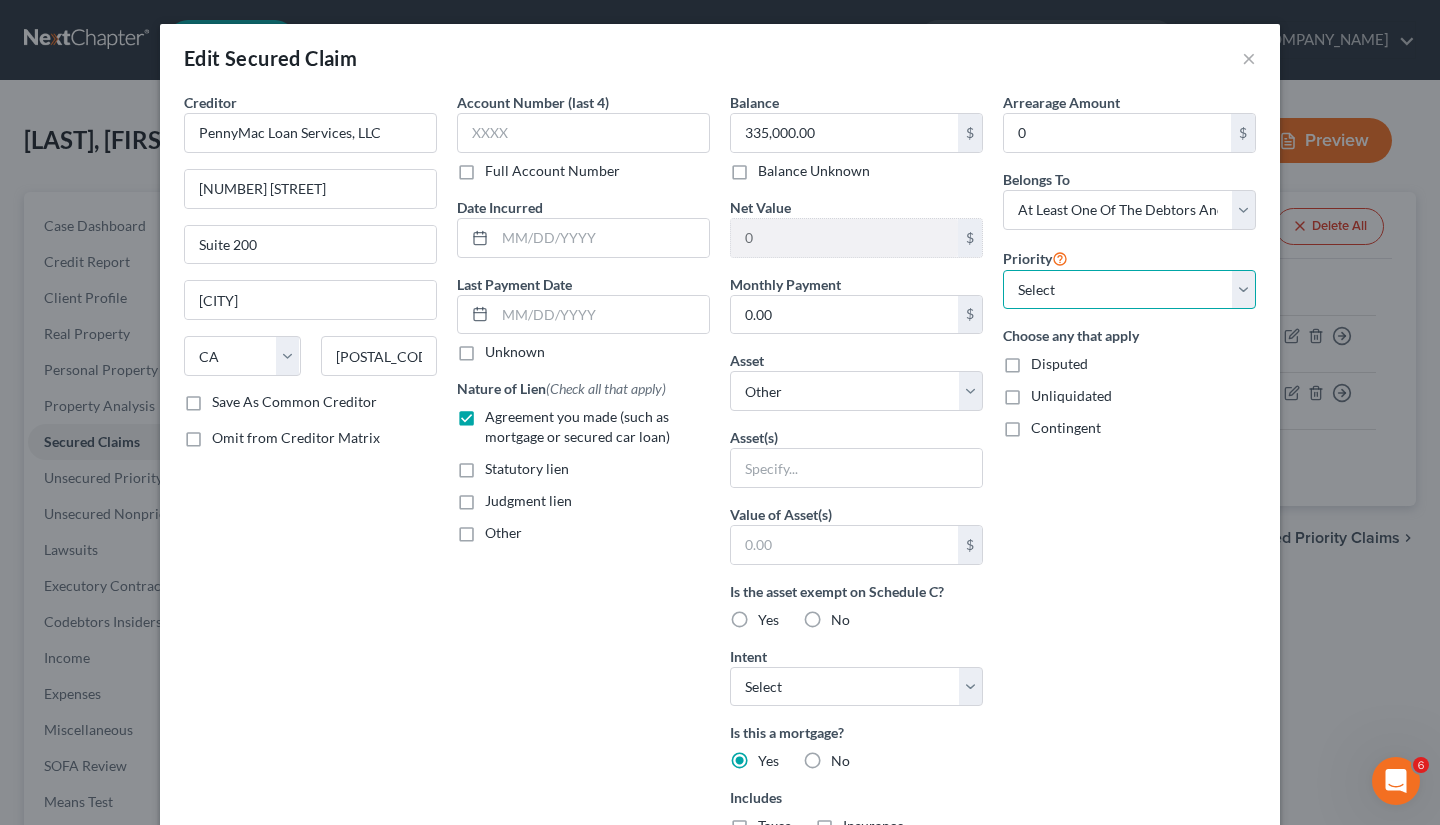 click on "Select 1st 2nd 3rd 4th 5th 6th 7th 8th 9th 10th 11th 12th 13th 14th 15th 16th 17th 18th 19th 20th 21th 22th 23th 24th 25th 26th 27th 28th 29th 30th" at bounding box center [1129, 290] 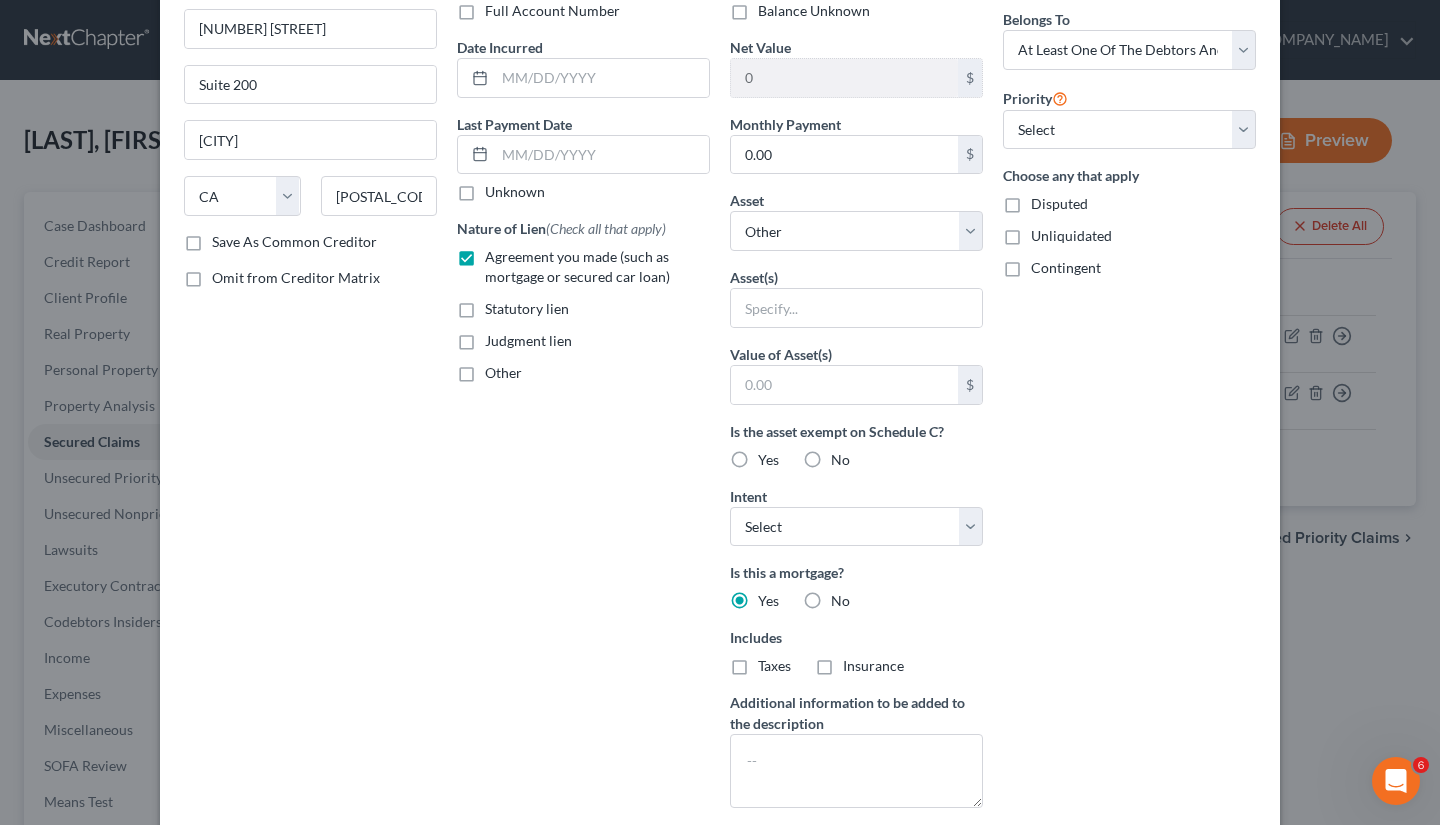 scroll, scrollTop: 200, scrollLeft: 0, axis: vertical 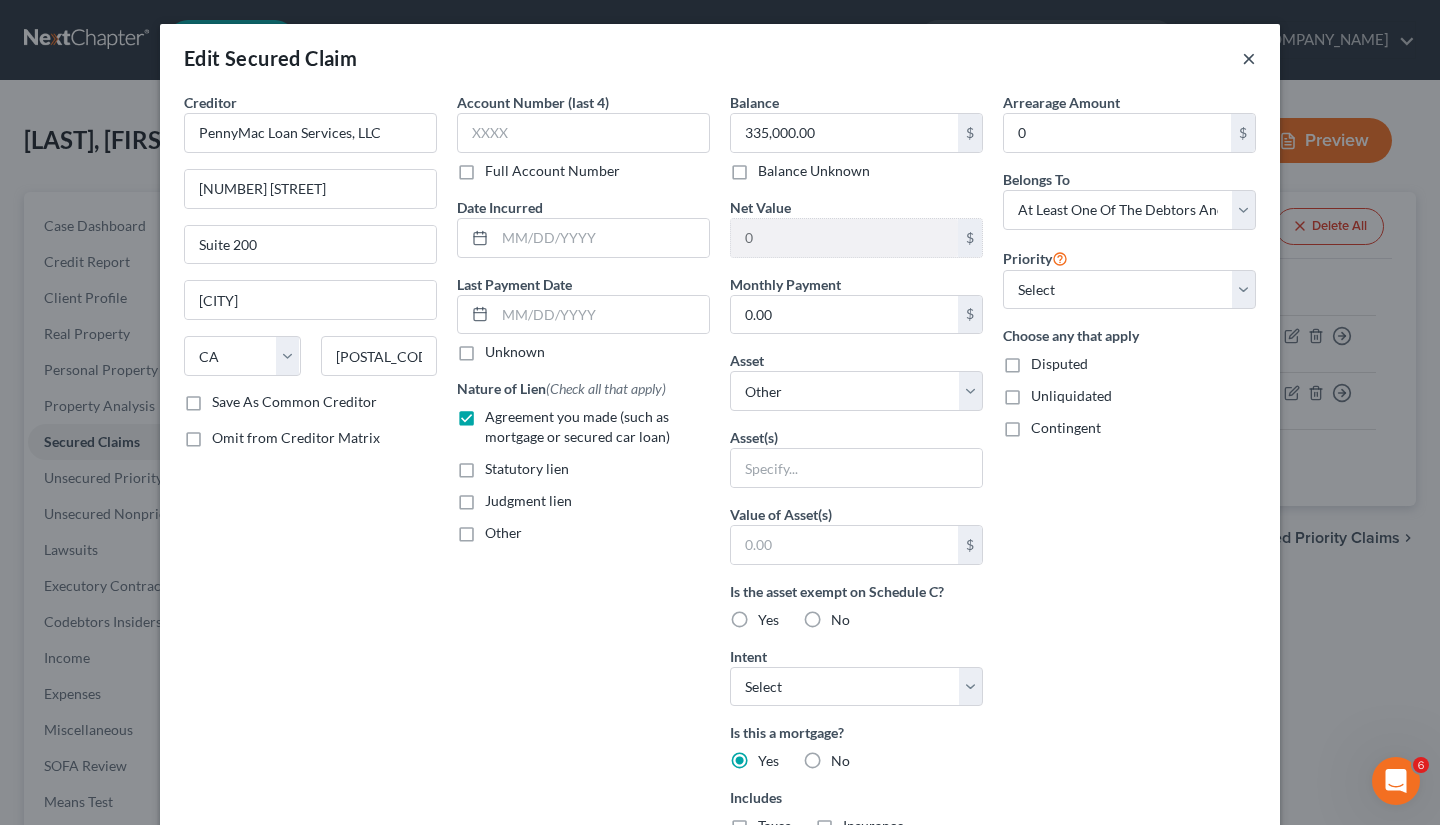 click on "×" at bounding box center [1249, 58] 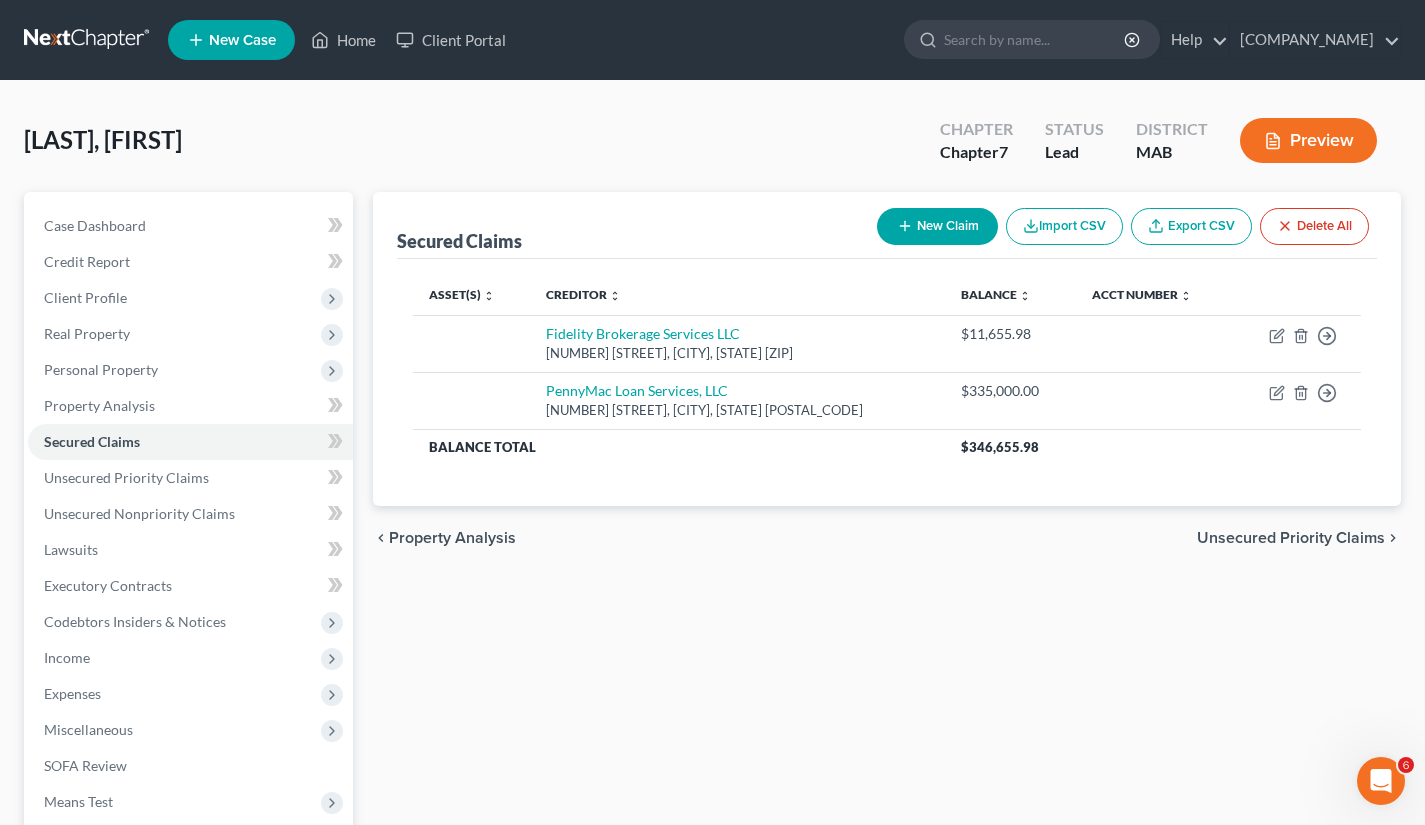 click on "Real Property" at bounding box center [190, 334] 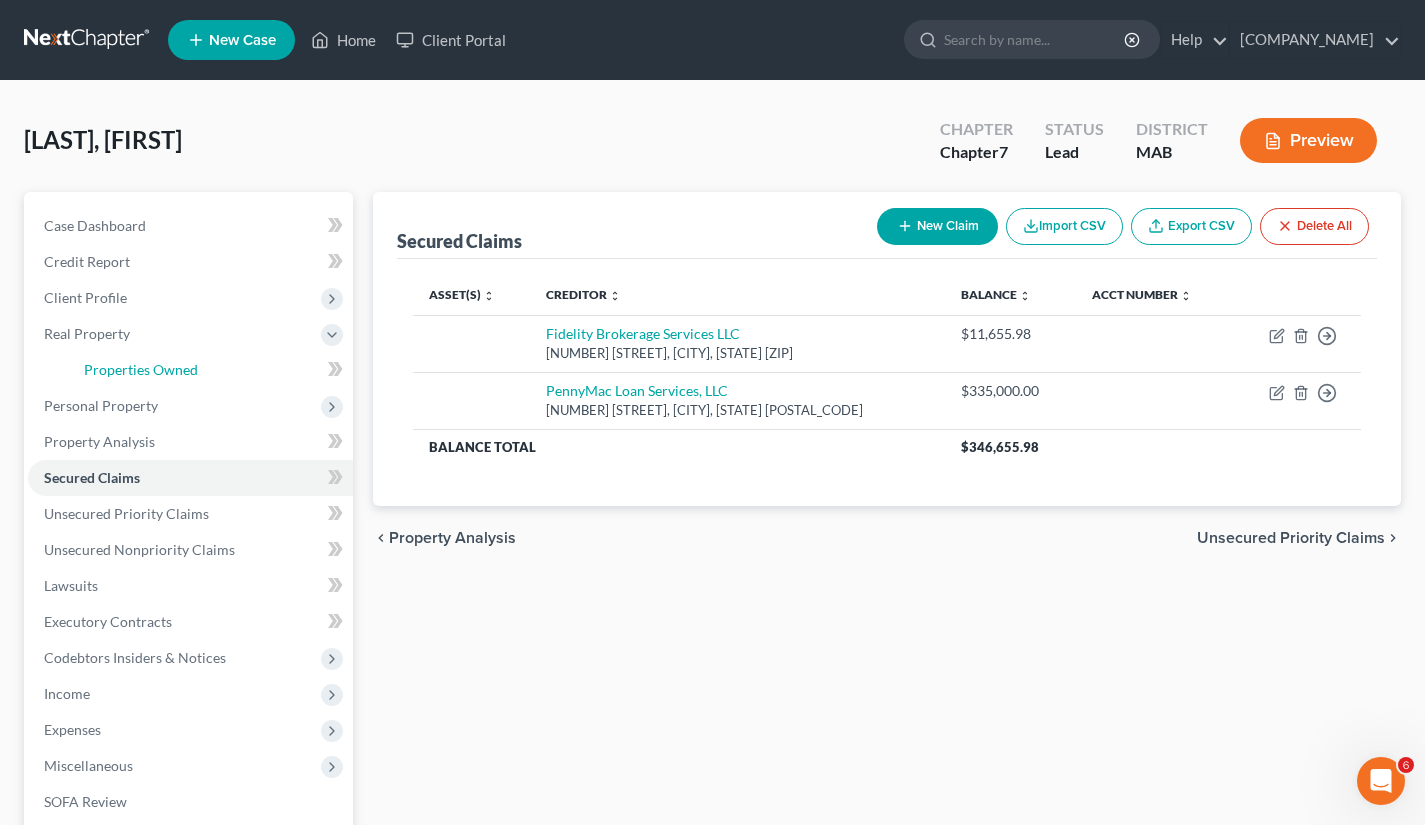 click on "Properties Owned" at bounding box center (141, 369) 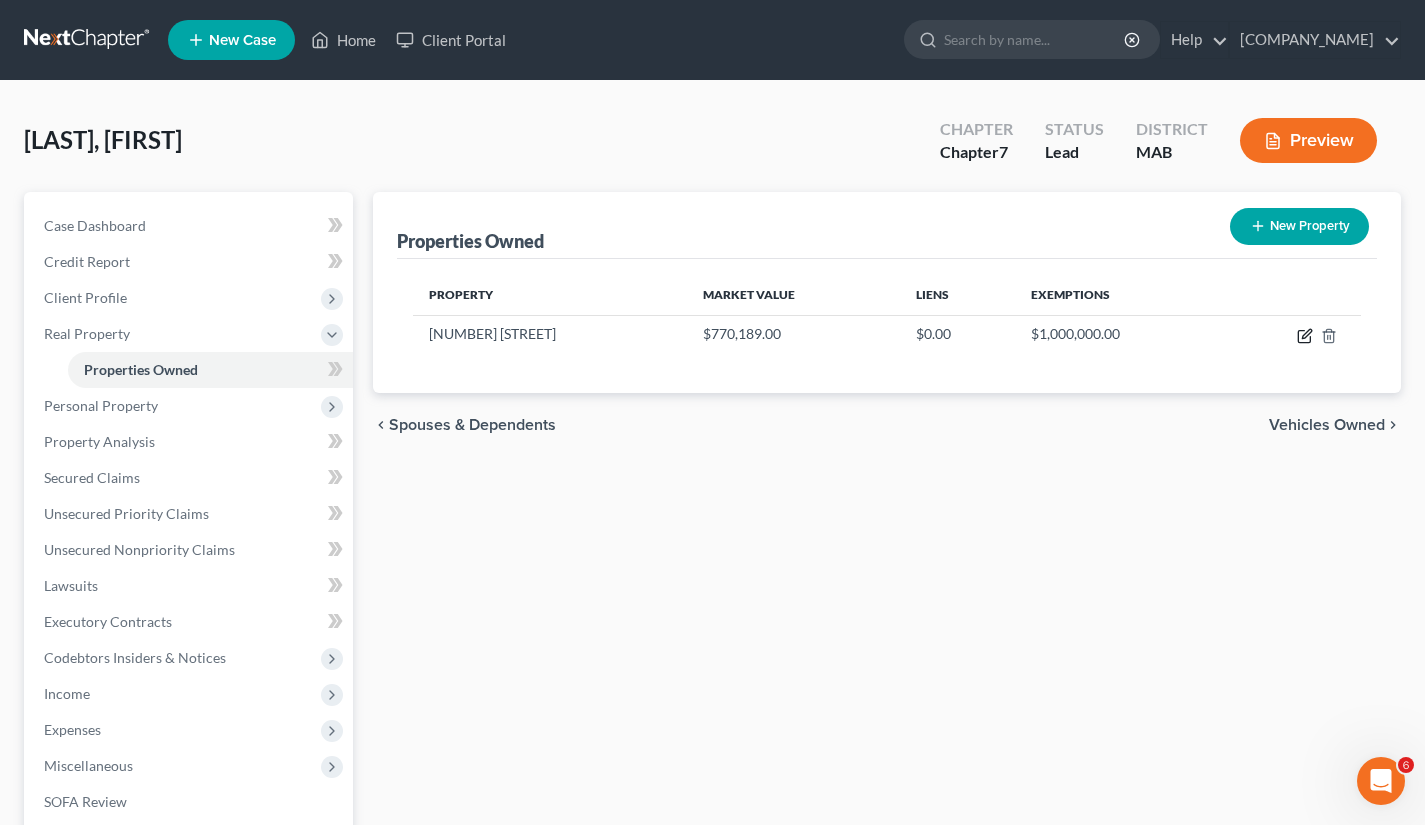 click 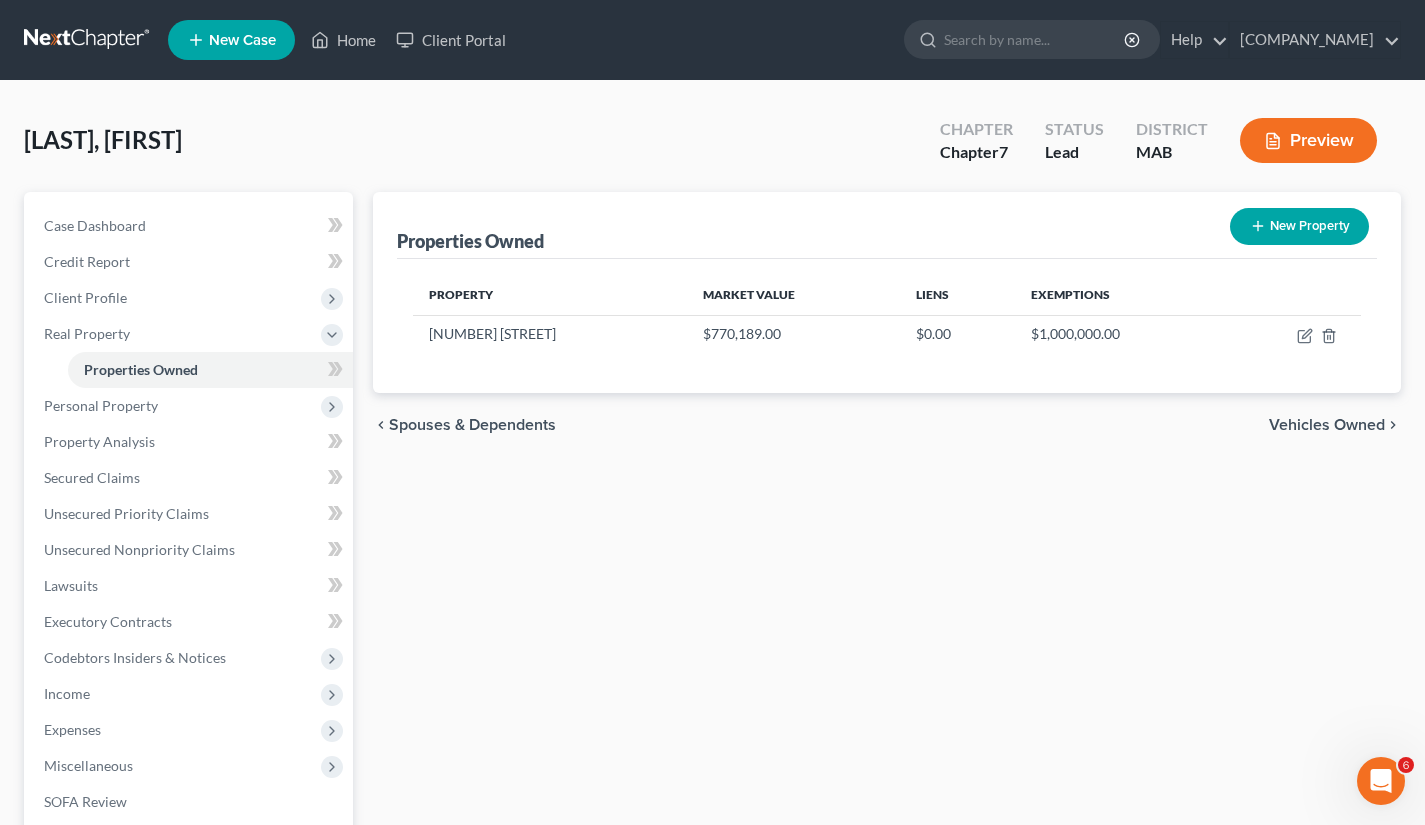 select on "22" 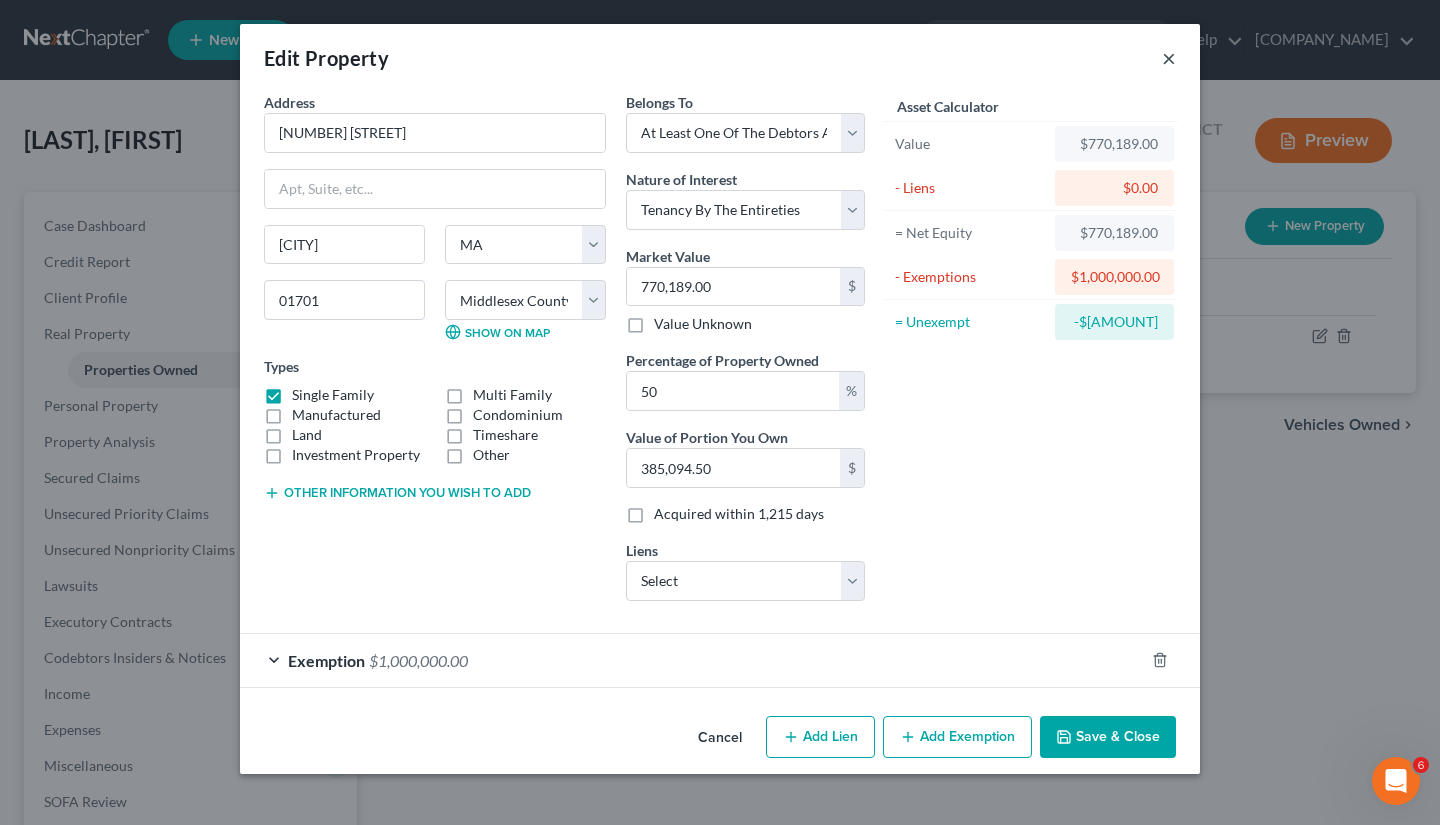 click on "×" at bounding box center [1169, 58] 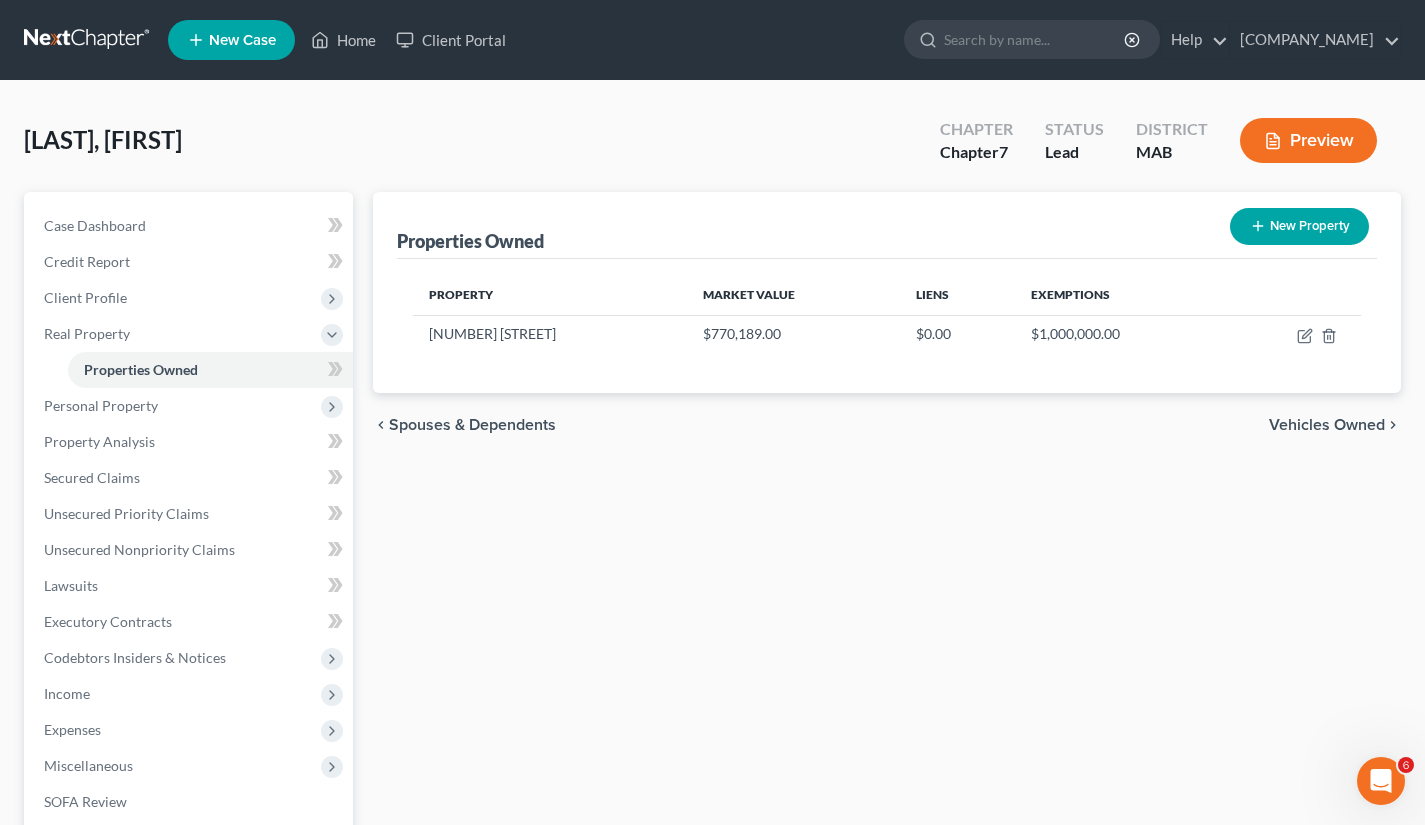 click on "Codebtors Insiders & Notices" at bounding box center (190, 658) 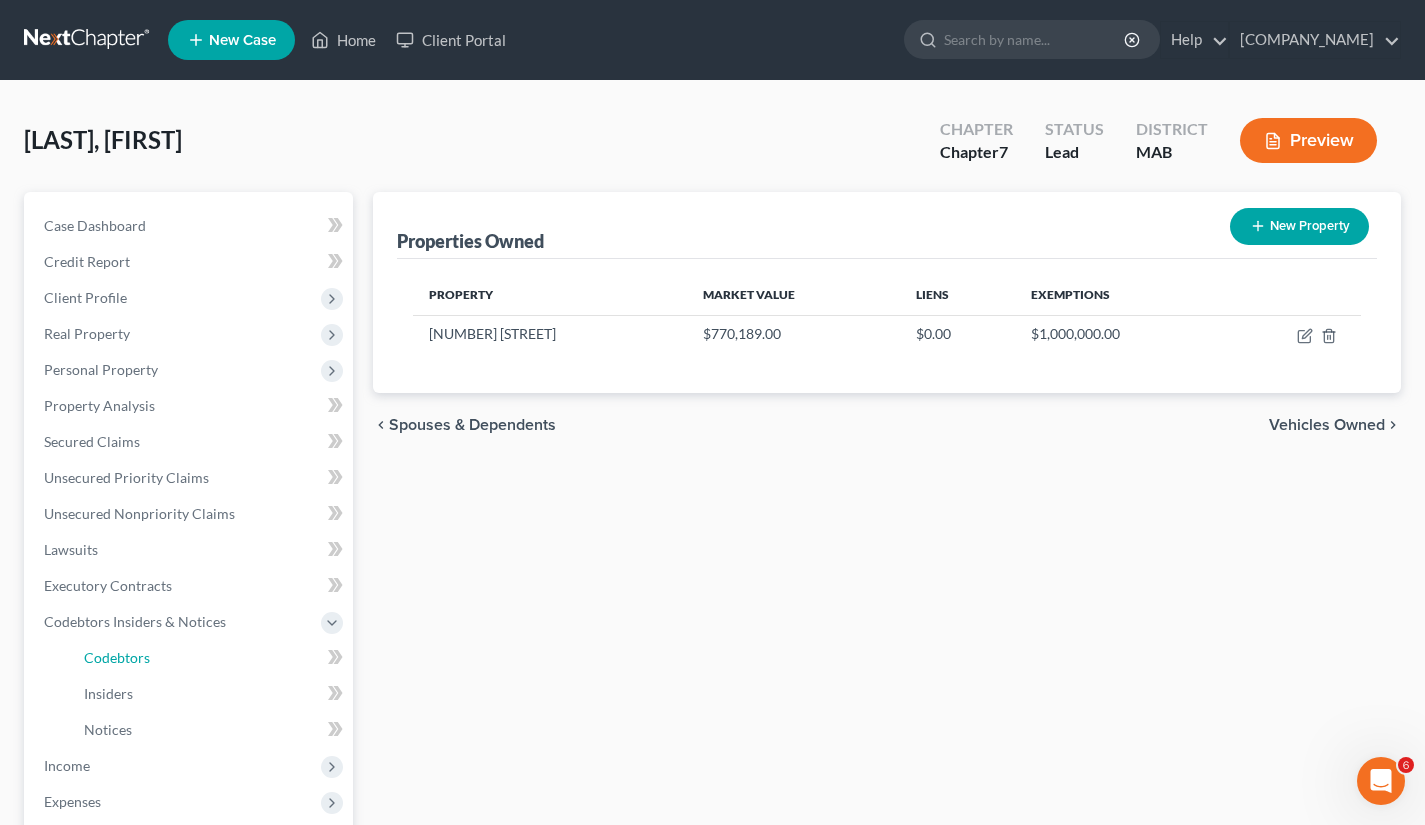 click on "Codebtors" at bounding box center (210, 658) 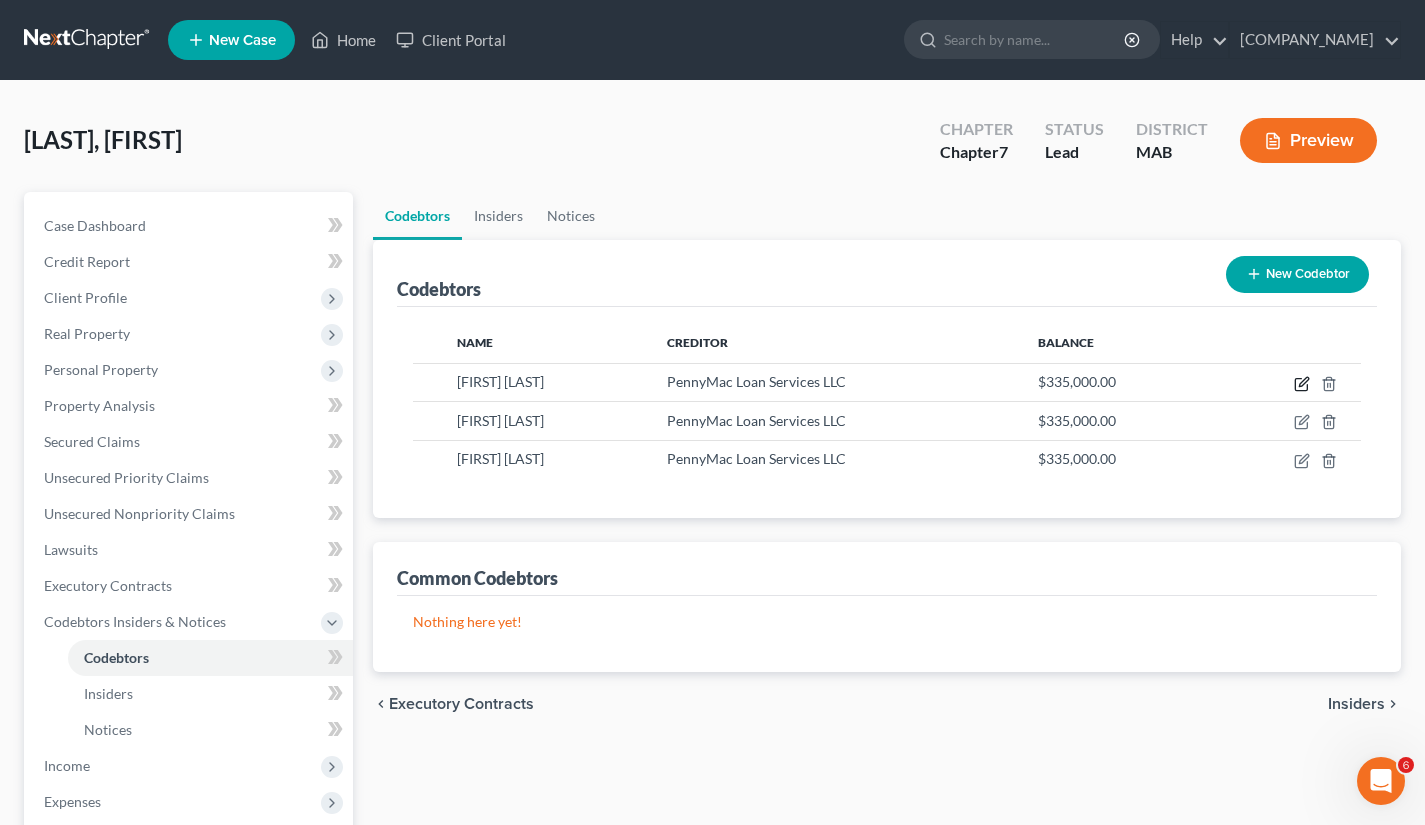 click 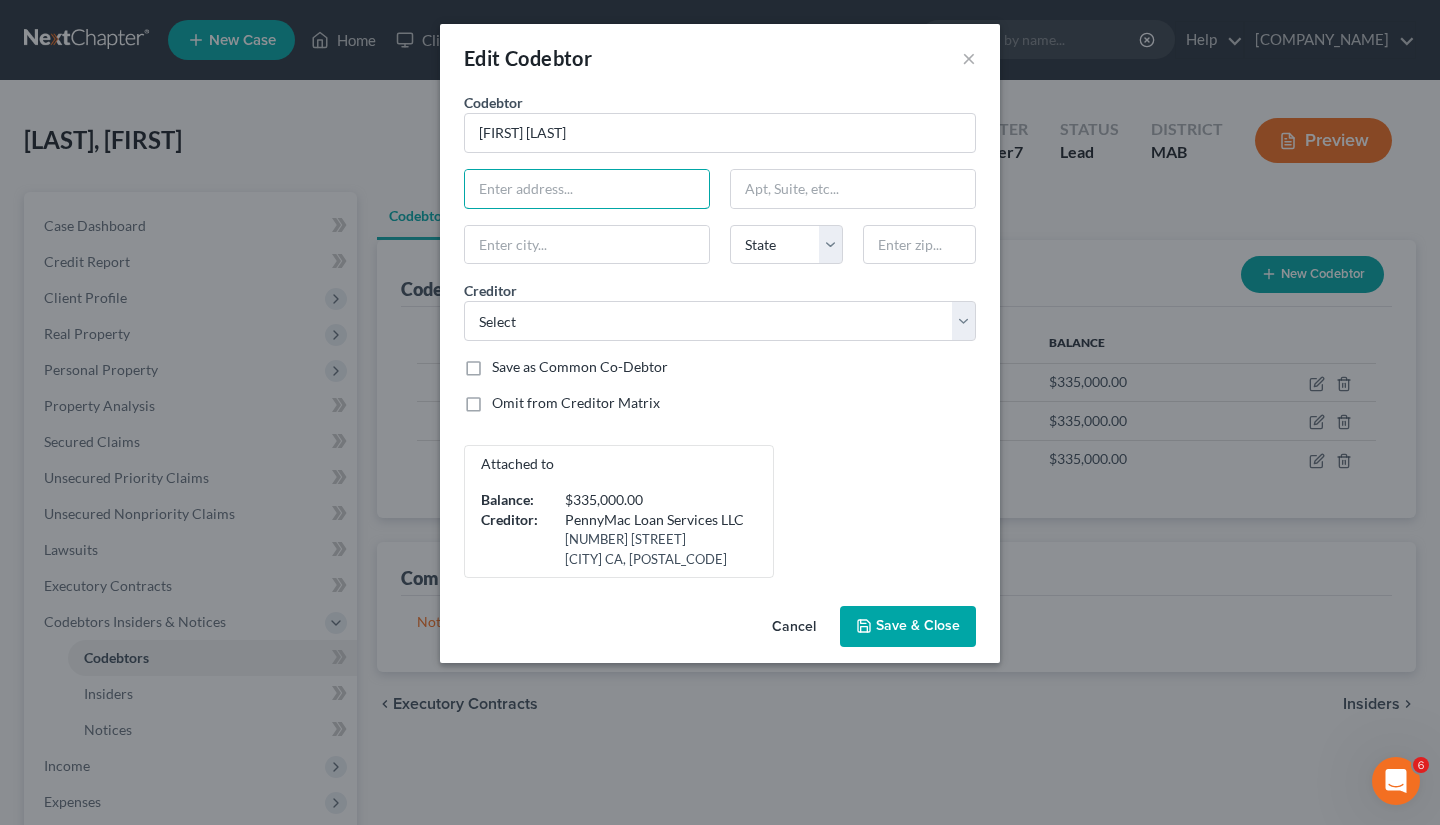 click at bounding box center (587, 189) 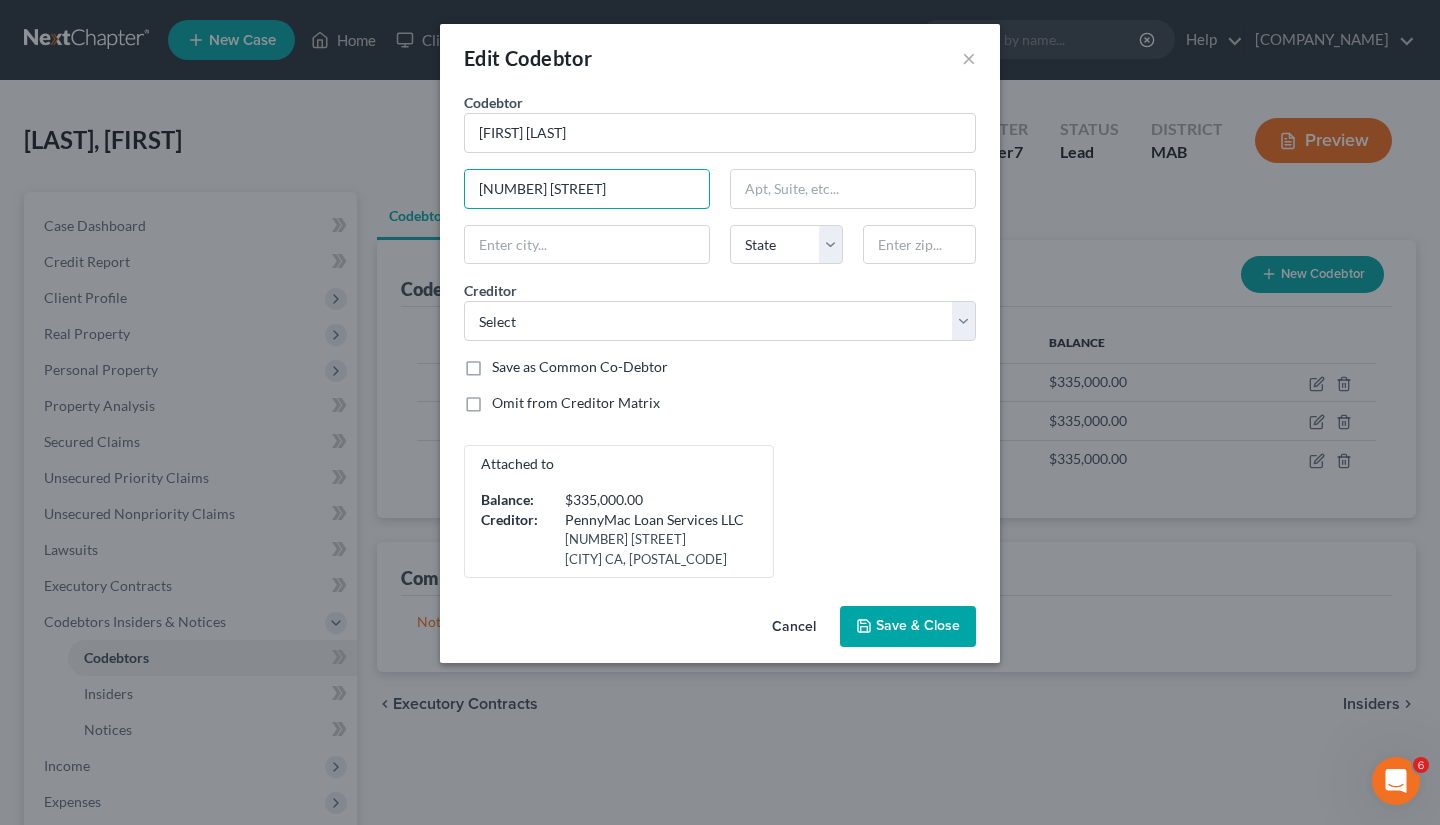 type on "[NUMBER] [STREET]" 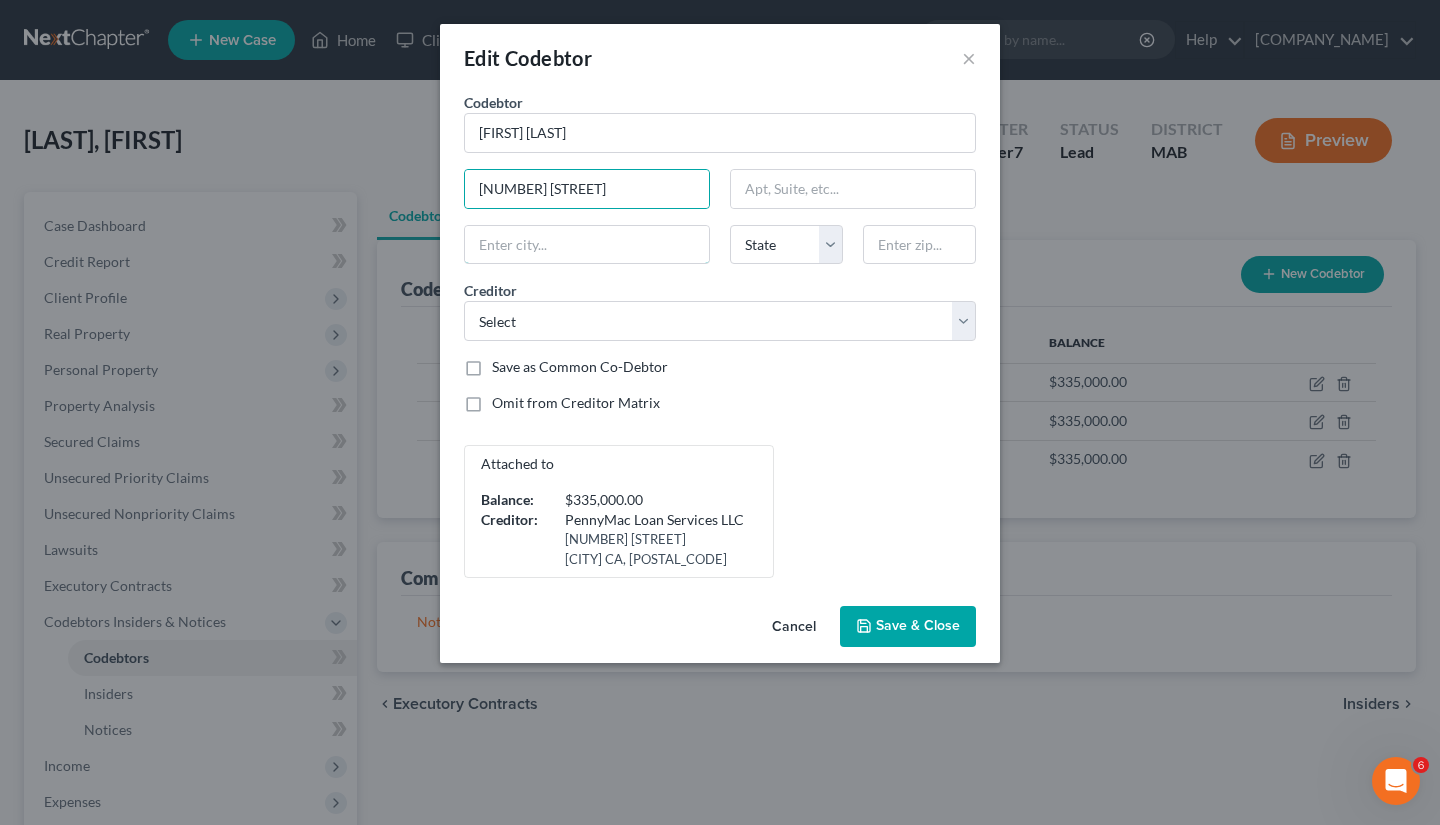 click at bounding box center [587, 245] 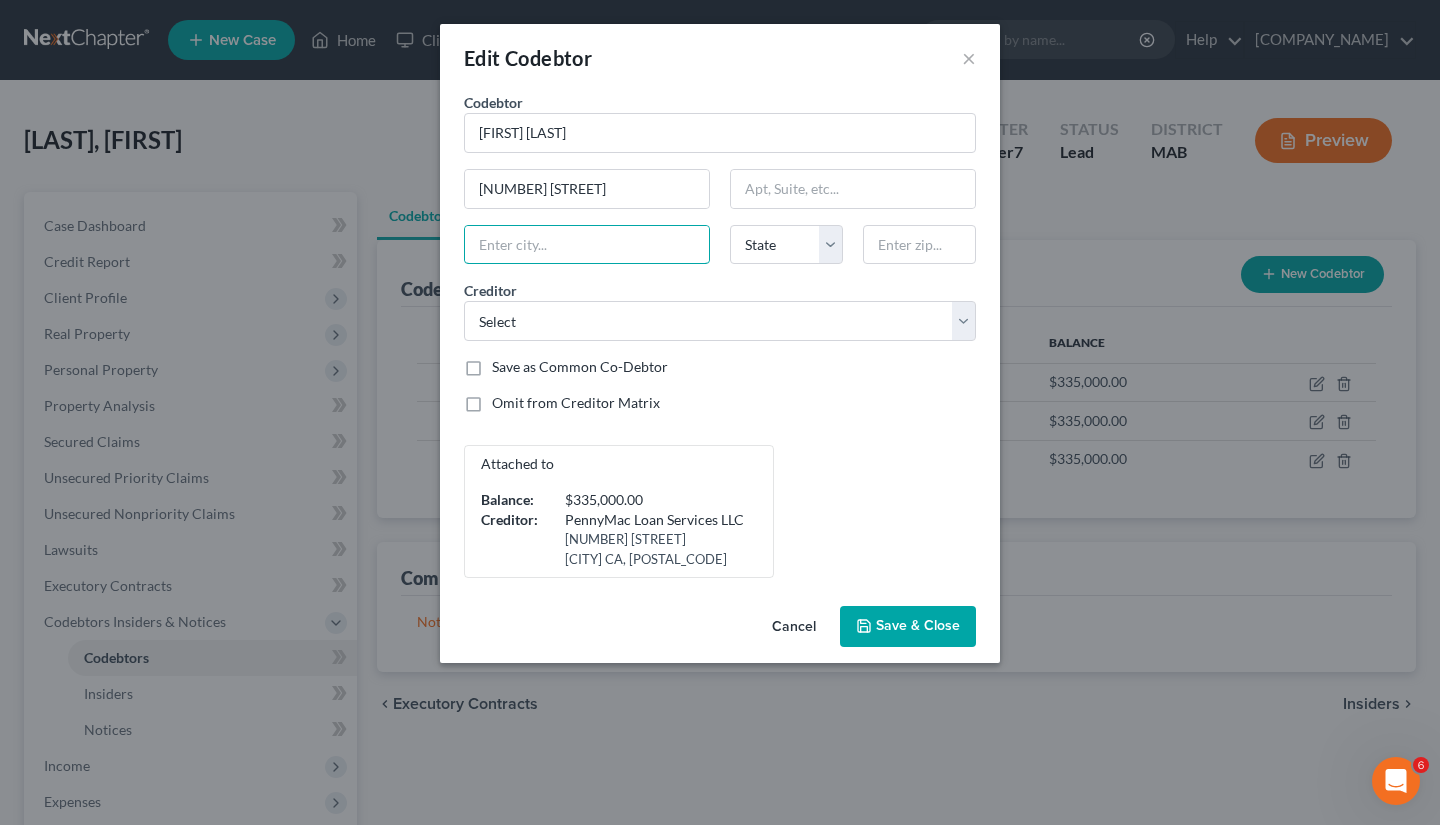 type on "[CITY]" 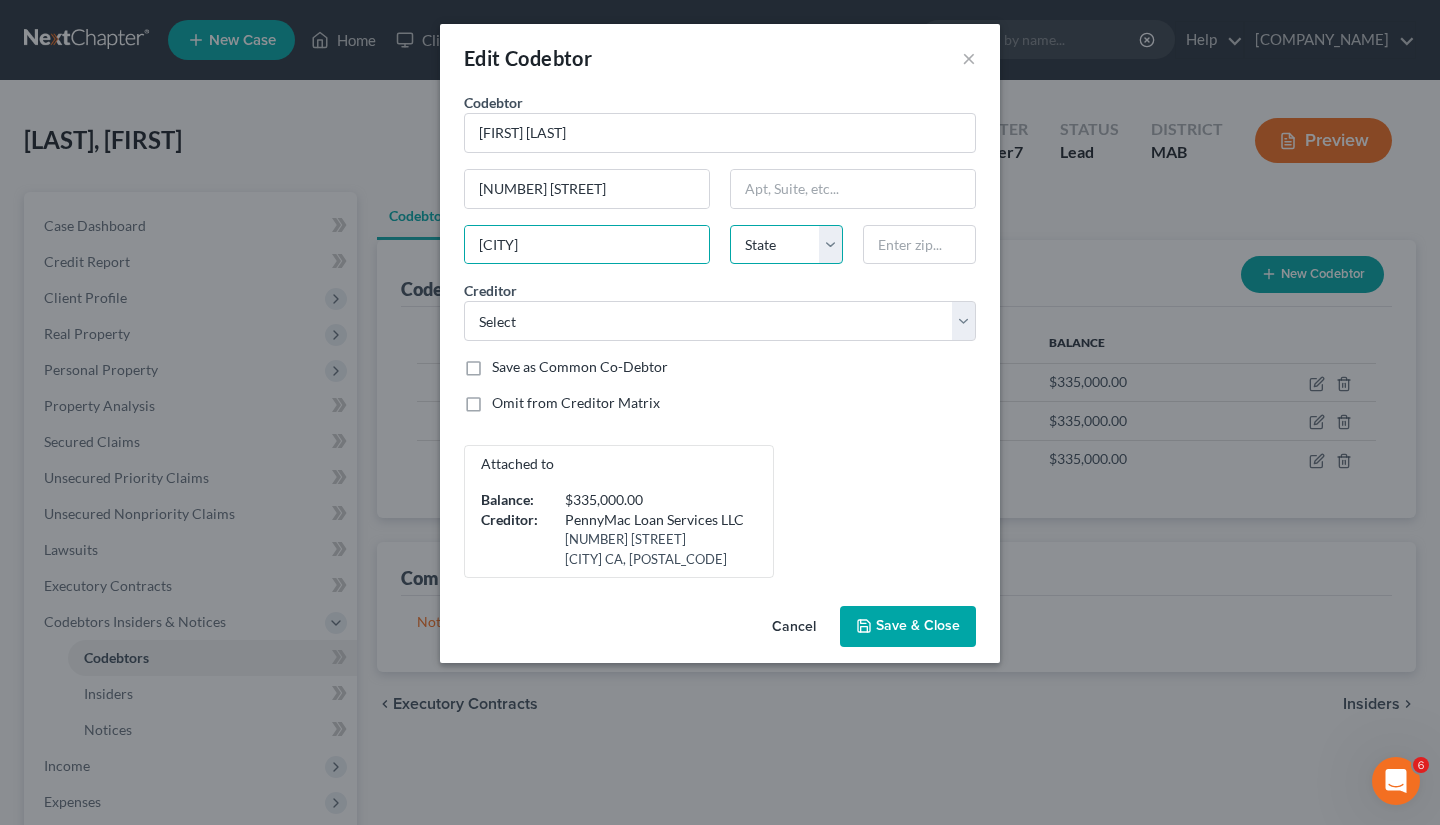 click on "State AL AK AR AZ CA CO CT DE DC FL GA GU HI ID IL IN IA KS KY LA ME MD MA MI MN MS MO MT NC ND NE NV NH NJ NM NY OH OK OR PA PR RI SC SD TN TX UT VI VA VT WA WV WI WY" at bounding box center (786, 245) 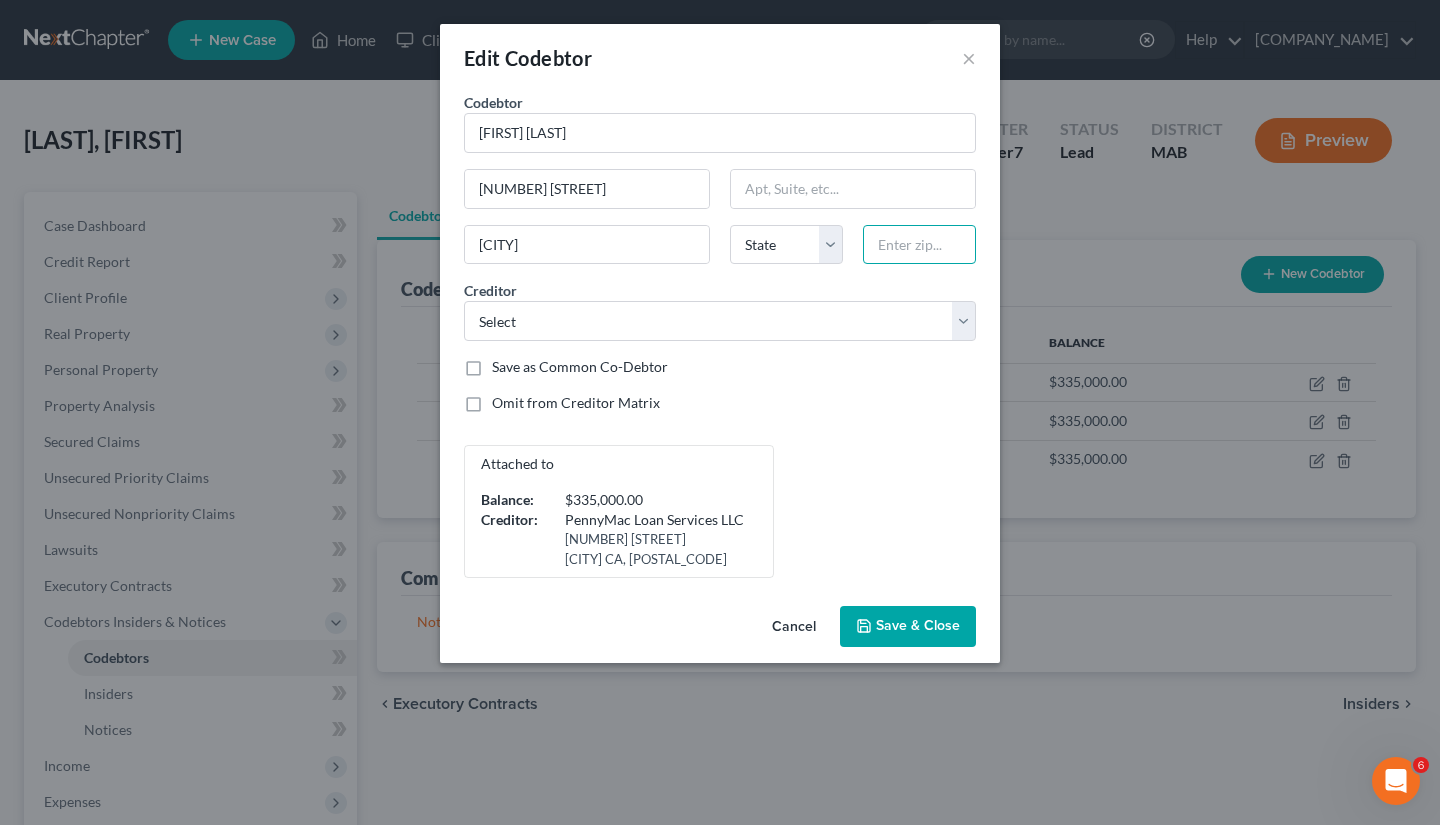 click at bounding box center (919, 245) 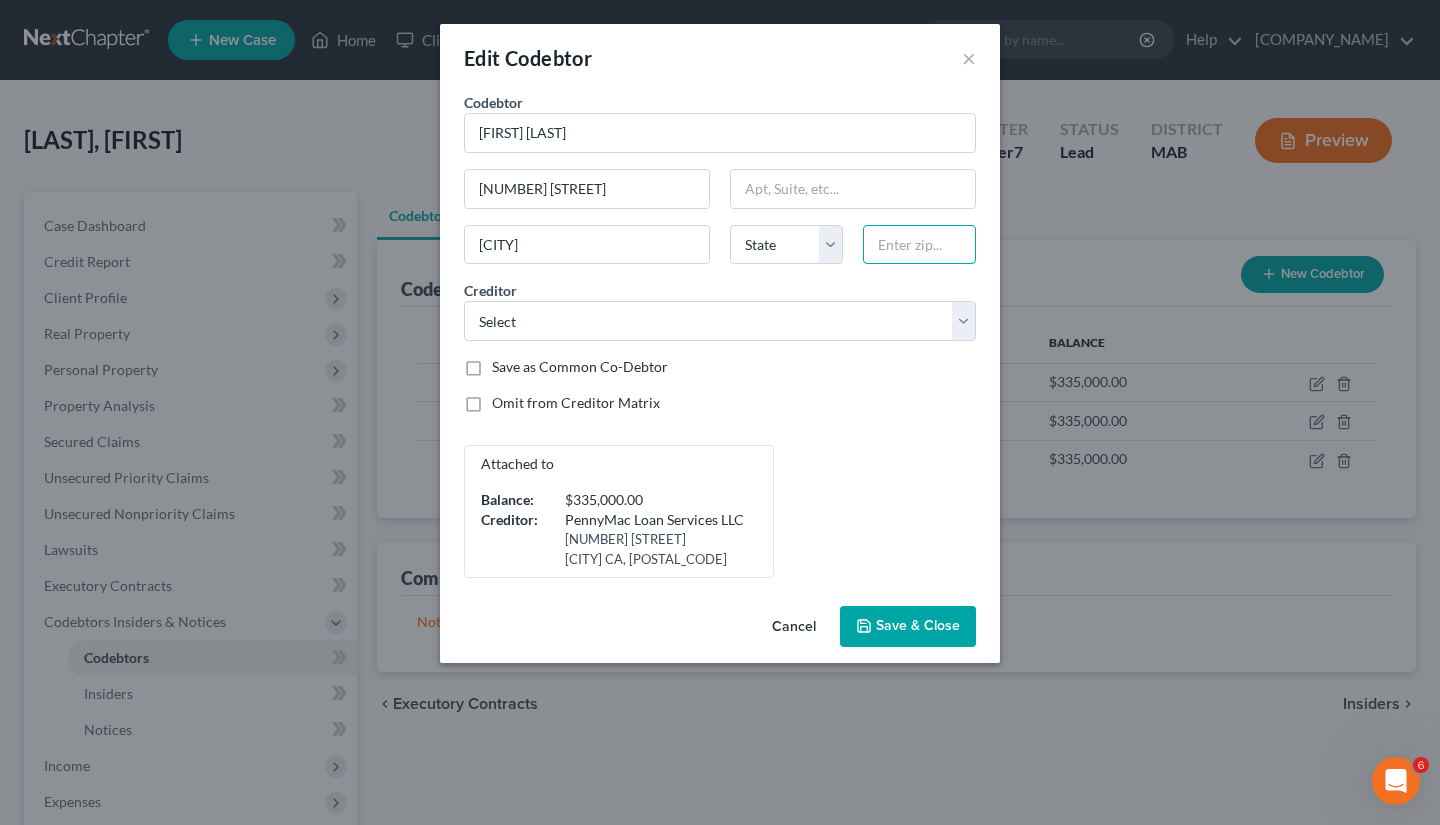 type on "01701" 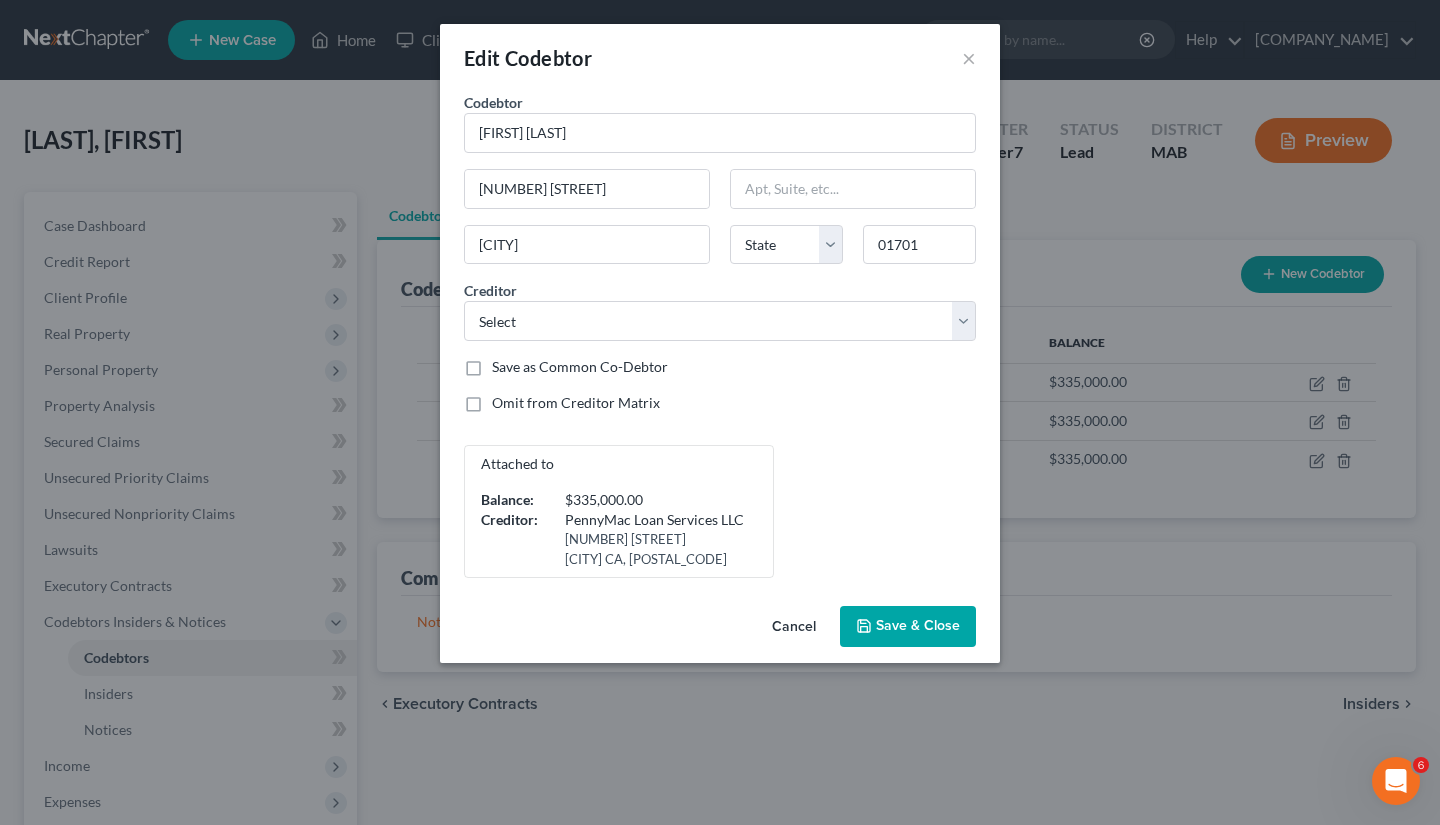 click on "Save as Common Co-Debtor" at bounding box center (720, 367) 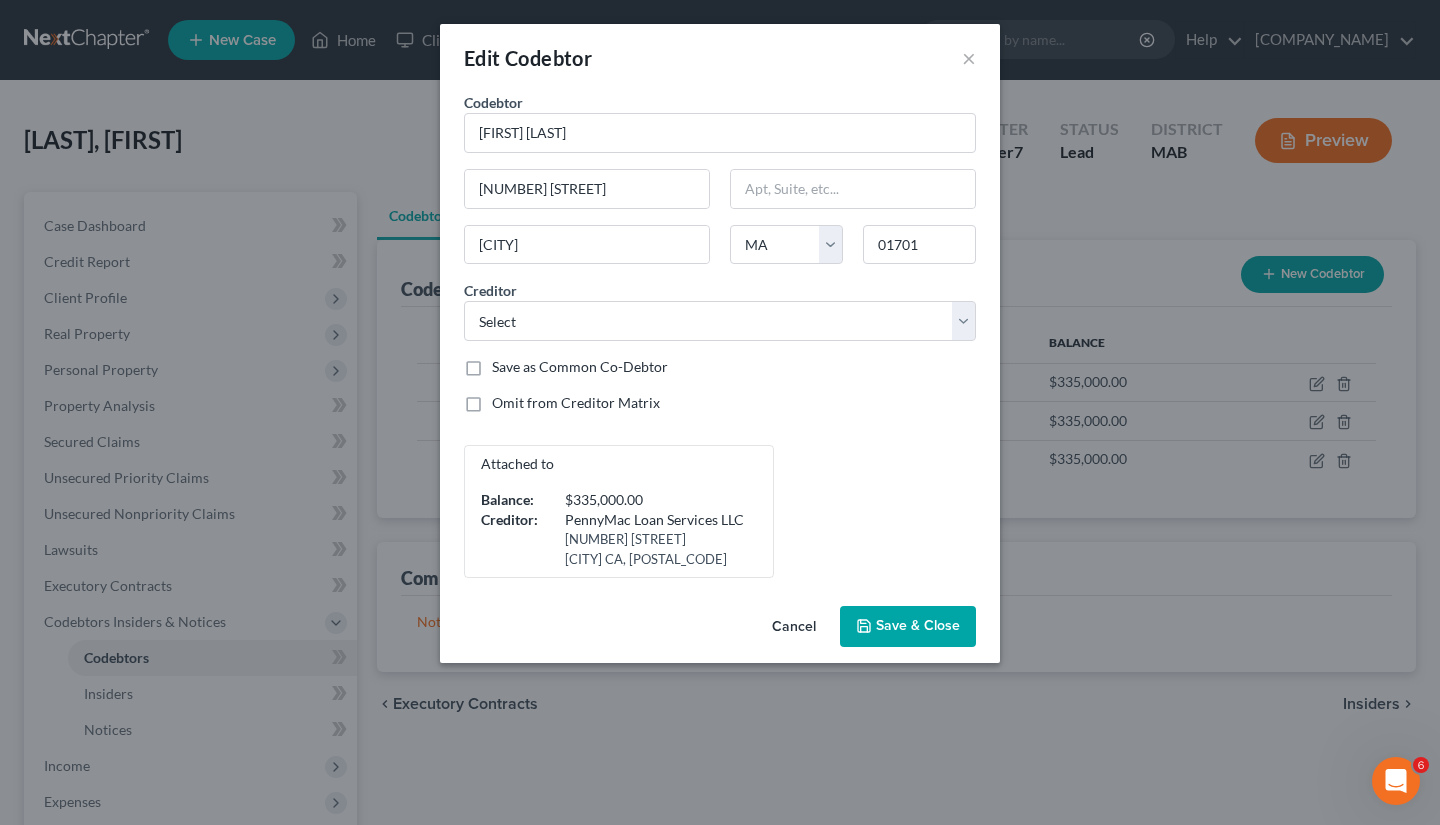 click on "Save & Close" at bounding box center [908, 627] 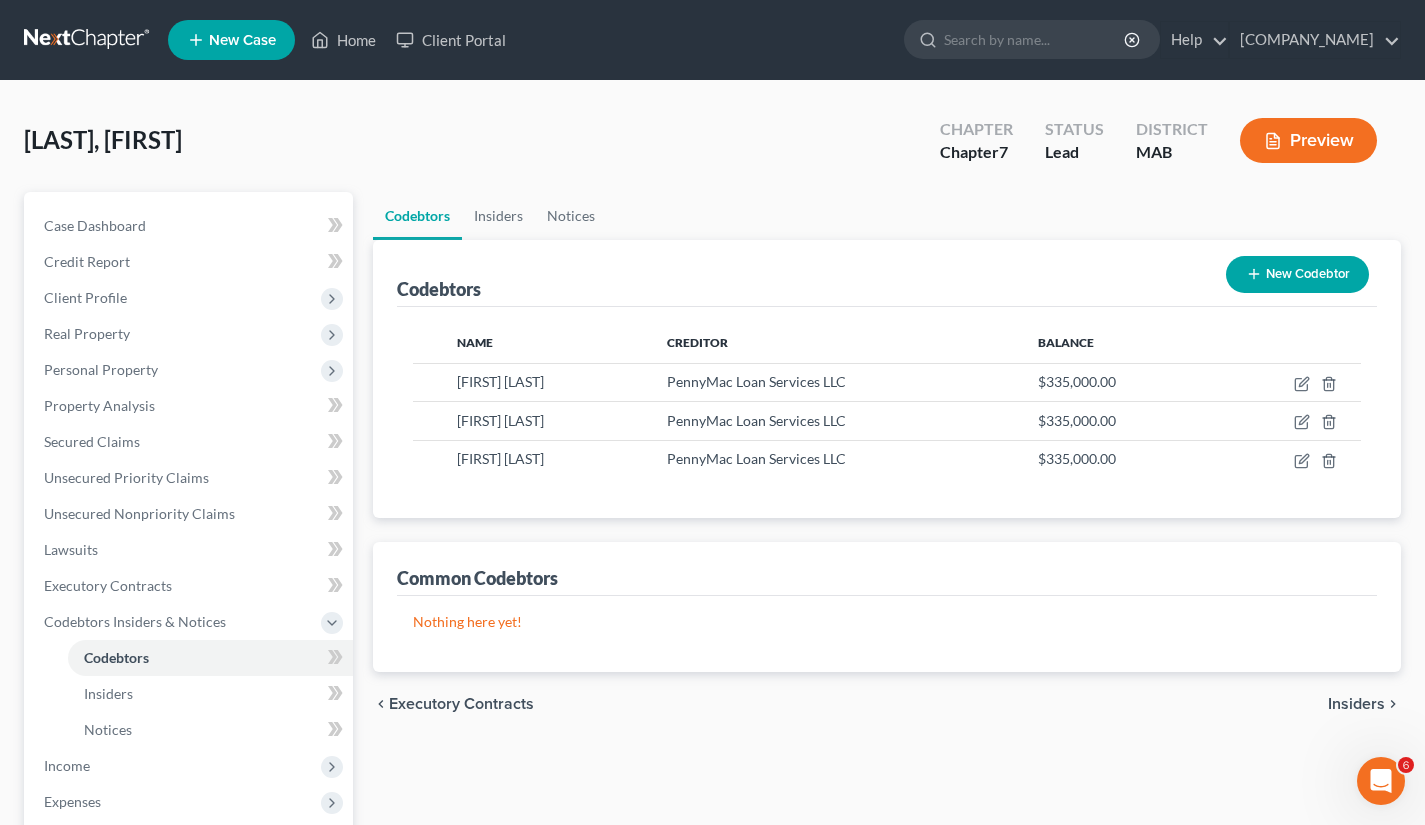 click on "Real Property" at bounding box center [190, 334] 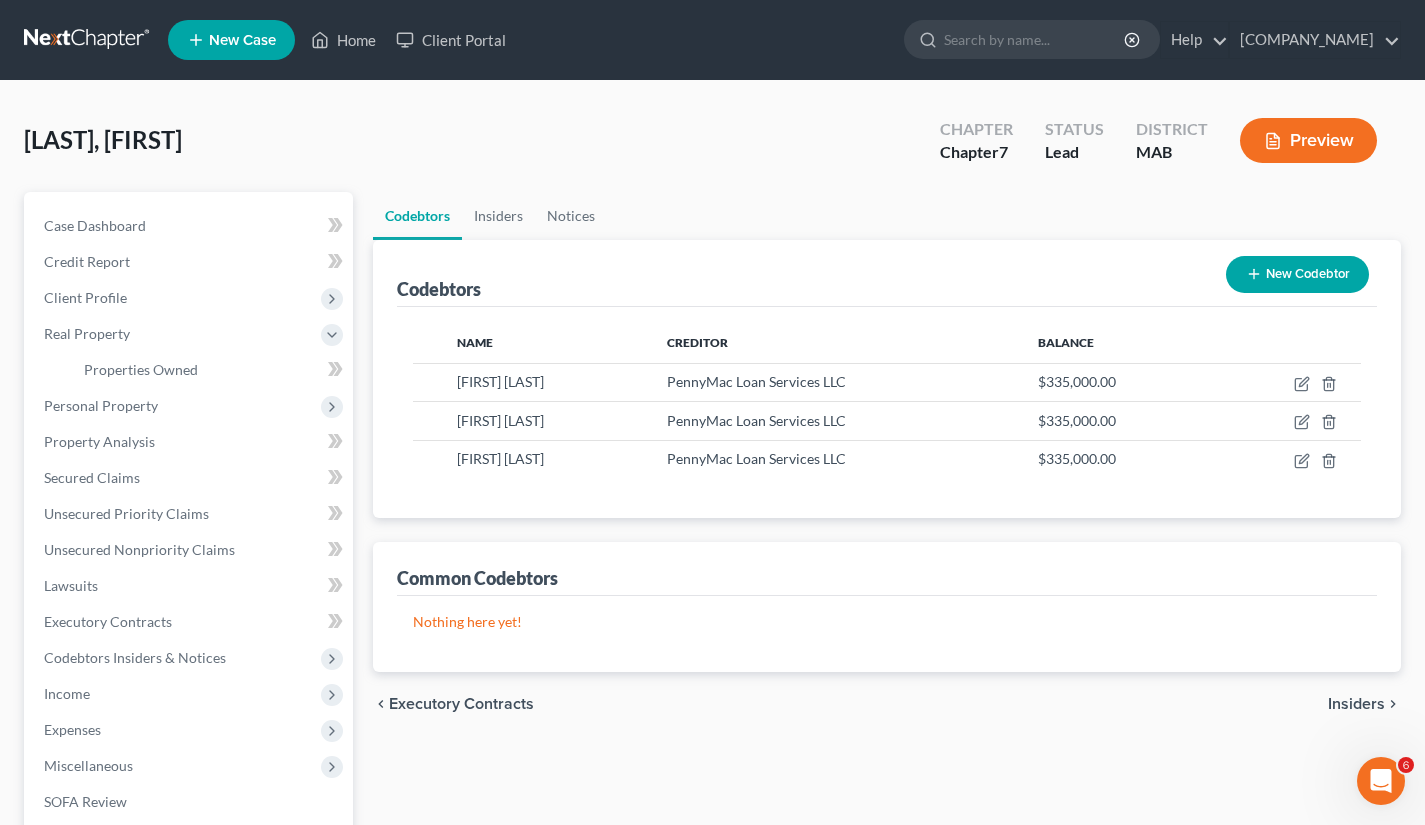 click on "Preview" at bounding box center (1308, 140) 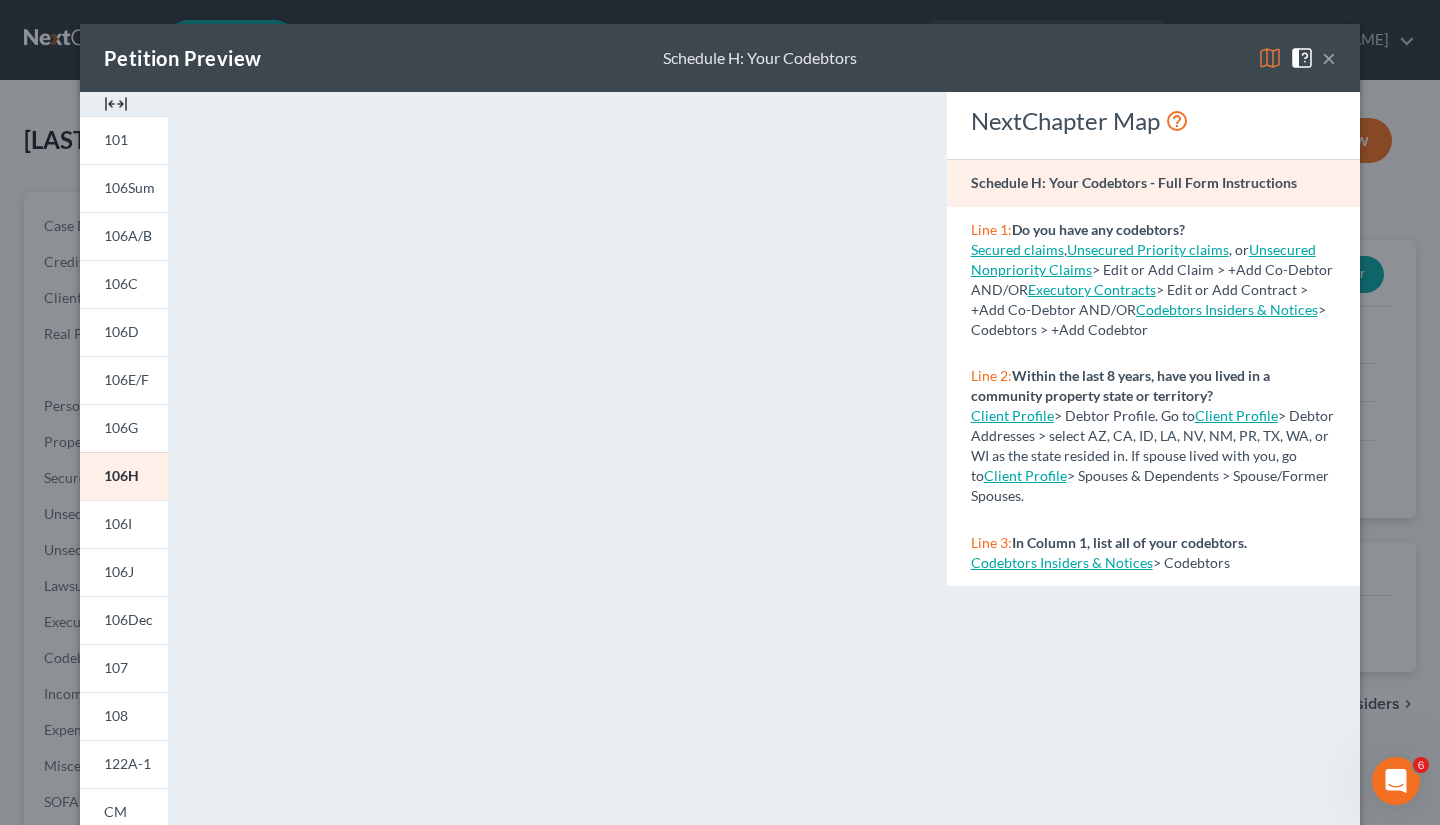 click on "101" at bounding box center (116, 139) 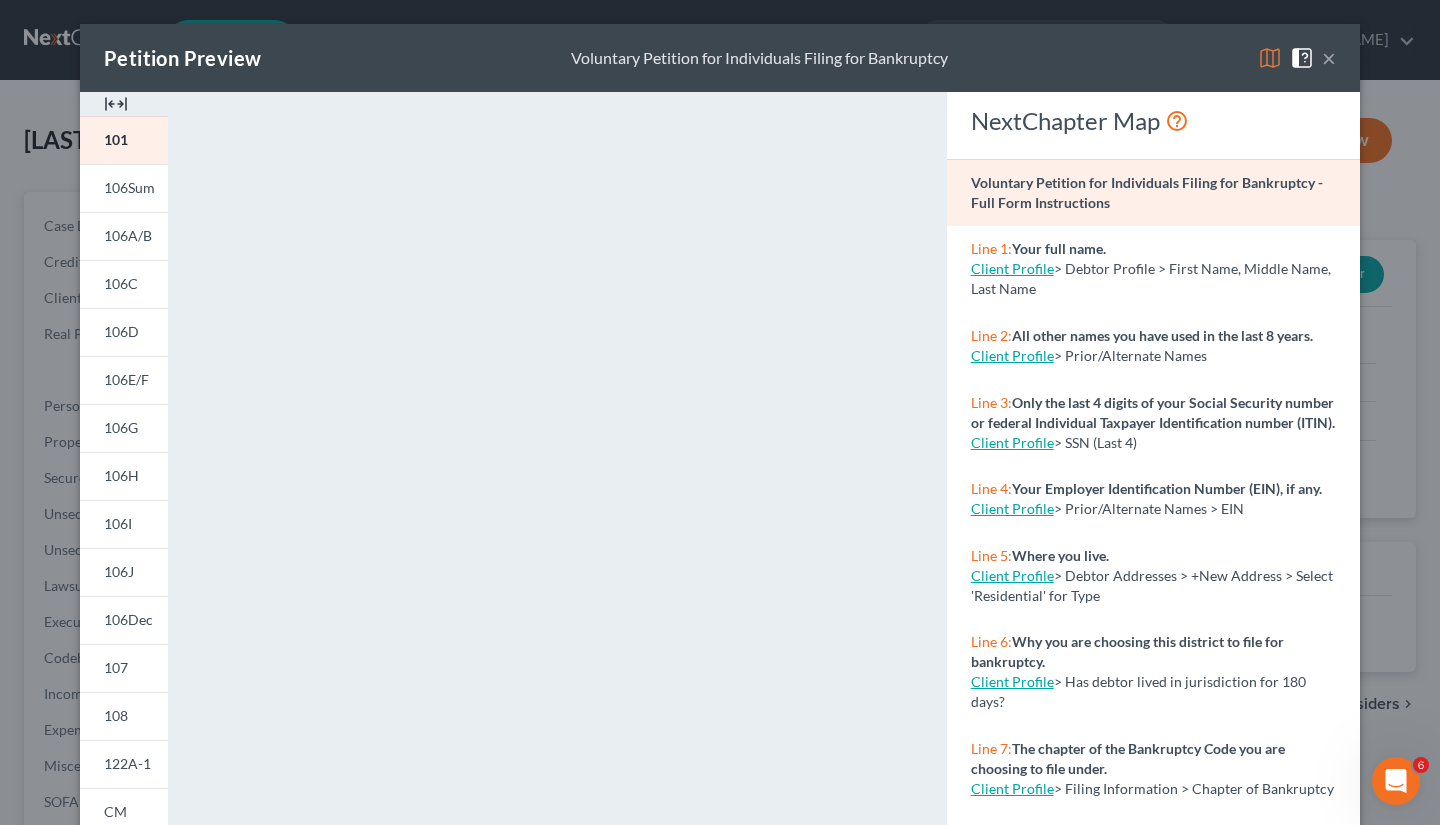 click on "106G" at bounding box center [121, 427] 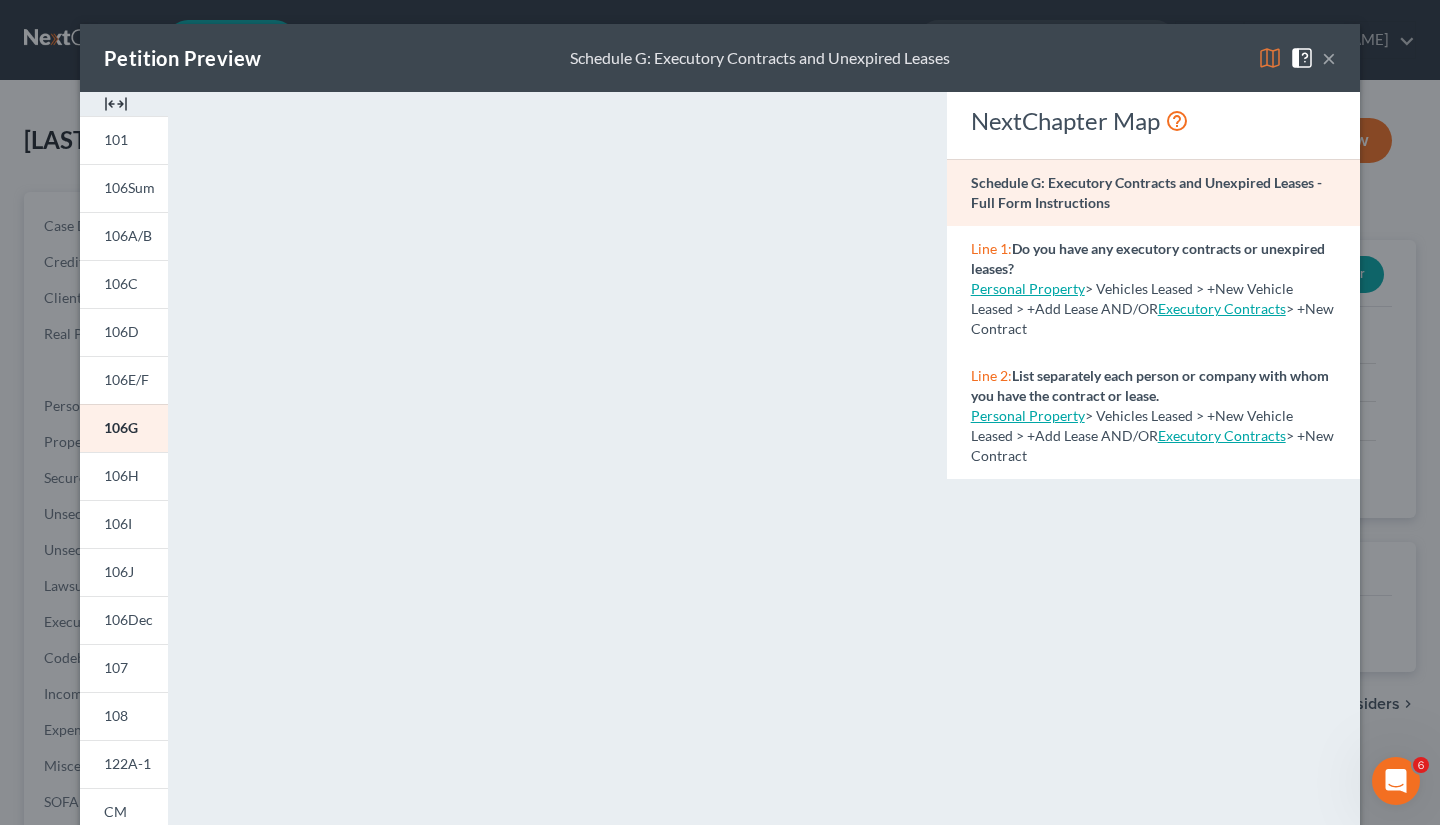 click on "106D" at bounding box center [121, 331] 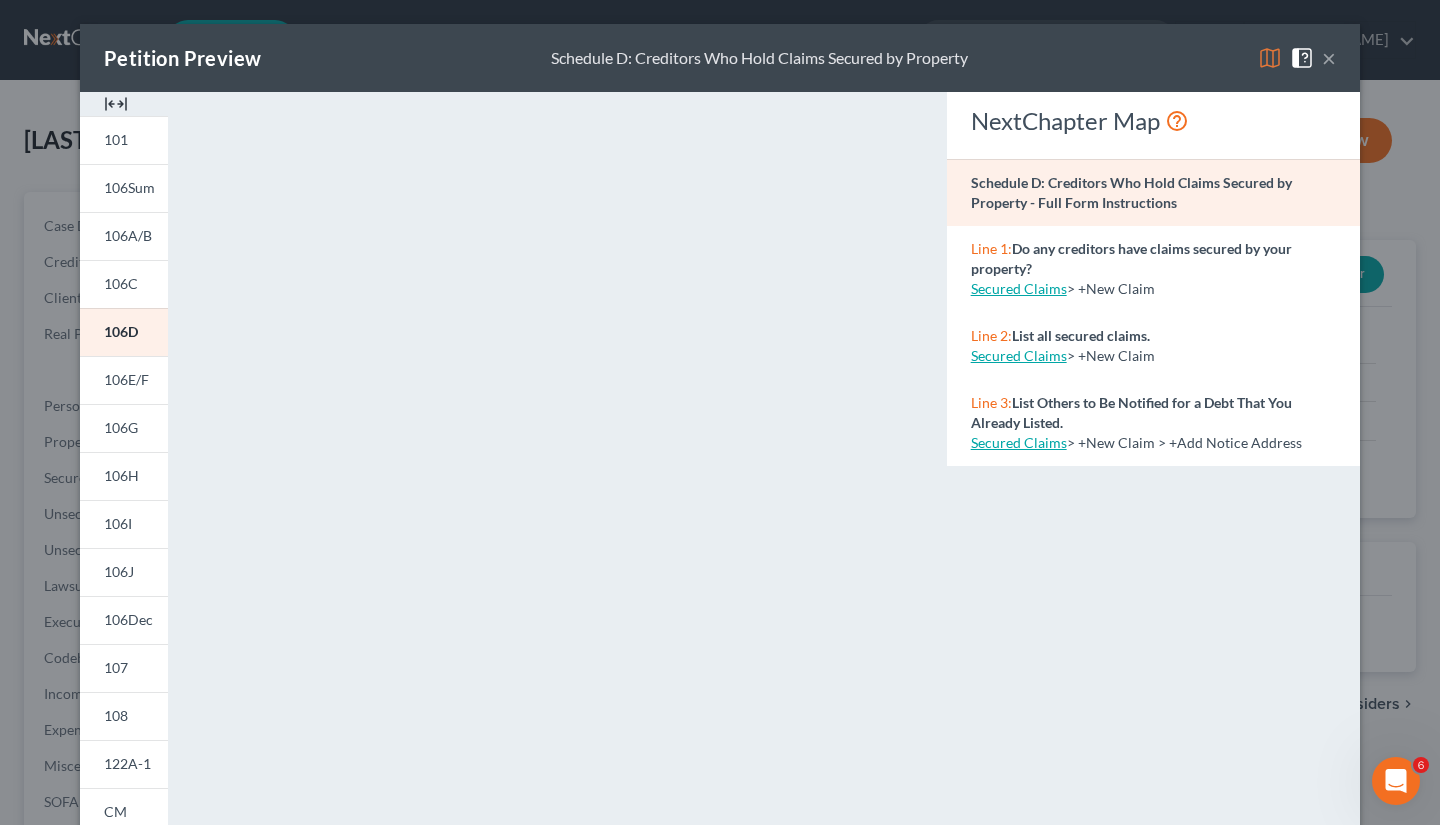 click on "106E/F" at bounding box center (126, 379) 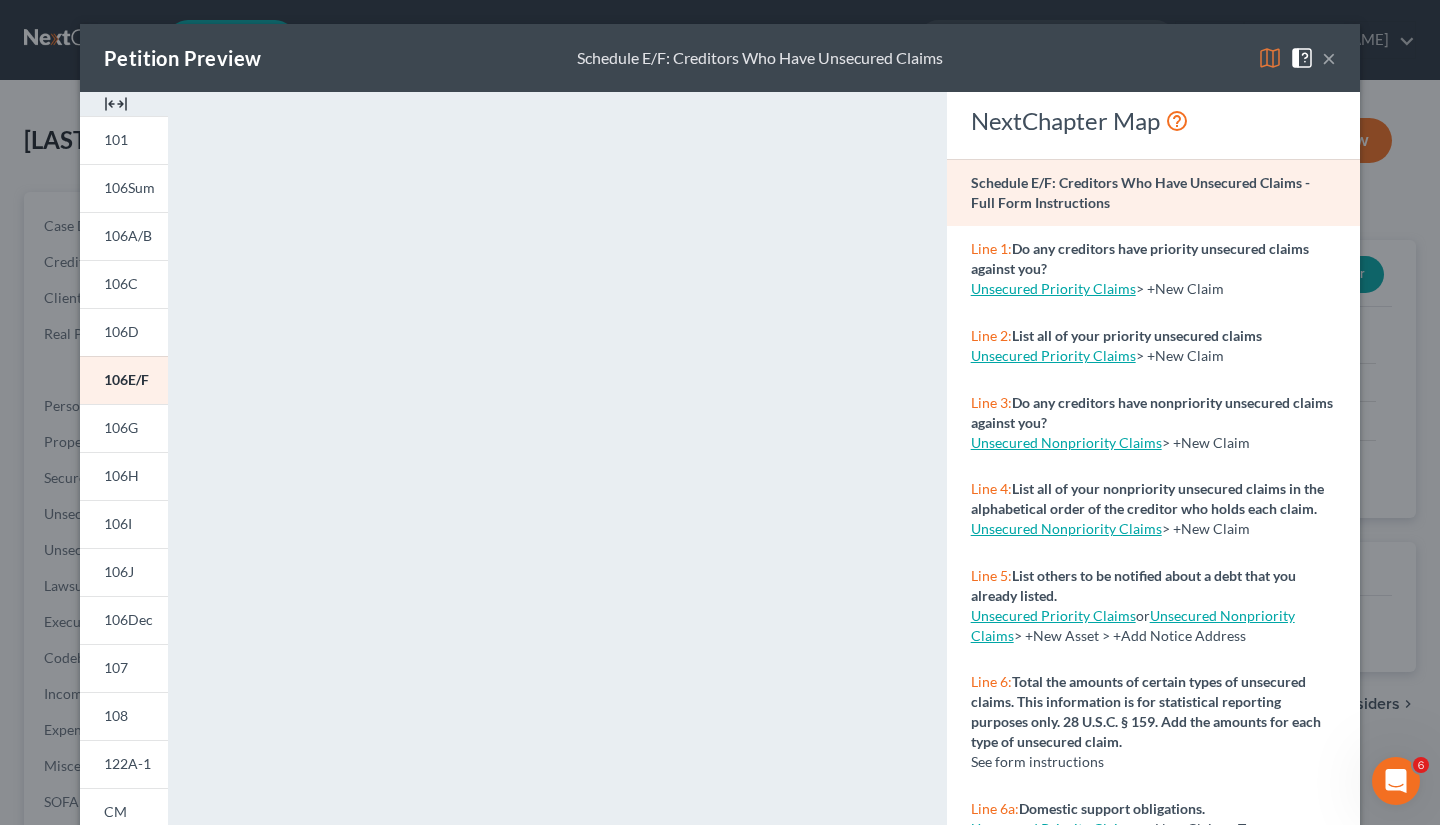 click on "106G" at bounding box center (121, 427) 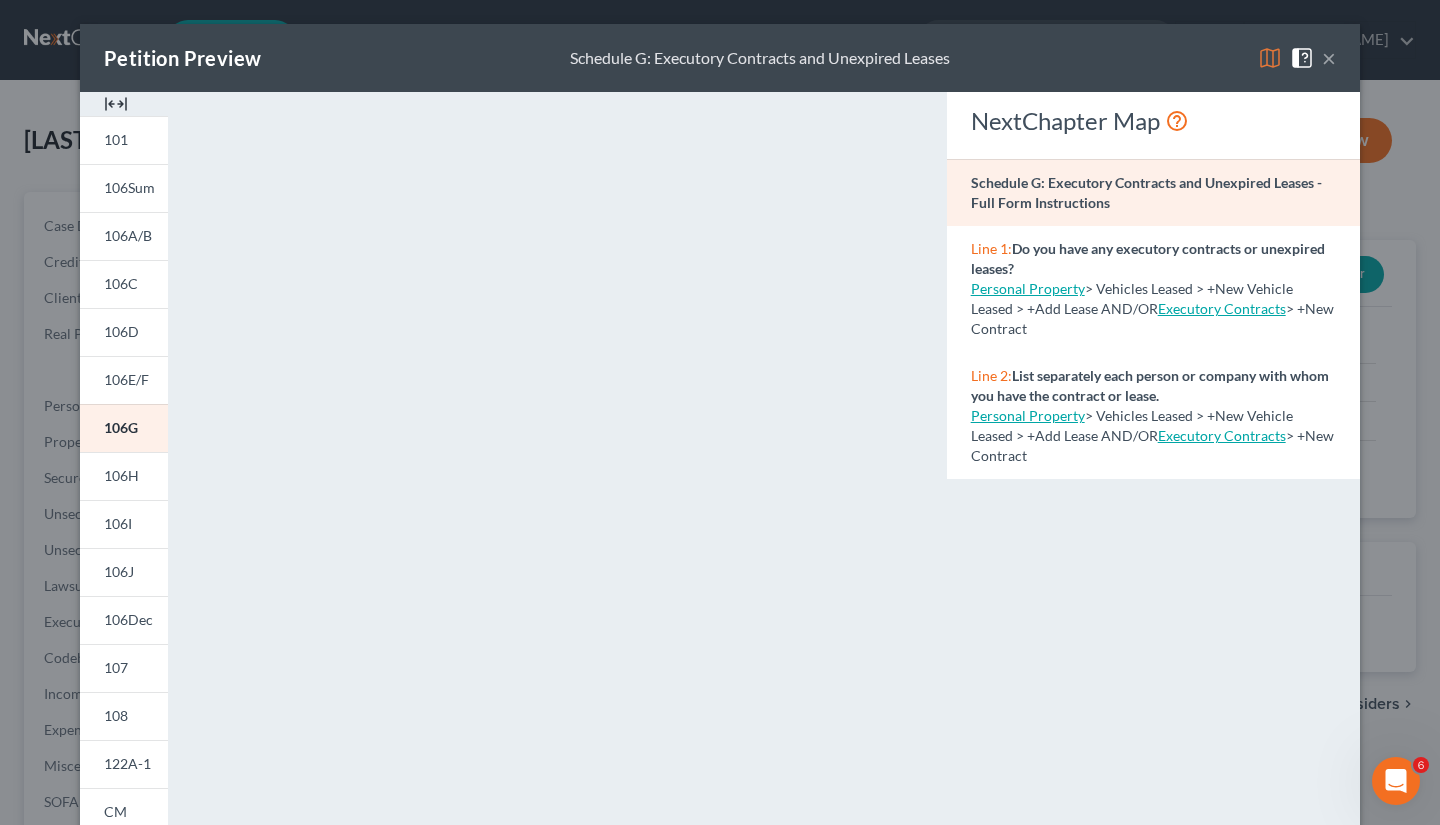 click on "106H" at bounding box center (121, 475) 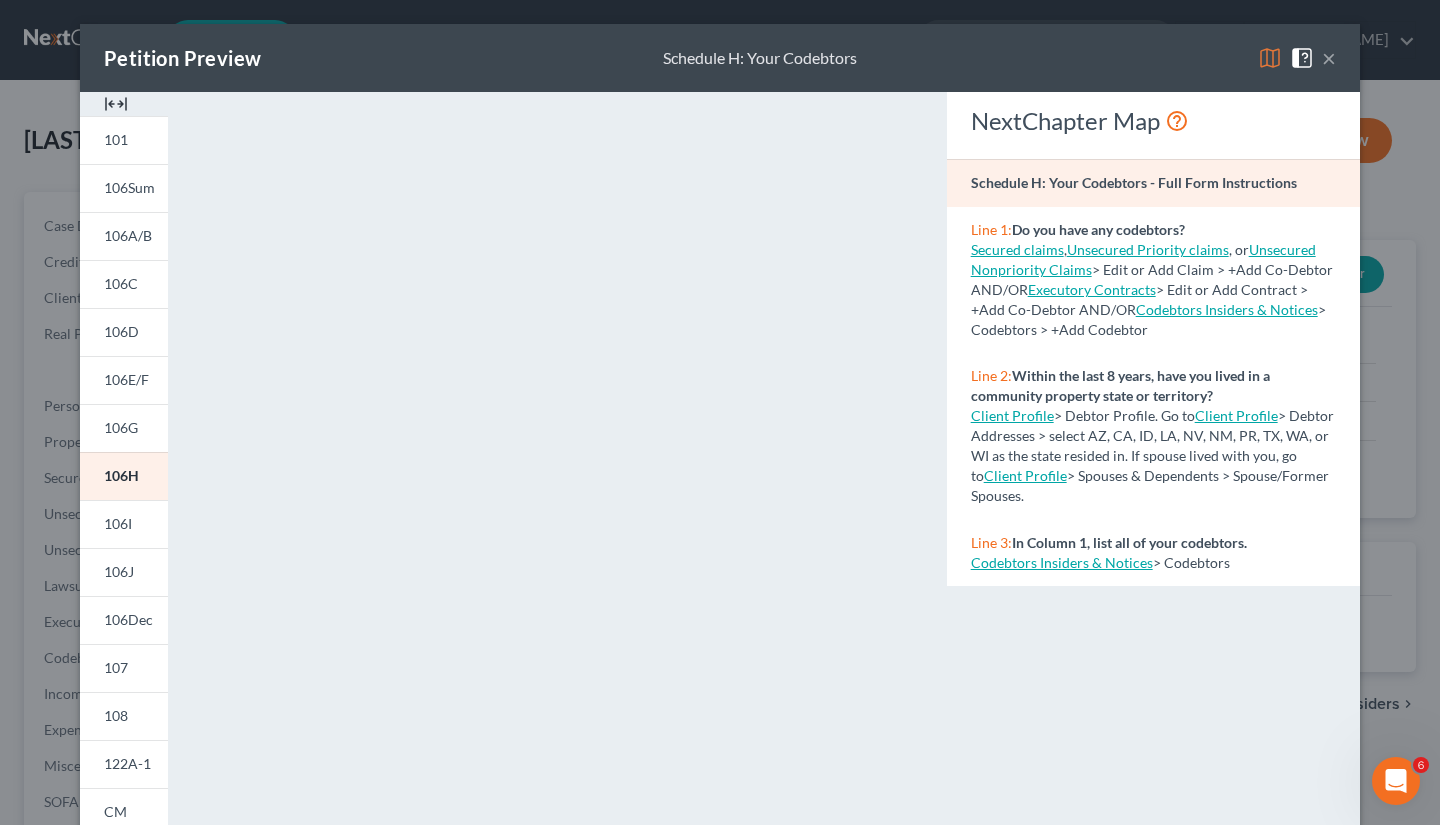 scroll, scrollTop: 302, scrollLeft: 0, axis: vertical 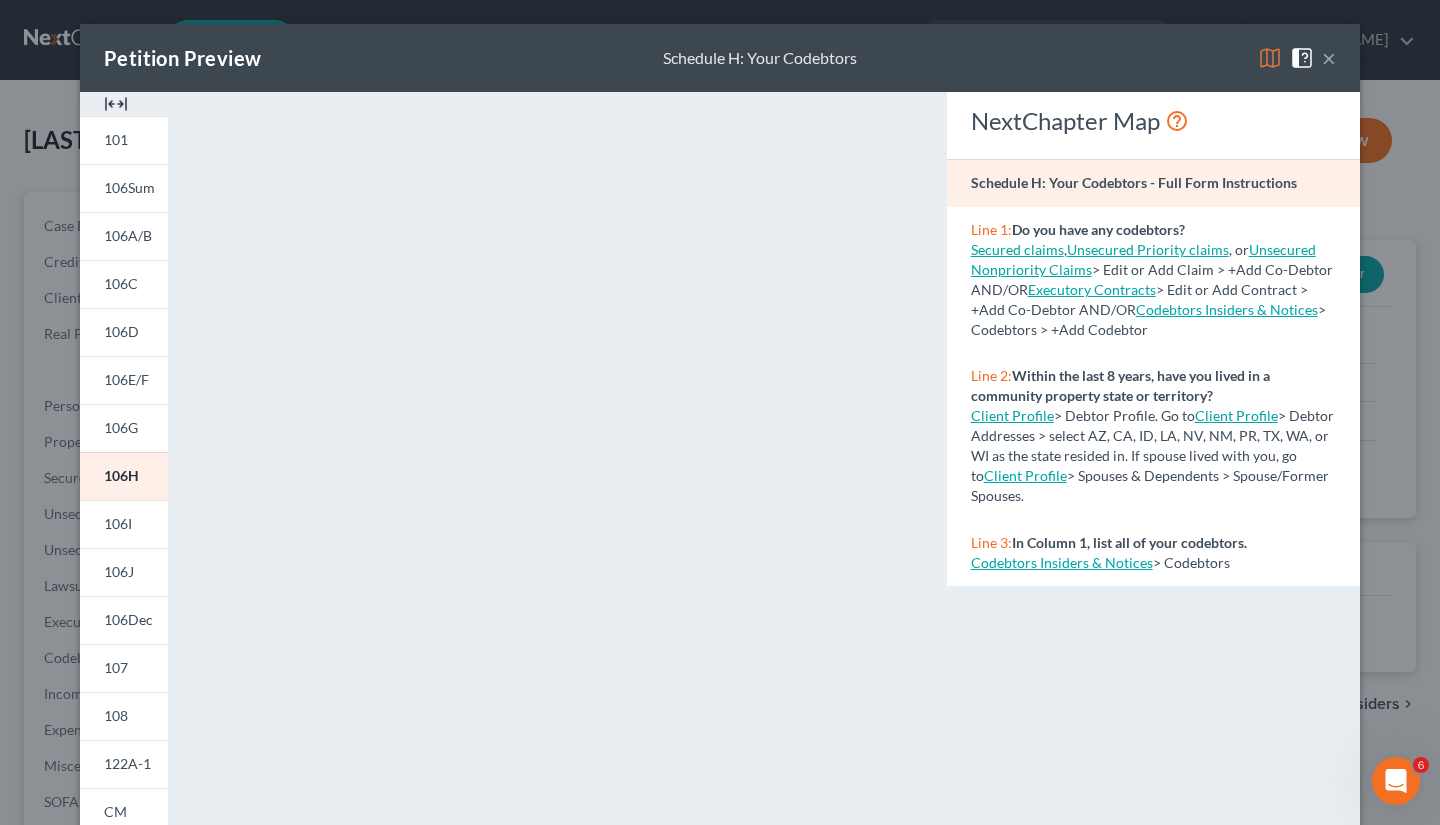click on "Petition Preview Schedule H: Your Codebtors ×" at bounding box center [720, 58] 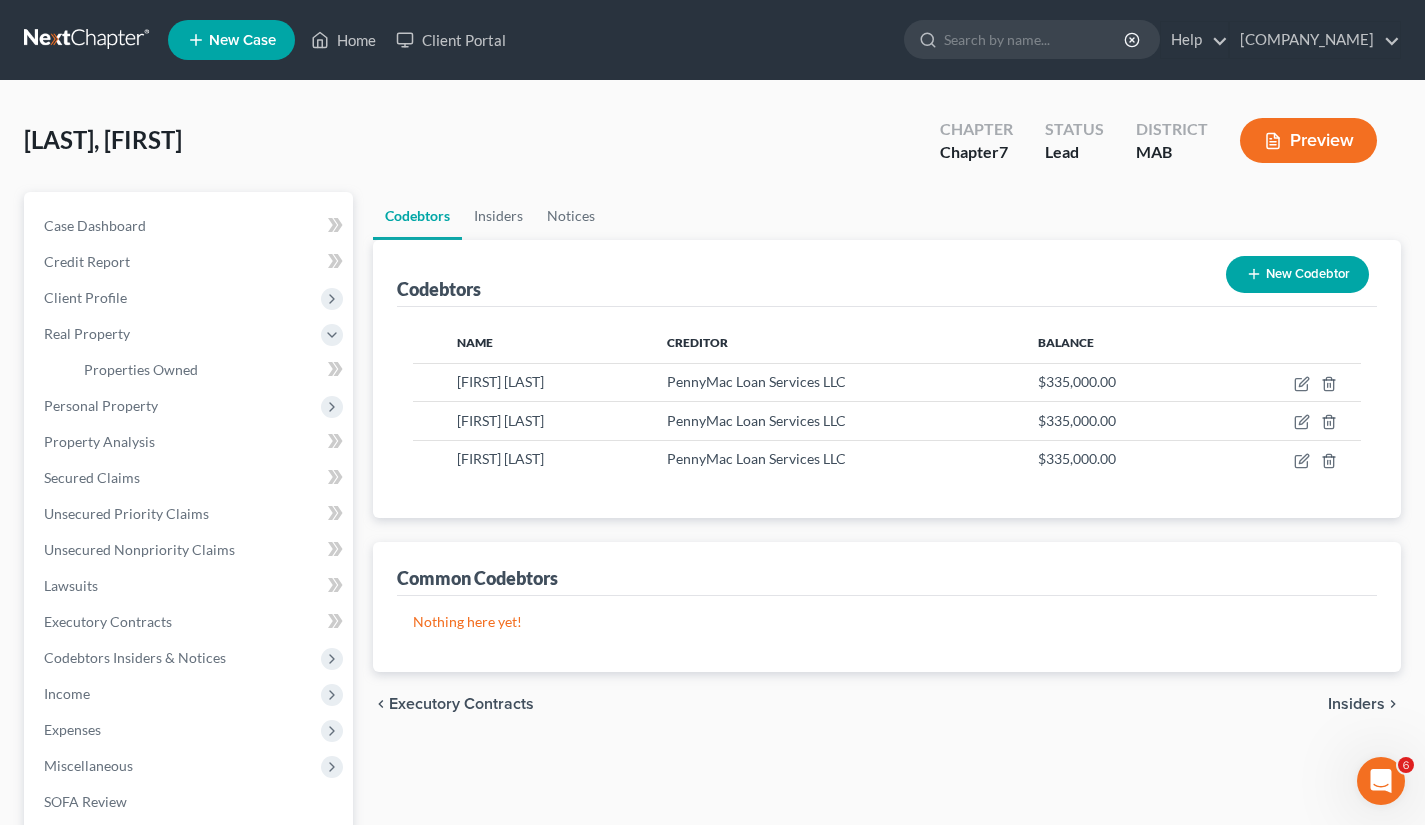 scroll, scrollTop: 272, scrollLeft: 0, axis: vertical 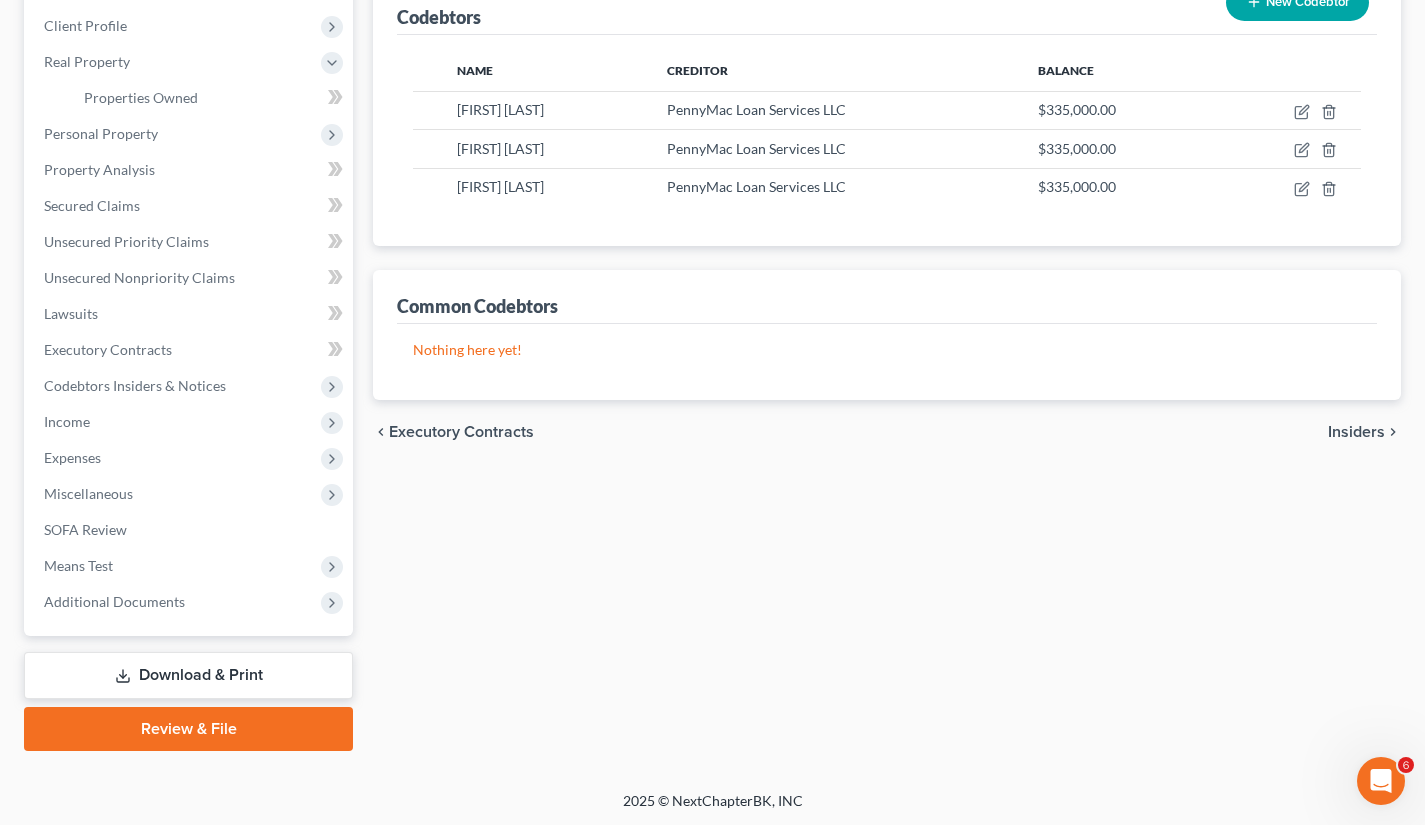 click on "Additional Documents" at bounding box center (114, 601) 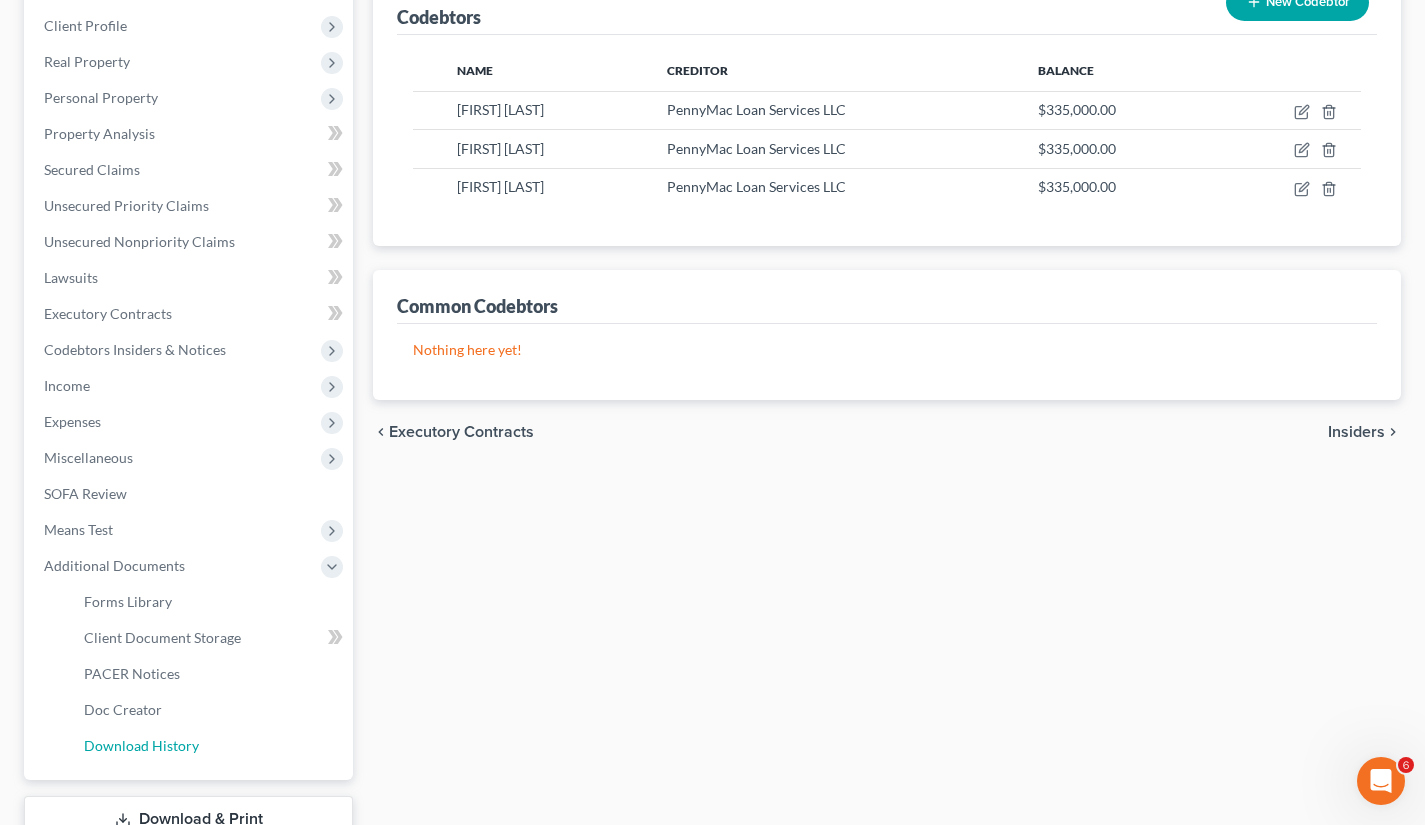 click on "Download History" at bounding box center [141, 745] 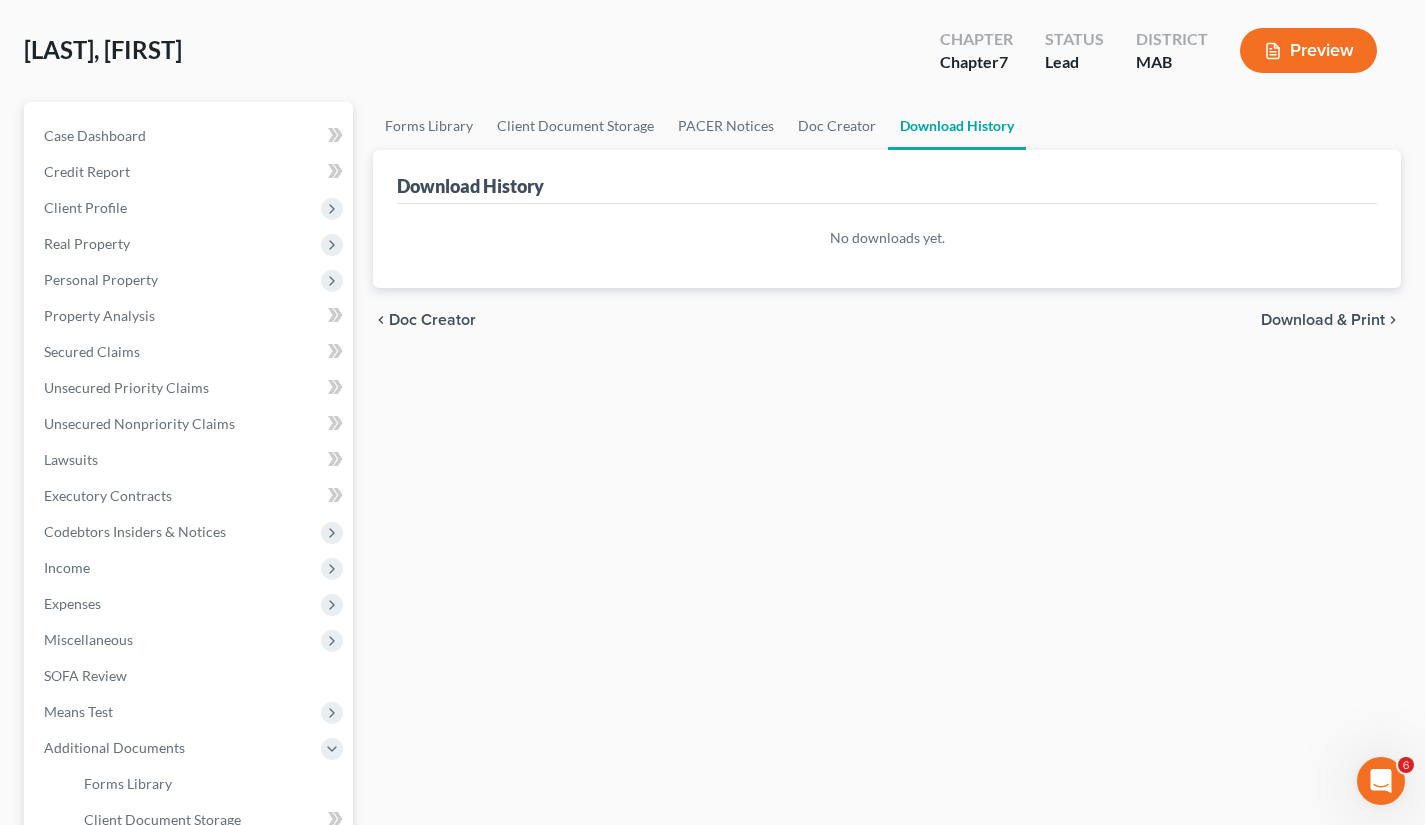 scroll, scrollTop: 0, scrollLeft: 0, axis: both 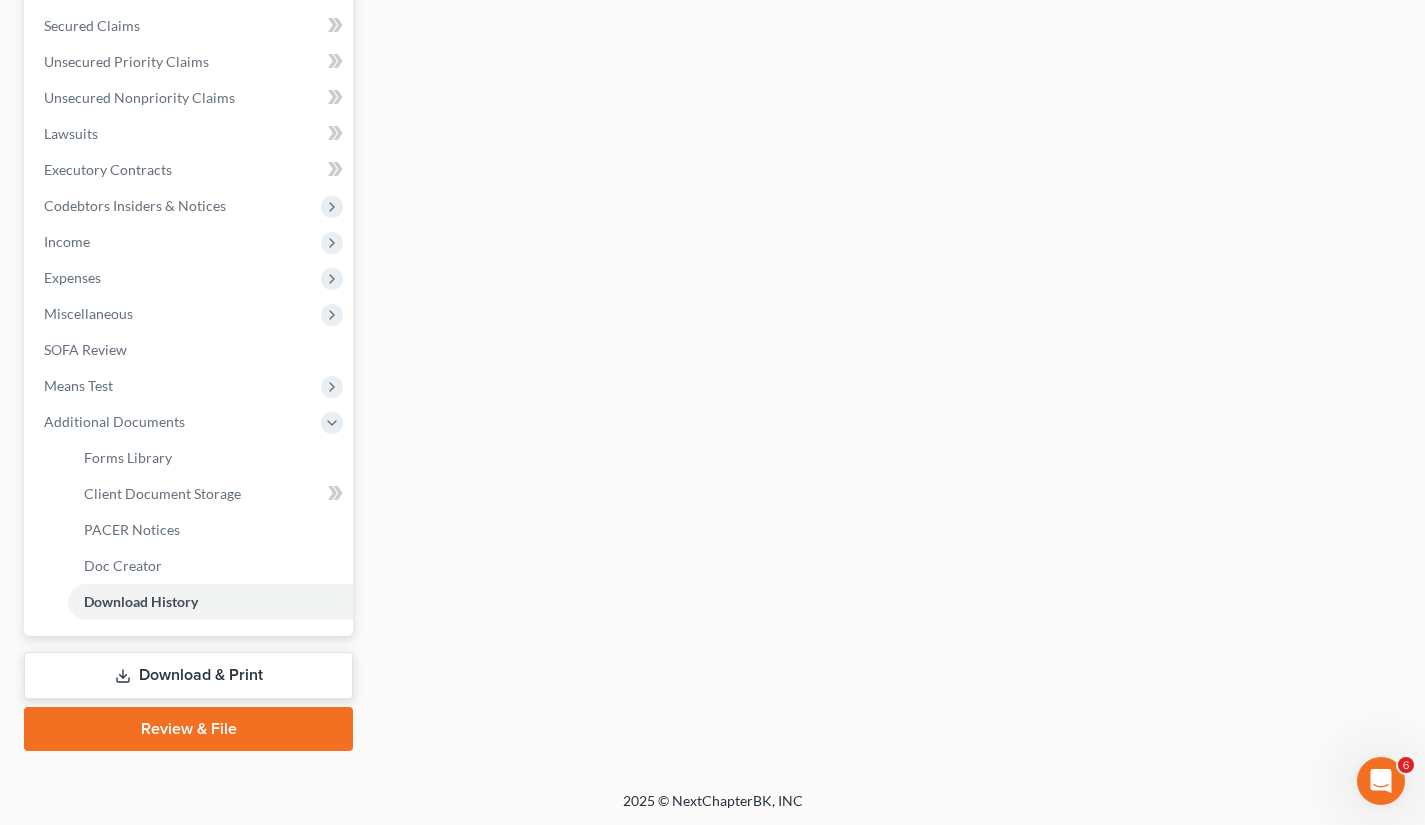 click on "Download & Print" at bounding box center (188, 675) 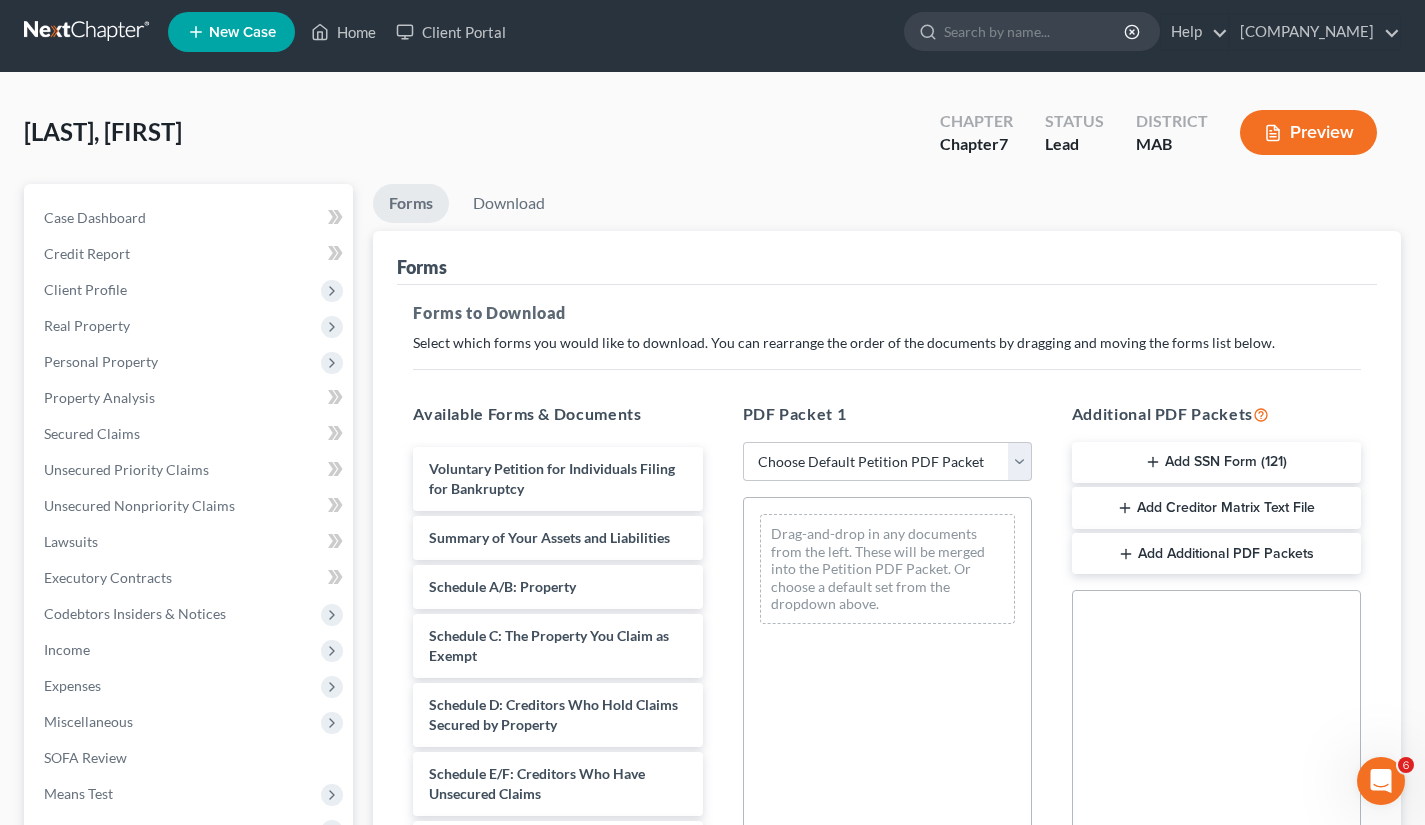 scroll, scrollTop: 0, scrollLeft: 0, axis: both 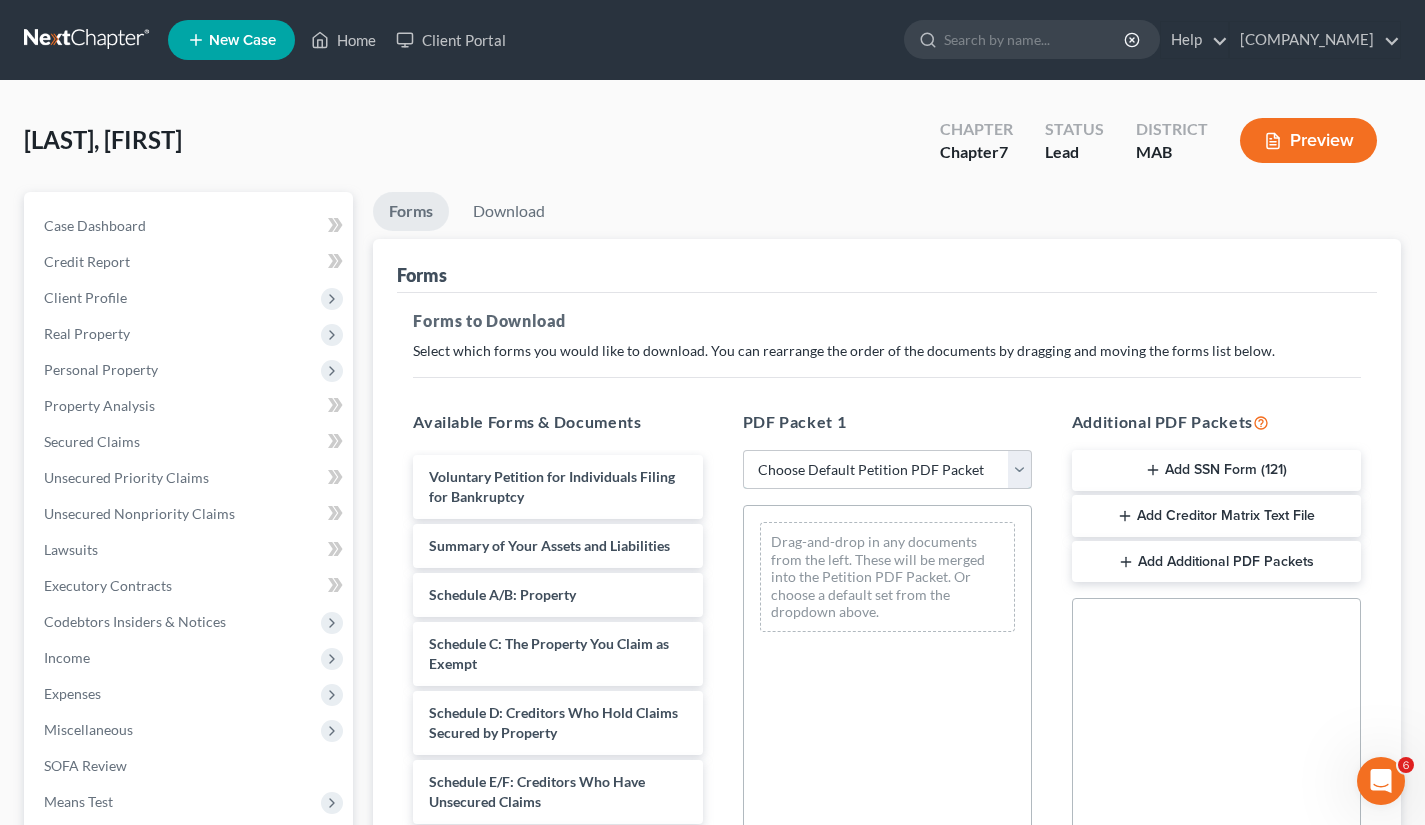 click on "Choose Default Petition PDF Packet Complete Bankruptcy Petition (all forms and schedules) Emergency Filing Forms (Petition and Creditor List Only) Amended Forms Signature Pages Only" at bounding box center [887, 470] 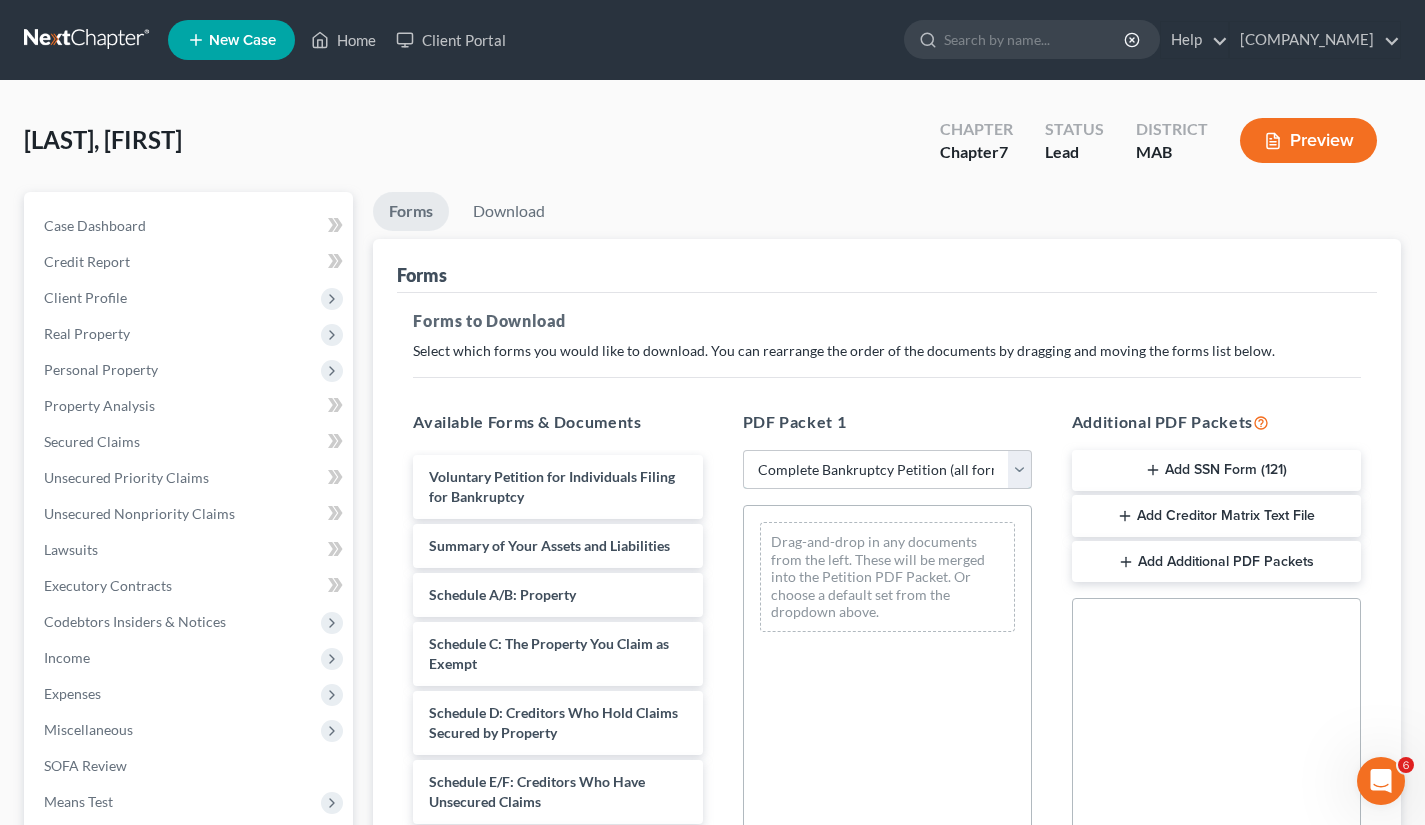 click on "Choose Default Petition PDF Packet Complete Bankruptcy Petition (all forms and schedules) Emergency Filing Forms (Petition and Creditor List Only) Amended Forms Signature Pages Only" at bounding box center [887, 470] 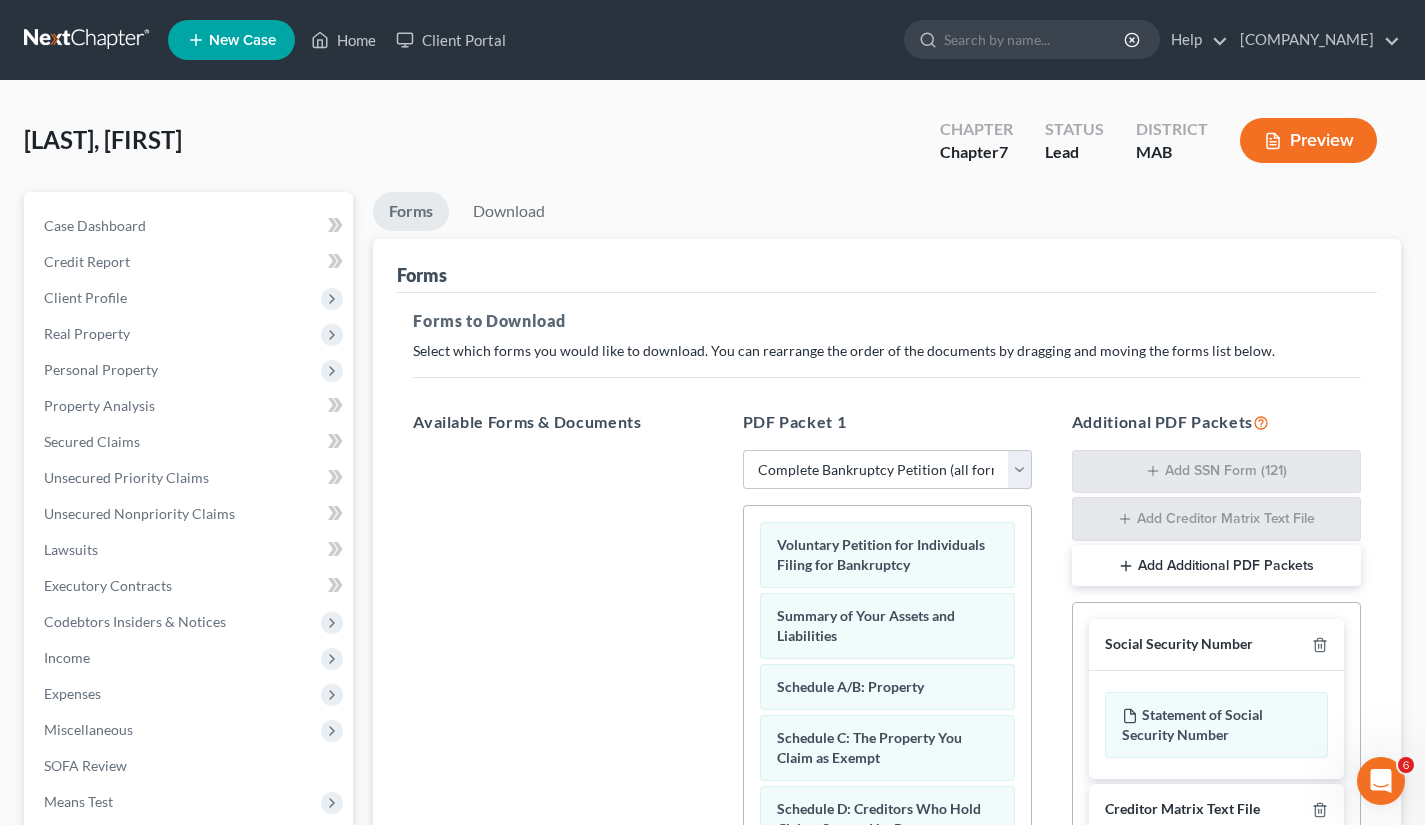click on "Munoz, Edwin Upgraded Chapter Chapter  7 Status Lead District MAB Preview Petition Navigation
Case Dashboard
Payments
Invoices
Payments
Payments
Credit Report" at bounding box center [712, 641] 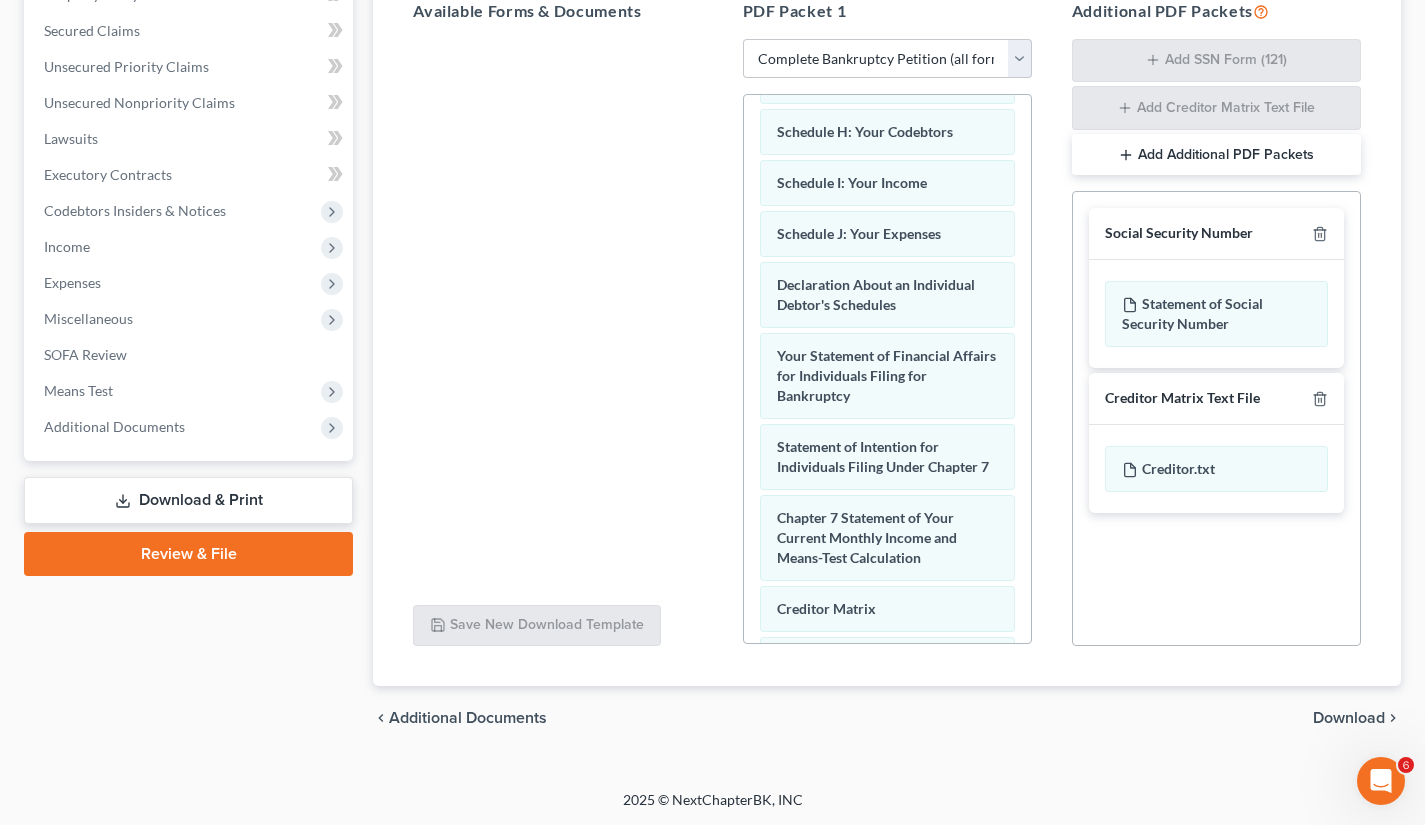 scroll, scrollTop: 831, scrollLeft: 0, axis: vertical 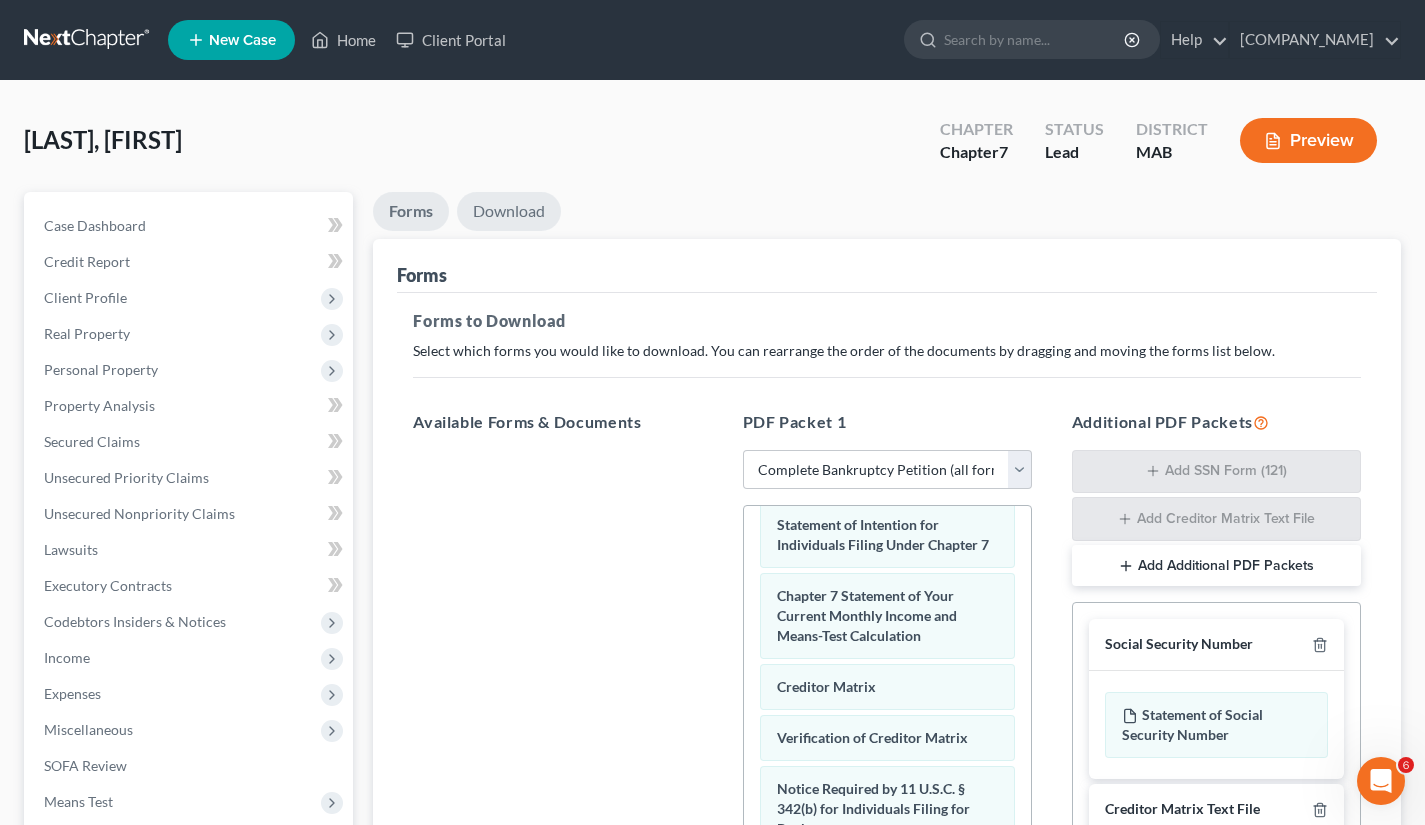click on "Download" at bounding box center [509, 211] 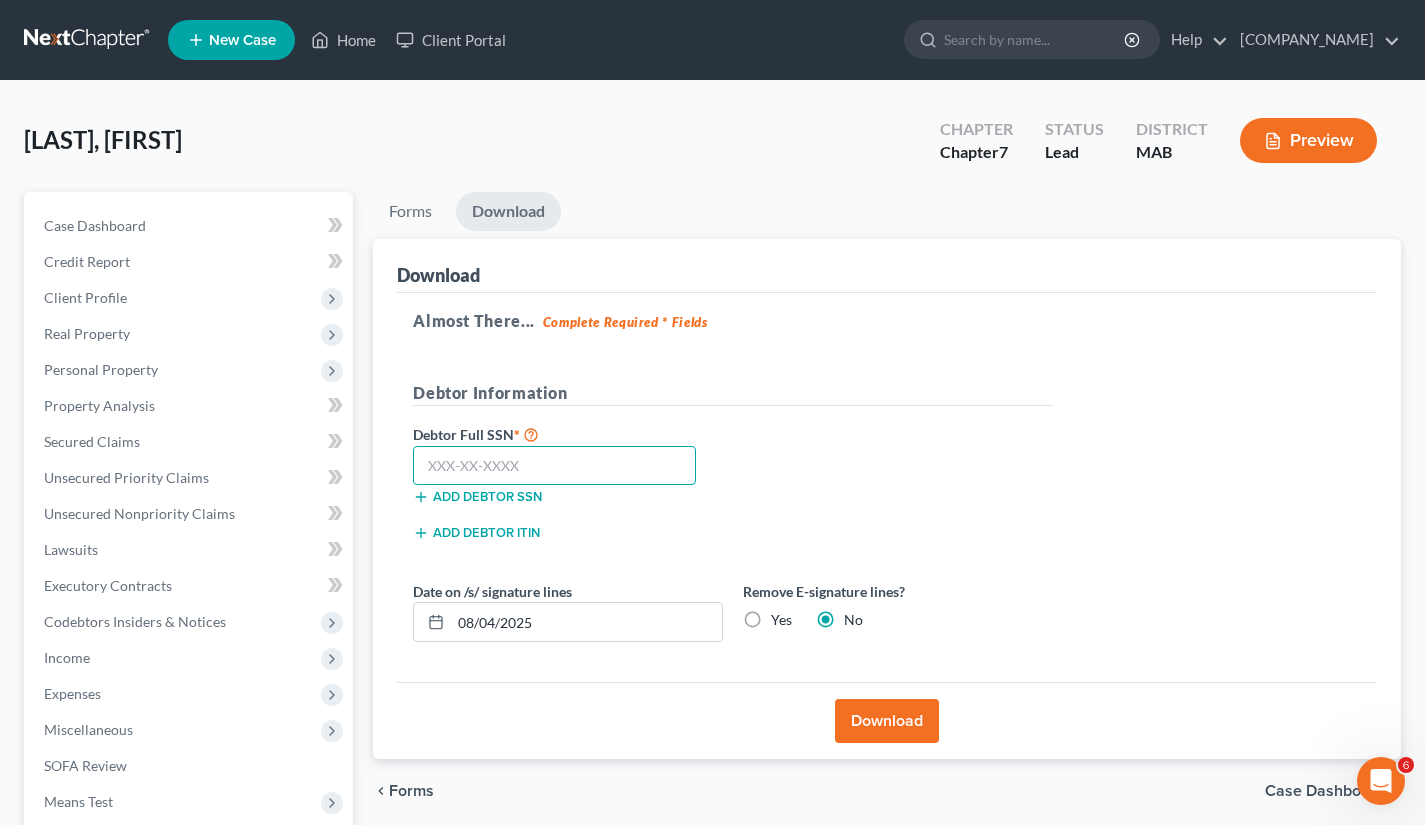 click at bounding box center (554, 466) 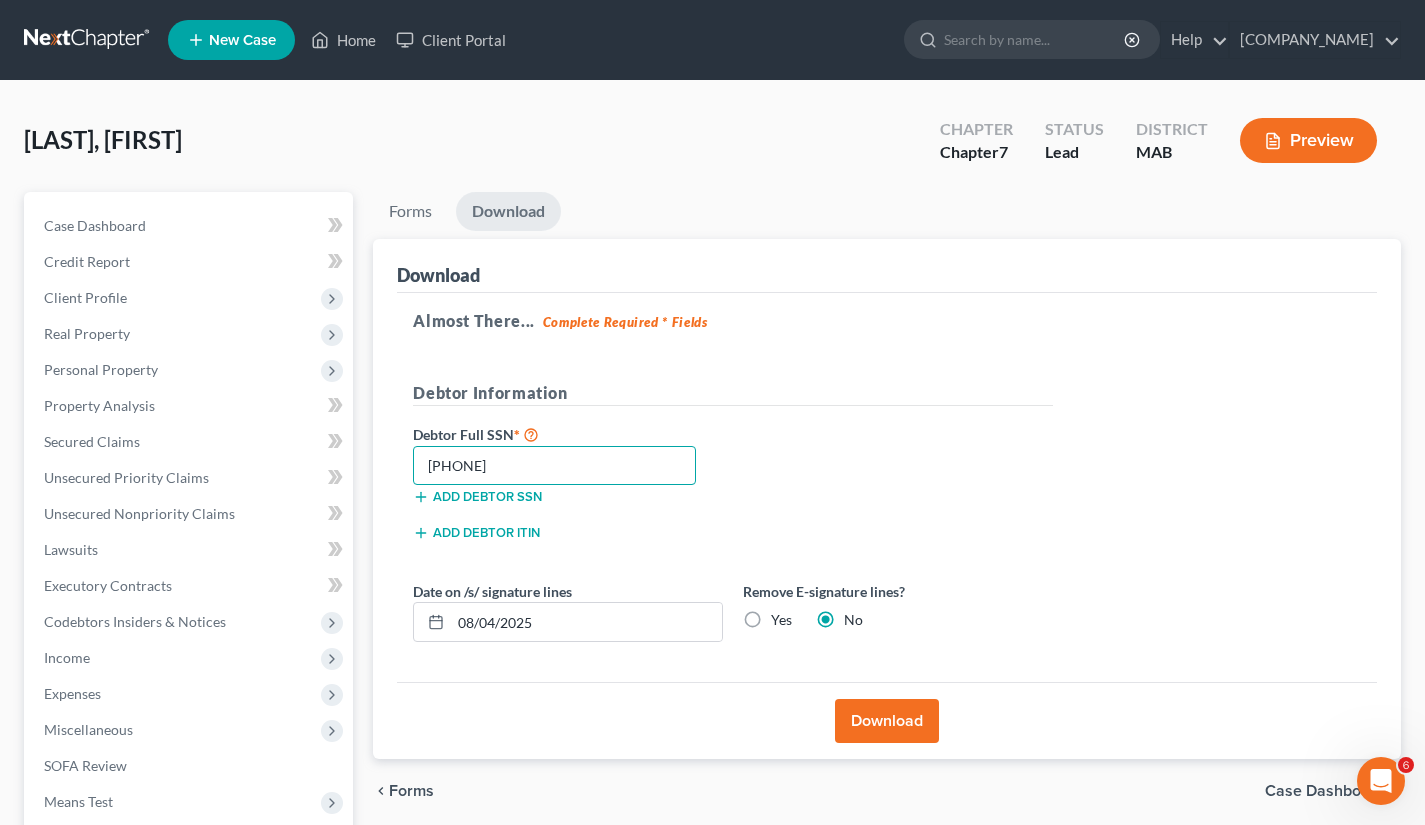 type on "[PHONE]" 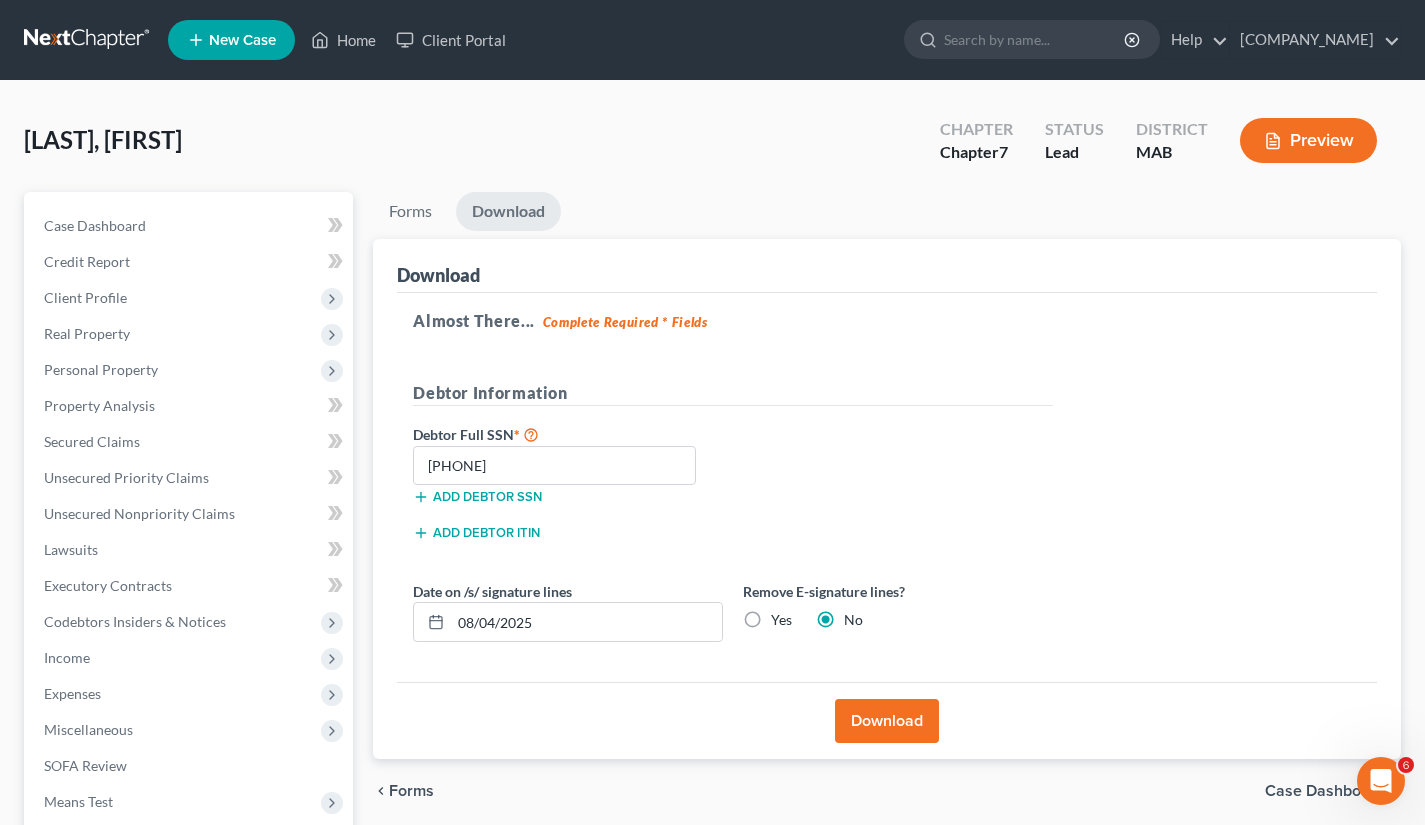 click on "Yes" at bounding box center [781, 620] 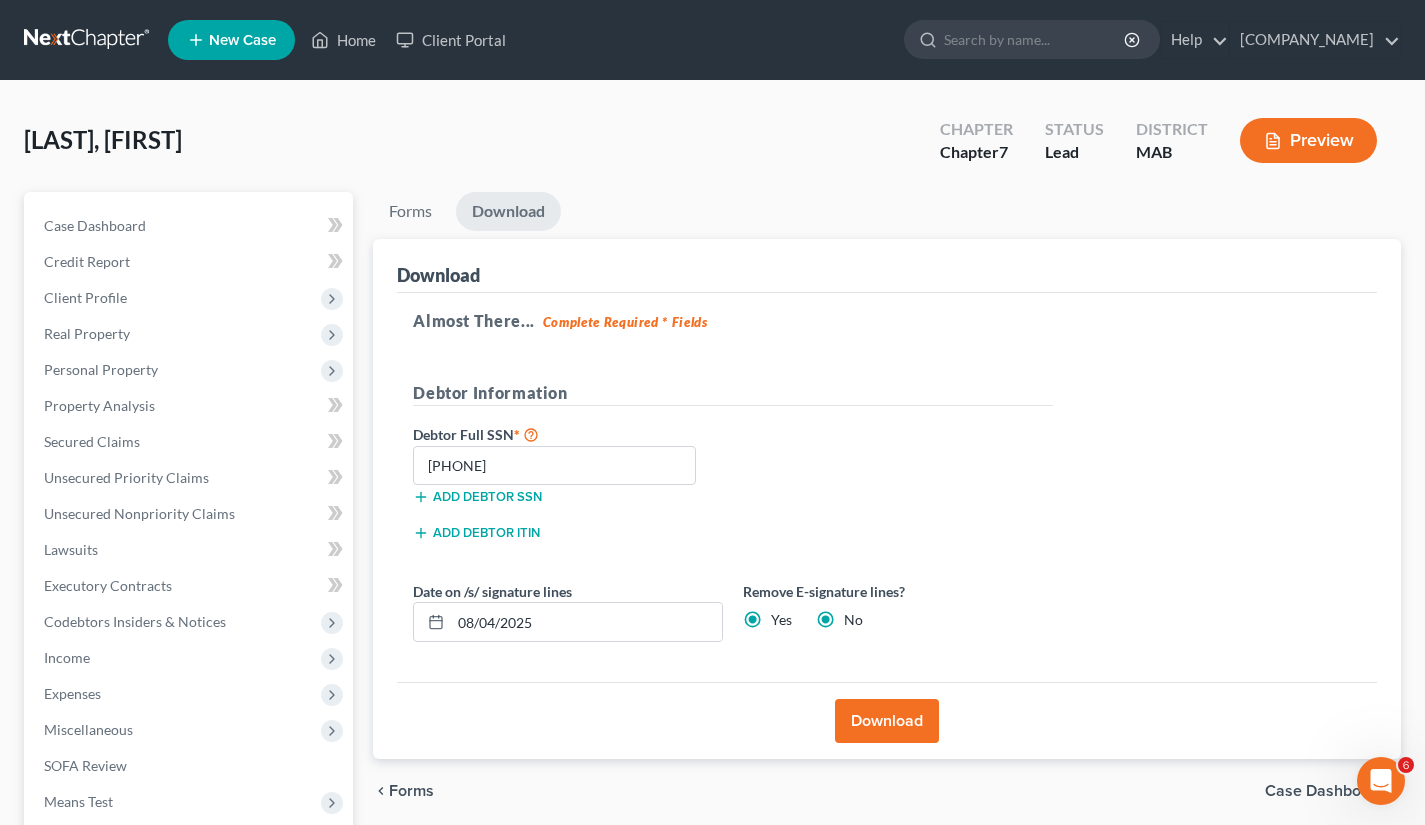 radio on "false" 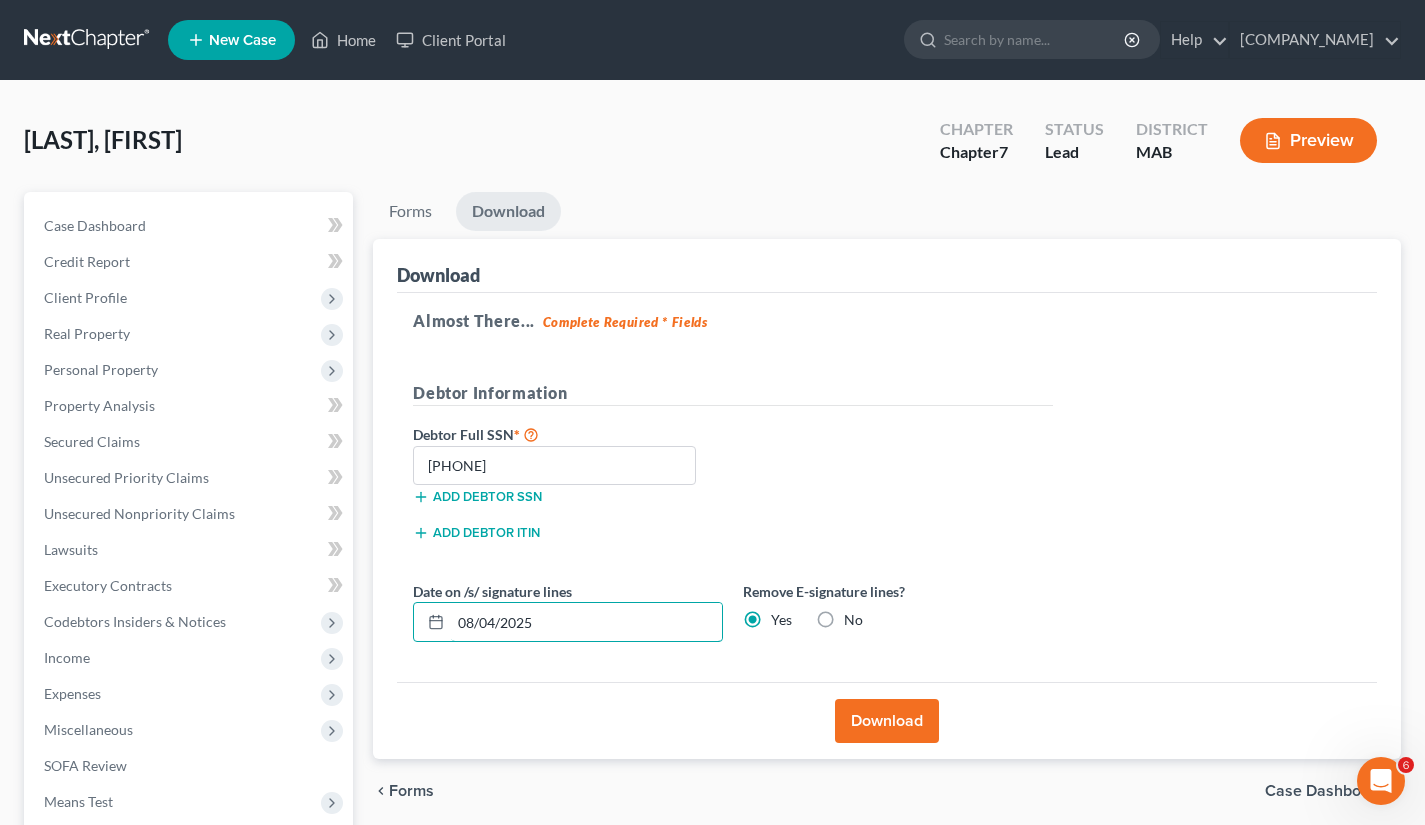 click on "08/04/2025" at bounding box center [586, 622] 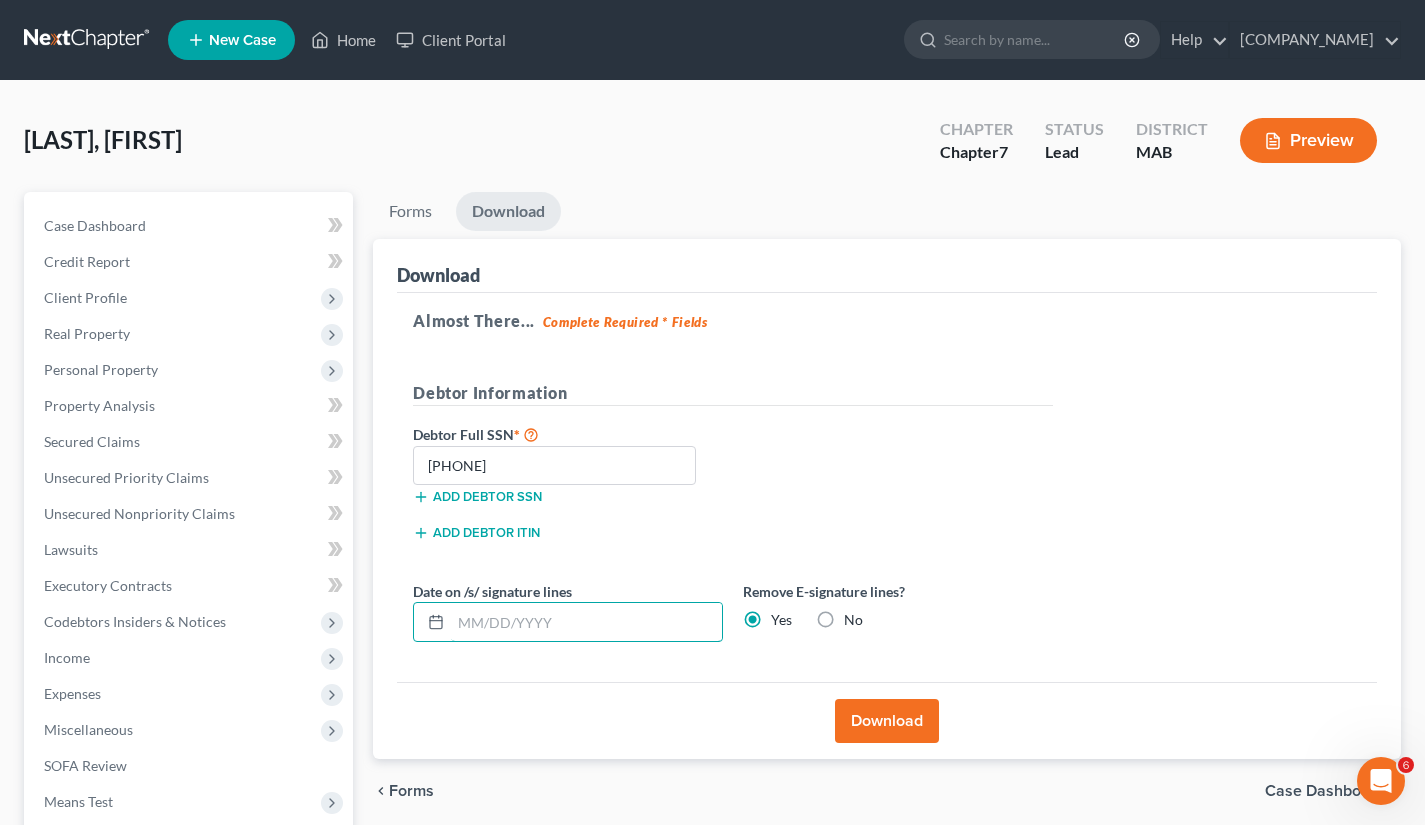 type 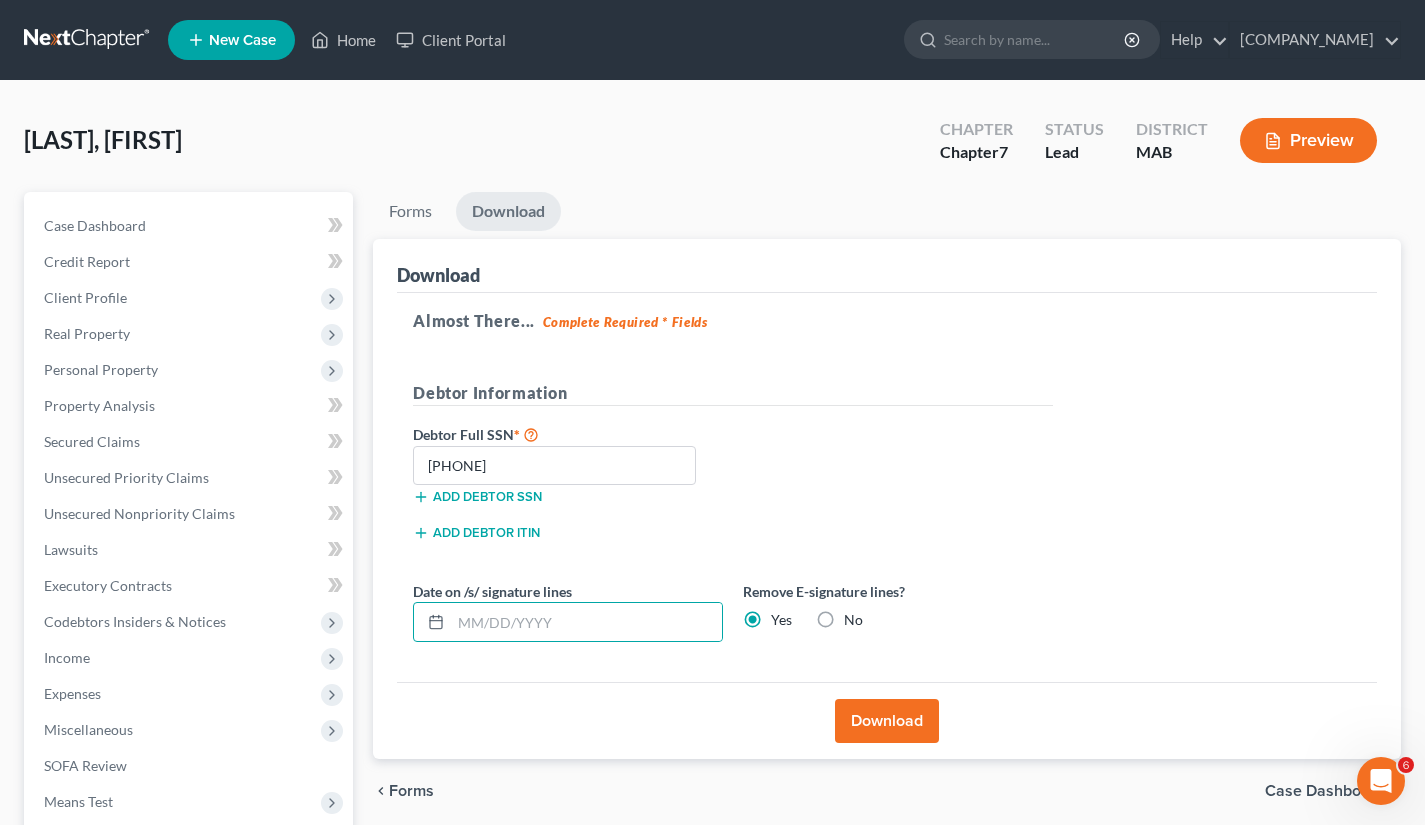 click on "Download" at bounding box center (887, 721) 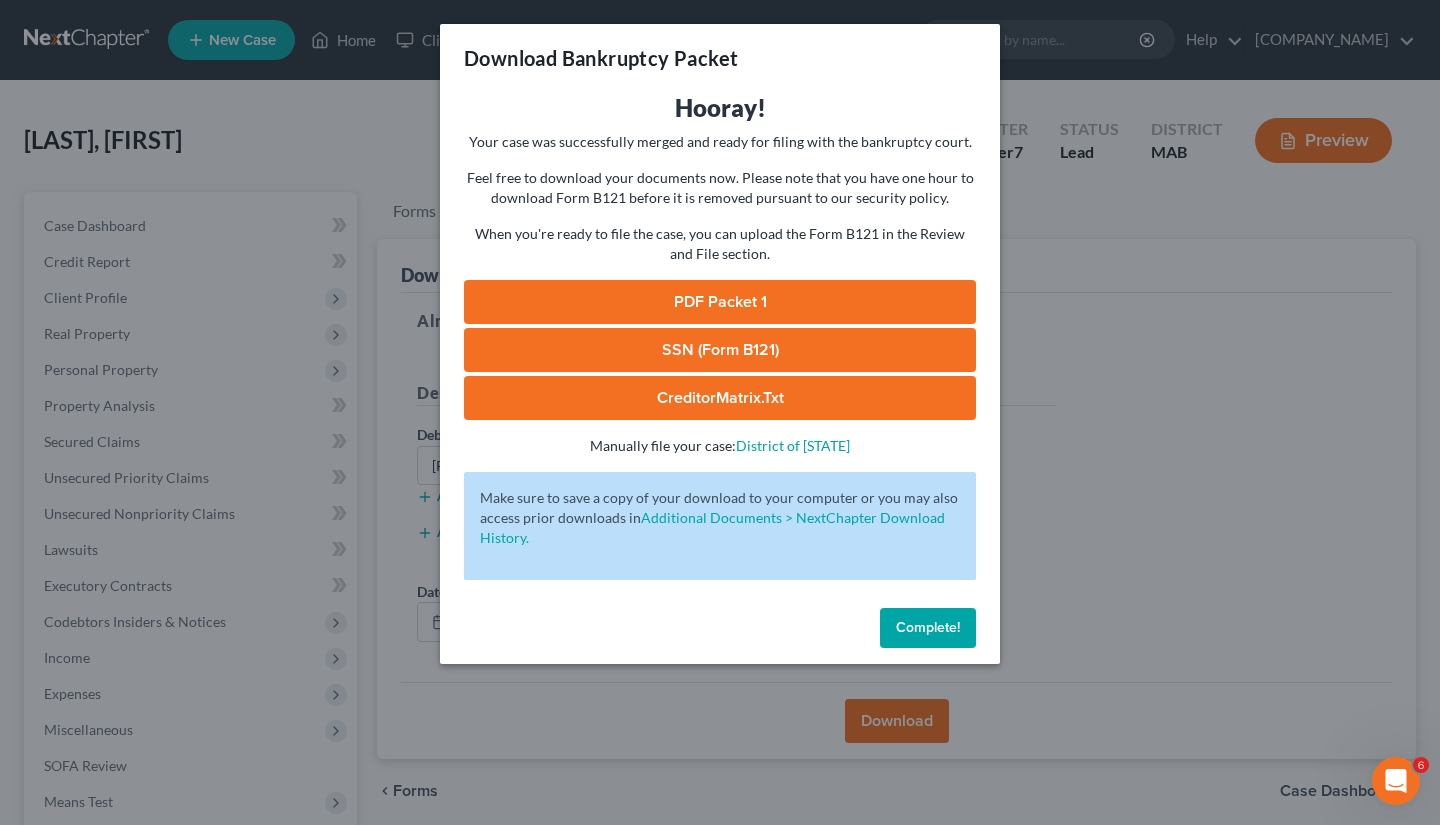 click on "Download Bankruptcy Packet
Hooray! Your case was successfully merged and ready for filing with the bankruptcy court. Feel free to download your documents now. Please note that you have one hour to download Form B121 before it is removed pursuant to our security policy. When you're ready to file the case, you can upload the Form B121 in the Review and File section. PDF Packet 1 SSN (Form B121) CreditorMatrix.txt -  Manually file your case:  District of [STATE] Oops! There was an error with generating the download packet. -
Make sure to save a copy of your download to your computer or you may also access prior downloads in  Additional Documents > NextChapter Download History.
Complete!" at bounding box center (720, 412) 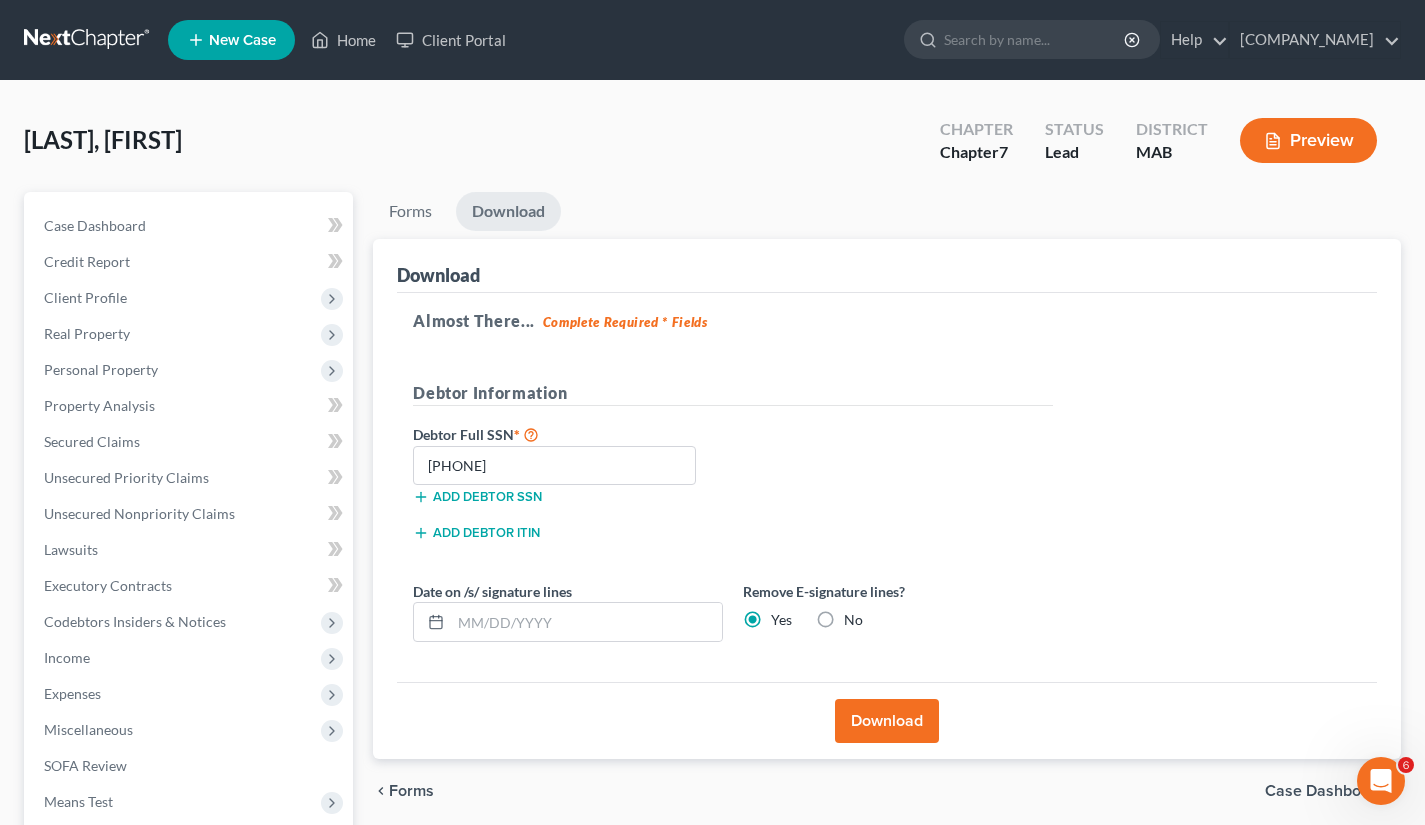 scroll, scrollTop: 236, scrollLeft: 0, axis: vertical 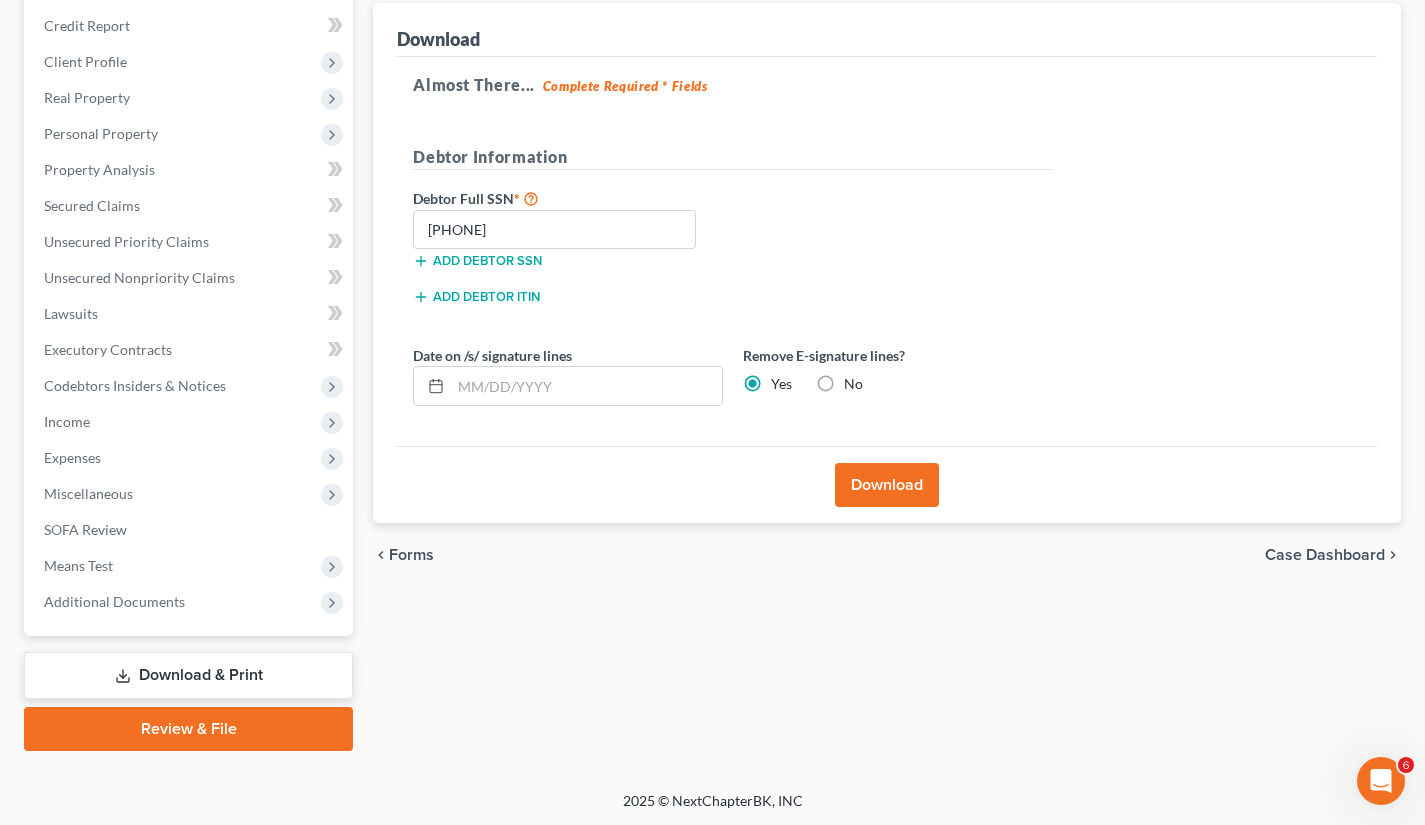 click on "Additional Documents" at bounding box center (114, 601) 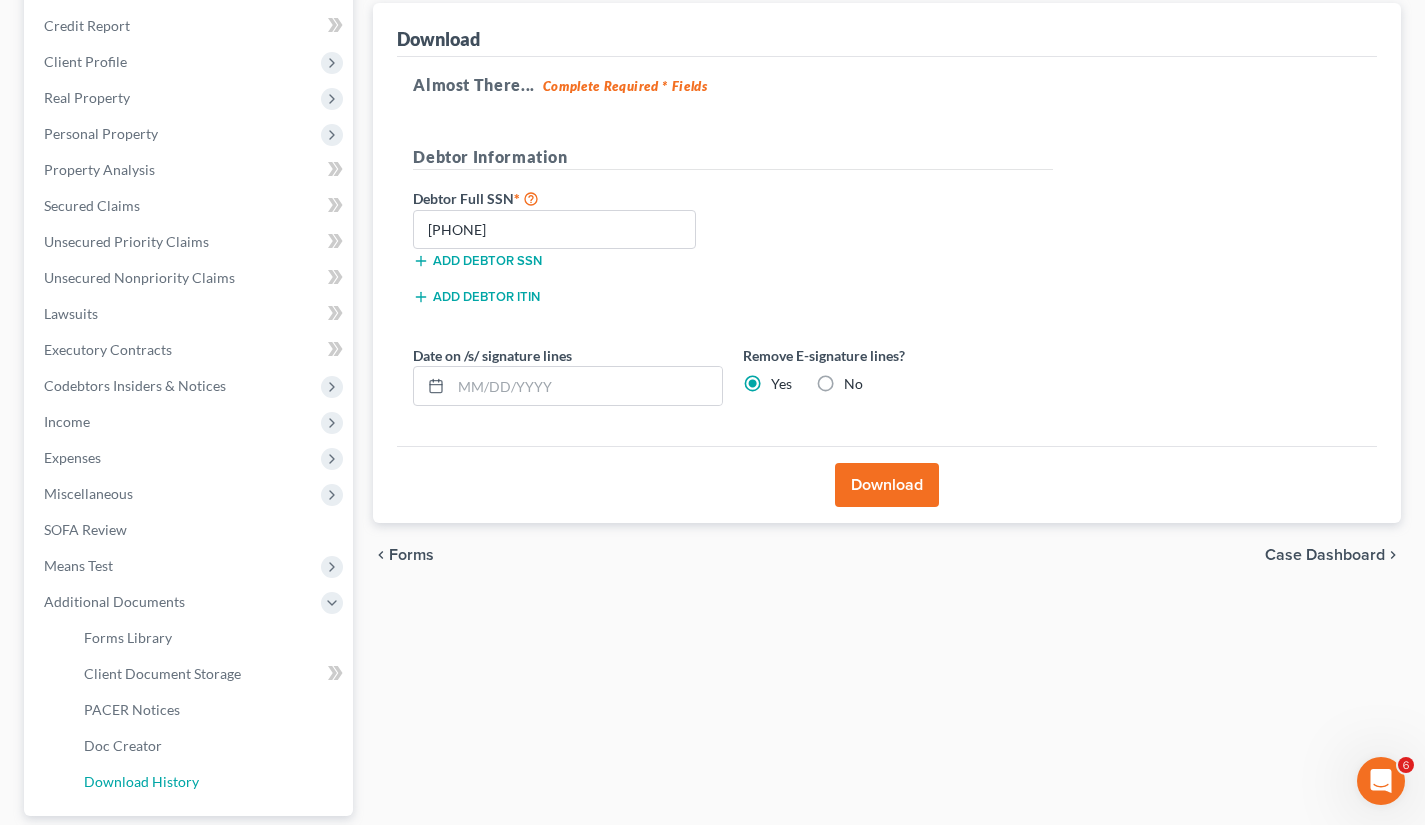 click on "Download History" at bounding box center (141, 781) 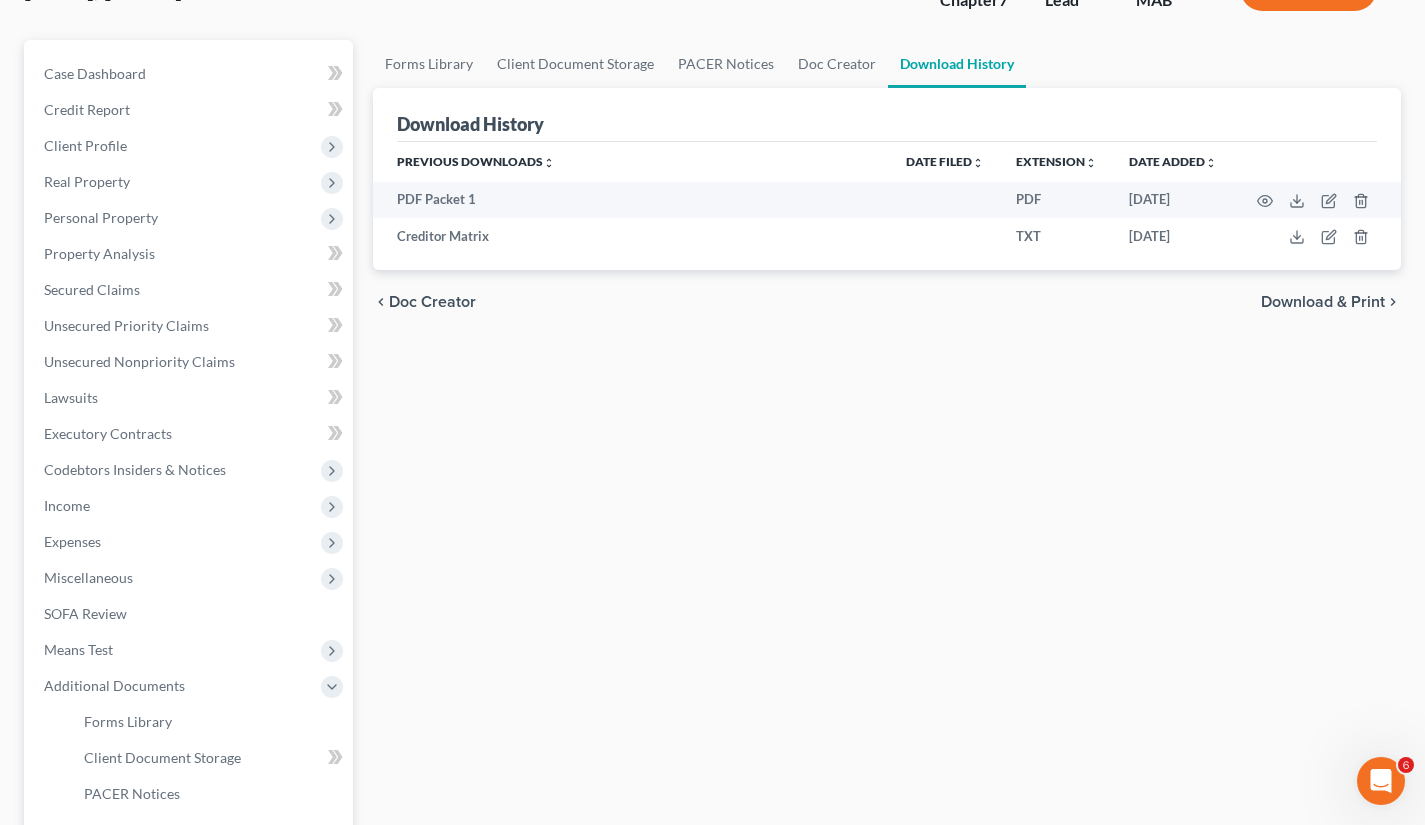 scroll, scrollTop: 0, scrollLeft: 0, axis: both 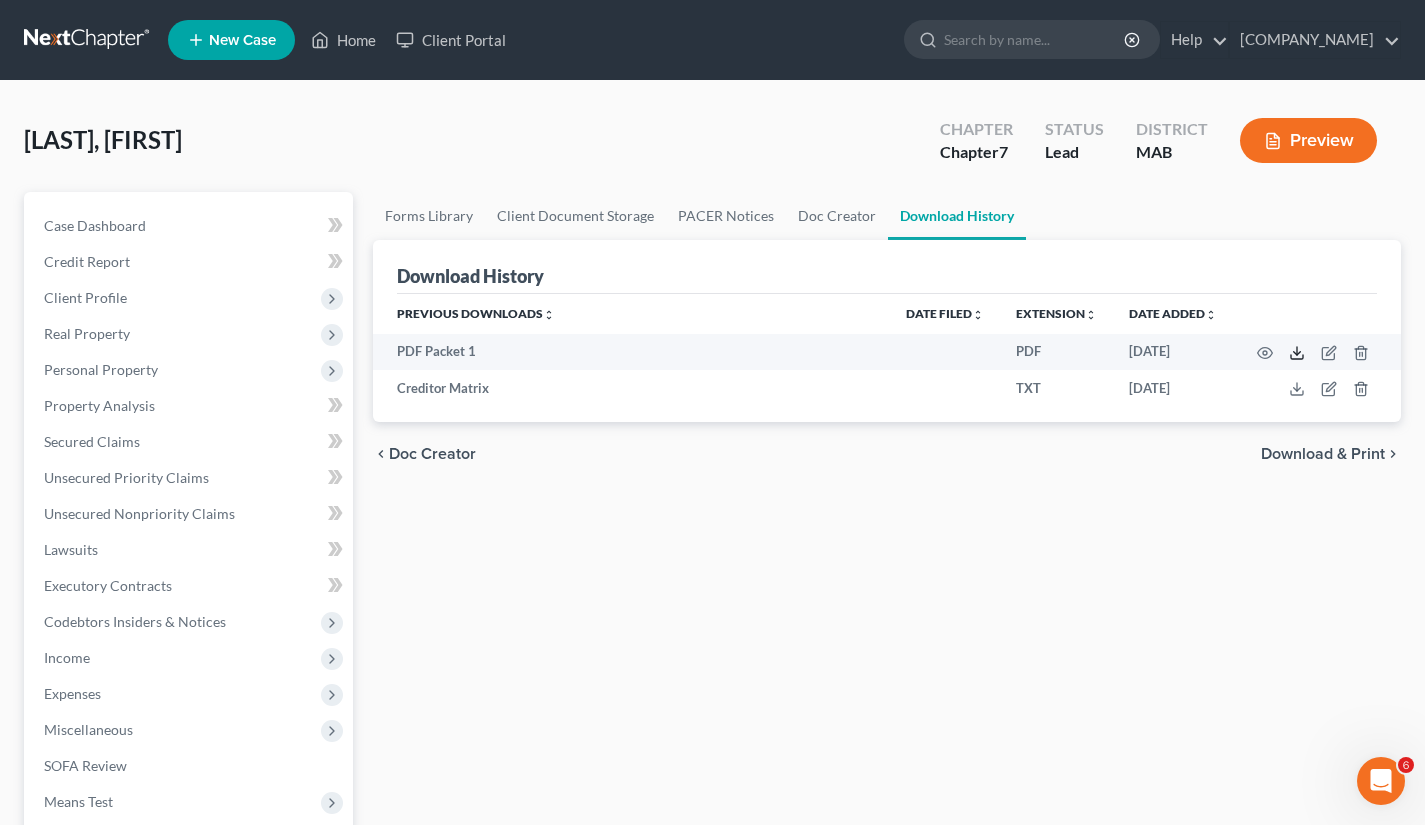 click 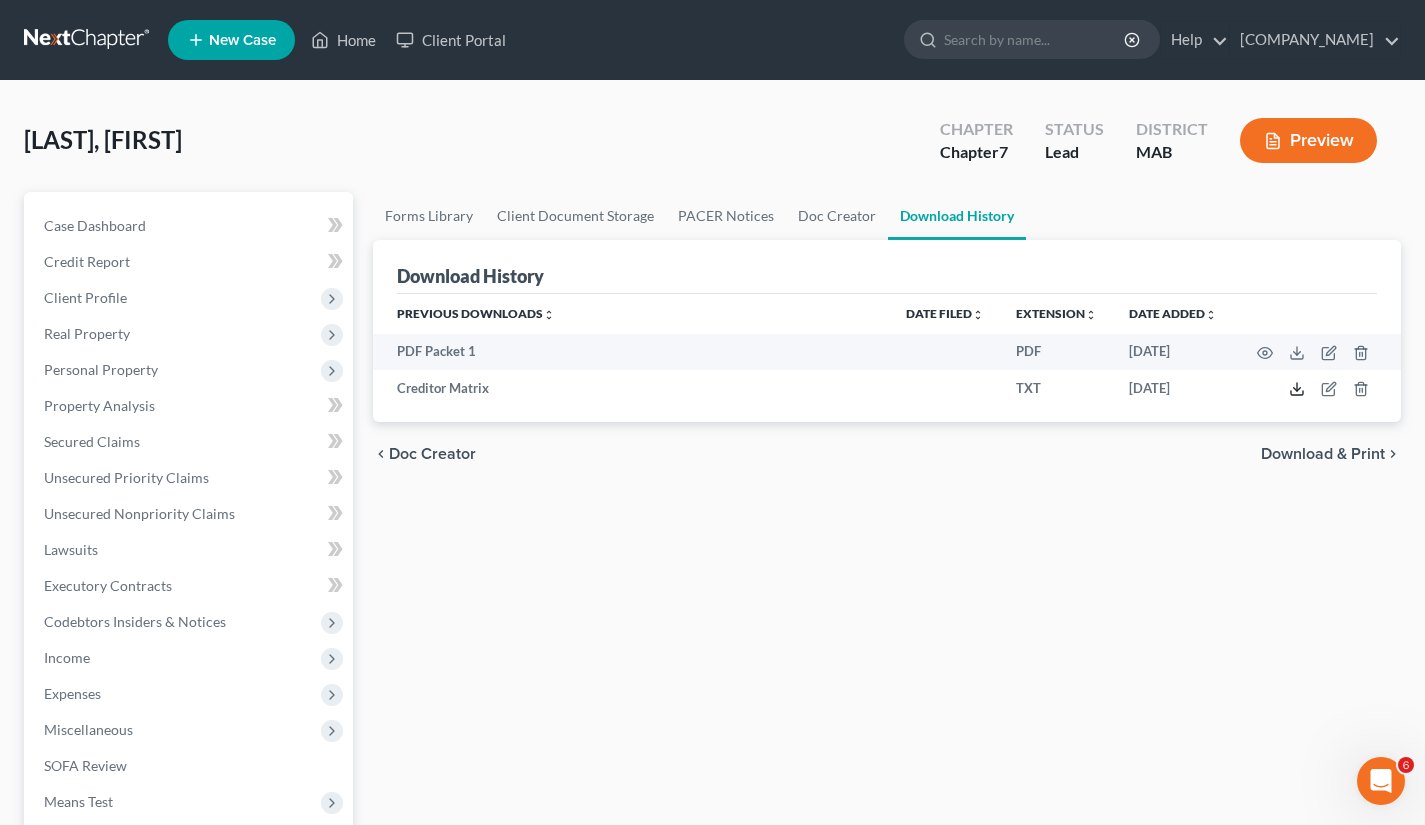 click 